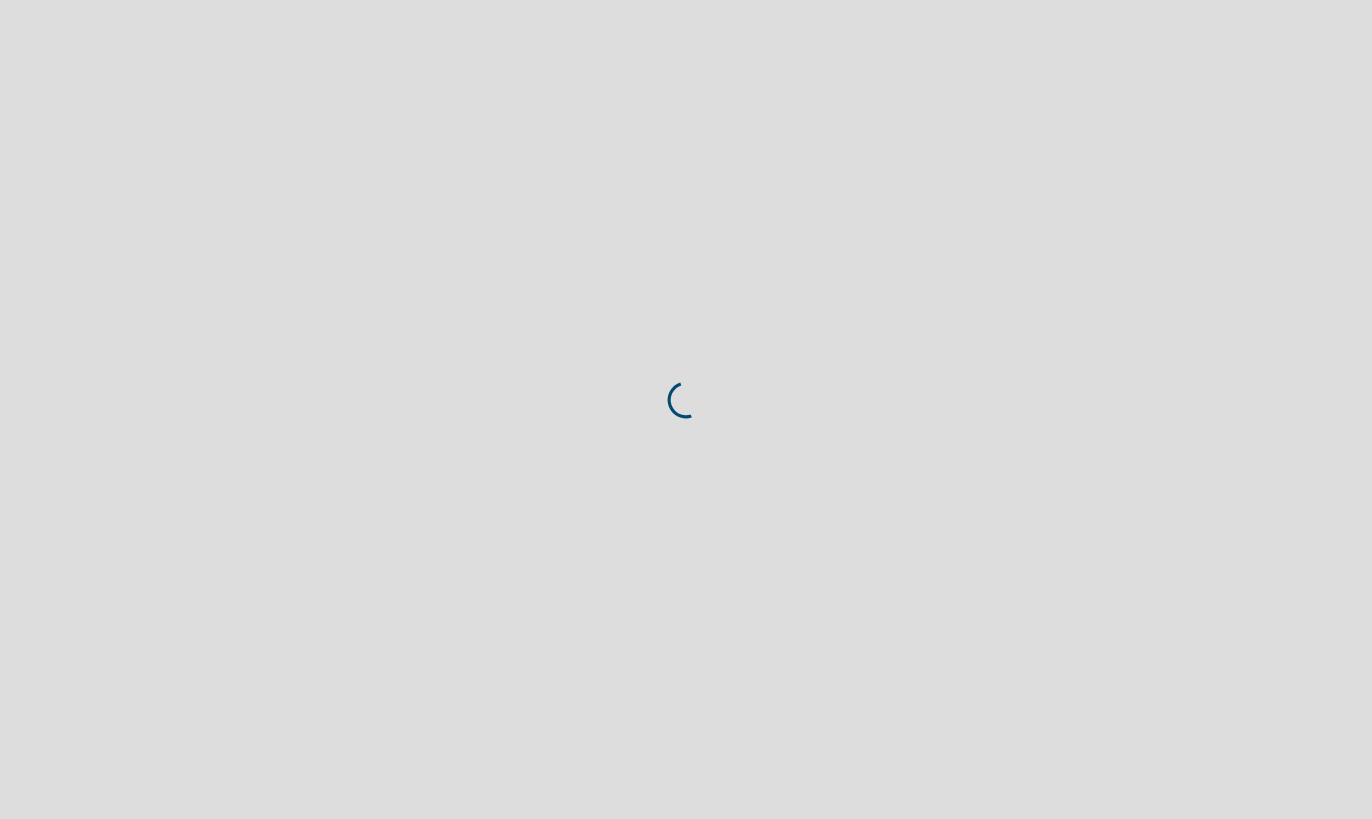 scroll, scrollTop: 0, scrollLeft: 0, axis: both 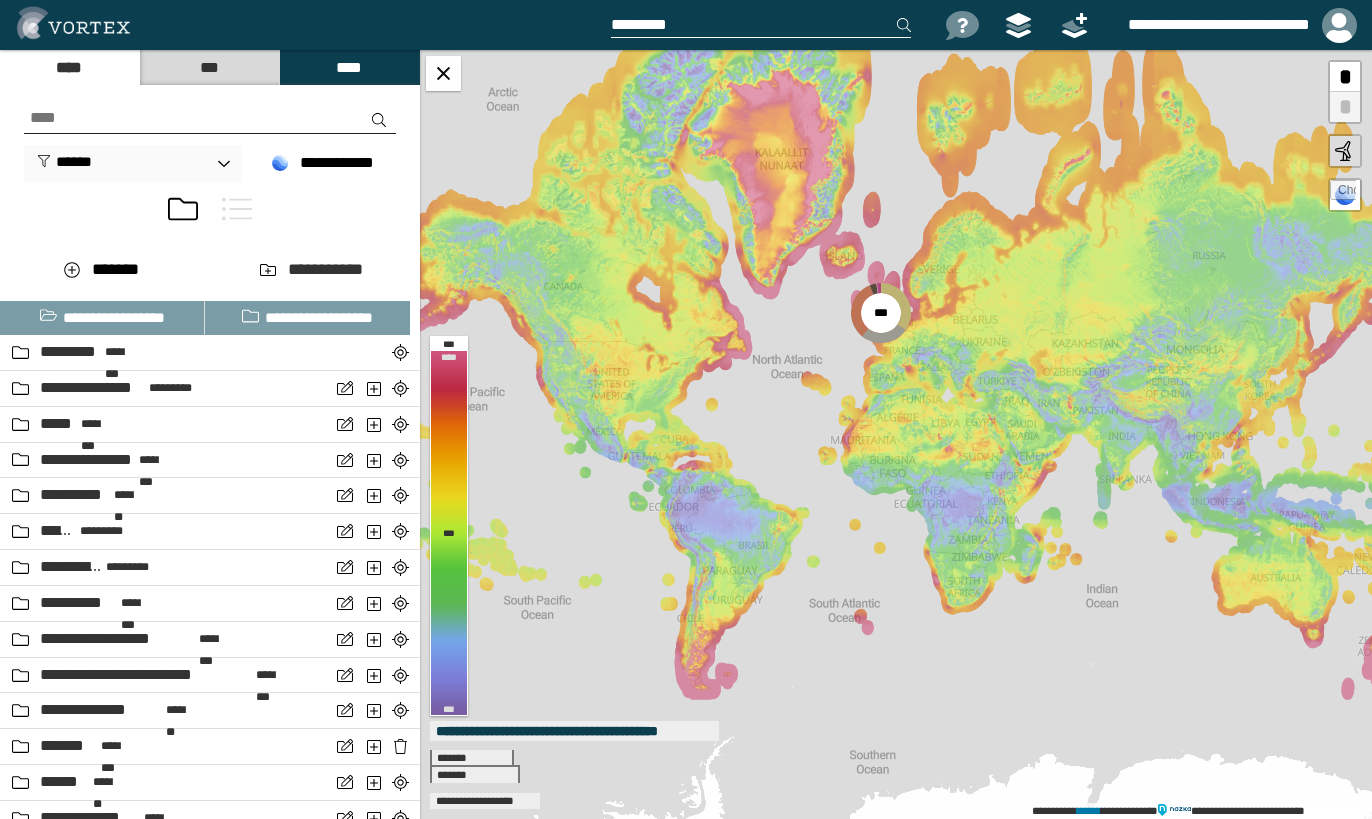 click at bounding box center [210, 118] 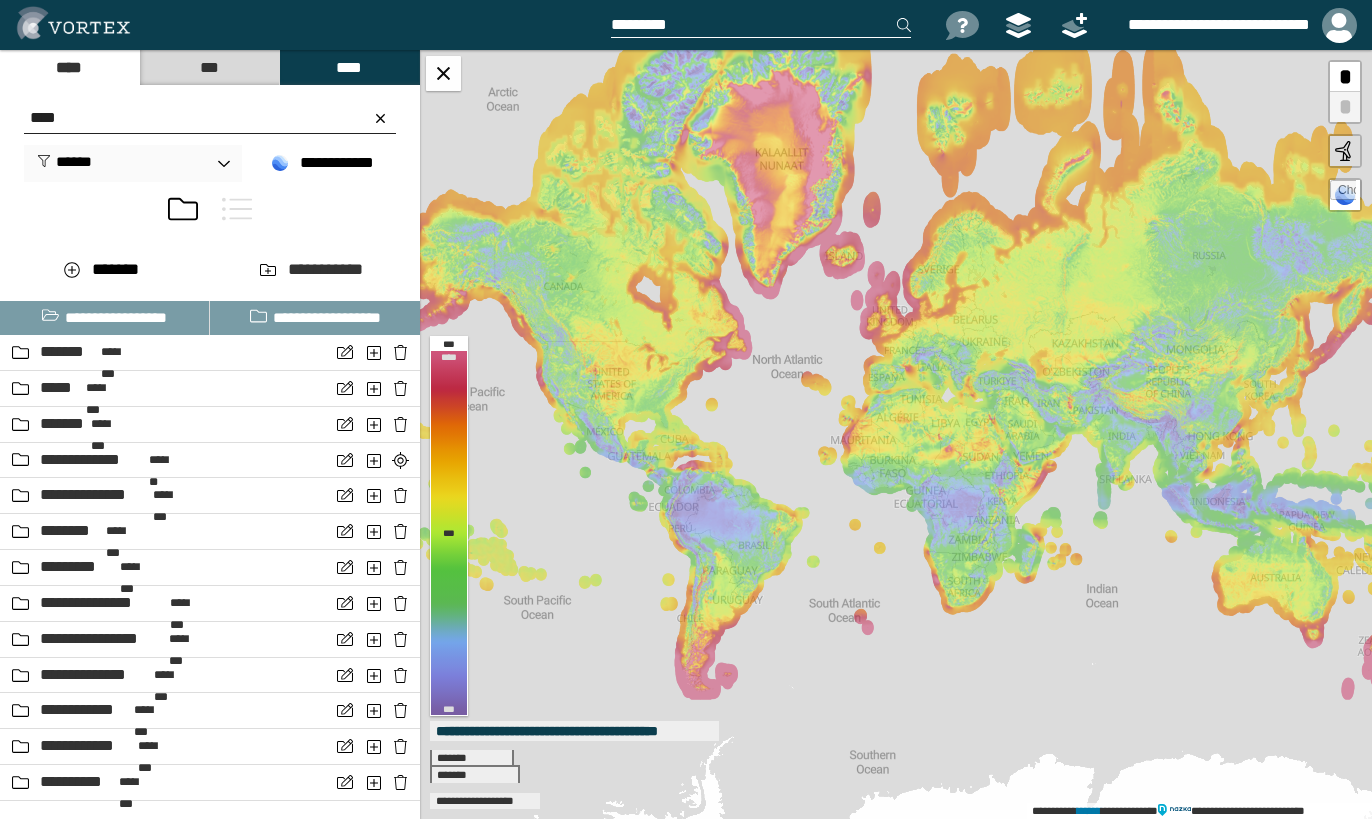 click on "****" at bounding box center [210, 118] 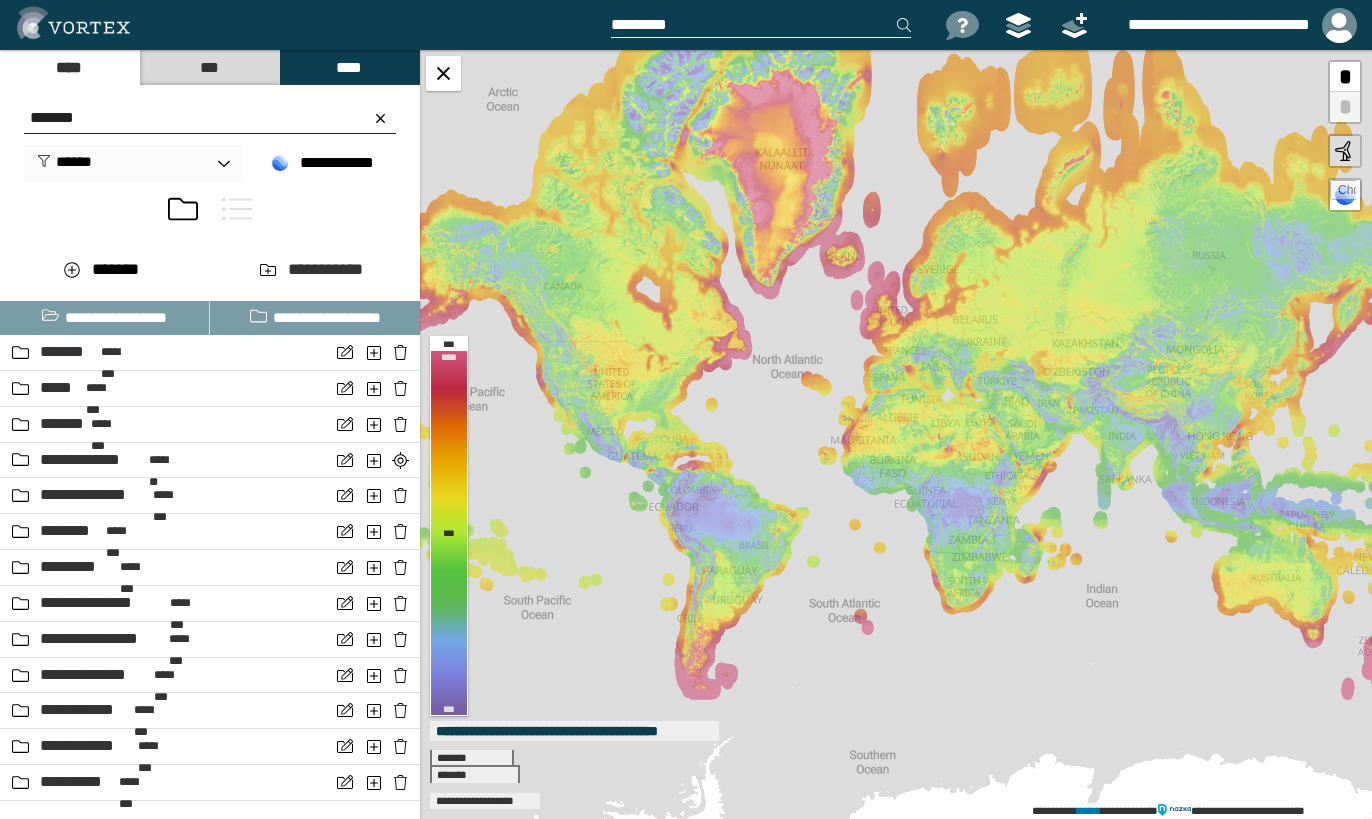click on "*******" at bounding box center (210, 118) 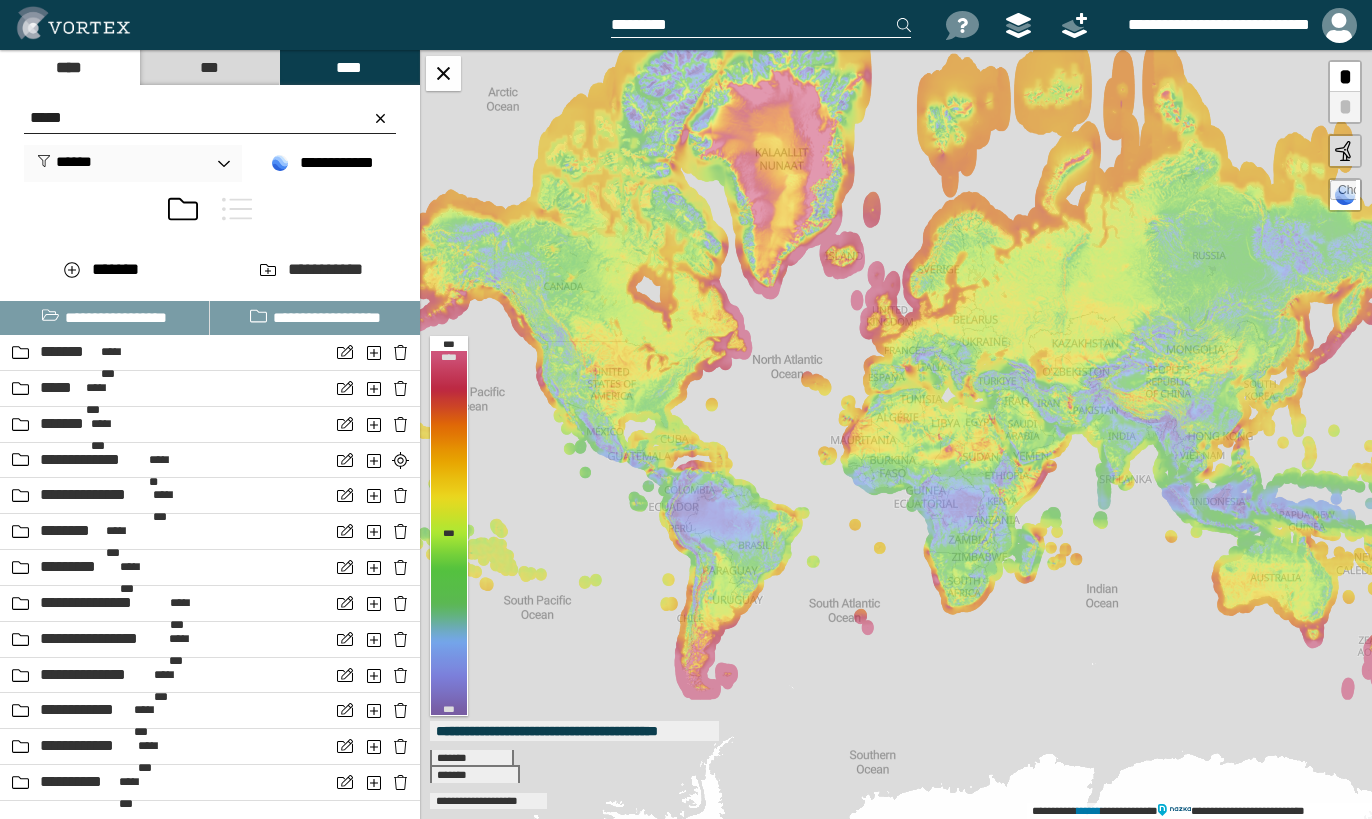 drag, startPoint x: 100, startPoint y: 116, endPoint x: -74, endPoint y: 105, distance: 174.34735 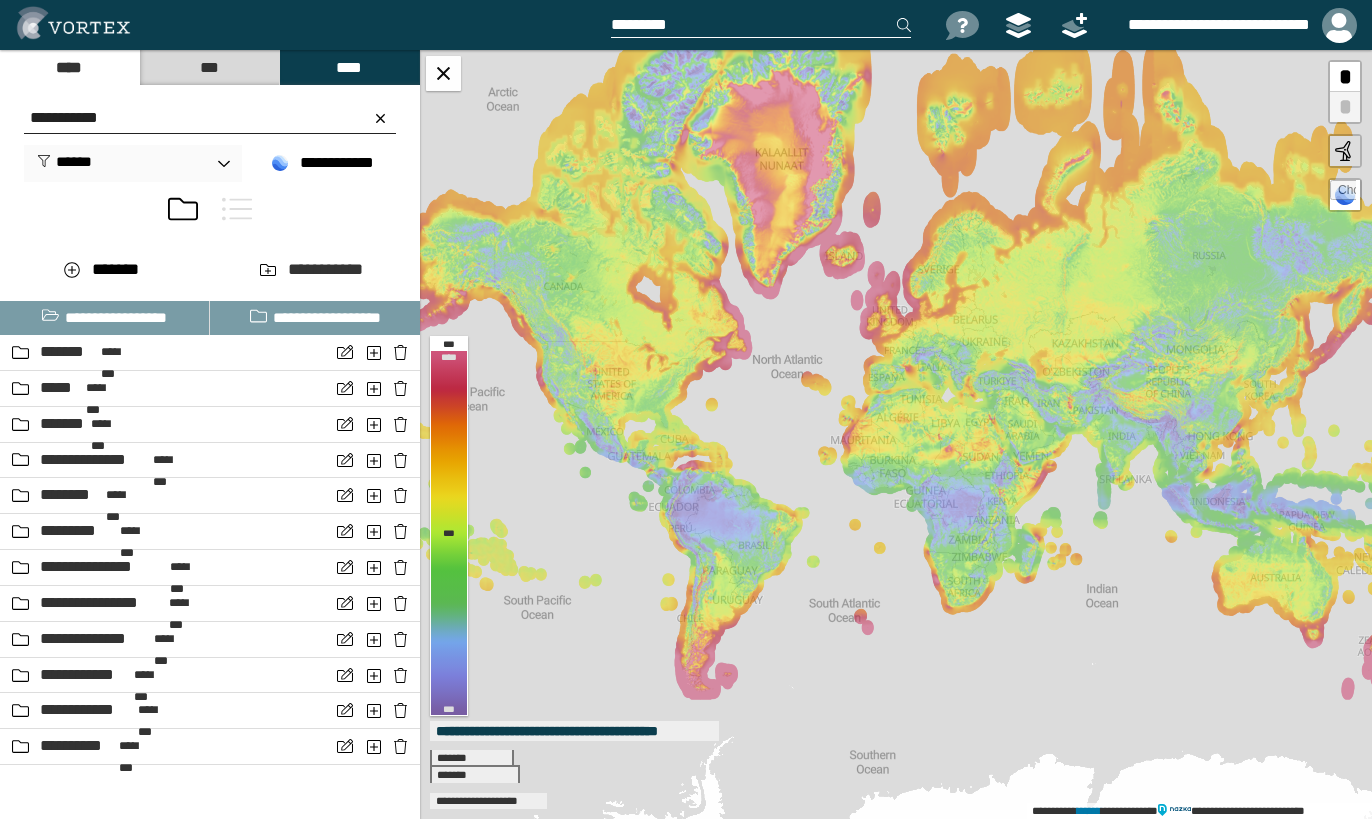 click on "[FIRST] [LAST]" at bounding box center (210, 133) 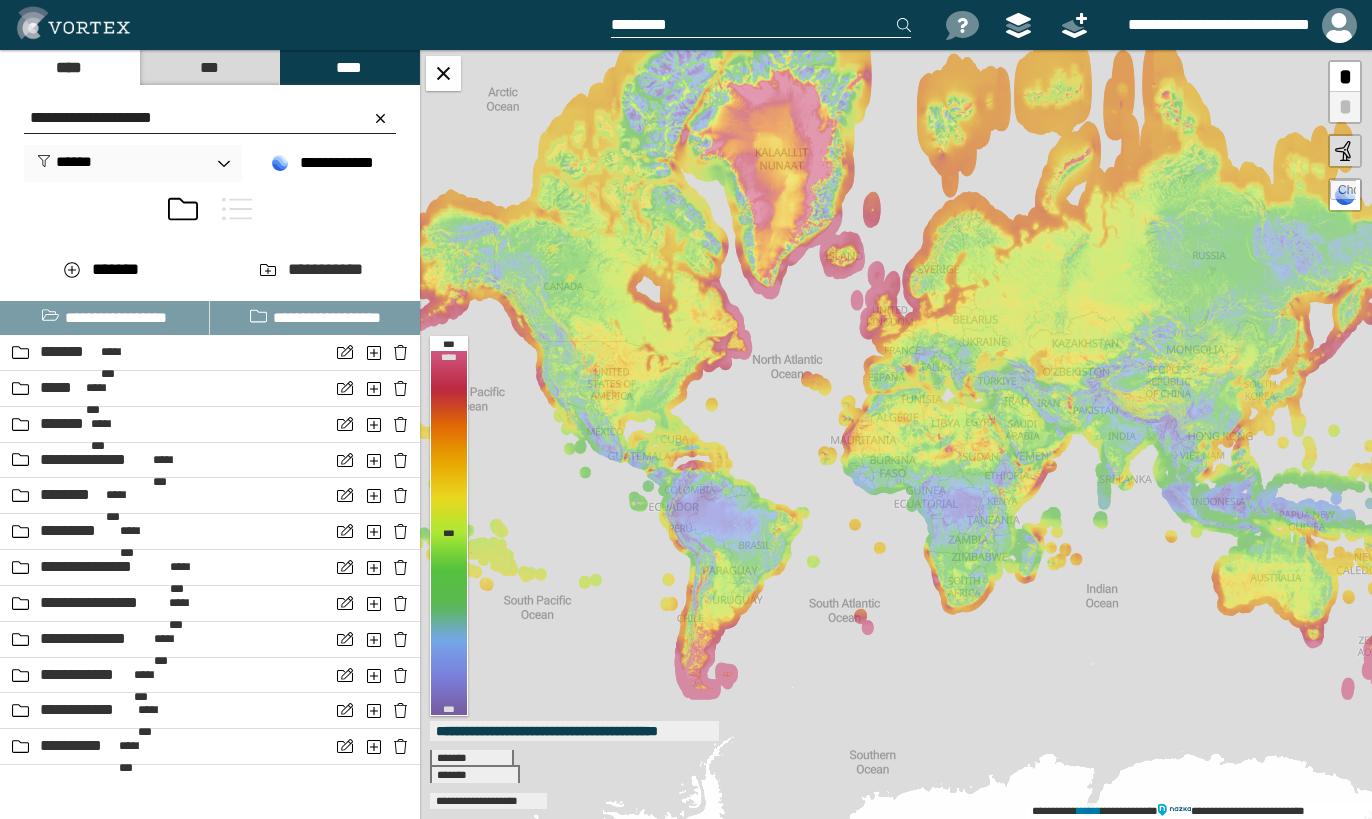type on "**********" 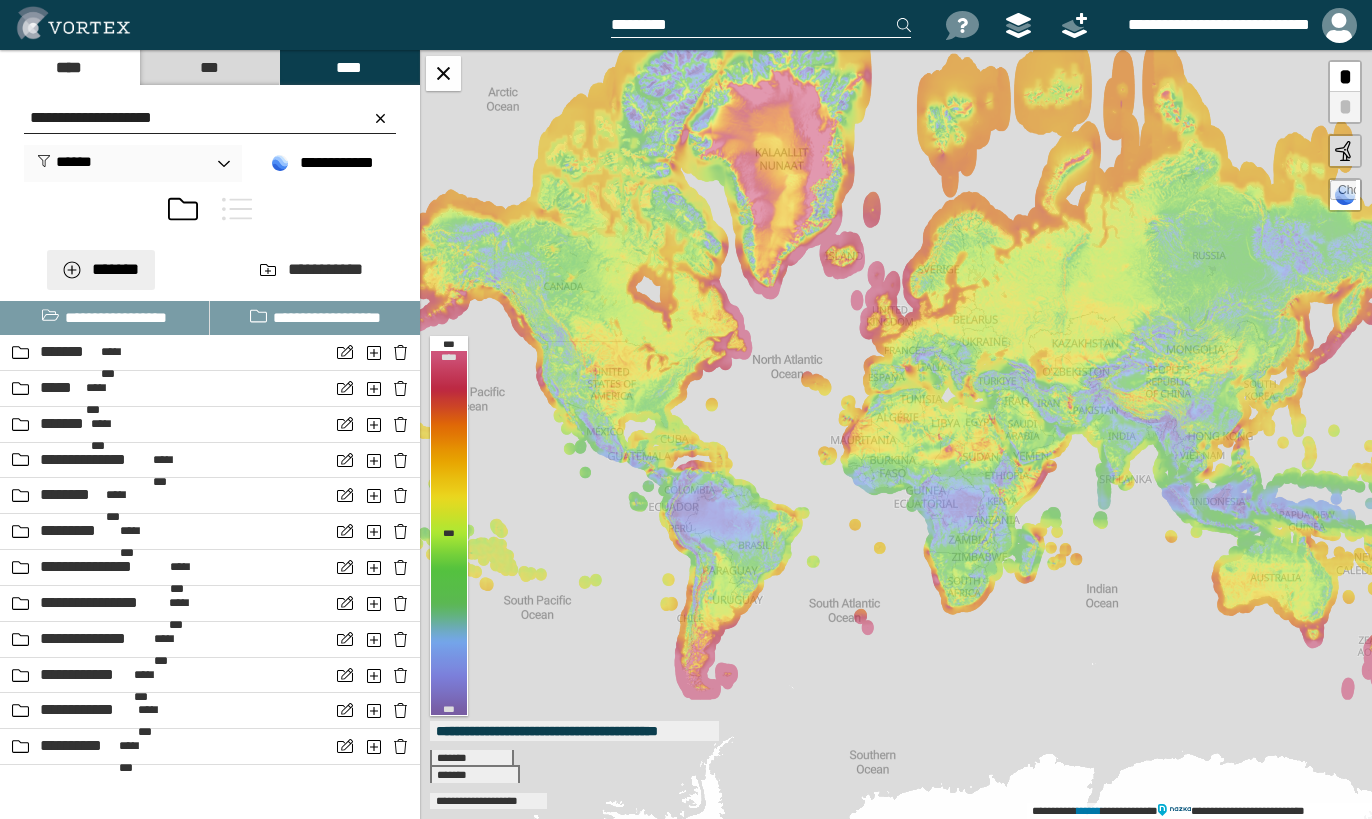 click on "*******" at bounding box center (101, 270) 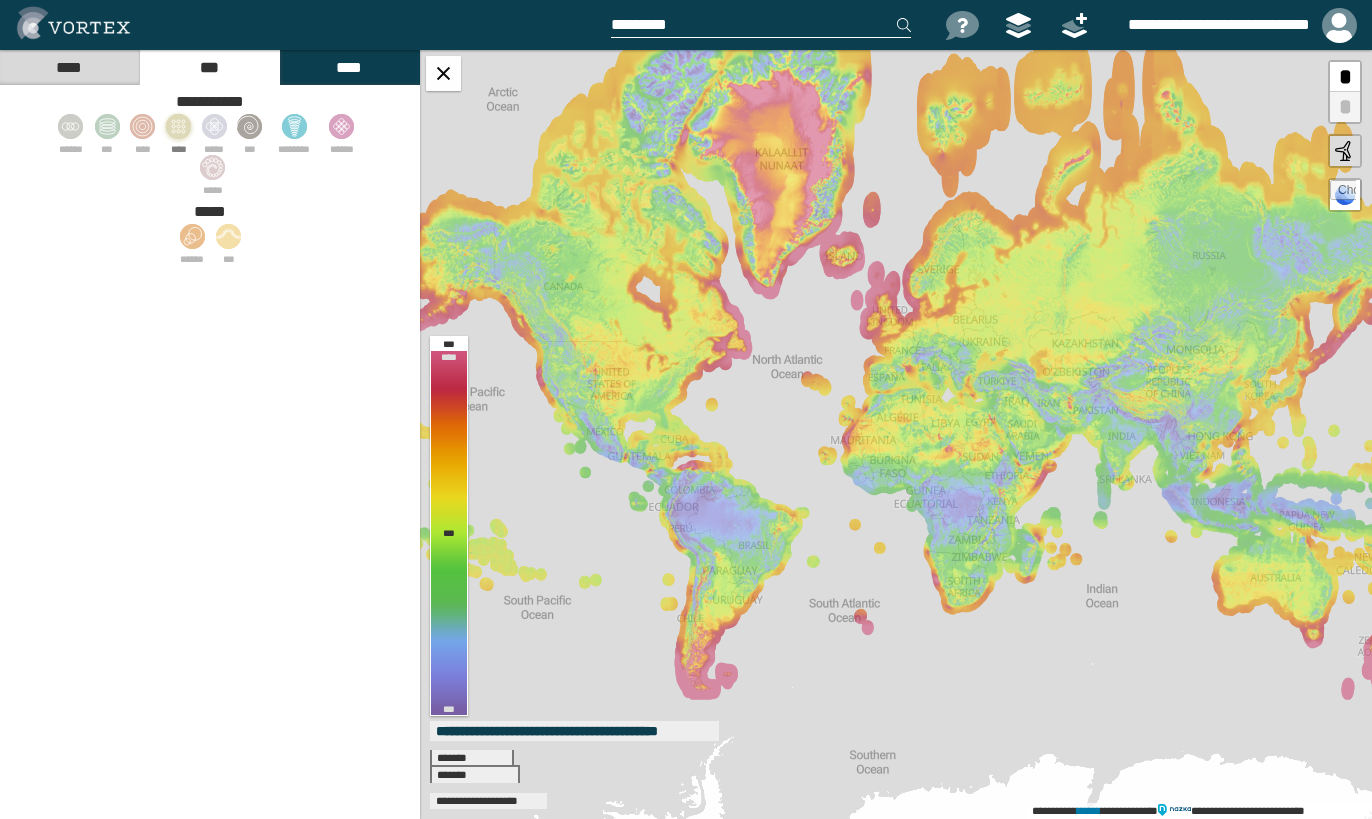 click 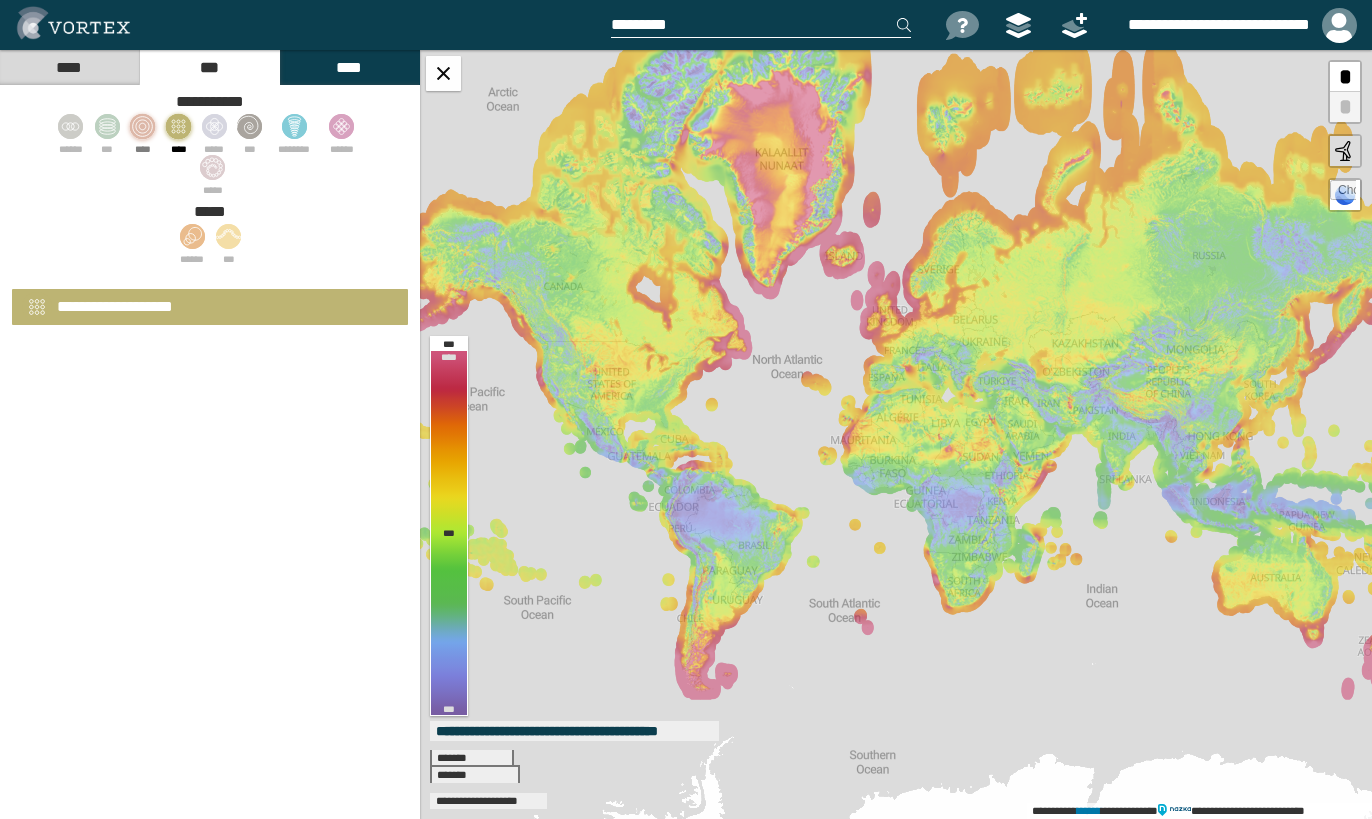 select on "*" 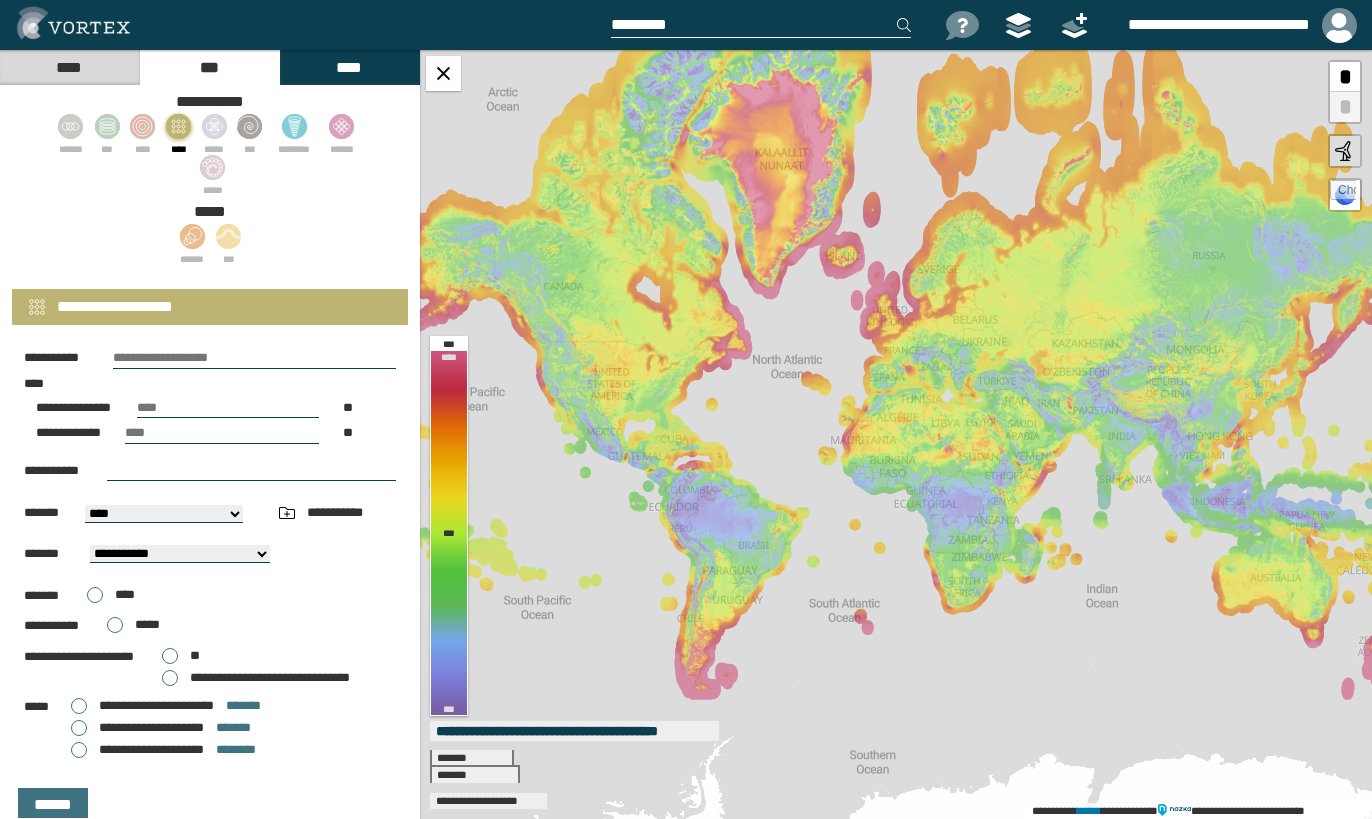 click at bounding box center (254, 358) 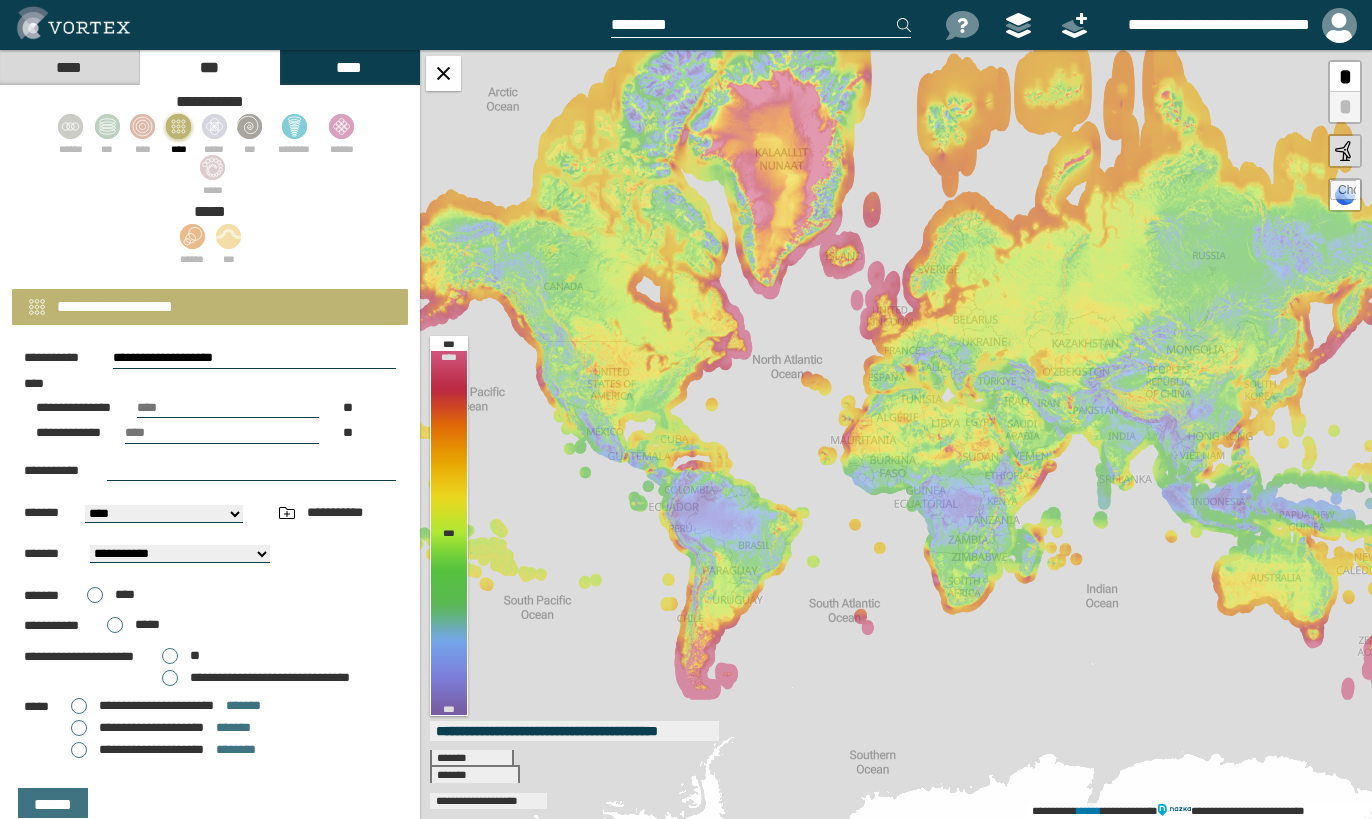 type on "**********" 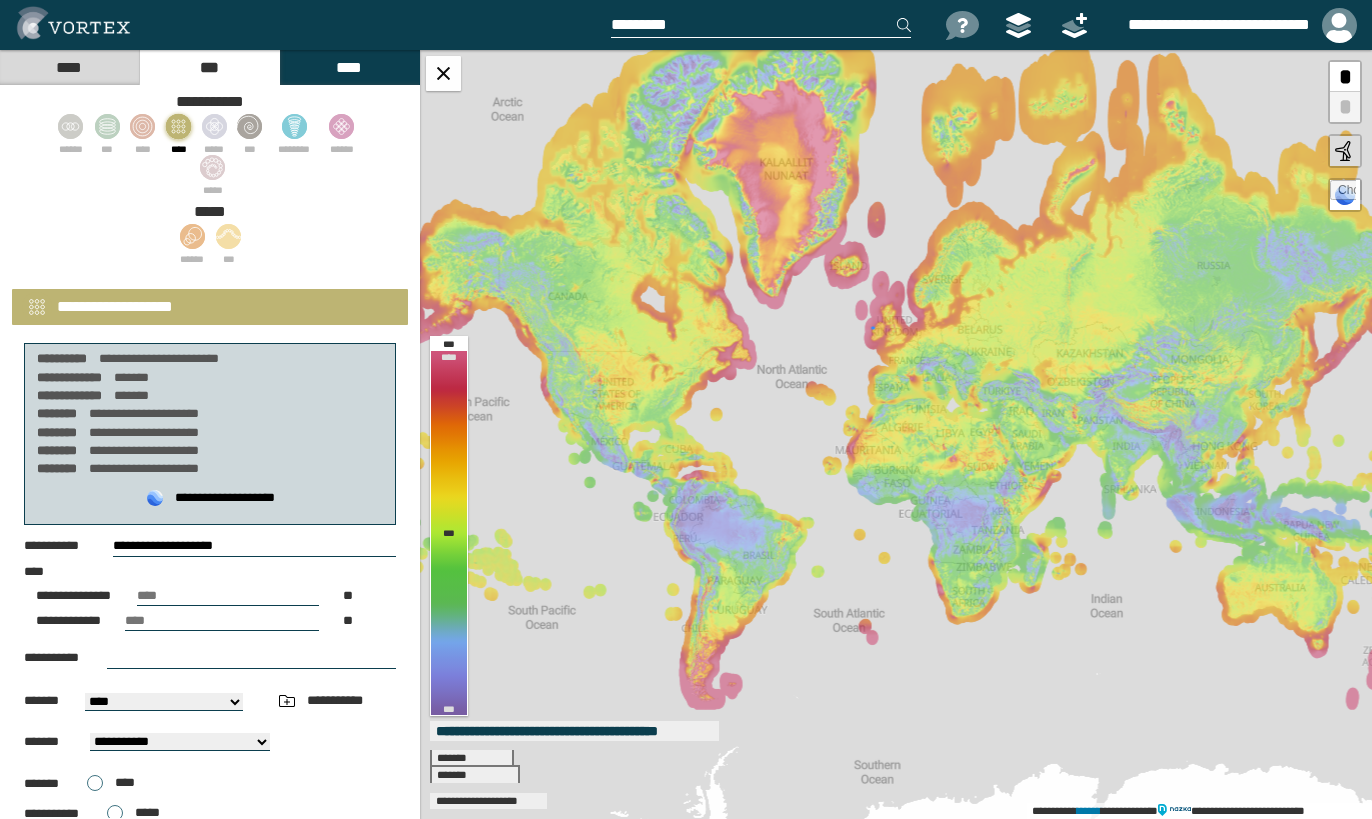 click at bounding box center [761, 25] 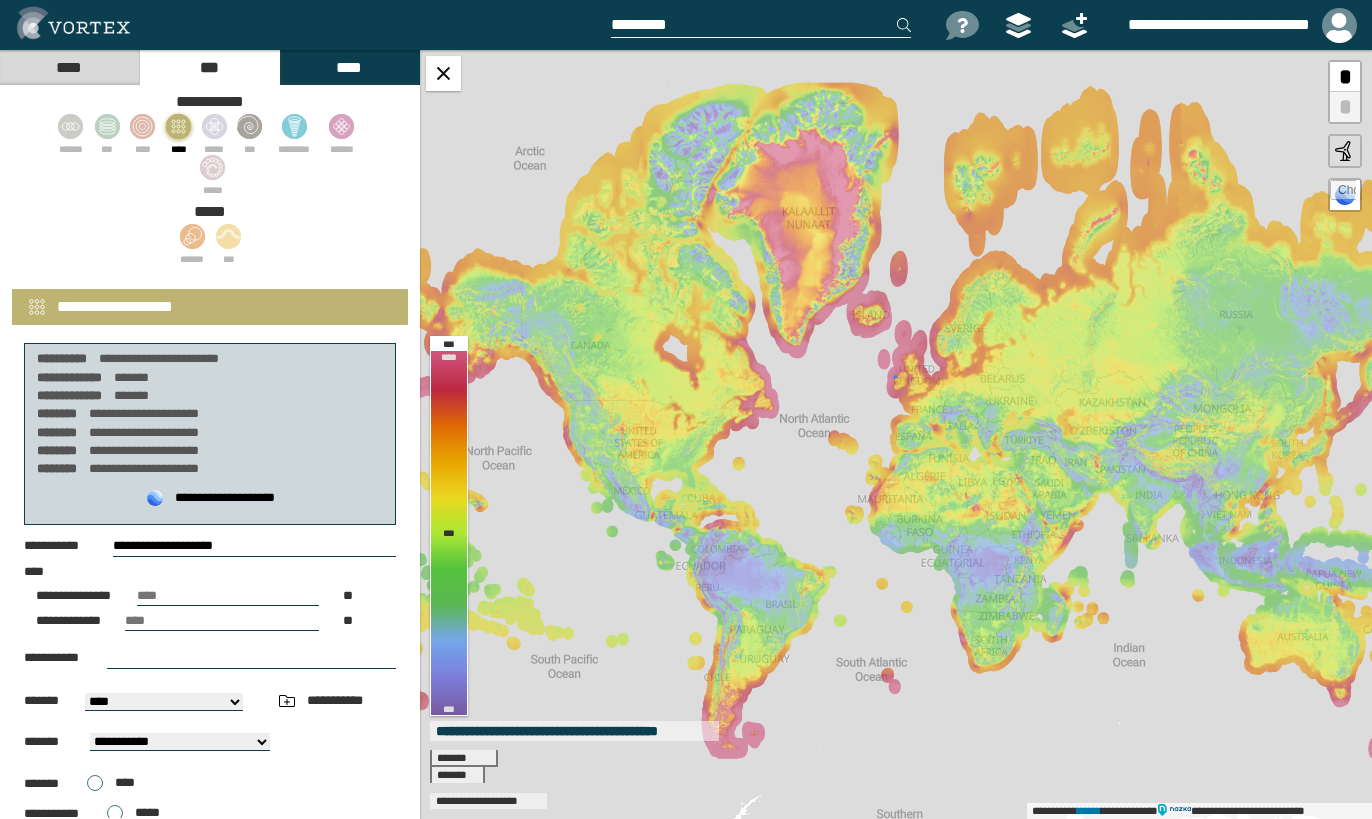 select on "**" 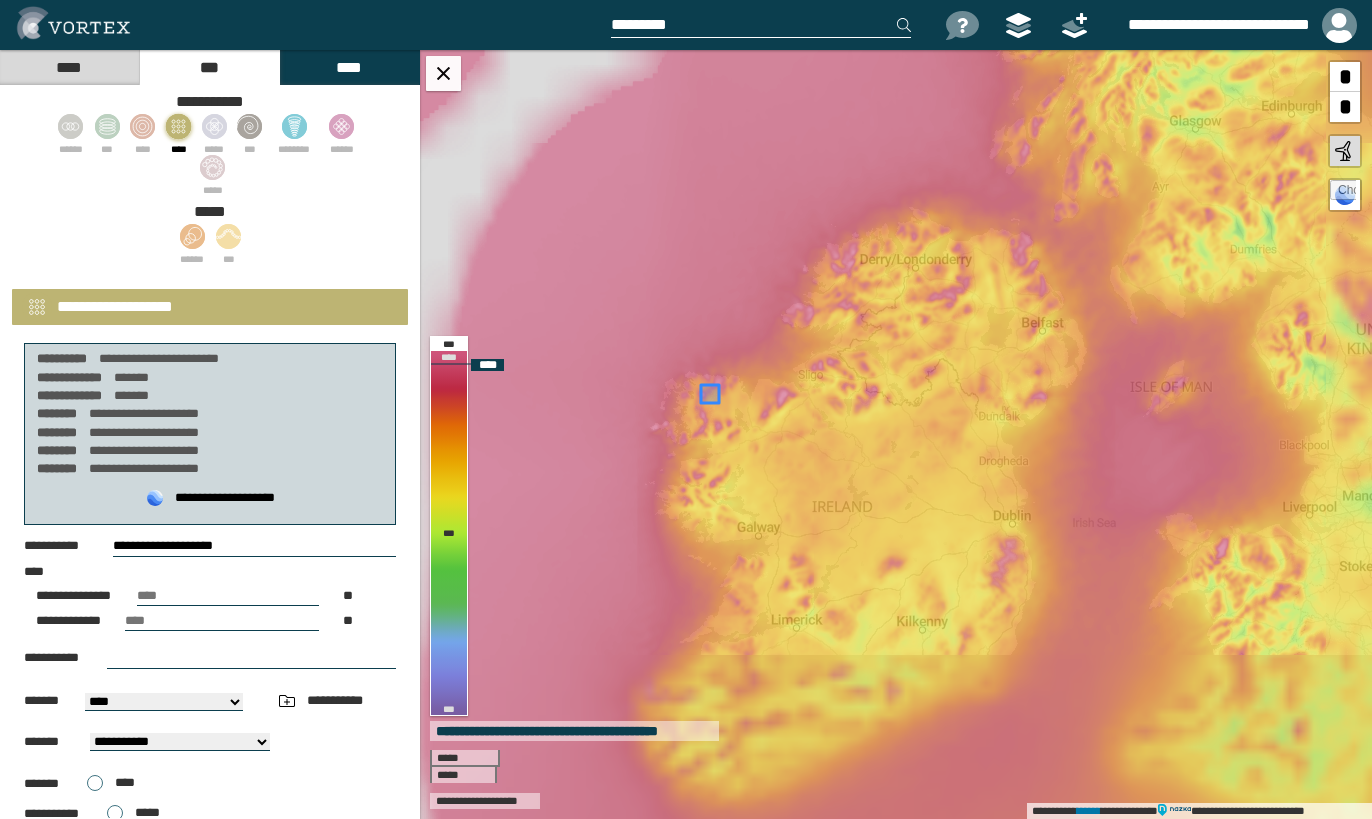 drag, startPoint x: 843, startPoint y: 596, endPoint x: 729, endPoint y: 419, distance: 210.53503 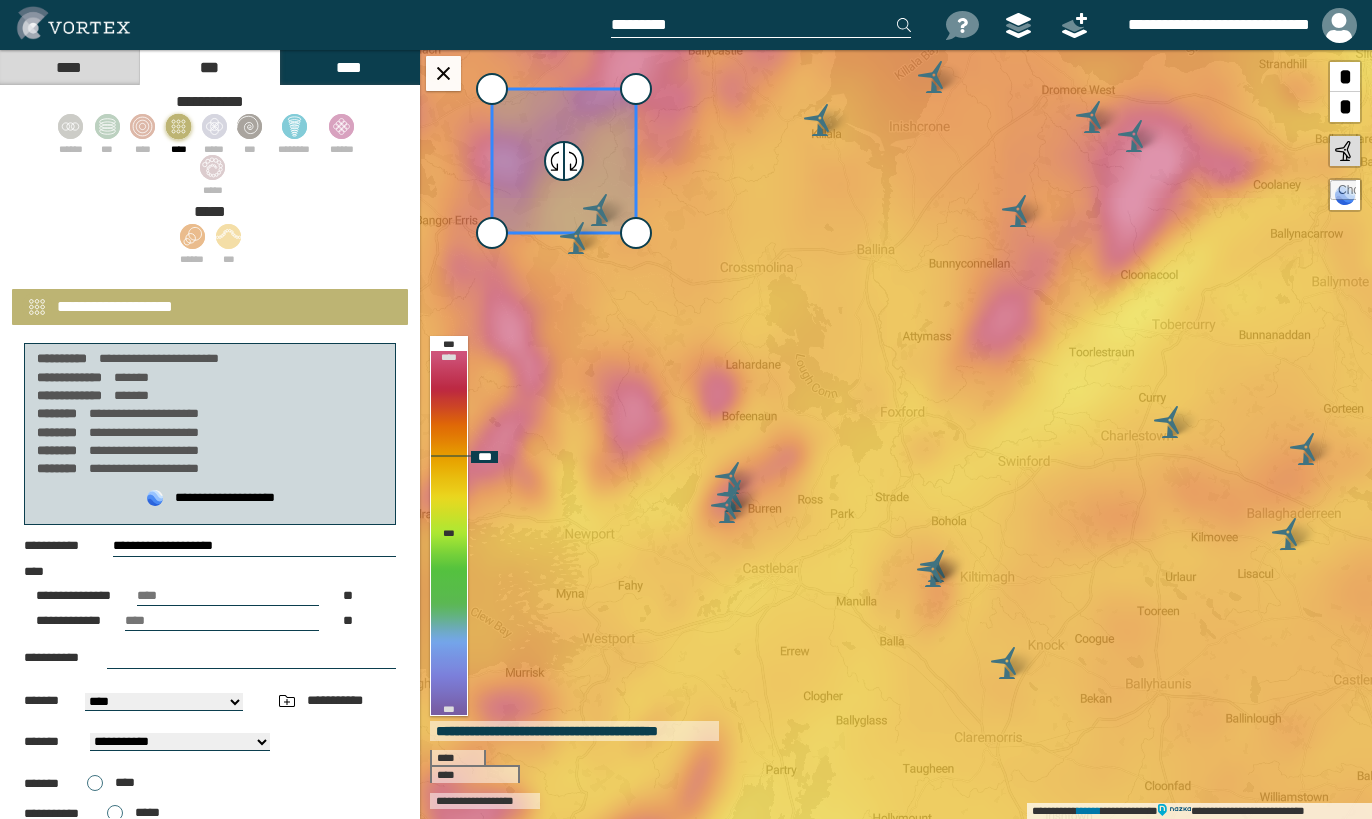 drag, startPoint x: 731, startPoint y: 344, endPoint x: 832, endPoint y: 328, distance: 102.259476 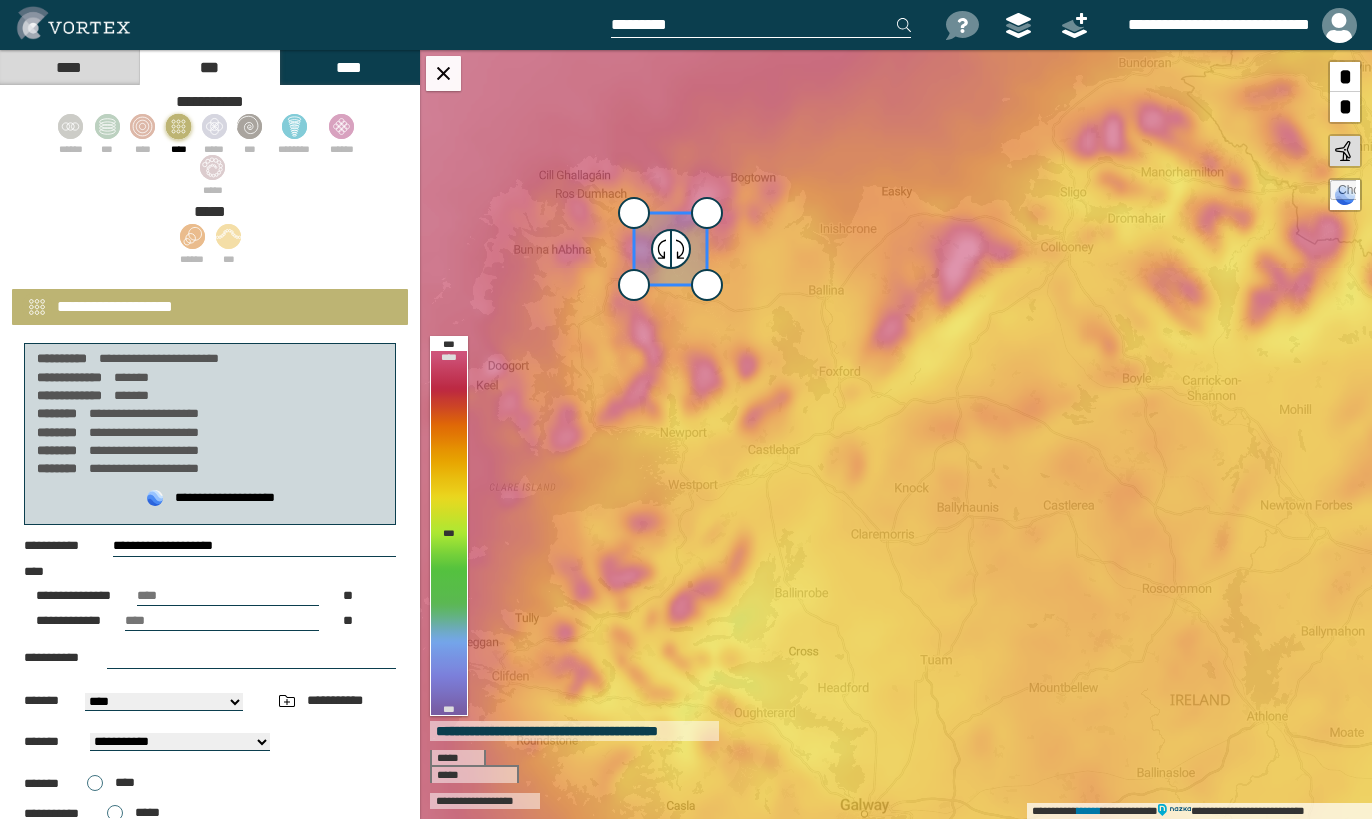 click on "****" at bounding box center (69, 67) 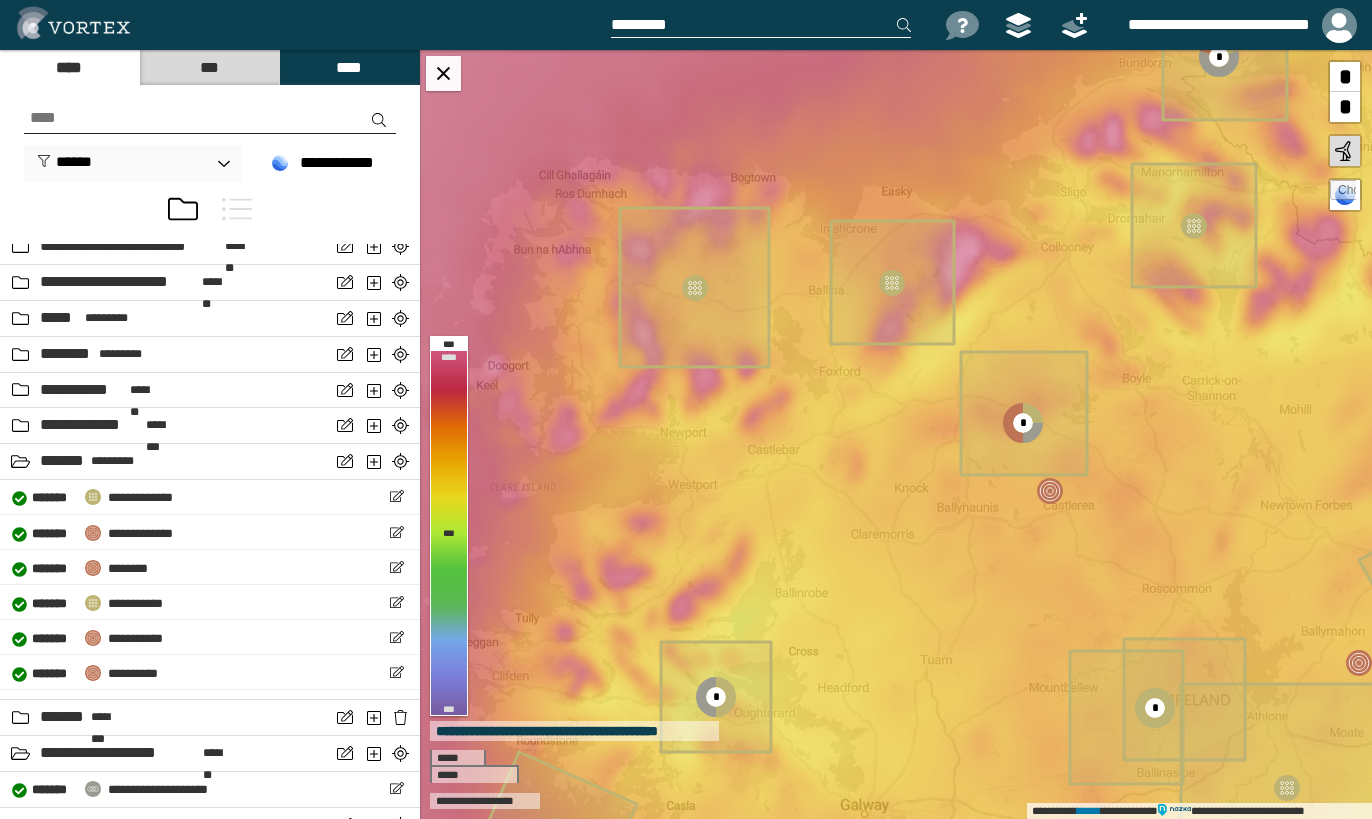 scroll, scrollTop: 1900, scrollLeft: 0, axis: vertical 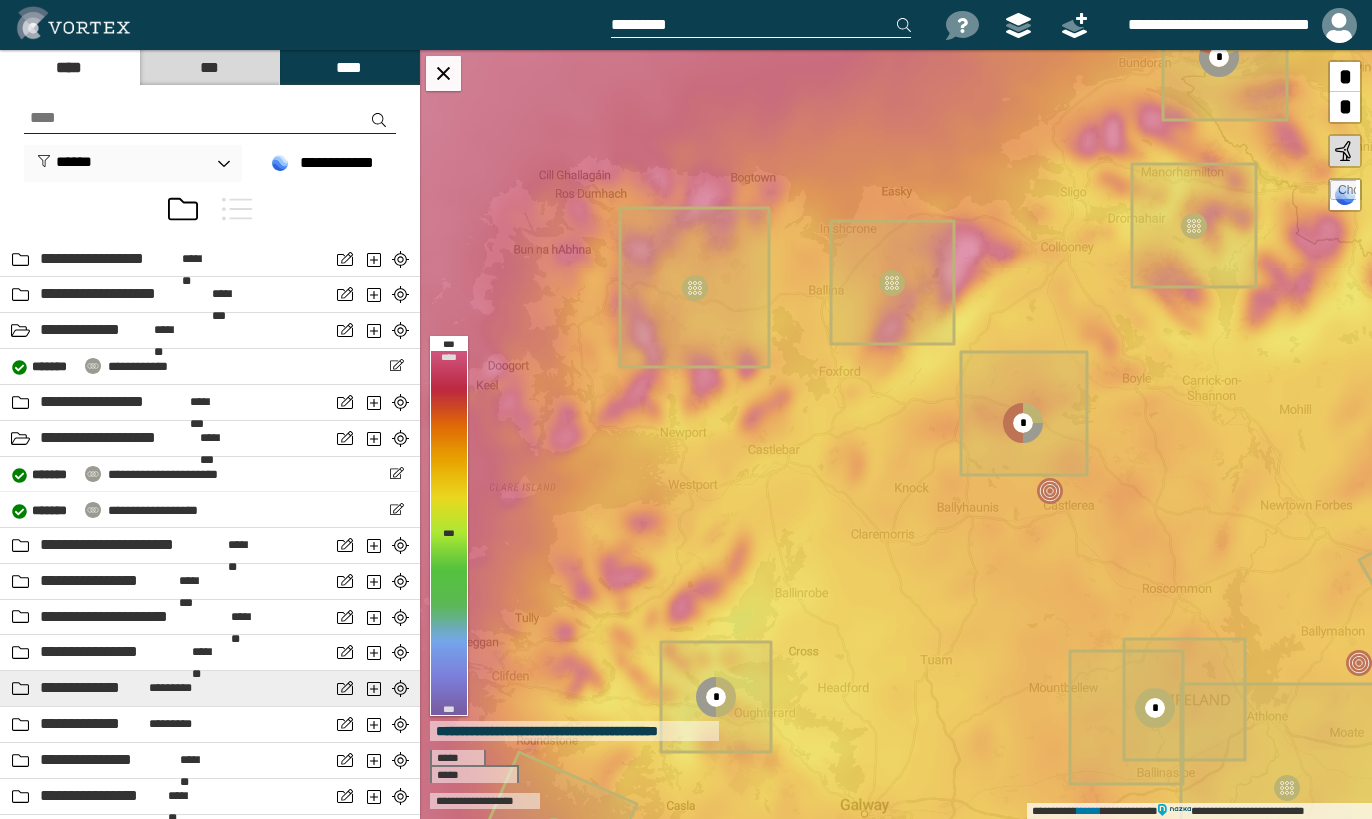 click on "**********" at bounding box center [92, 688] 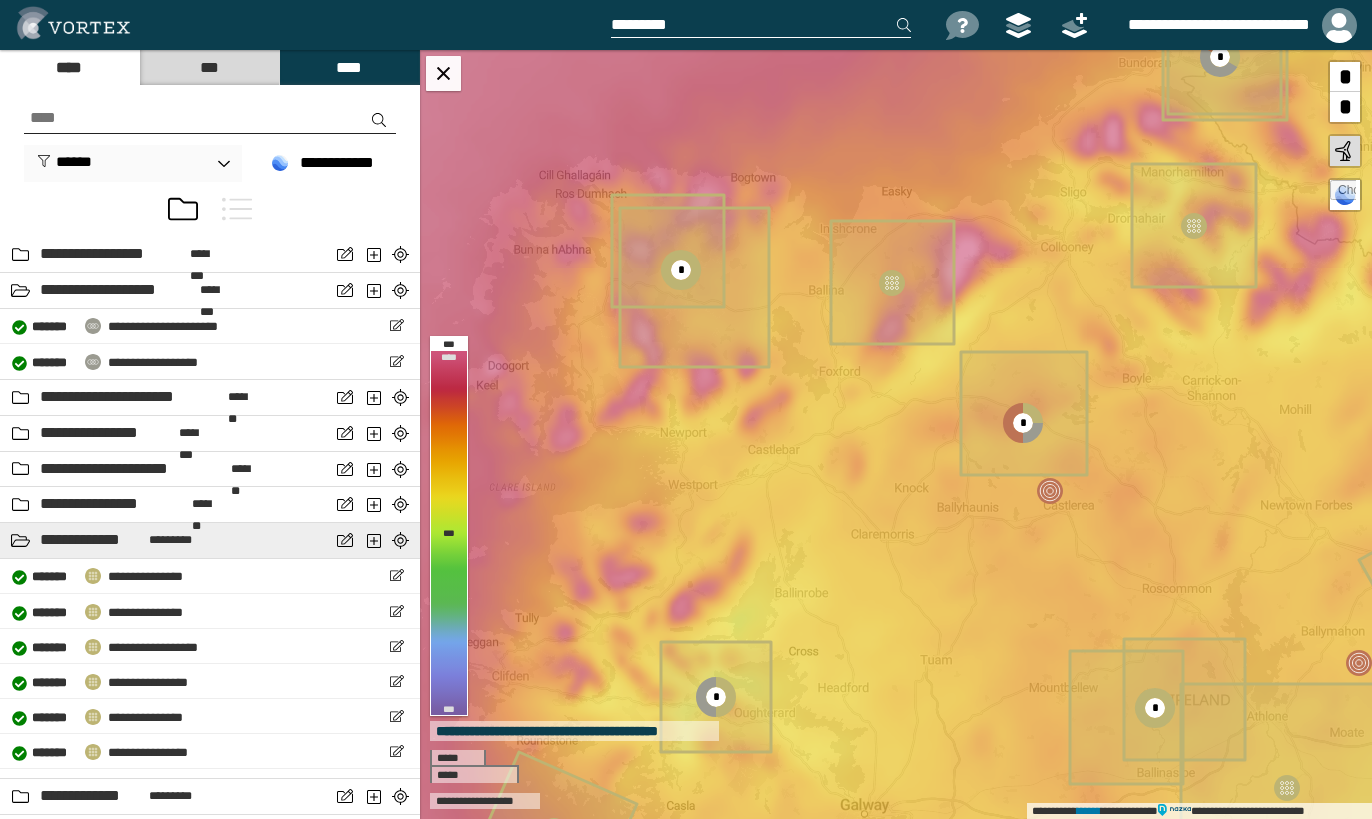 scroll, scrollTop: 2700, scrollLeft: 0, axis: vertical 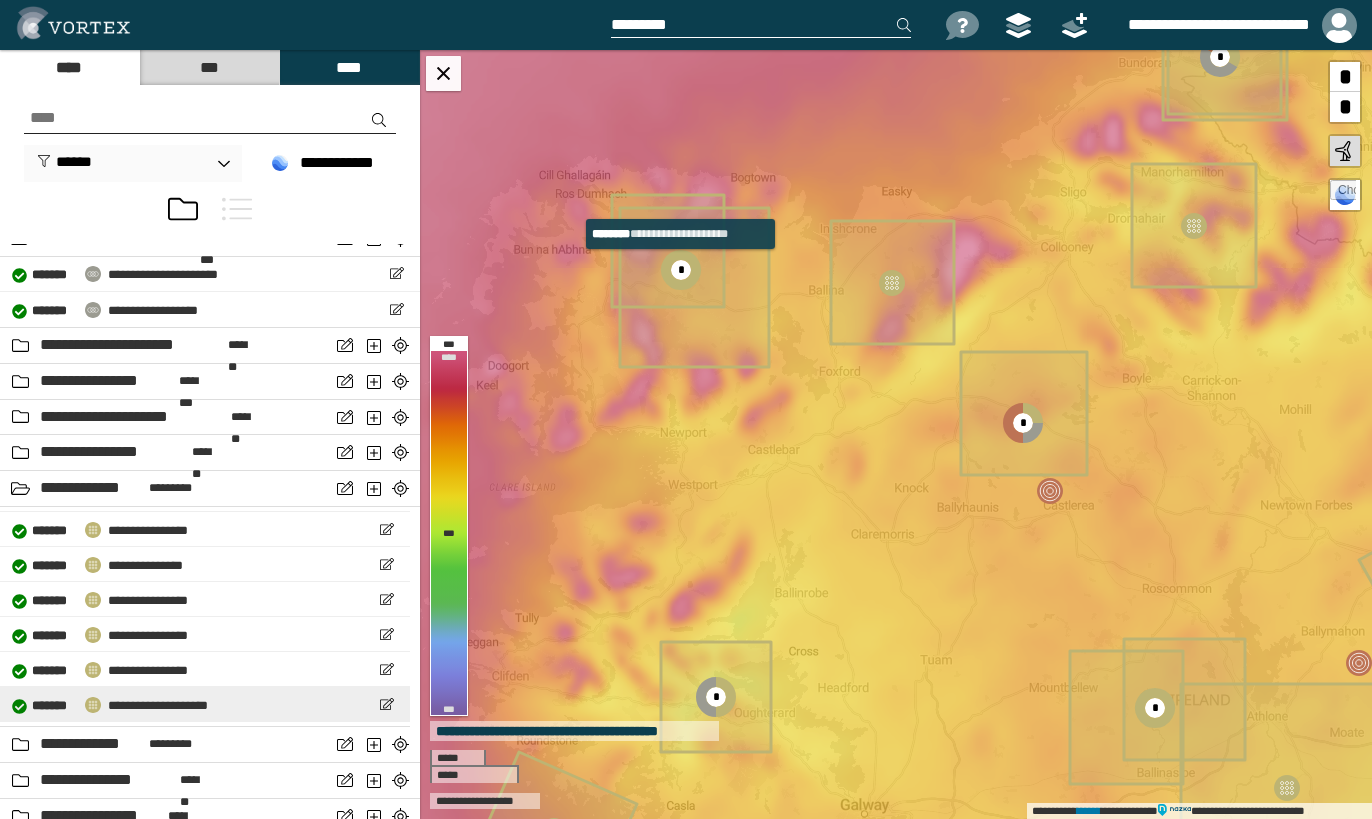 click on "**********" at bounding box center (158, 705) 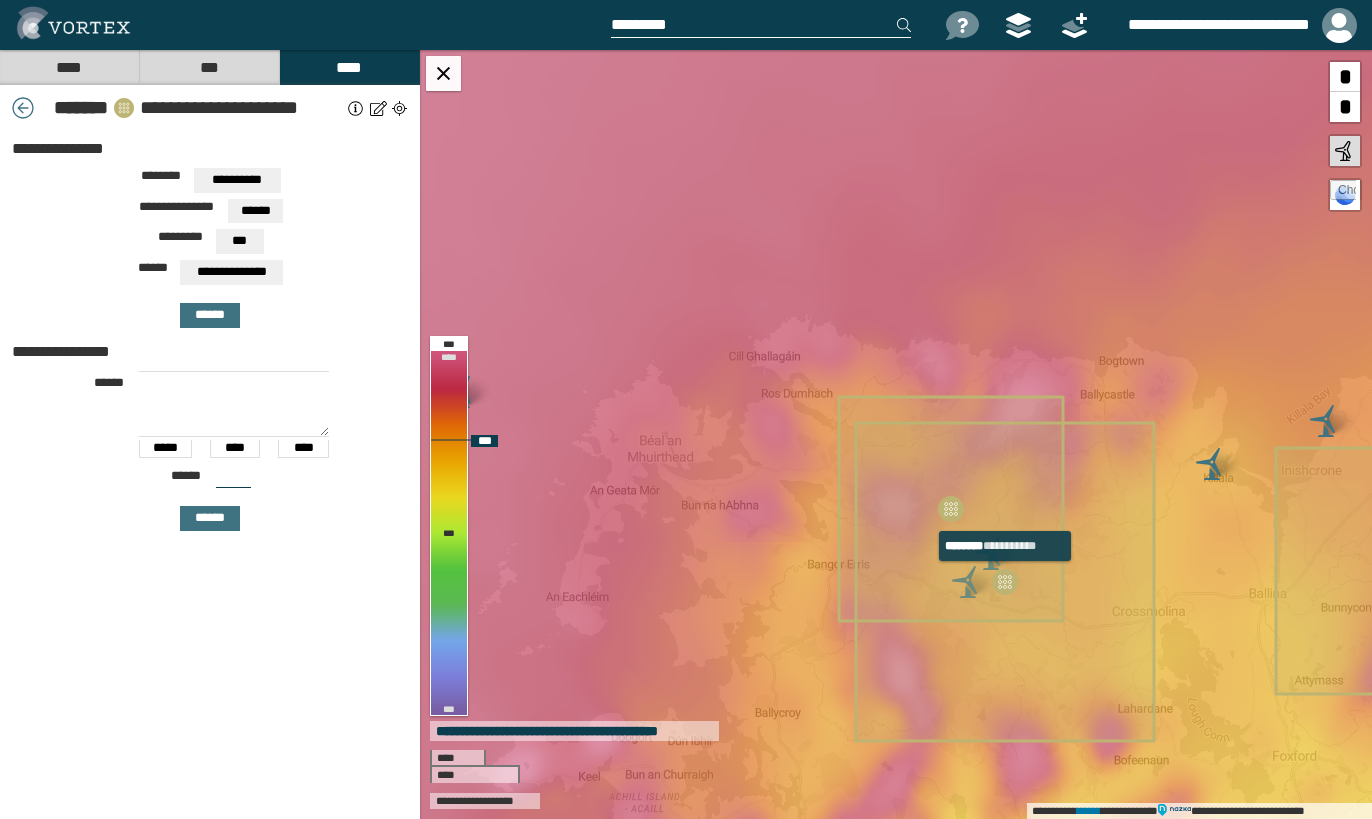 click at bounding box center [1005, 582] 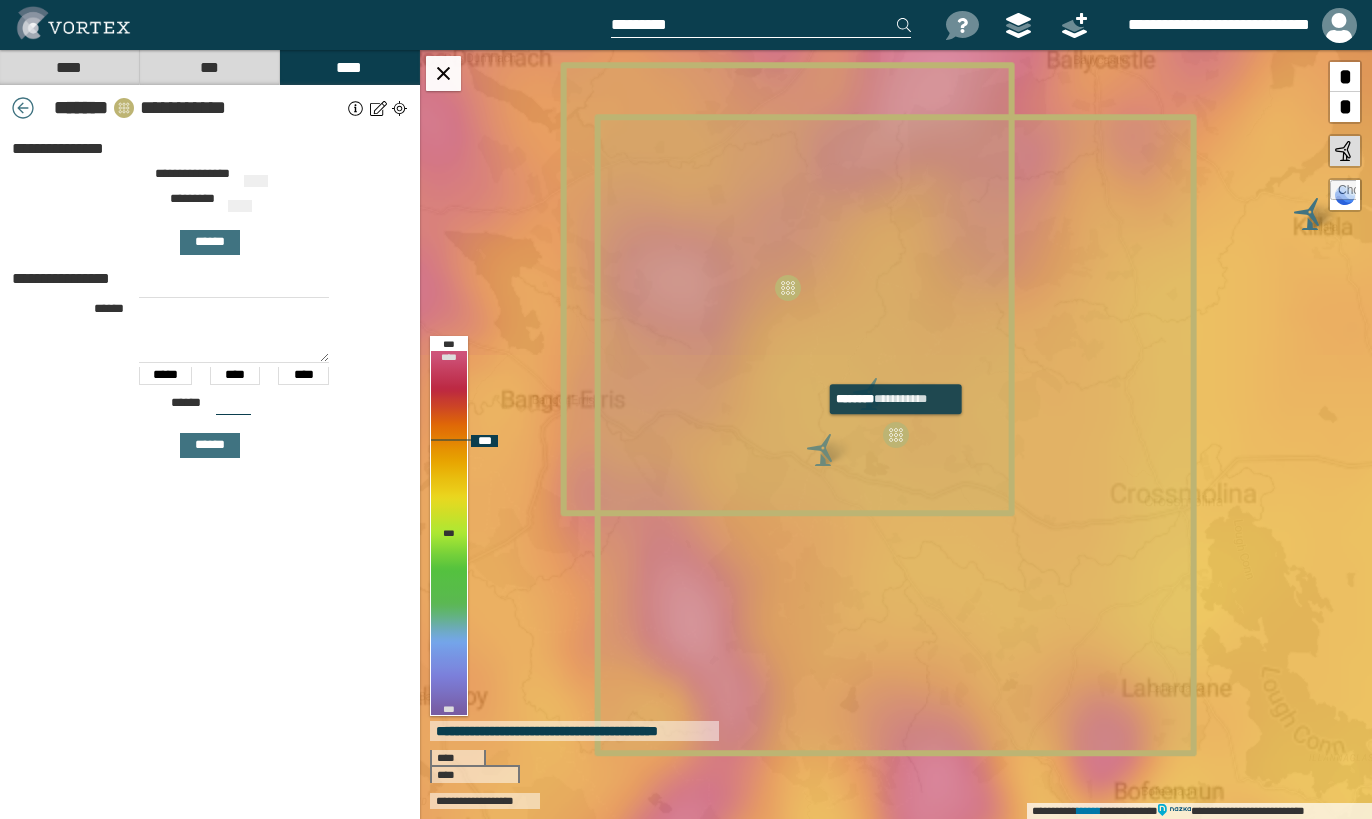 type on "***" 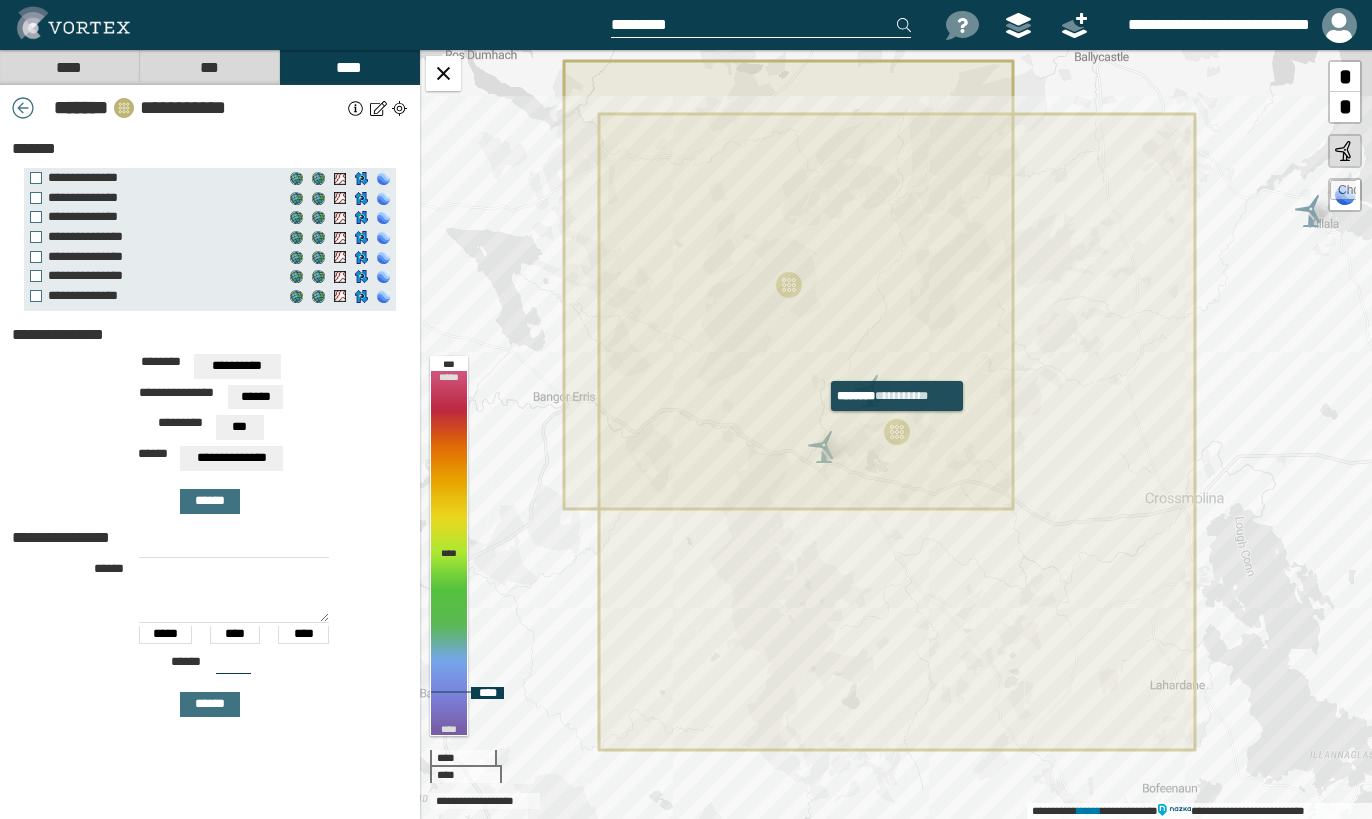 click at bounding box center [897, 432] 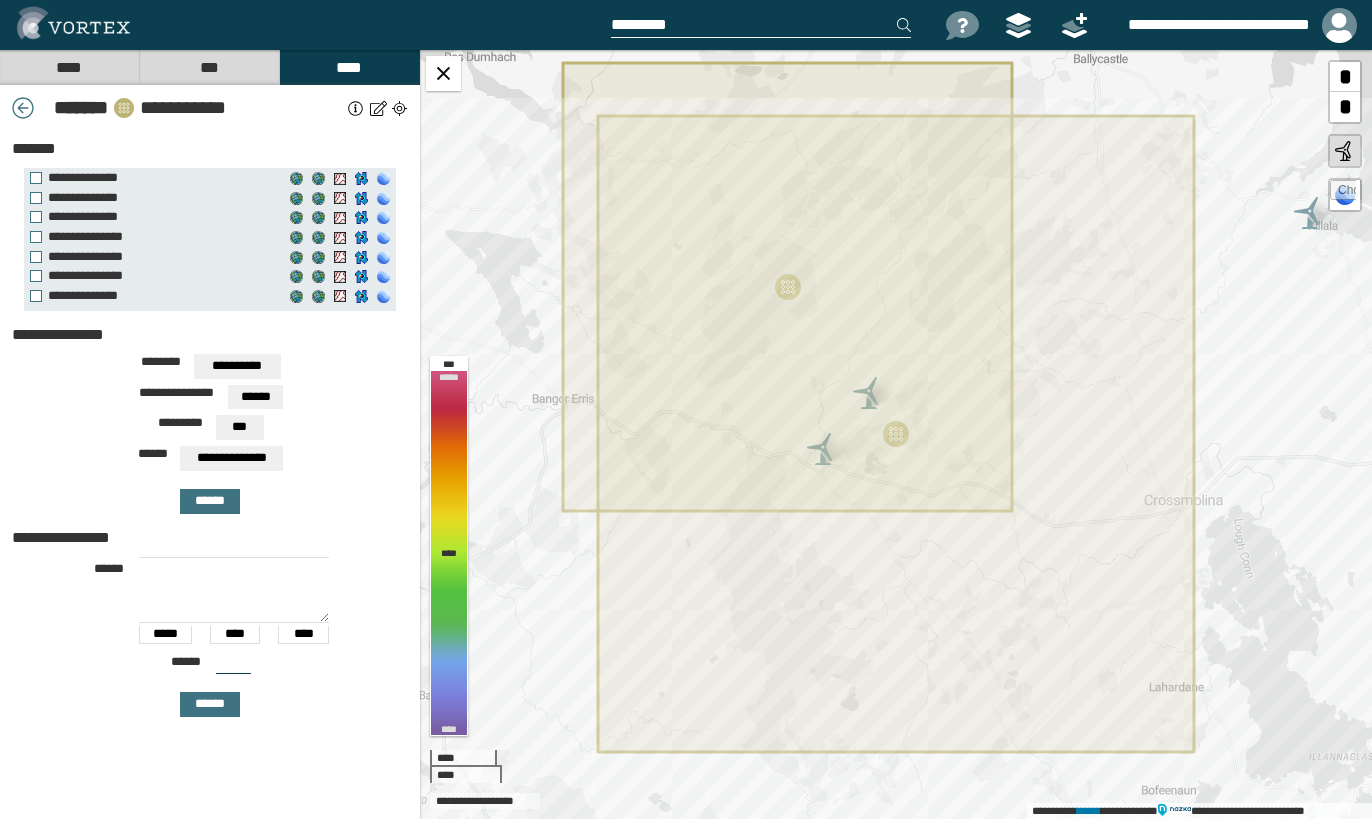 click at bounding box center [356, 108] 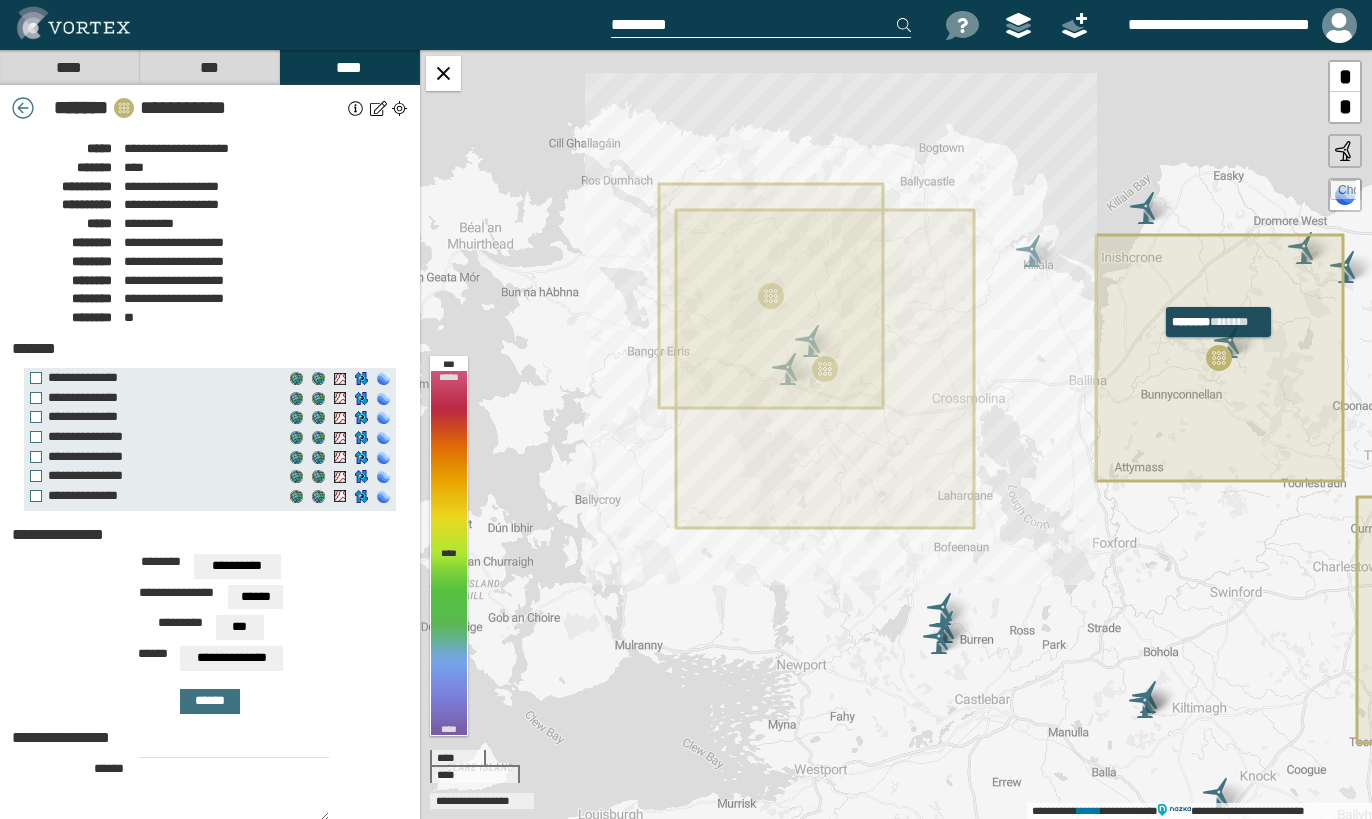 click at bounding box center [1219, 358] 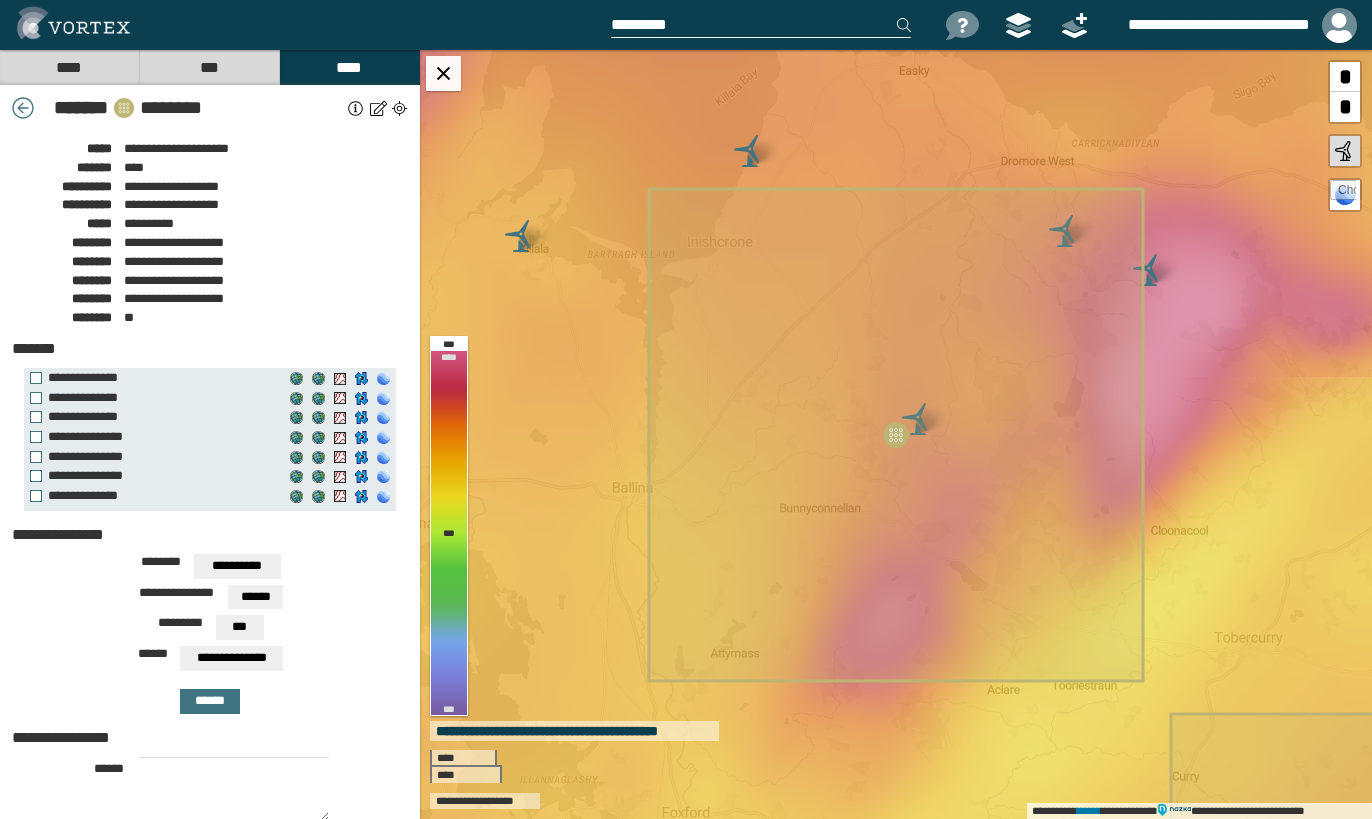 click at bounding box center [356, 108] 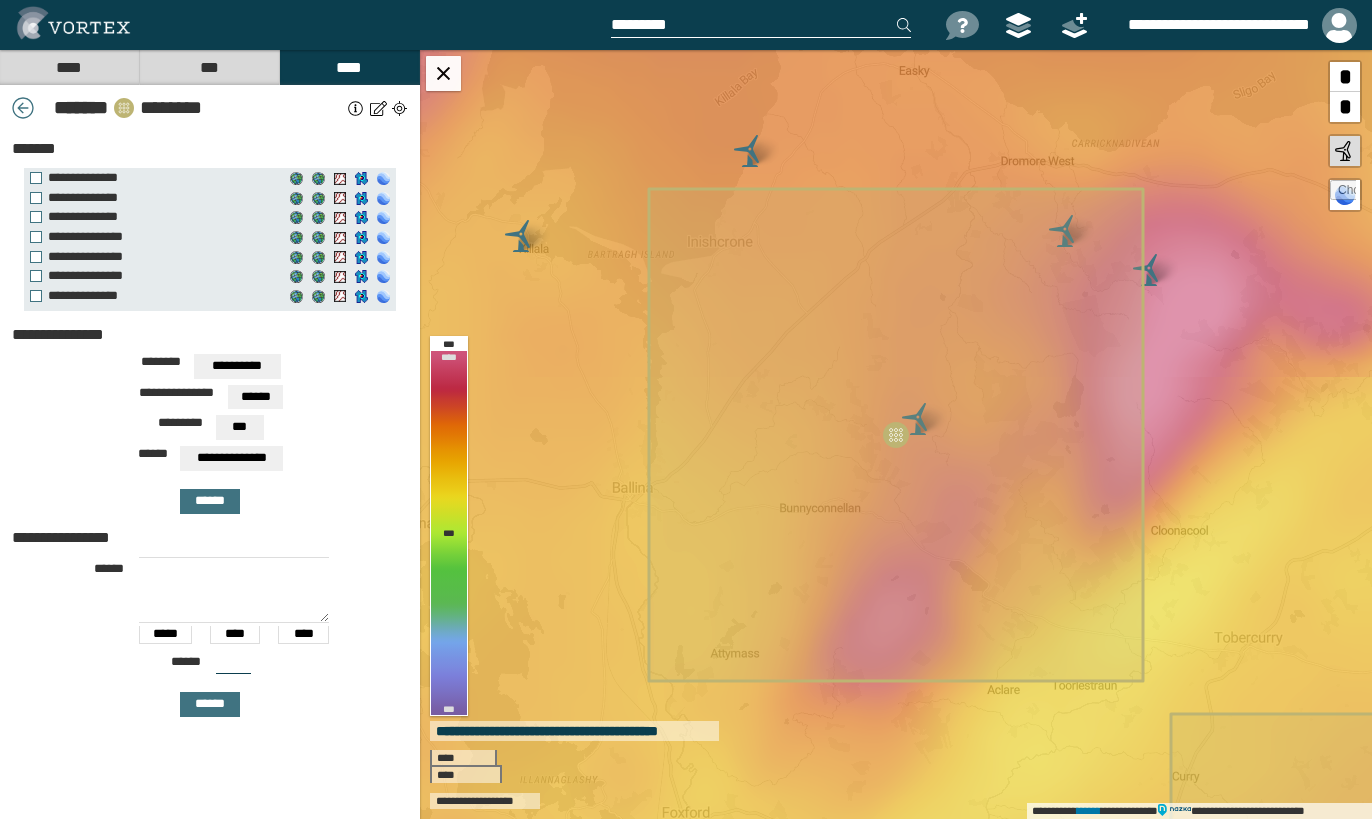 click at bounding box center (356, 108) 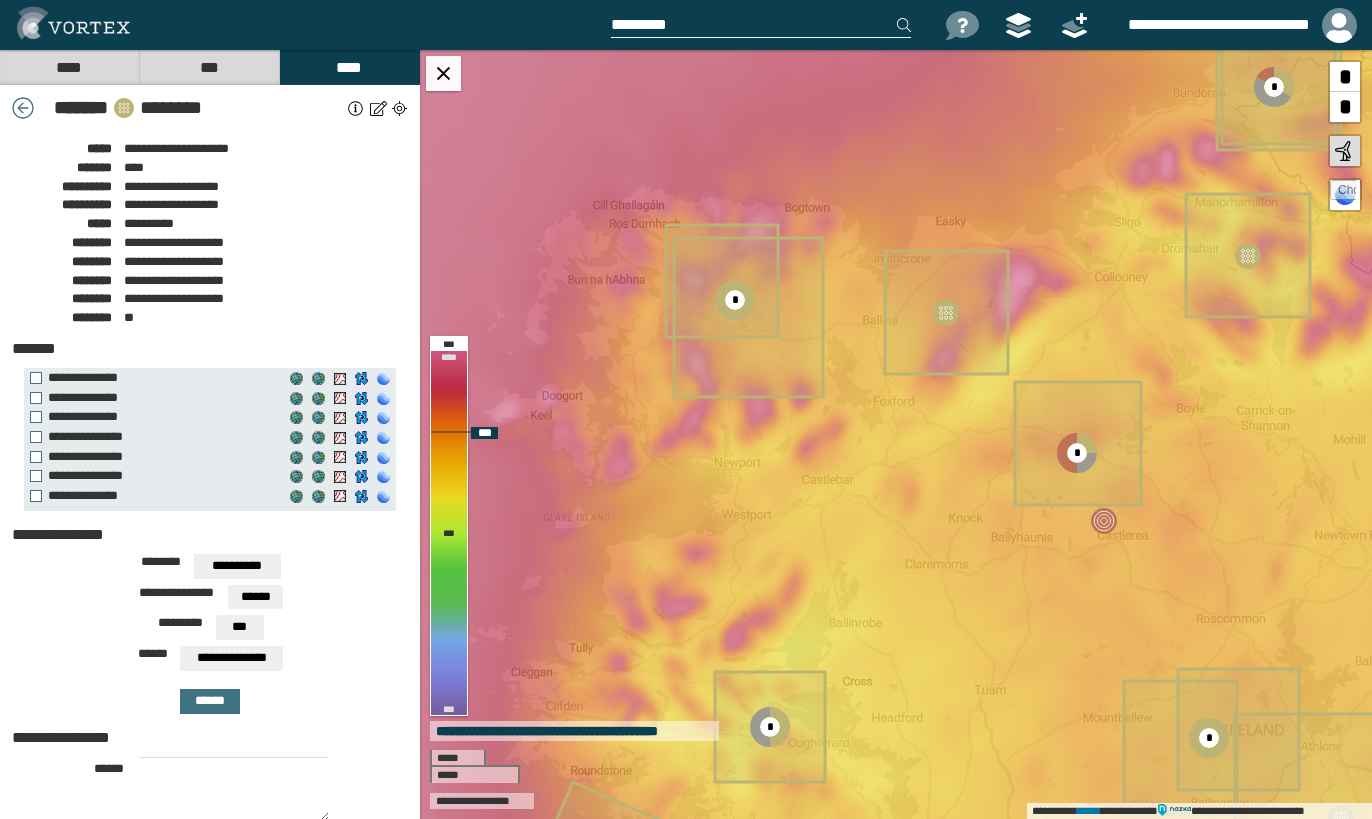 drag, startPoint x: 548, startPoint y: 511, endPoint x: 645, endPoint y: 442, distance: 119.03781 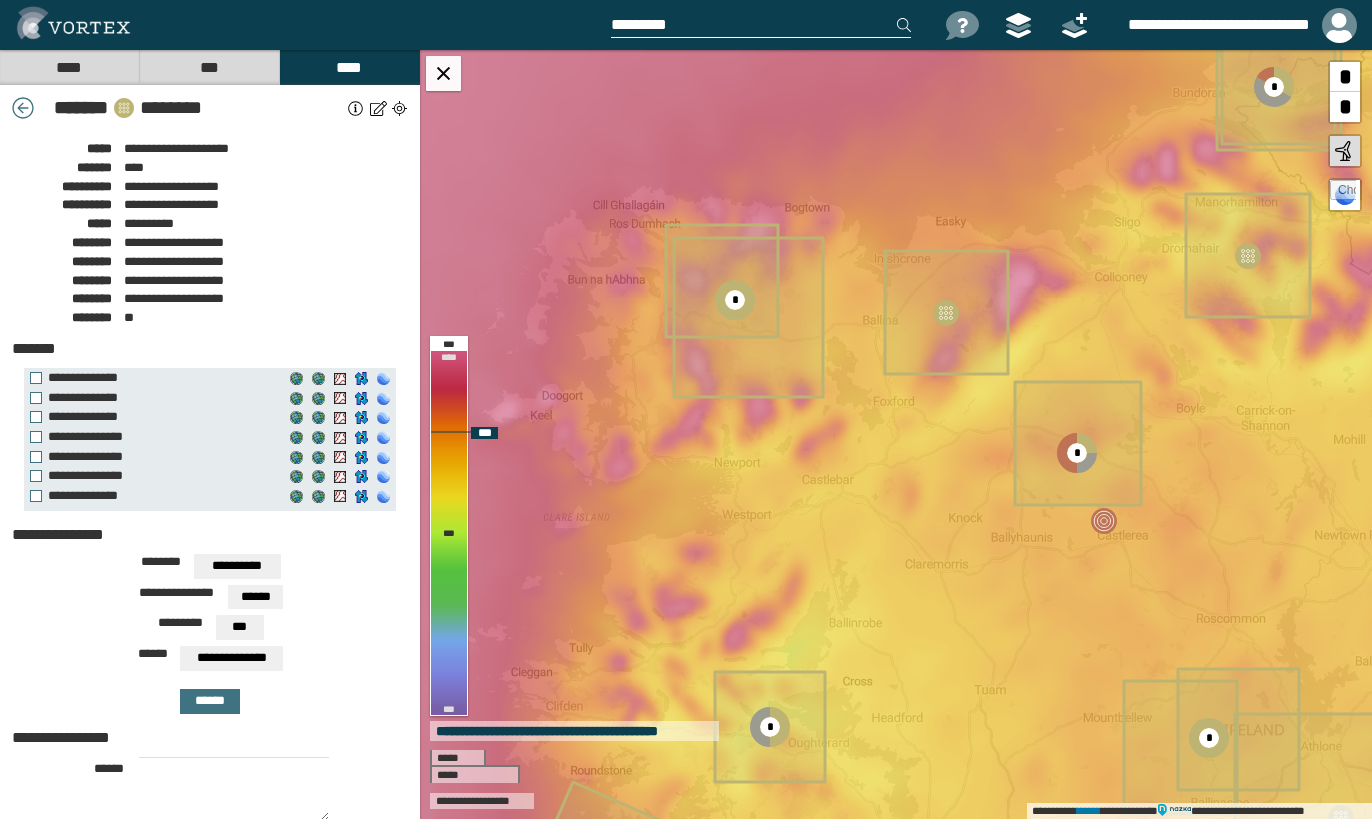 click on "[FIRST] [LAST]" at bounding box center (896, 434) 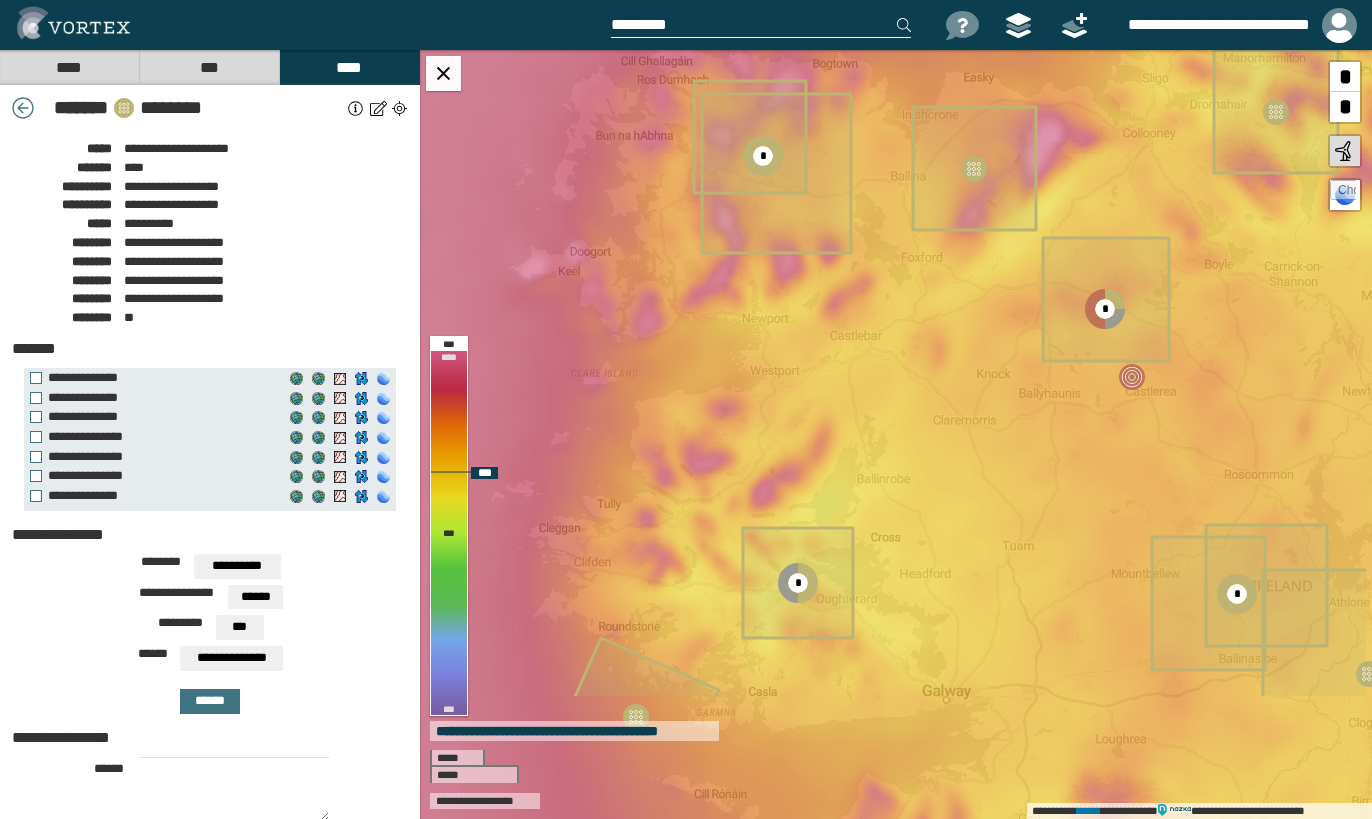 drag, startPoint x: 996, startPoint y: 643, endPoint x: 887, endPoint y: 542, distance: 148.60013 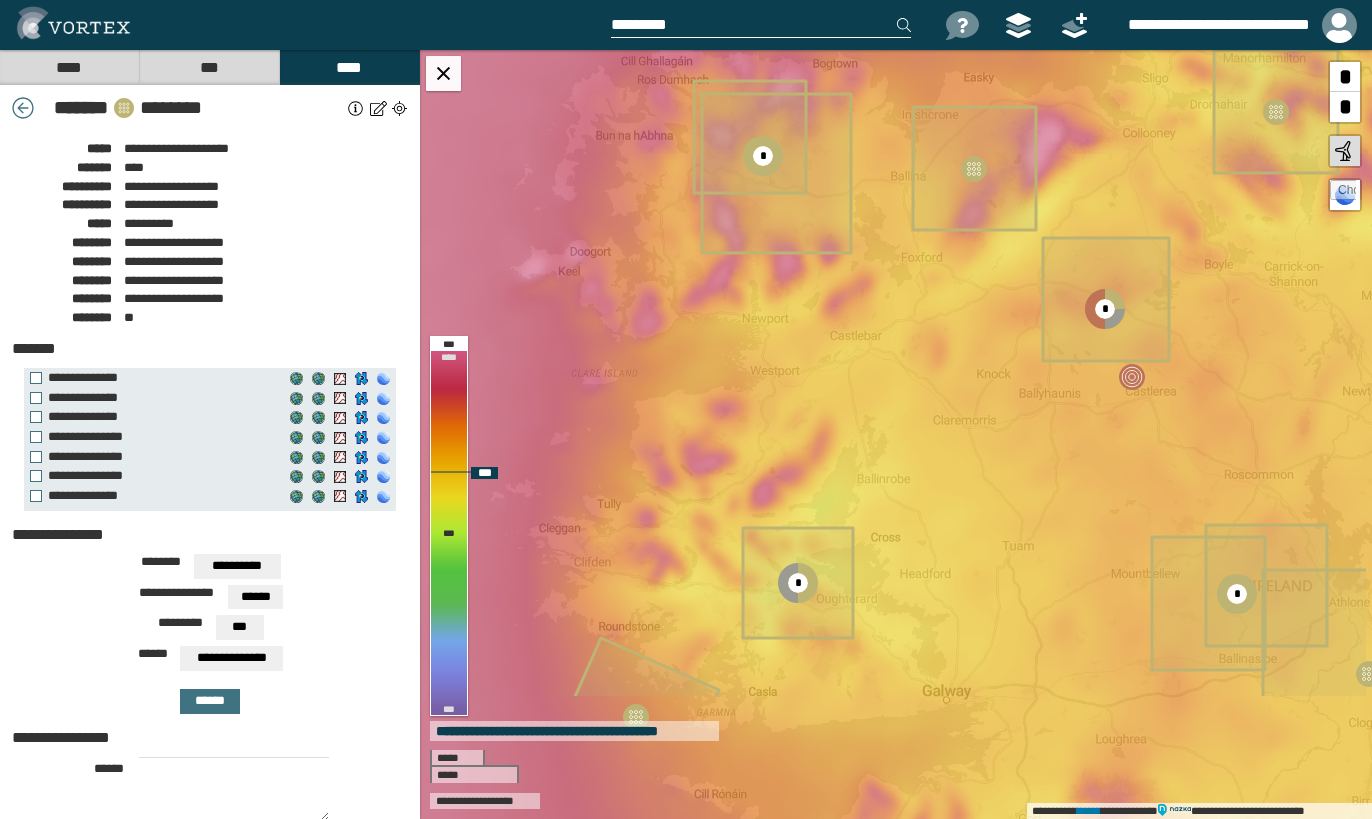 click on "[FIRST] [LAST]" at bounding box center [896, 434] 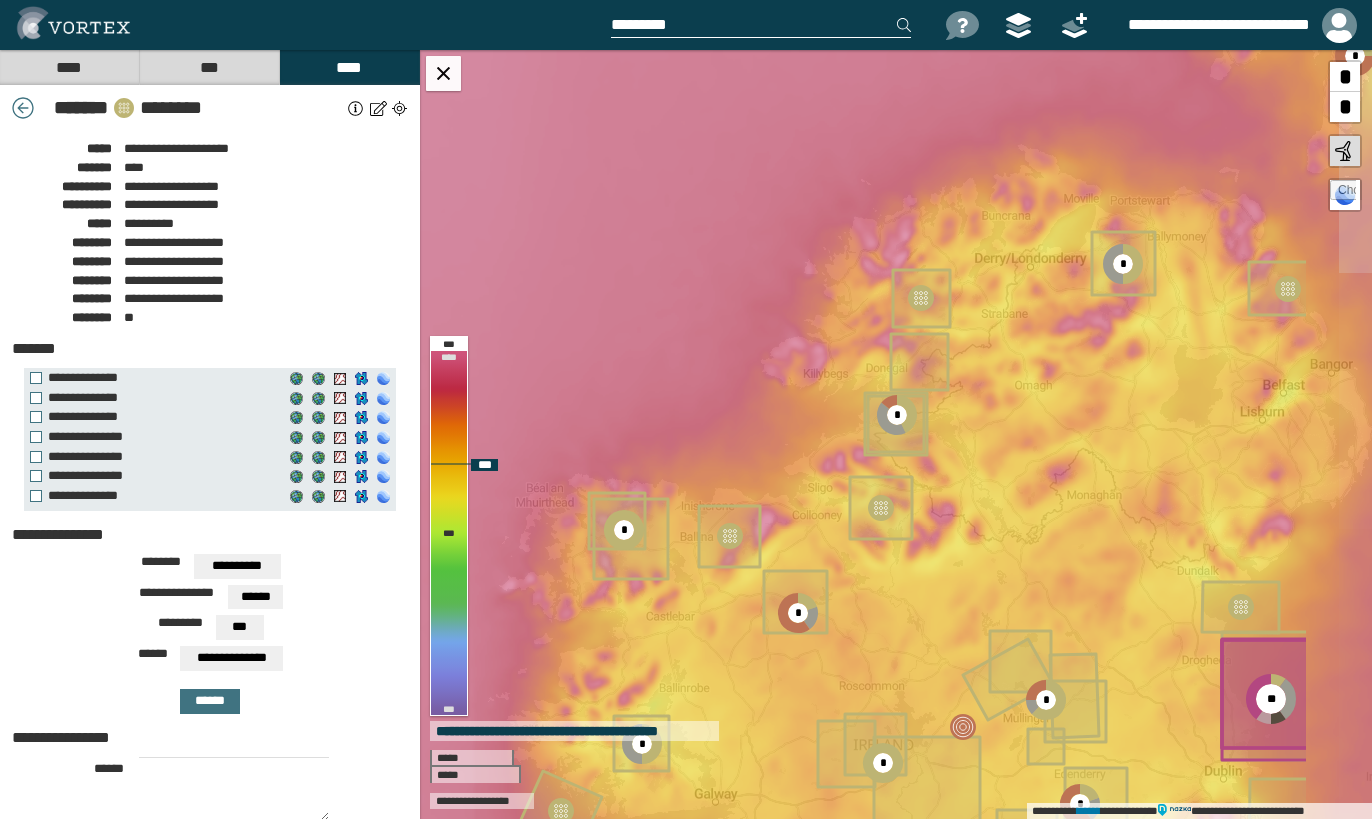 drag, startPoint x: 1093, startPoint y: 465, endPoint x: 931, endPoint y: 645, distance: 242.16524 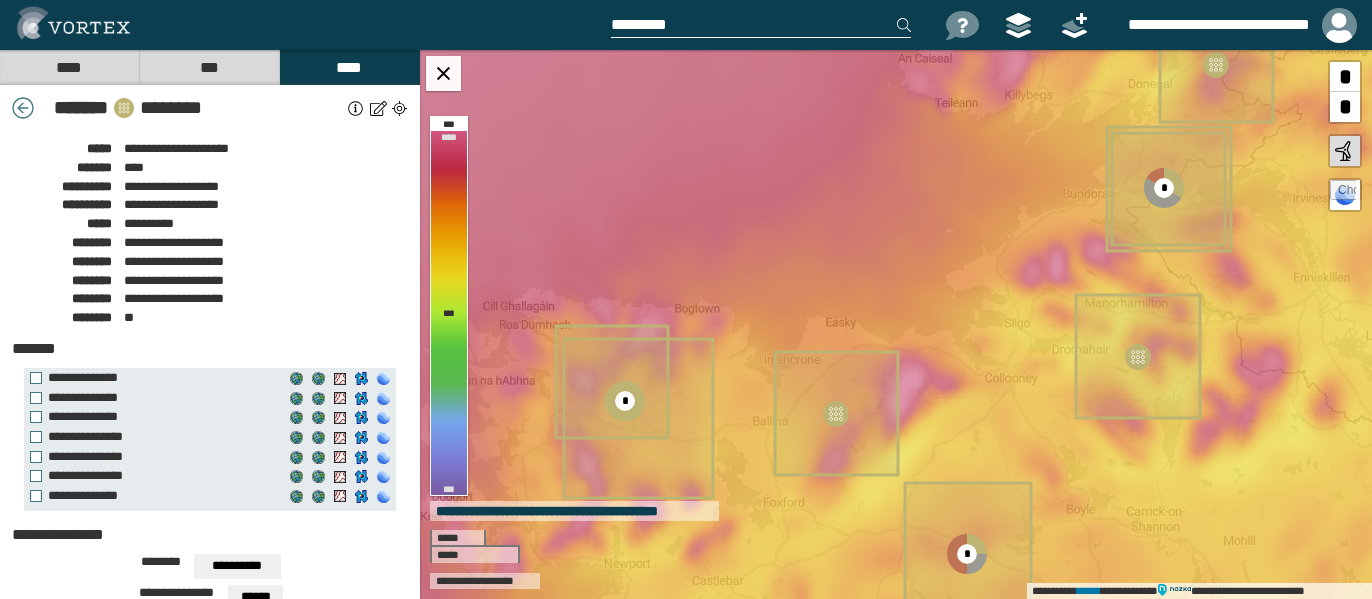 click on "***" at bounding box center [209, 67] 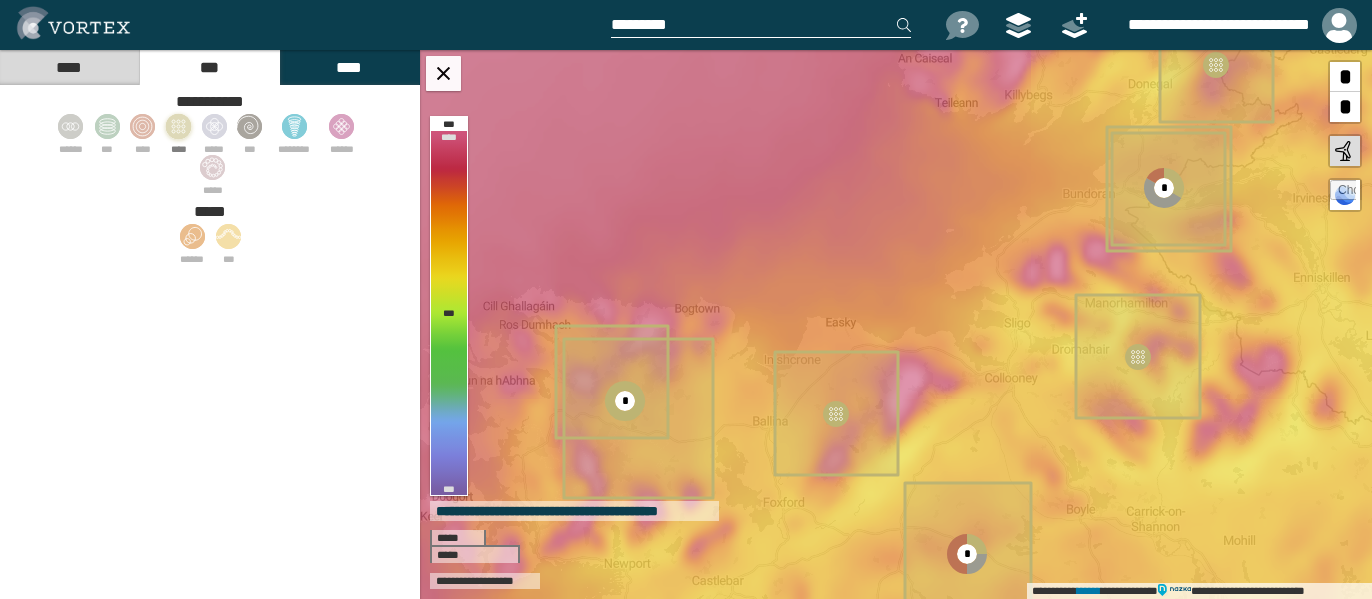 click 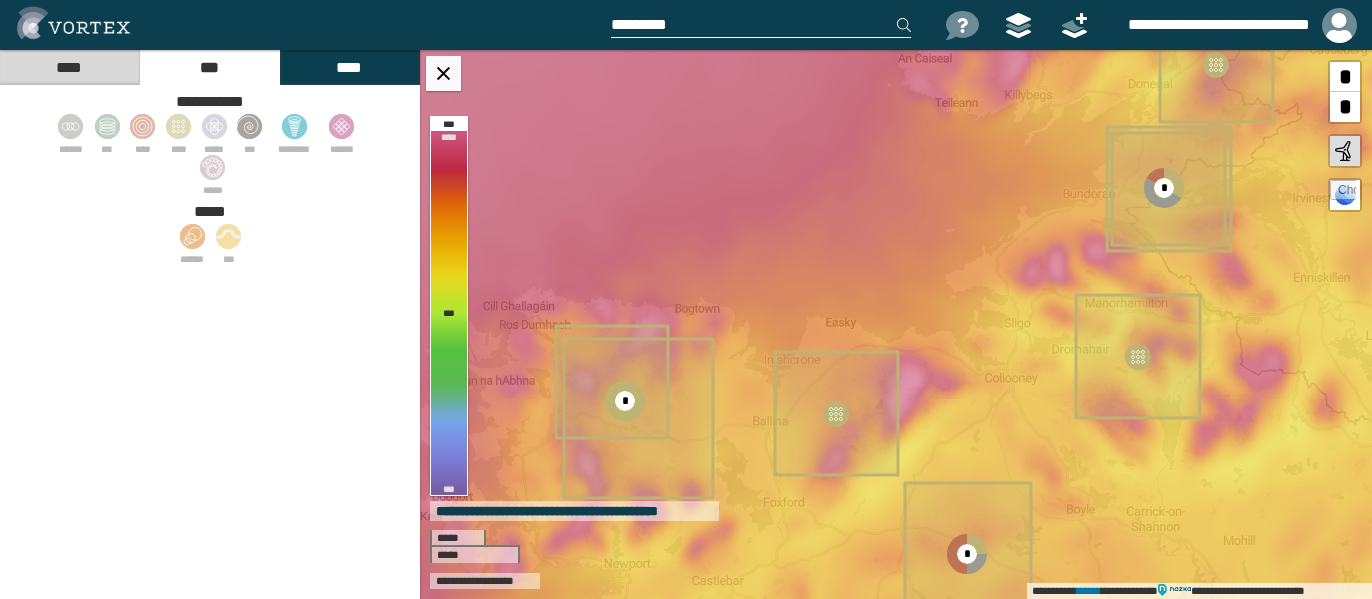 select on "*" 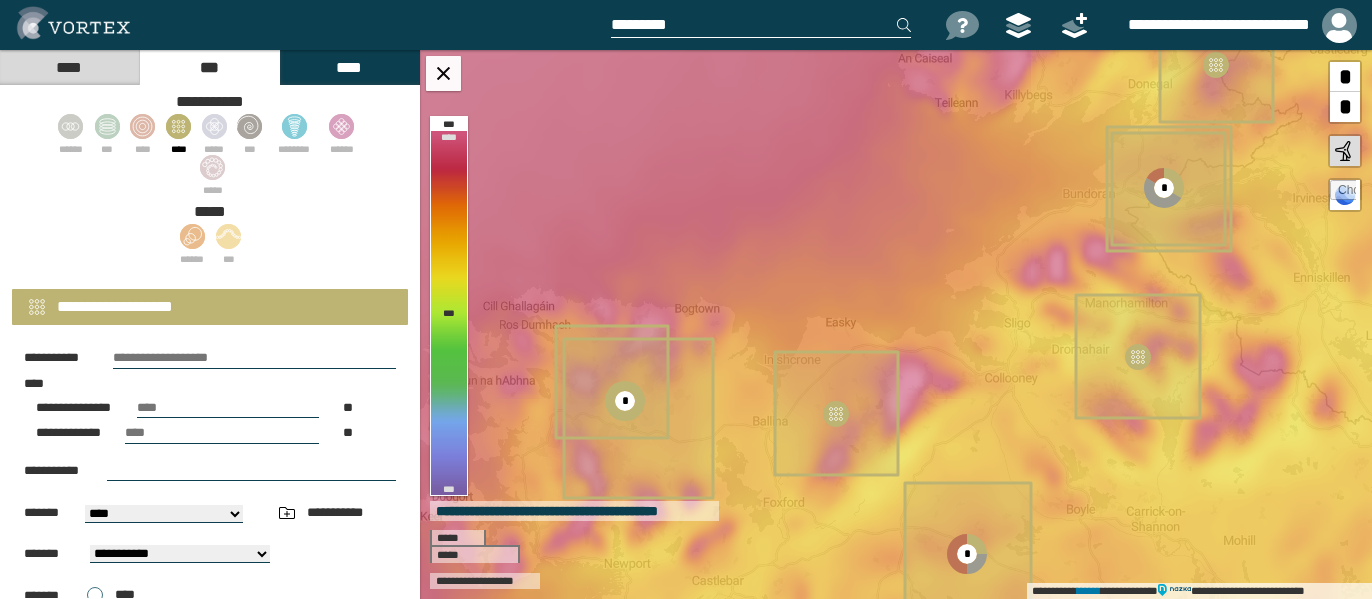 click at bounding box center [254, 358] 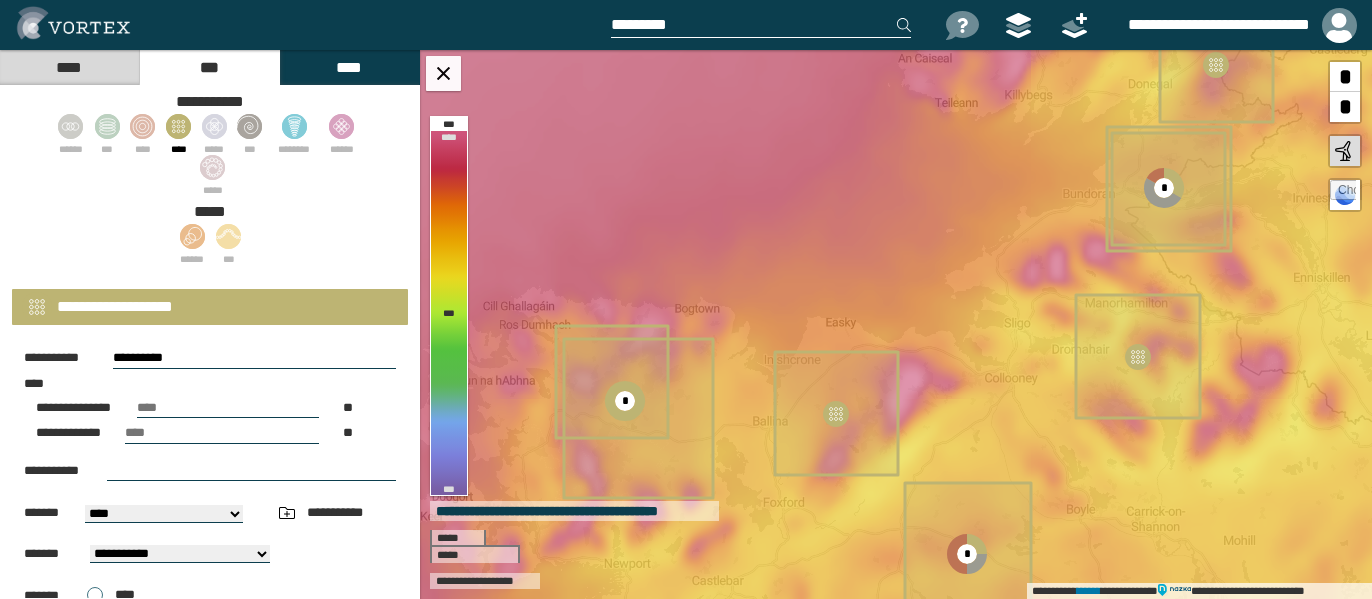 click on "**********" at bounding box center [254, 358] 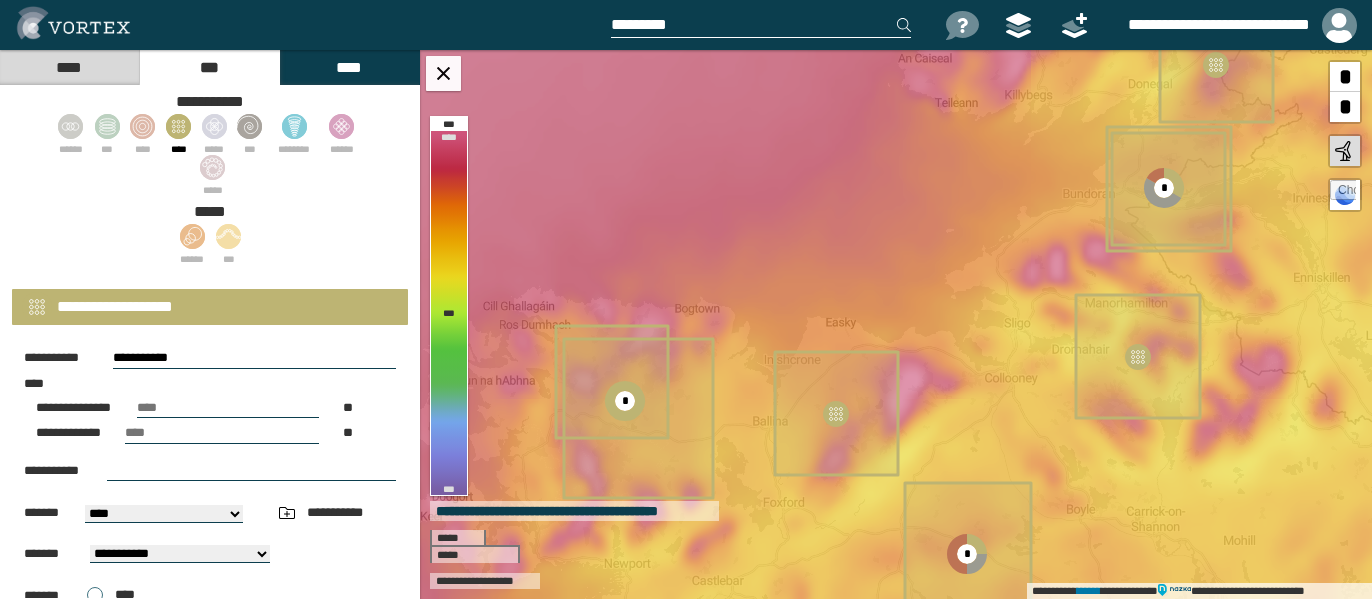 paste on "**********" 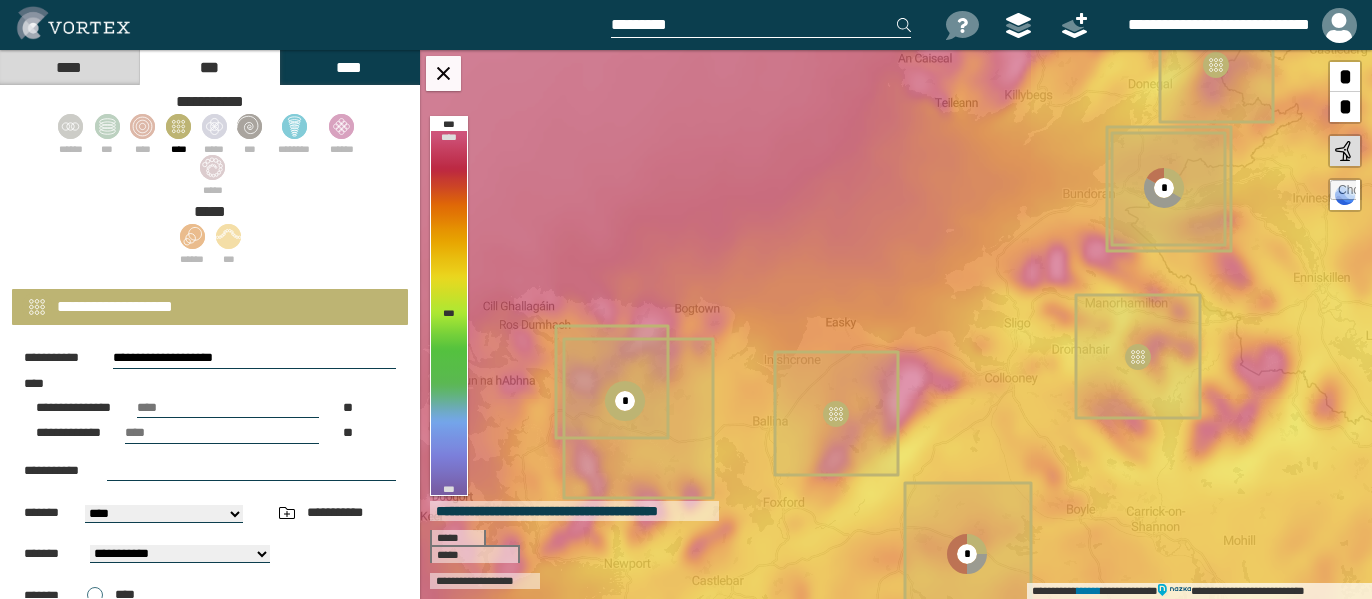 click on "**********" at bounding box center [254, 358] 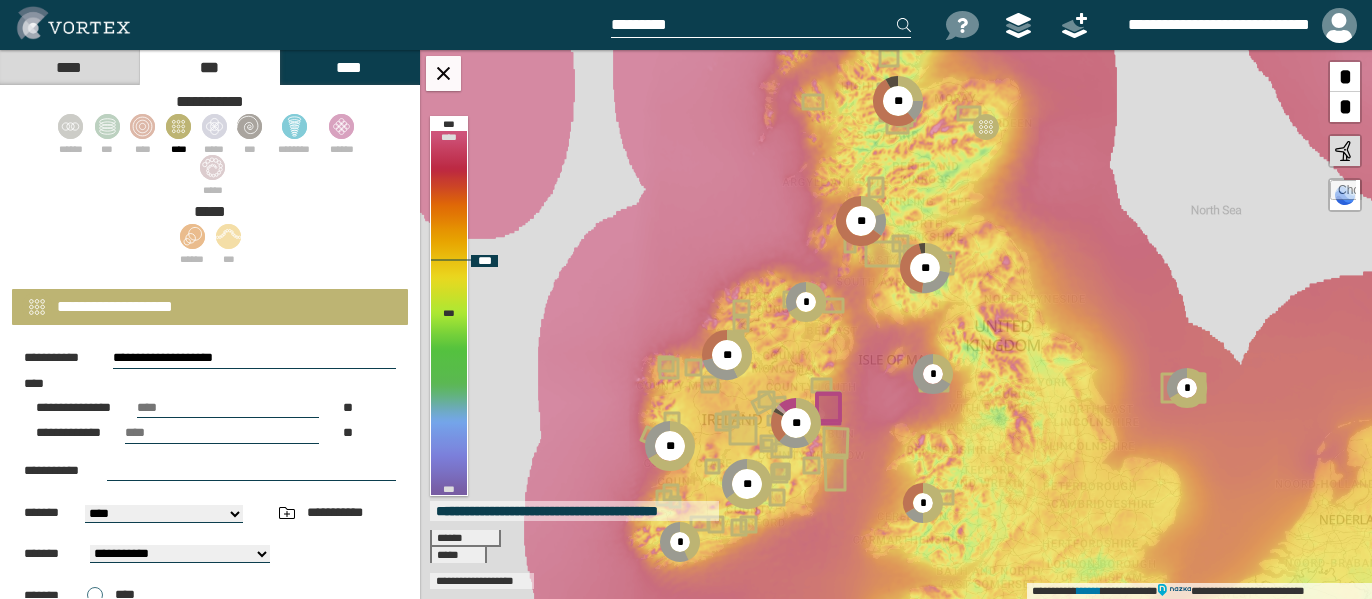 type on "**********" 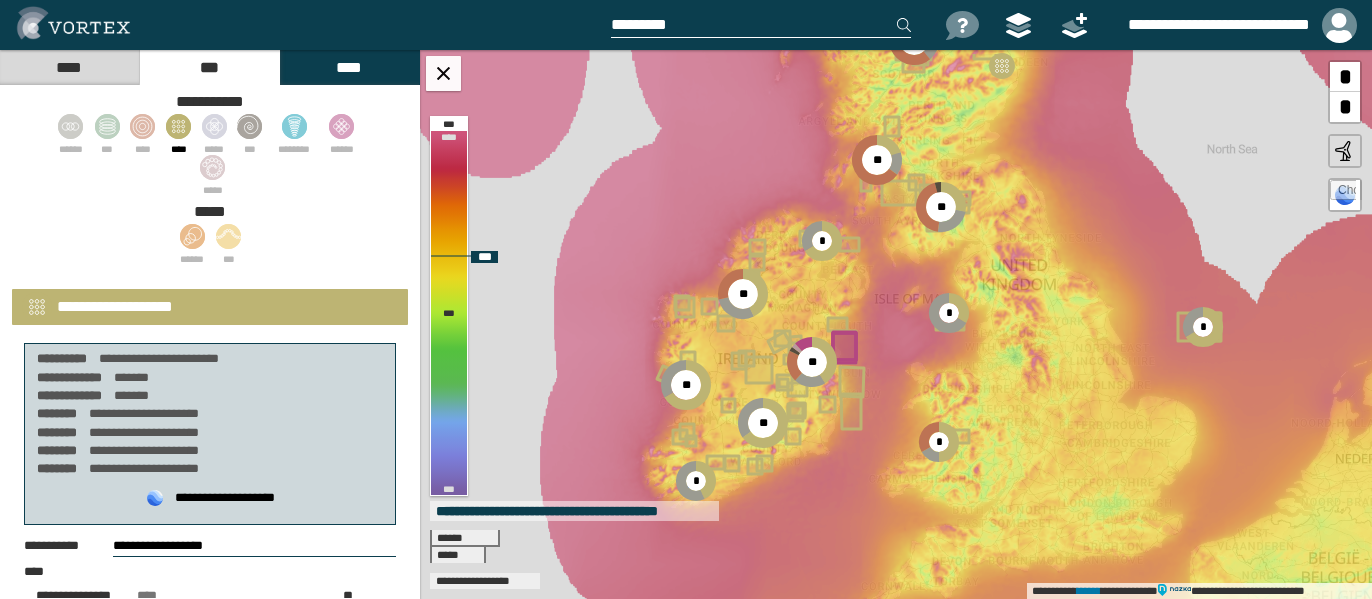 select on "**" 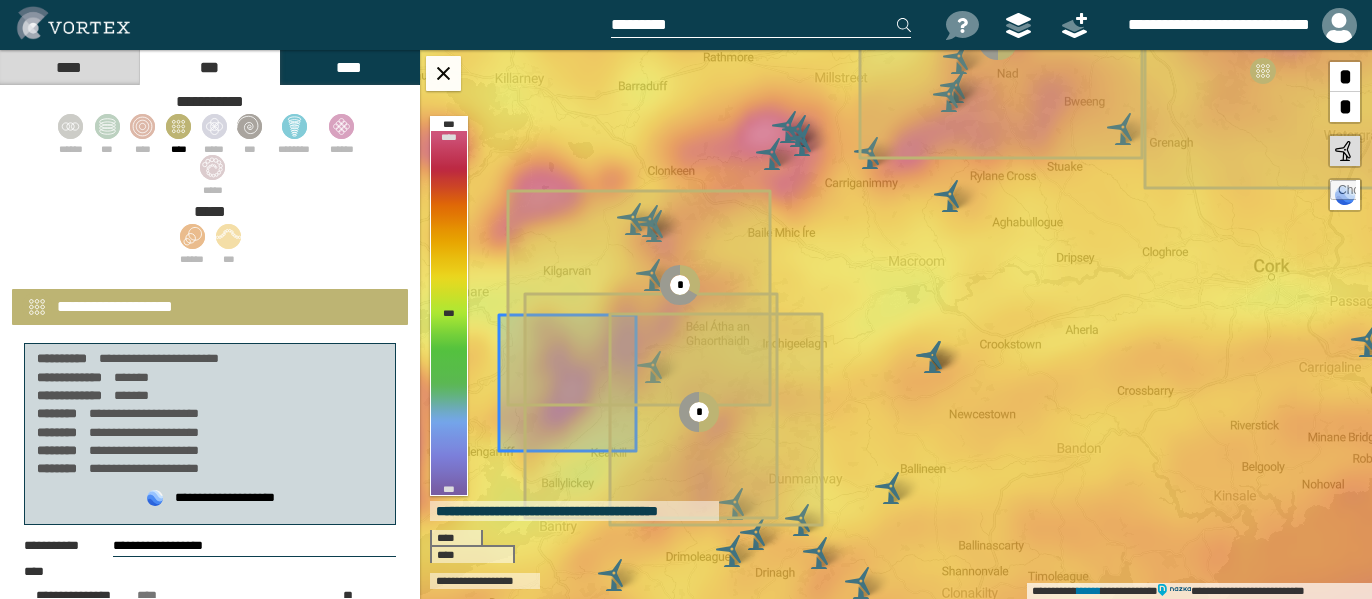 click on "**********" at bounding box center [254, 546] 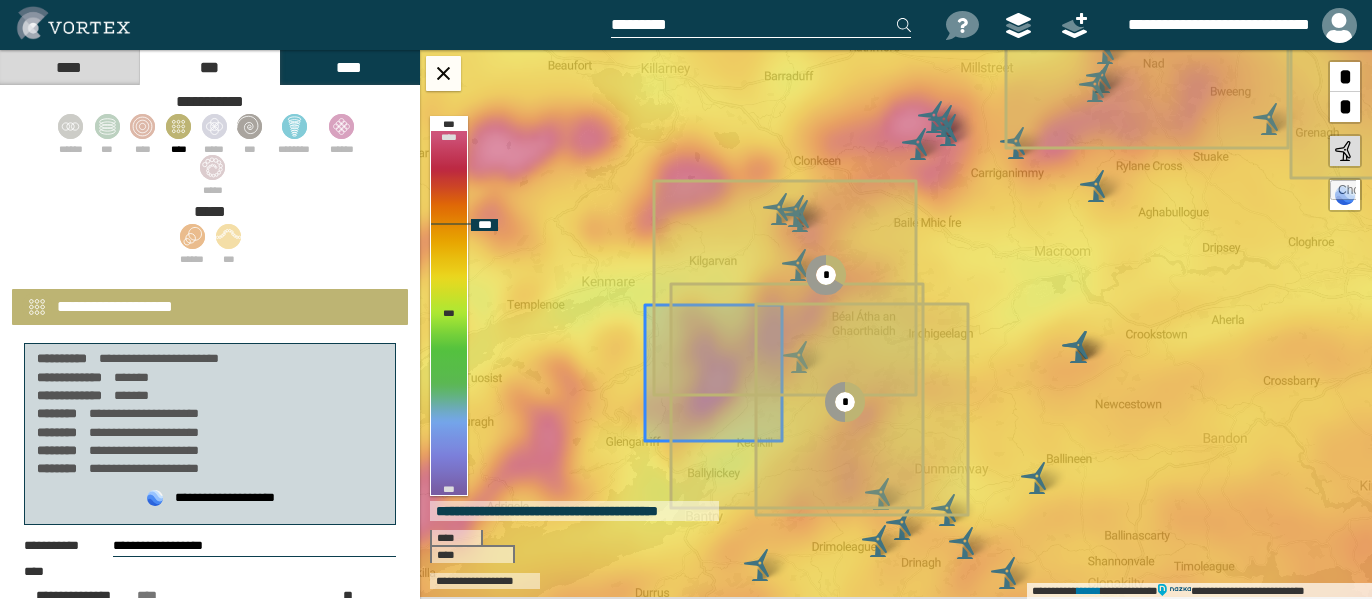 drag, startPoint x: 657, startPoint y: 403, endPoint x: 863, endPoint y: 392, distance: 206.29349 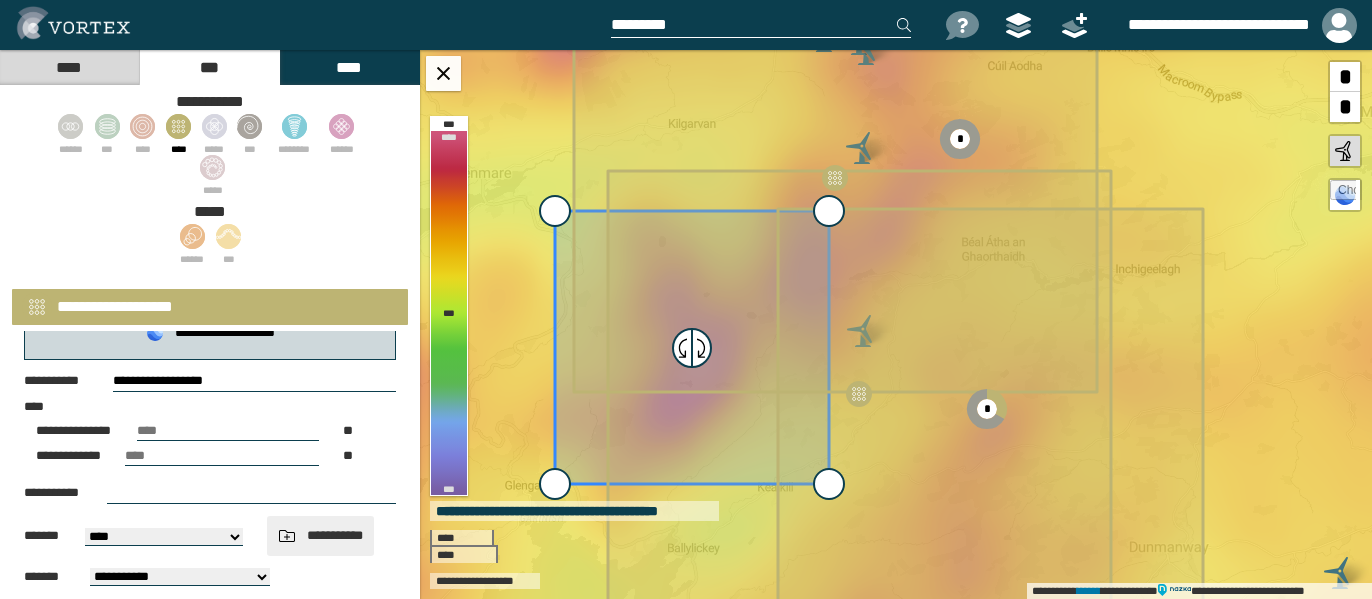 scroll, scrollTop: 200, scrollLeft: 0, axis: vertical 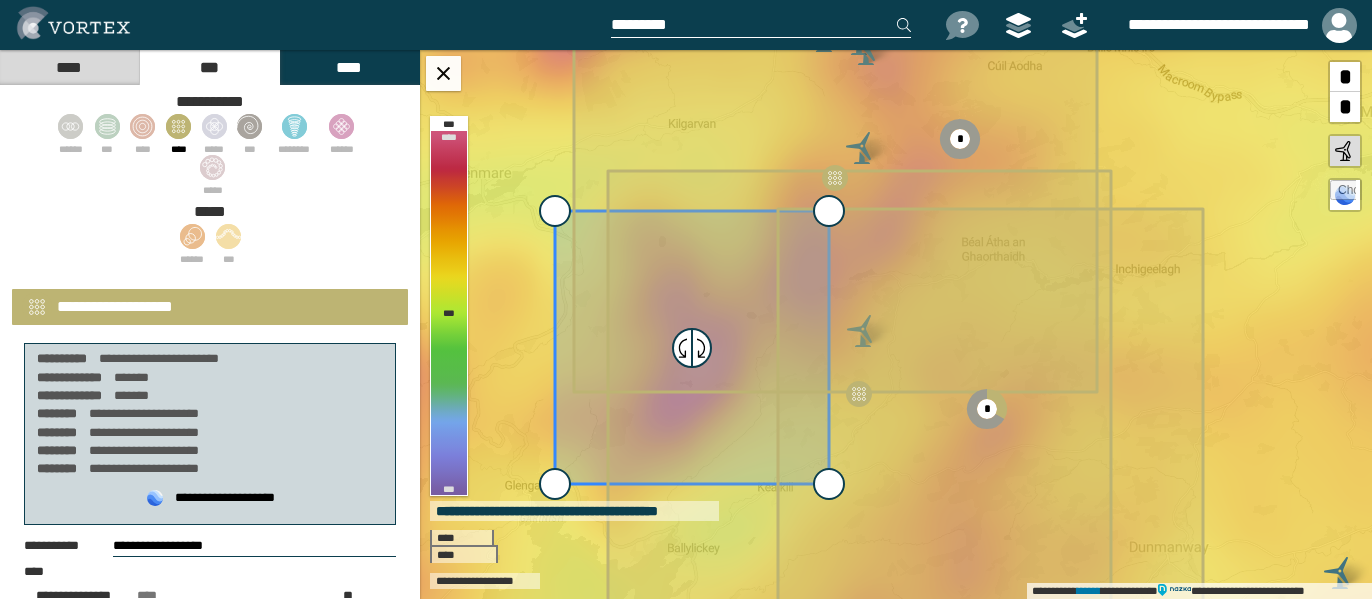 drag, startPoint x: 228, startPoint y: 342, endPoint x: 92, endPoint y: 334, distance: 136.23509 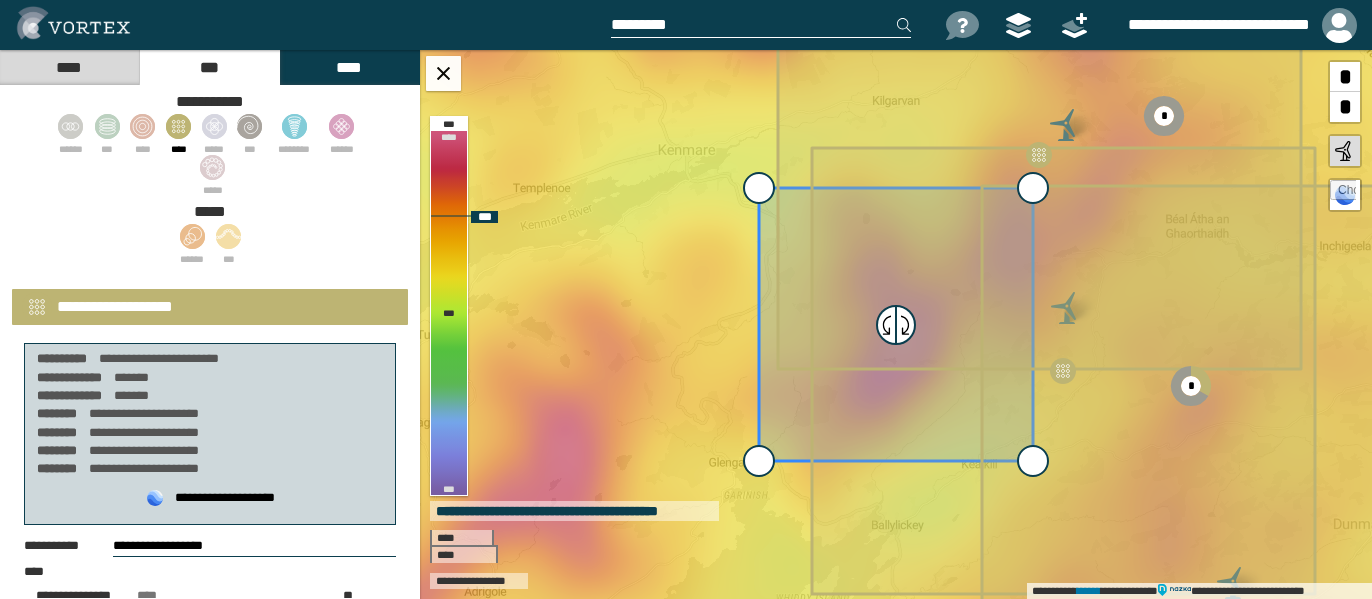 click 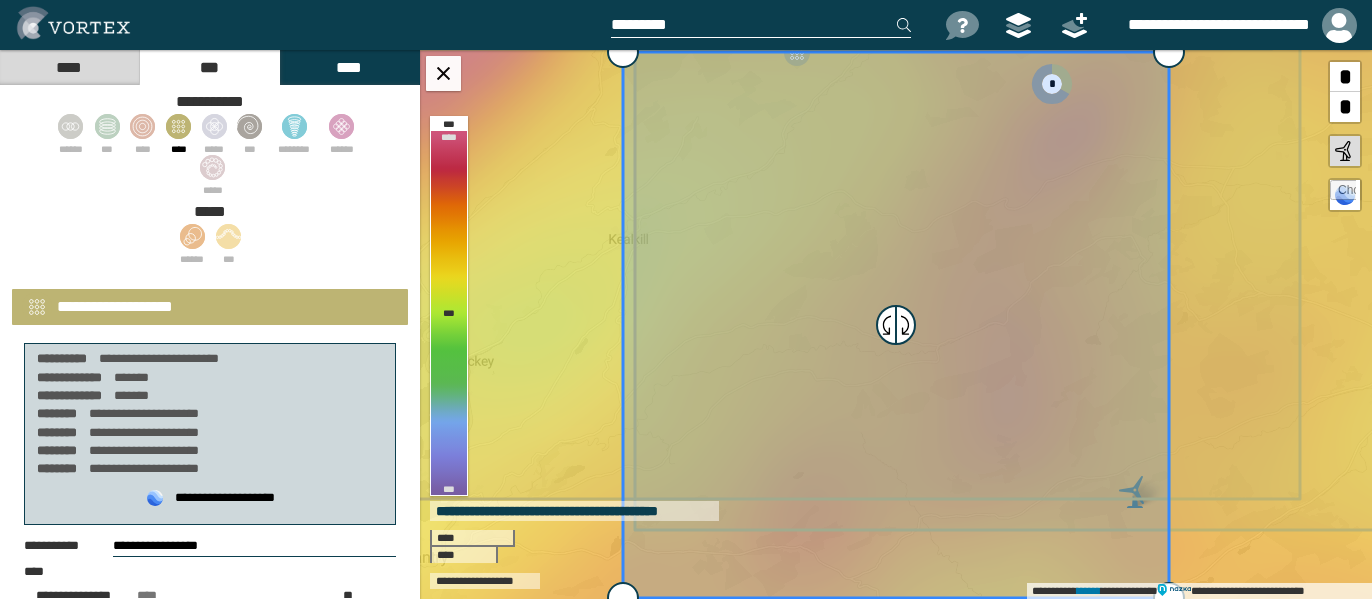 click on "****" at bounding box center (69, 67) 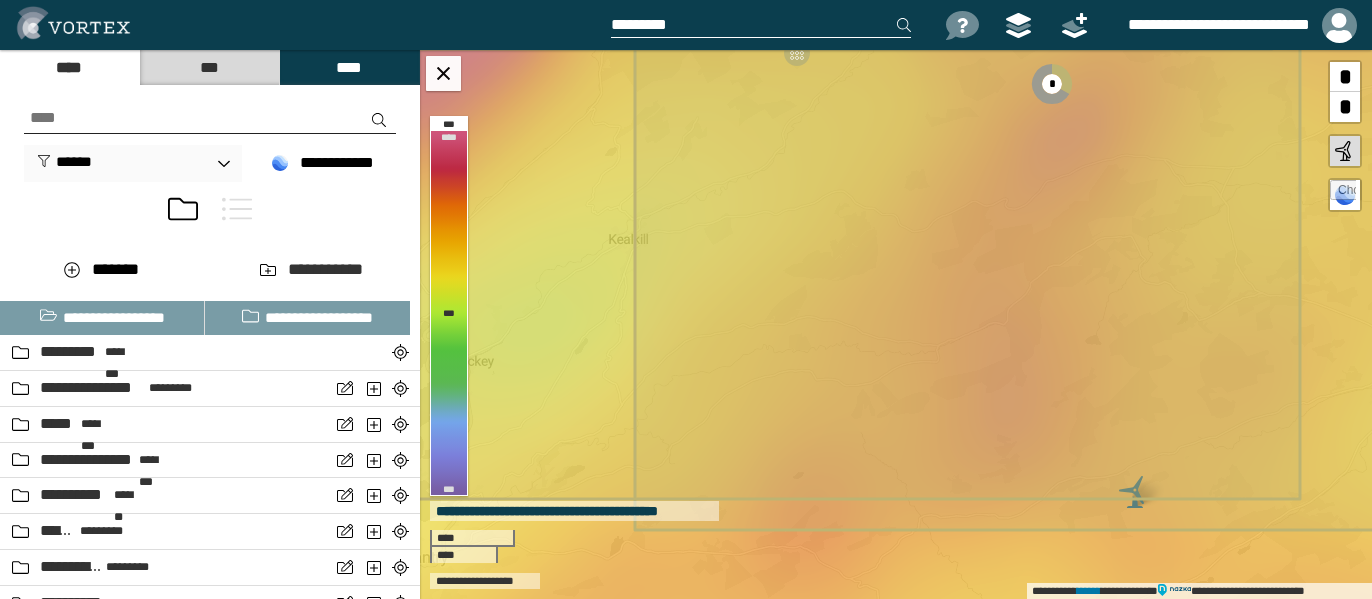 click at bounding box center (210, 118) 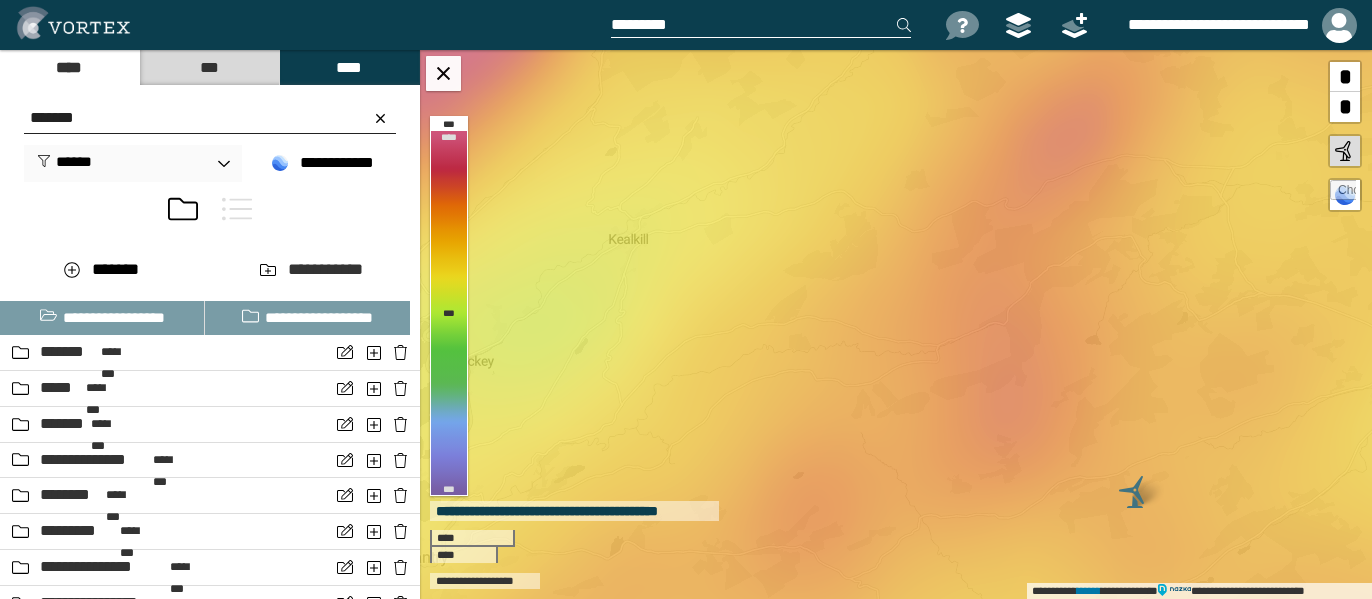 click on "******" at bounding box center (210, 118) 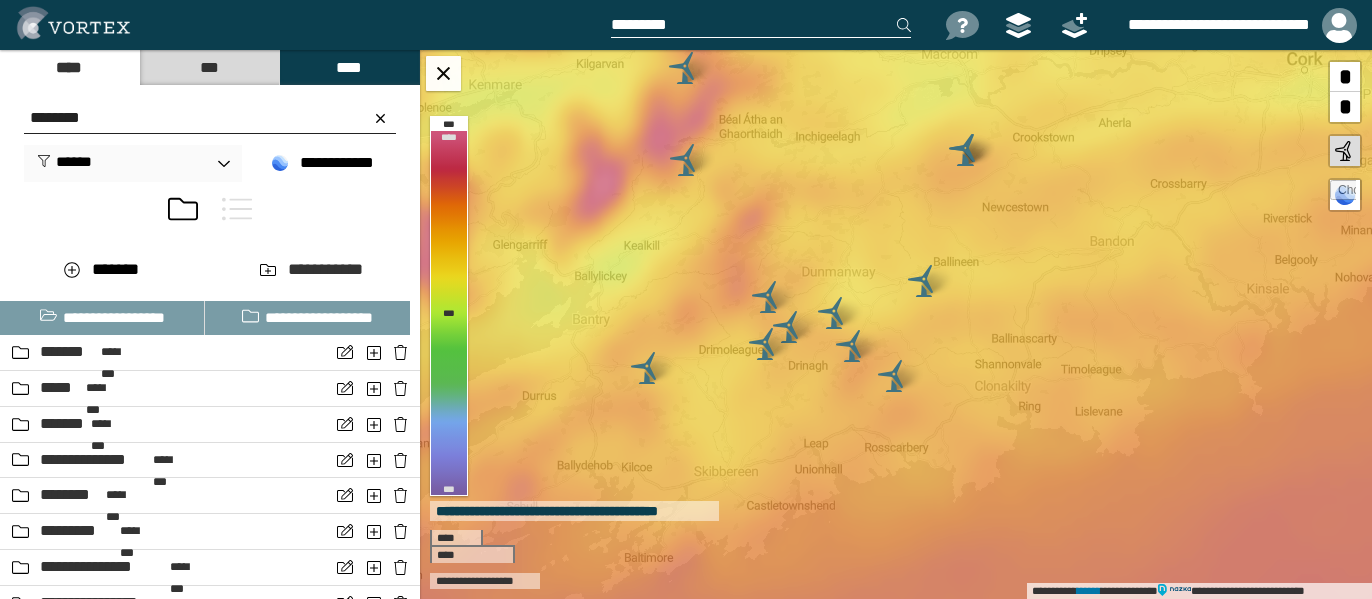 click on "*******" at bounding box center [210, 118] 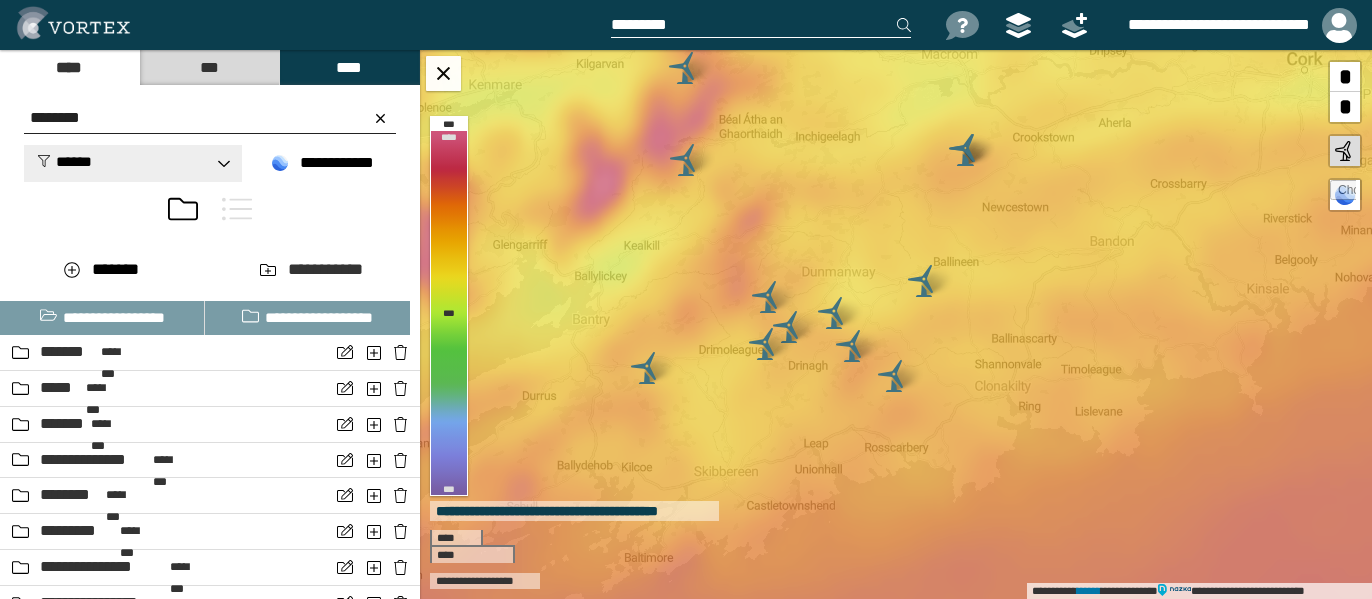 click on "******" at bounding box center [64, 161] 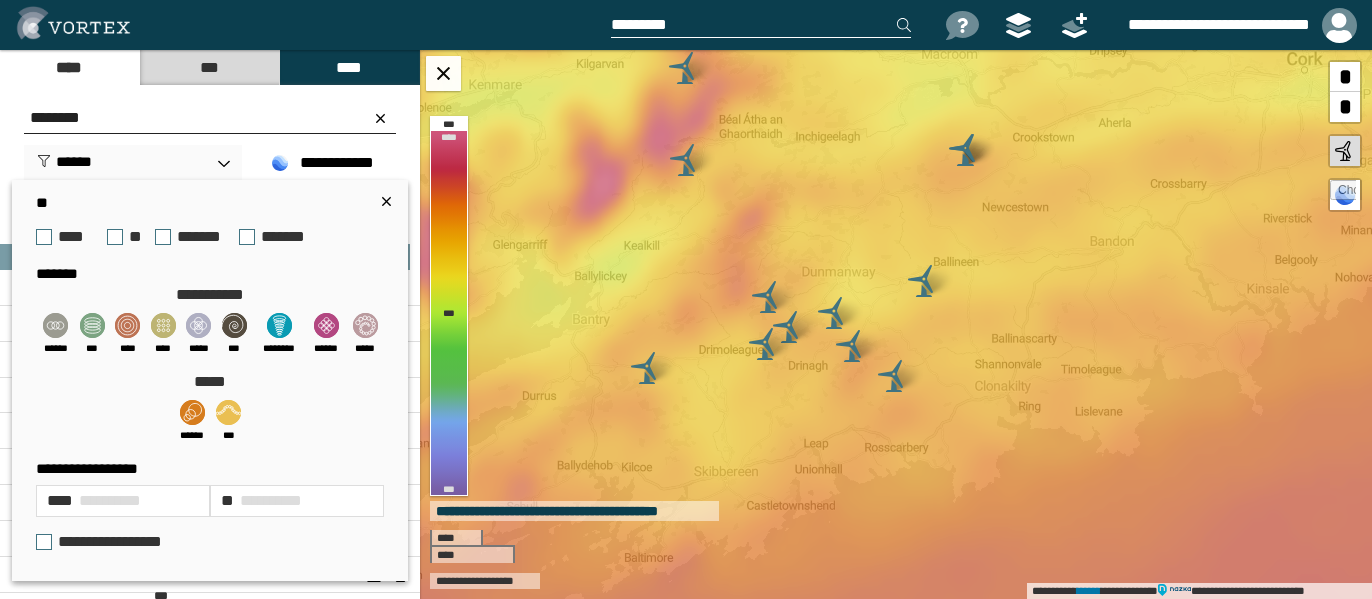 scroll, scrollTop: 100, scrollLeft: 0, axis: vertical 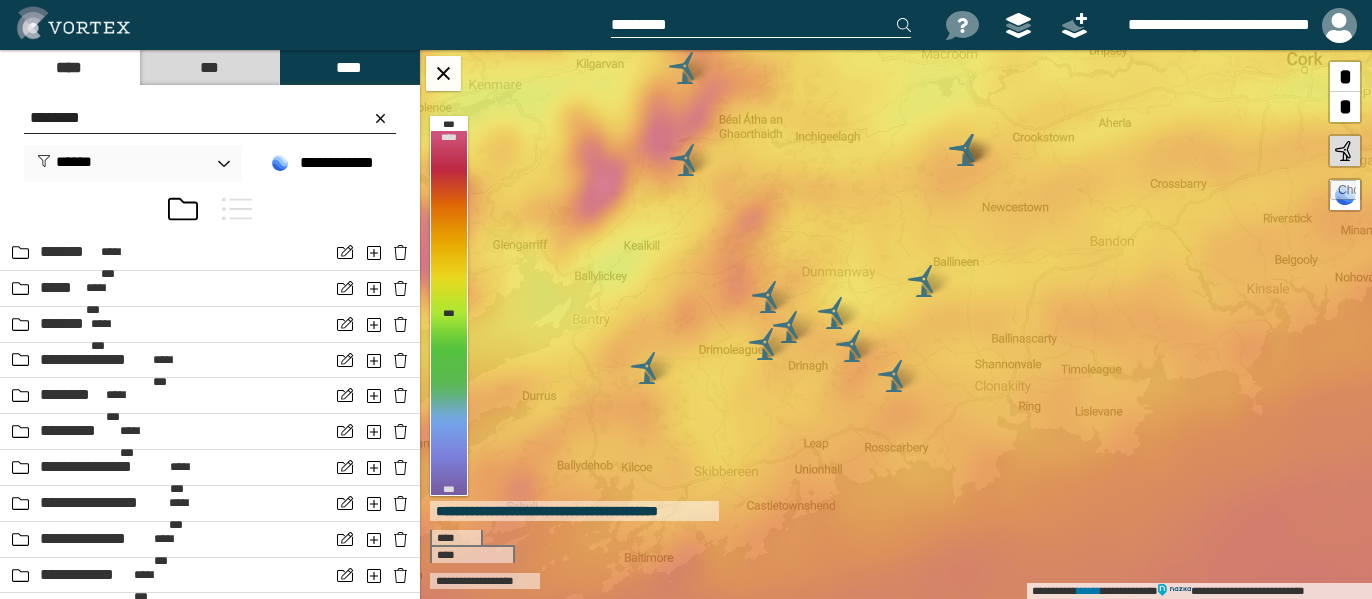 click on "*******" at bounding box center [210, 118] 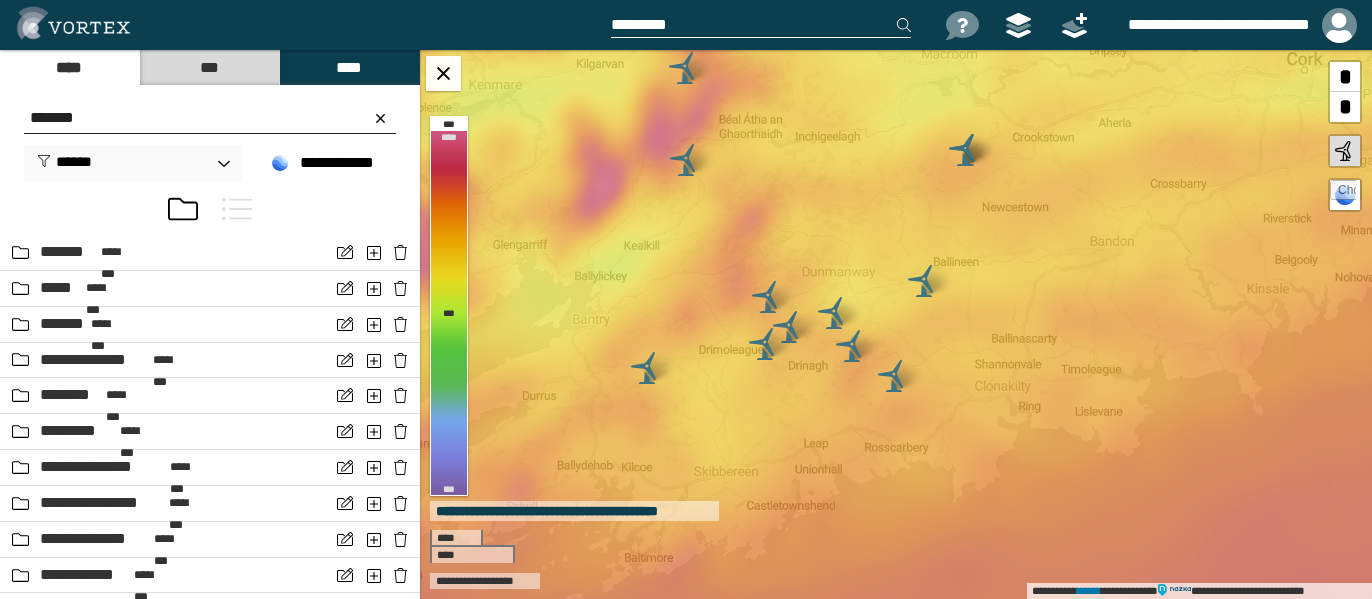type on "******" 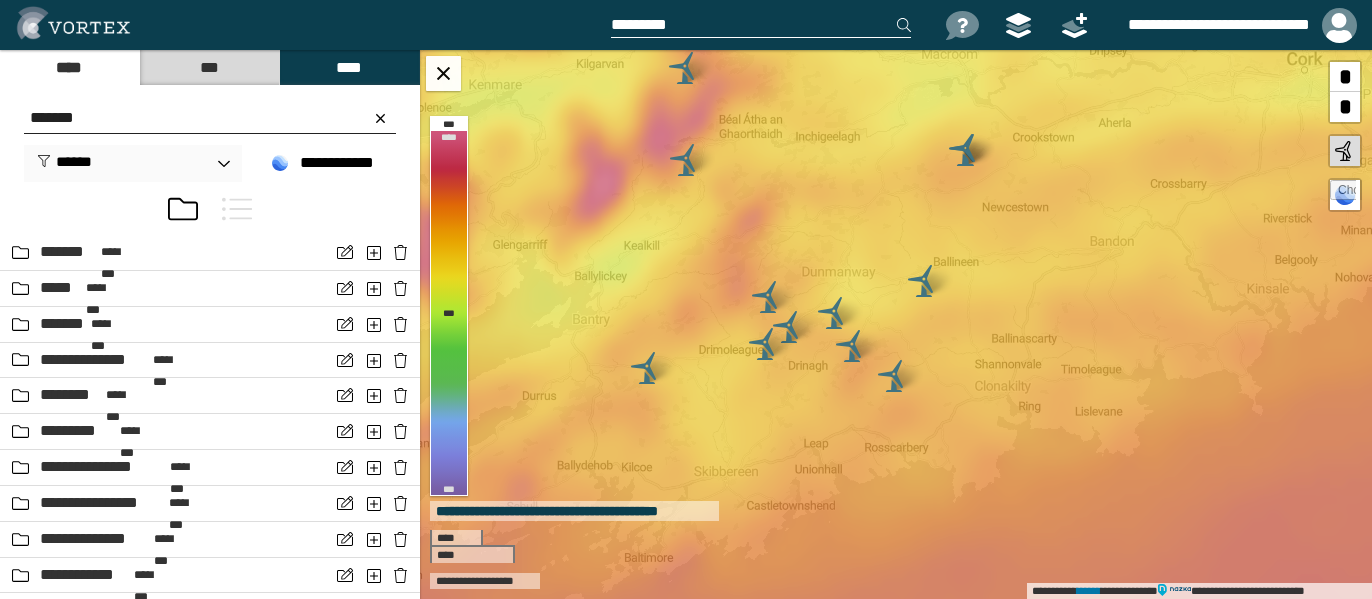 click on "******" at bounding box center (210, 118) 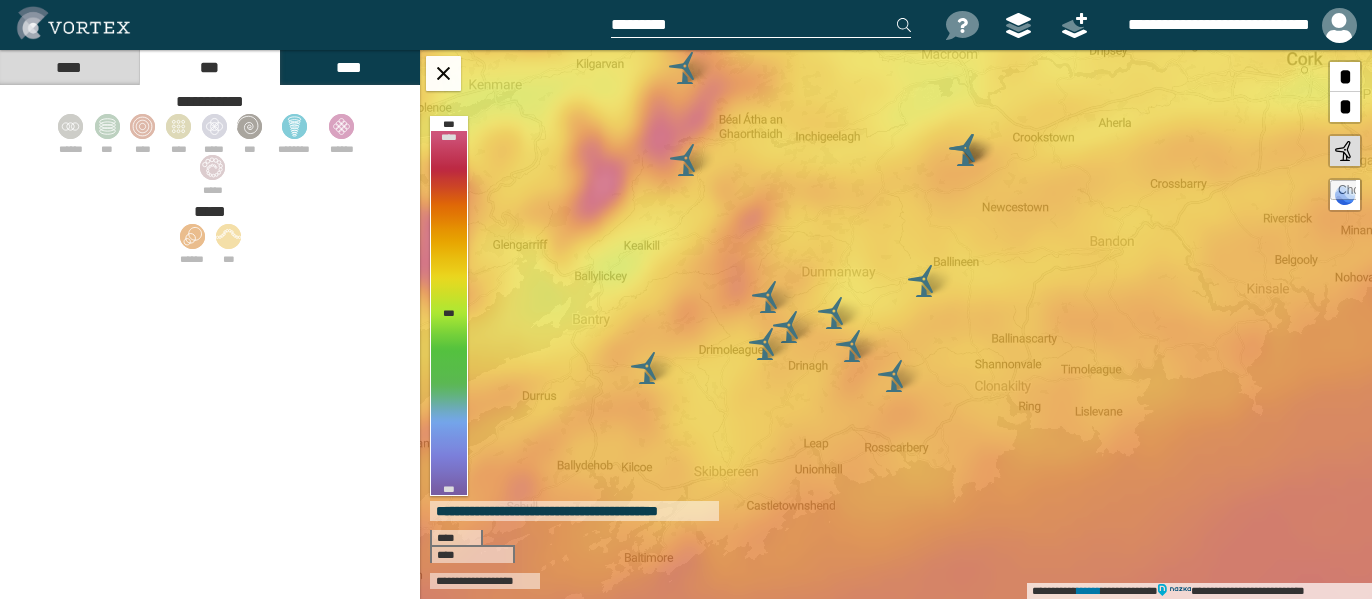 click on "****" at bounding box center (69, 67) 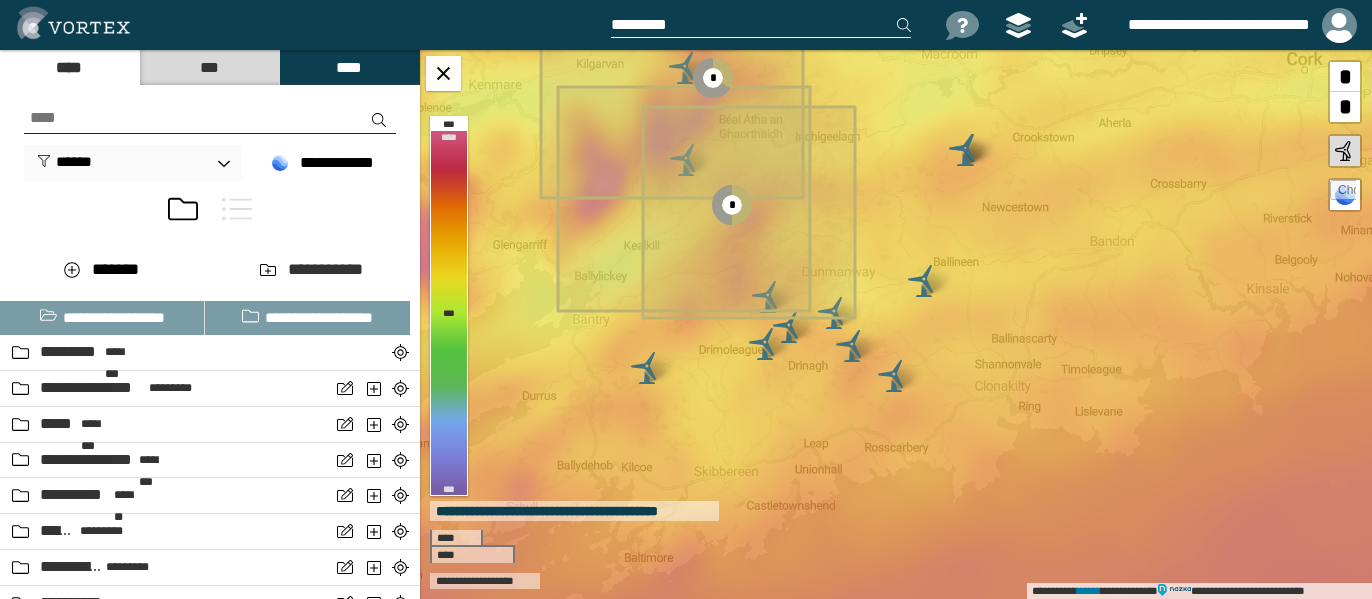 click at bounding box center (210, 118) 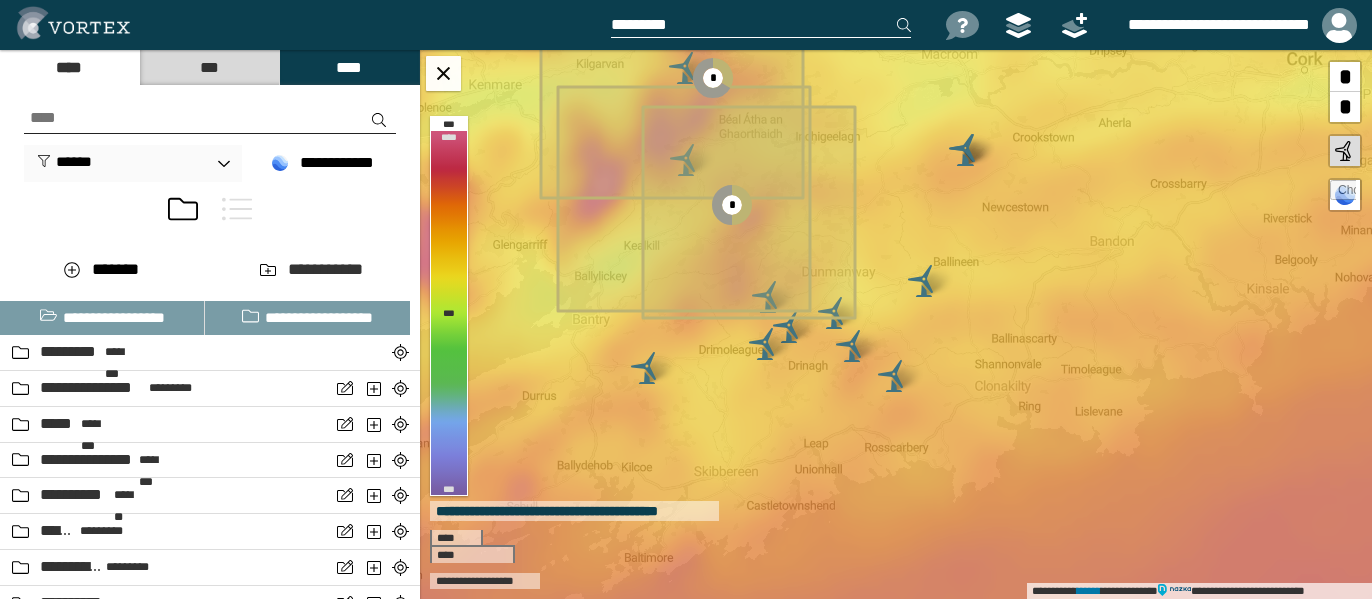paste on "******" 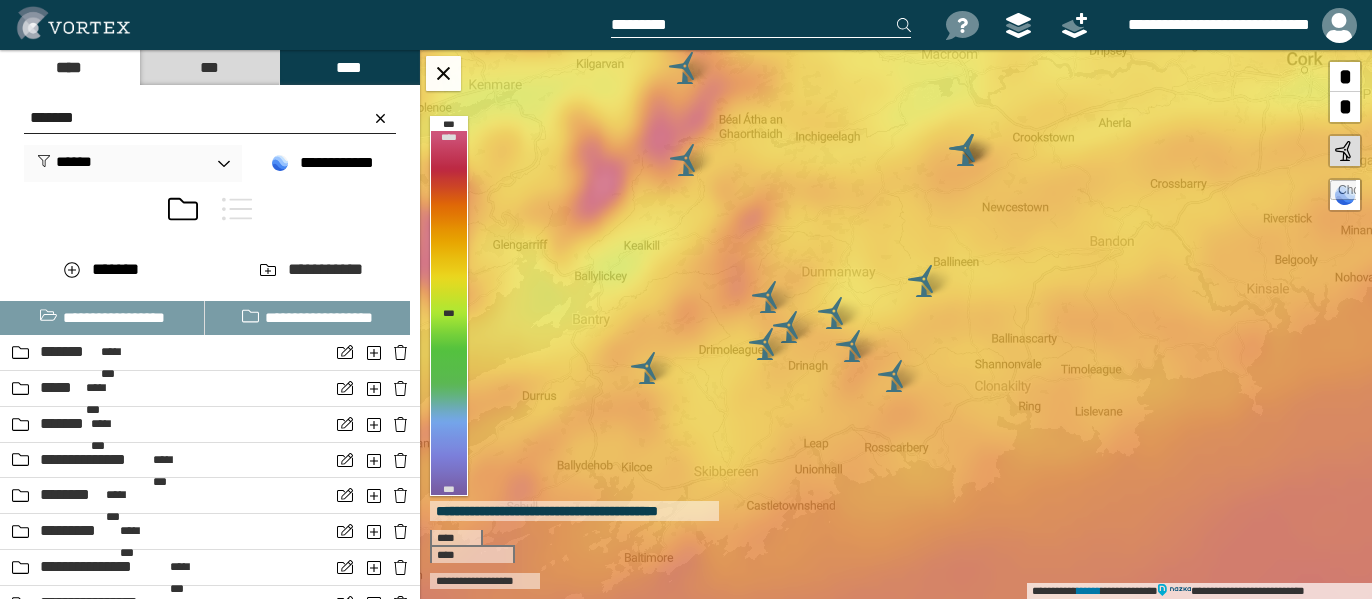 type on "******" 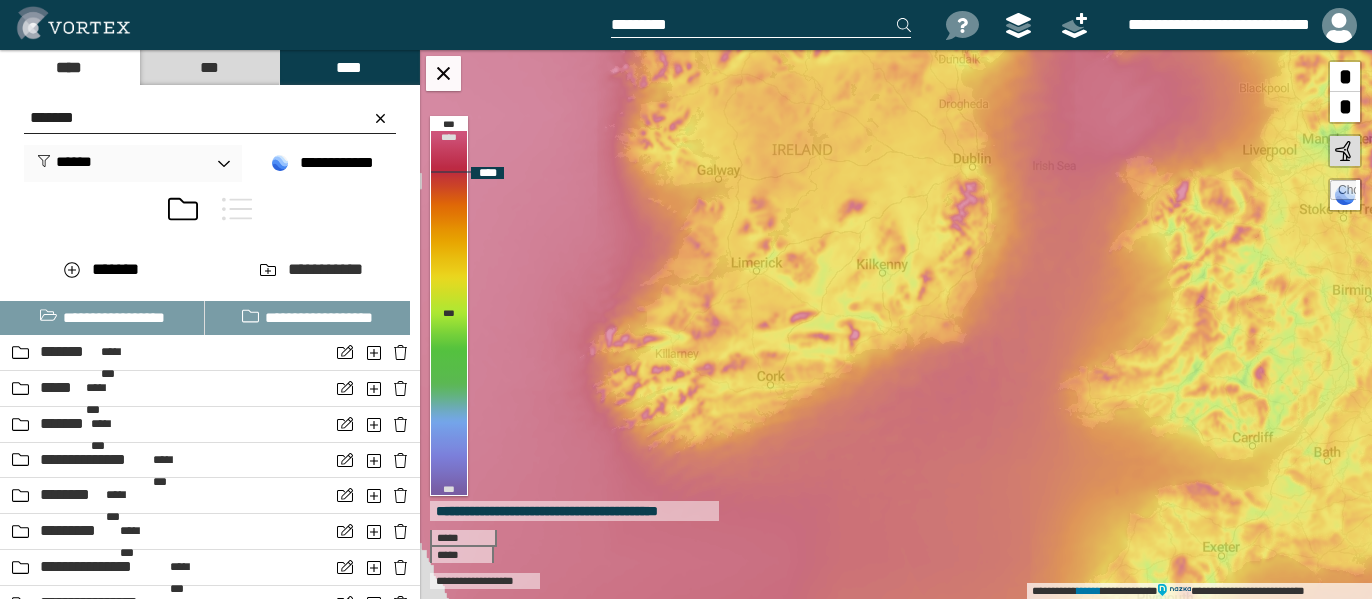 drag, startPoint x: 796, startPoint y: 254, endPoint x: 835, endPoint y: 487, distance: 236.24141 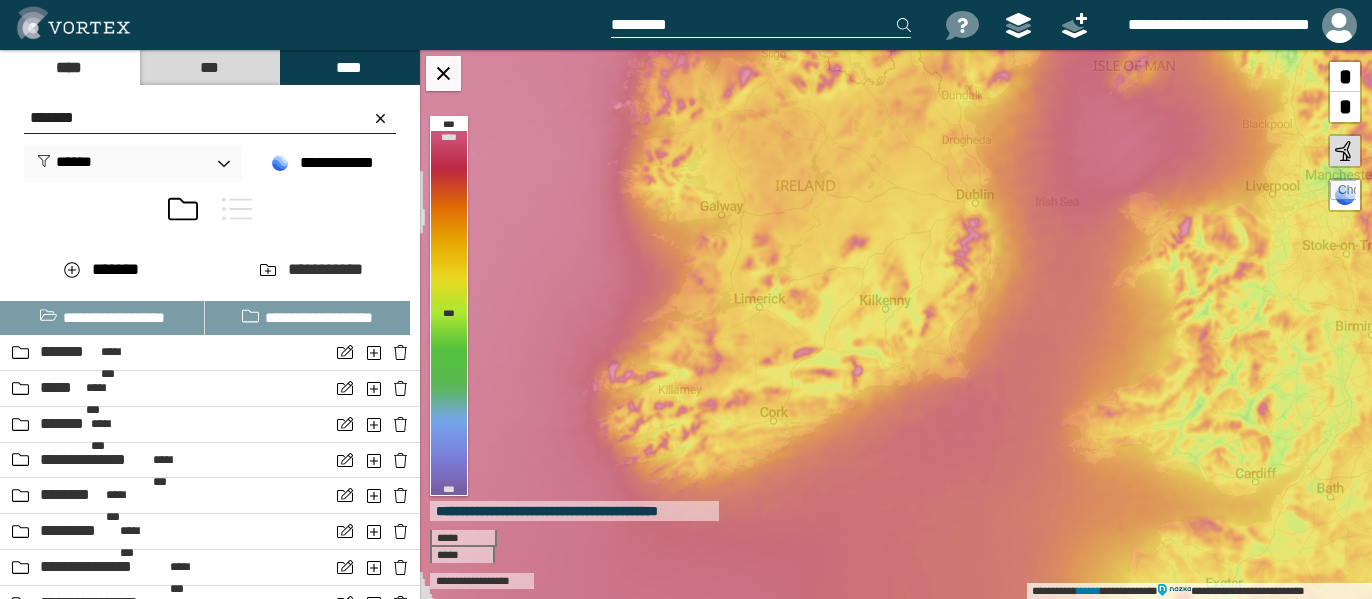 click on "******" at bounding box center (210, 118) 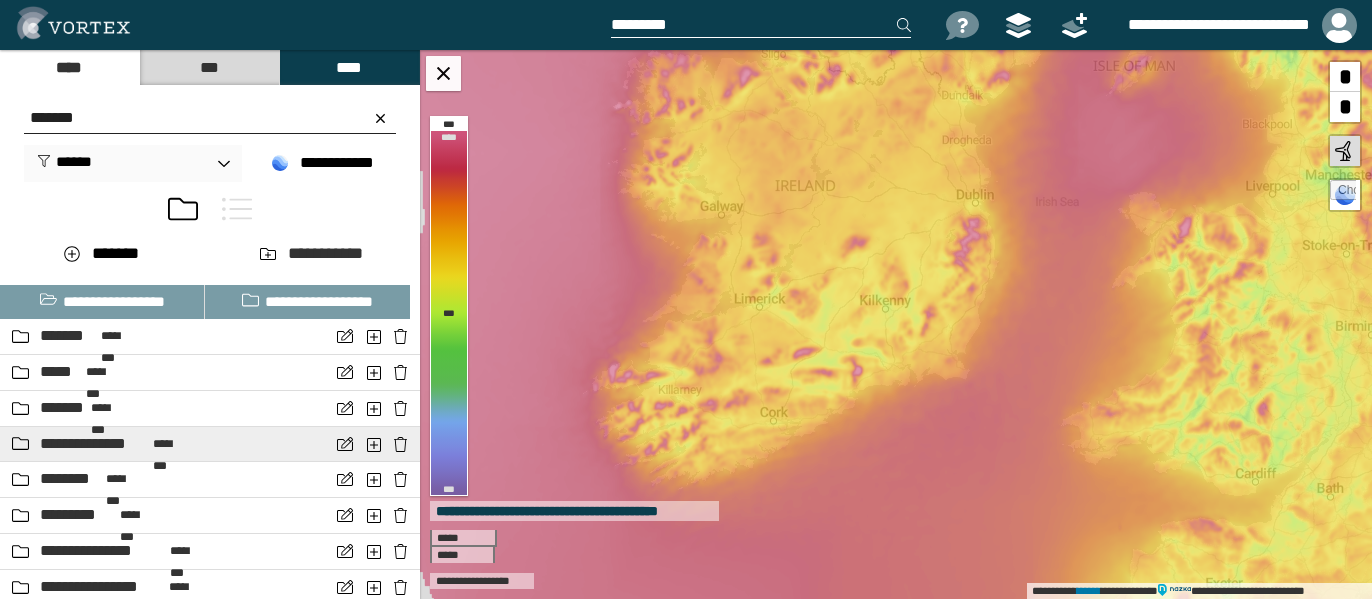 scroll, scrollTop: 0, scrollLeft: 0, axis: both 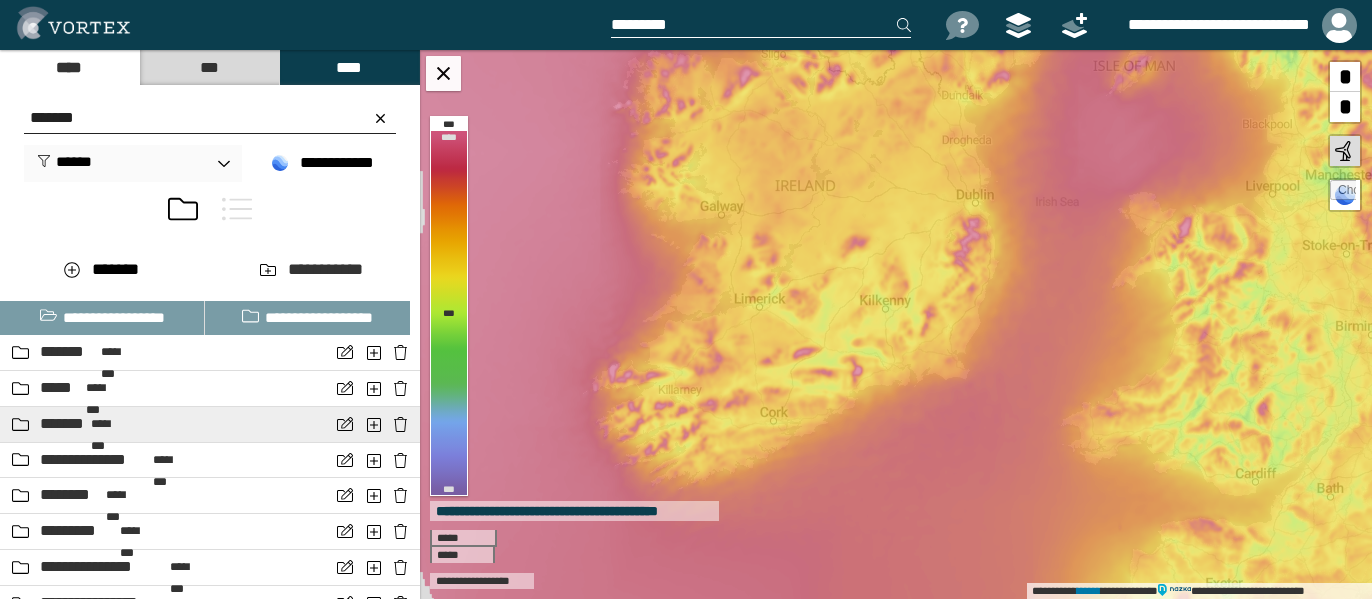 click on "*******" at bounding box center (63, 424) 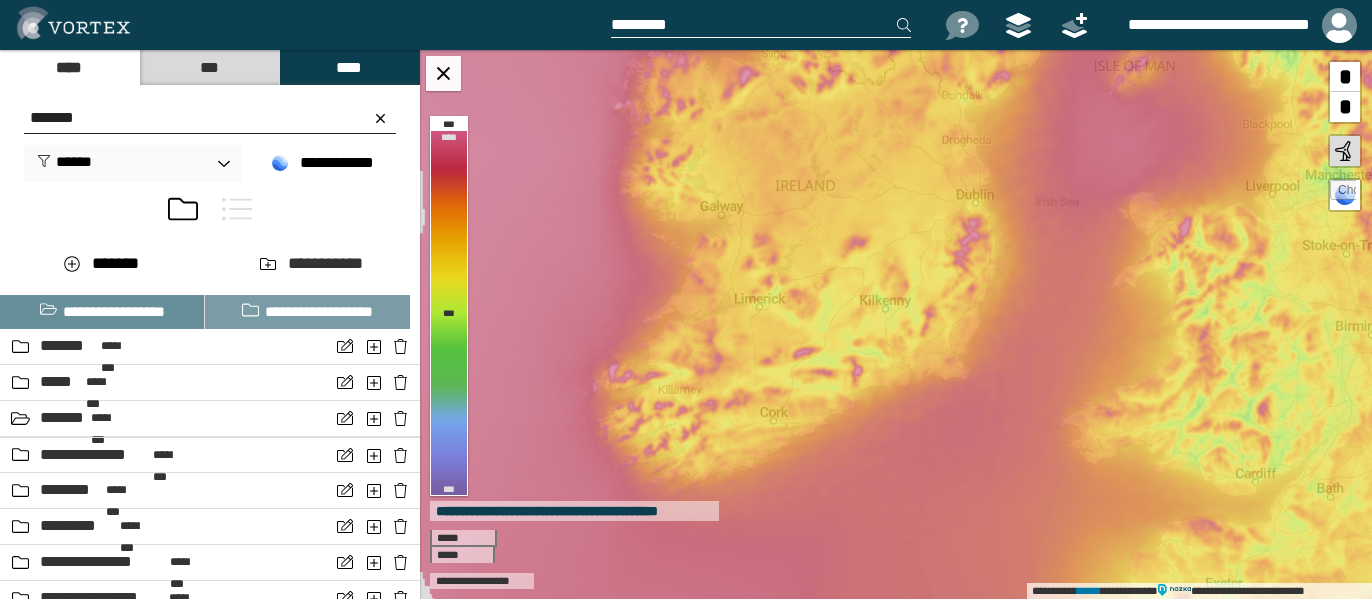 scroll, scrollTop: 0, scrollLeft: 0, axis: both 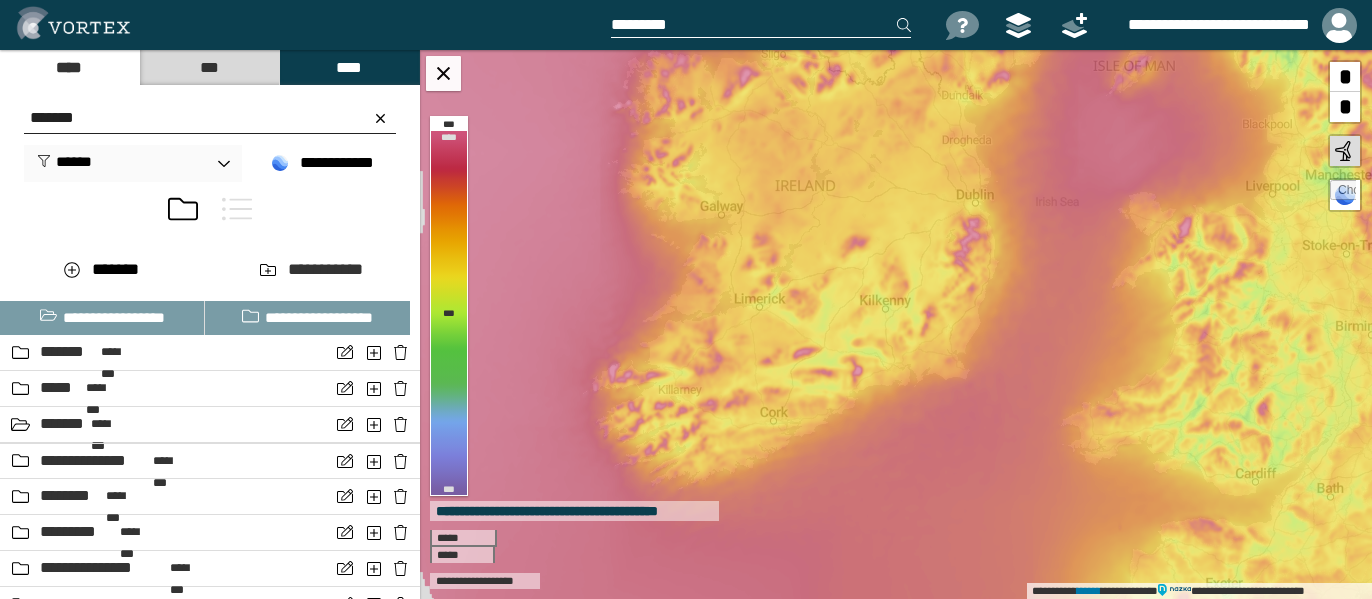 click on "******" at bounding box center [210, 118] 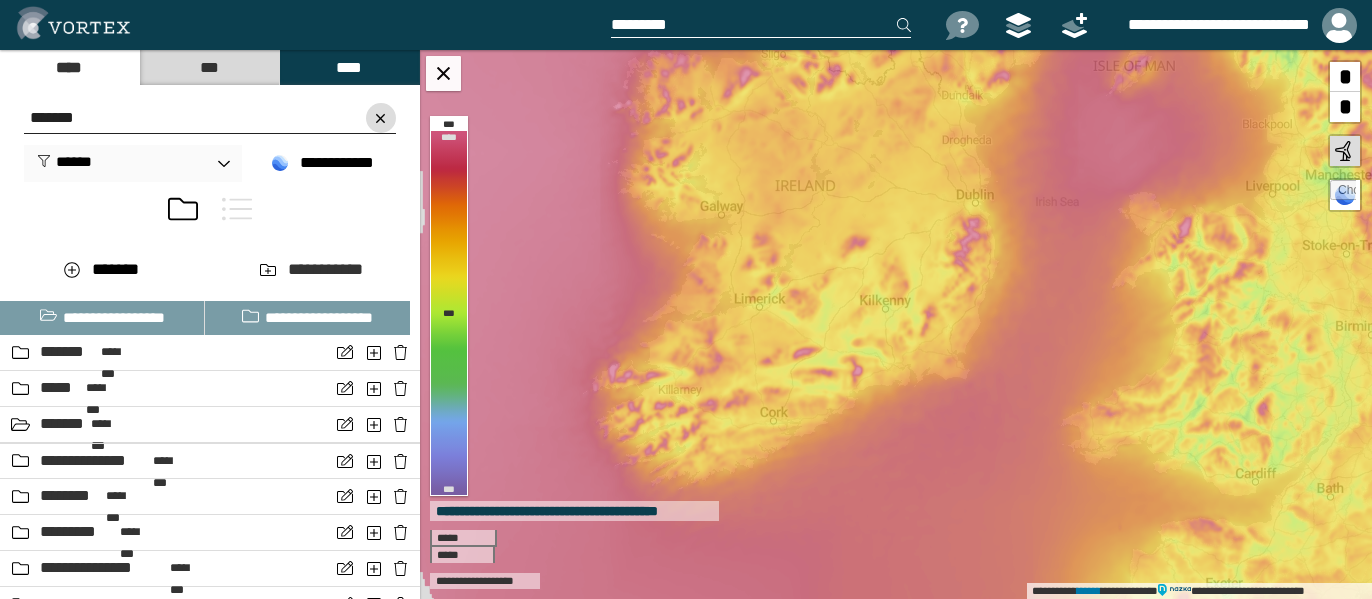 click at bounding box center (381, 118) 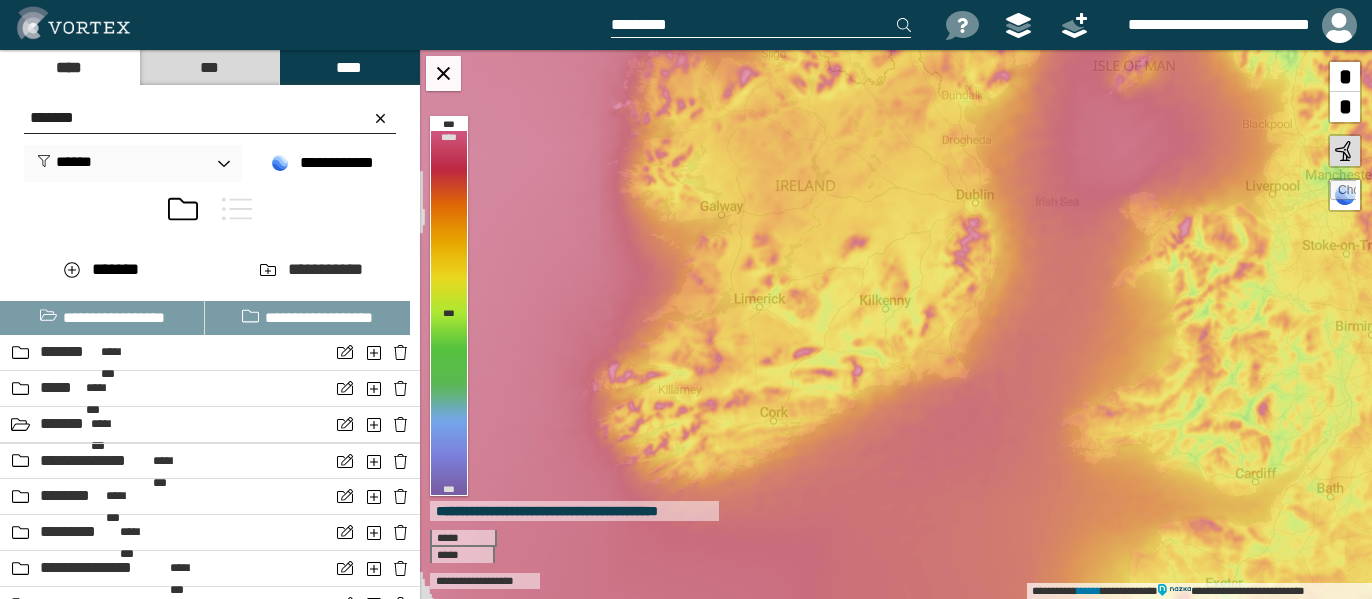 type 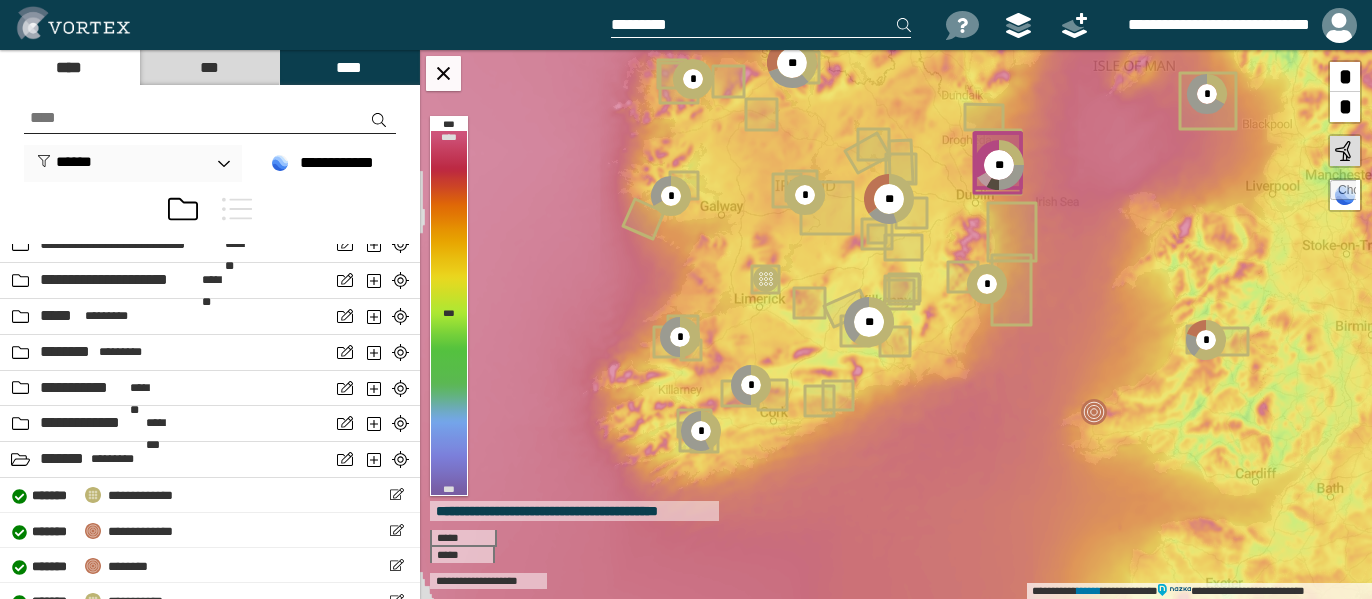 scroll, scrollTop: 2000, scrollLeft: 0, axis: vertical 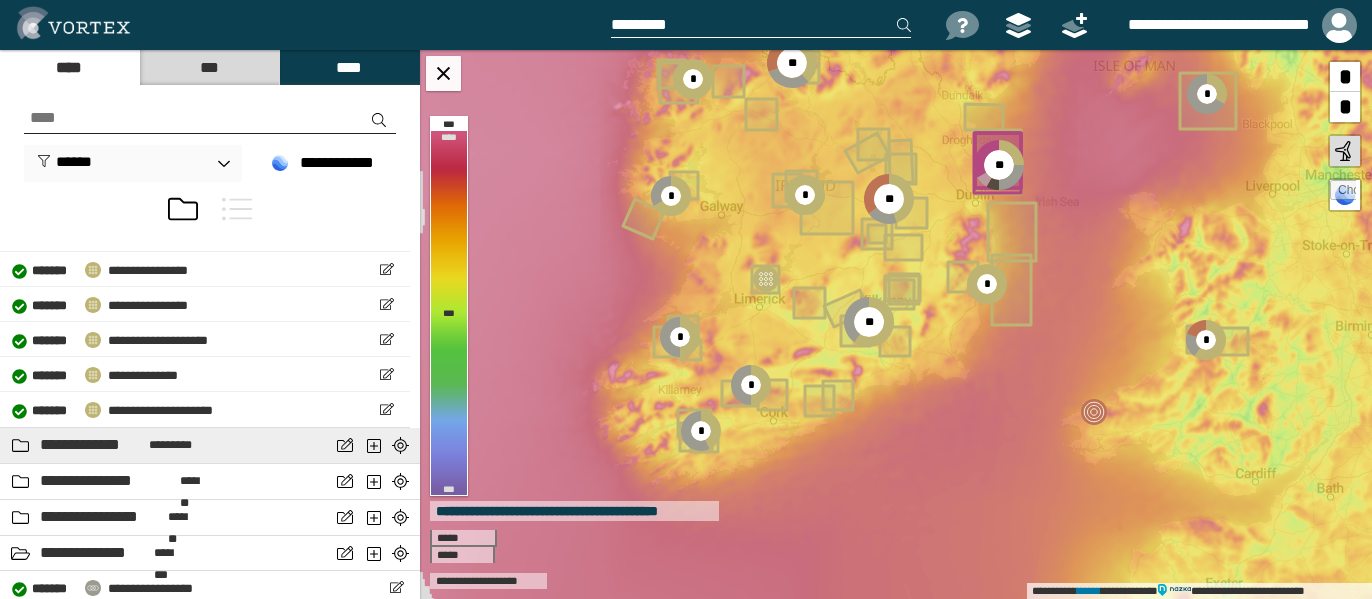 click on "**********" at bounding box center (92, 445) 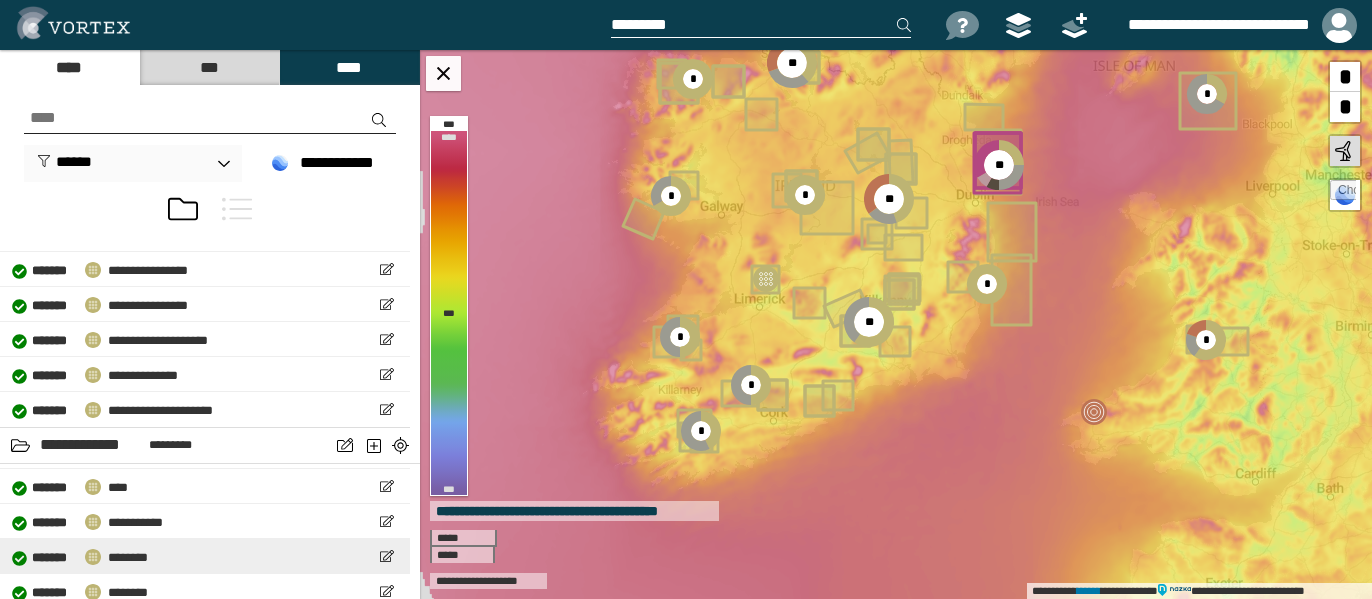 scroll, scrollTop: 0, scrollLeft: 0, axis: both 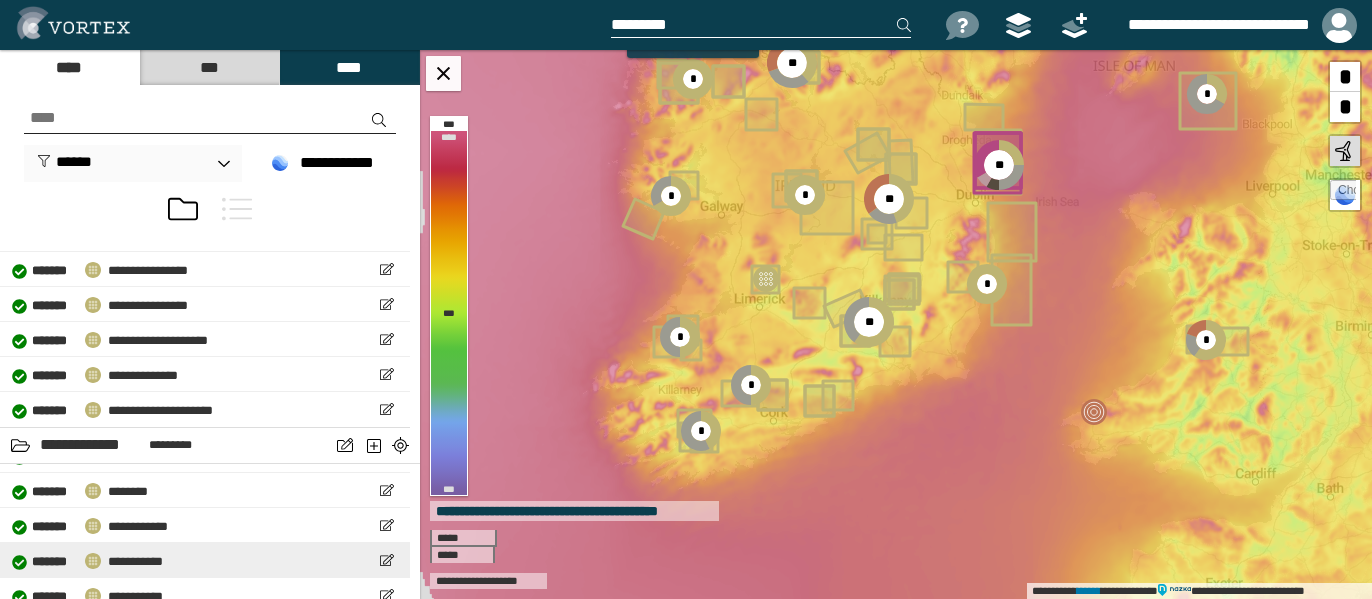 click on "**********" at bounding box center (135, 561) 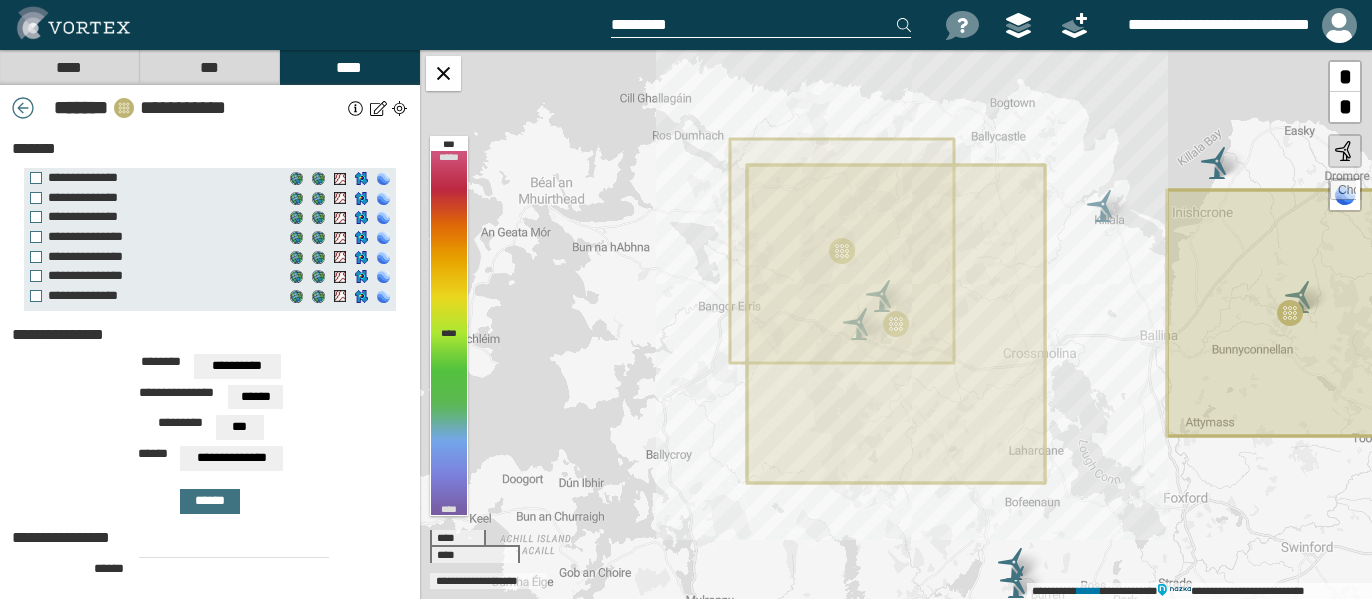 click at bounding box center (356, 108) 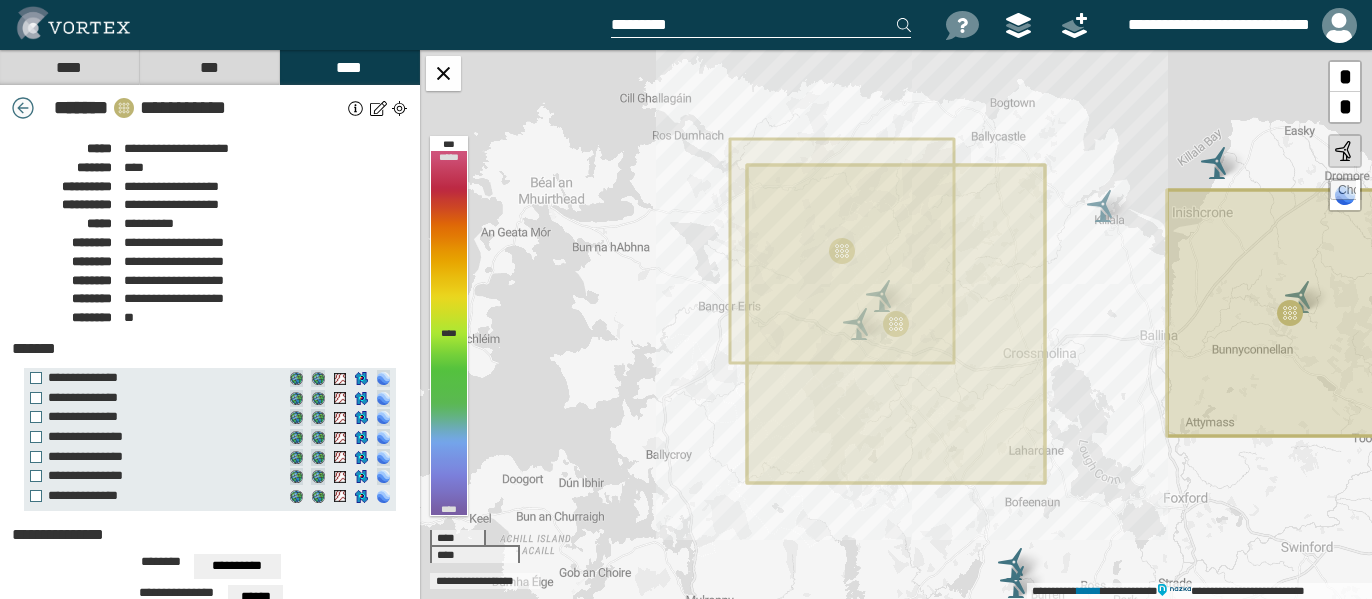 click at bounding box center (23, 108) 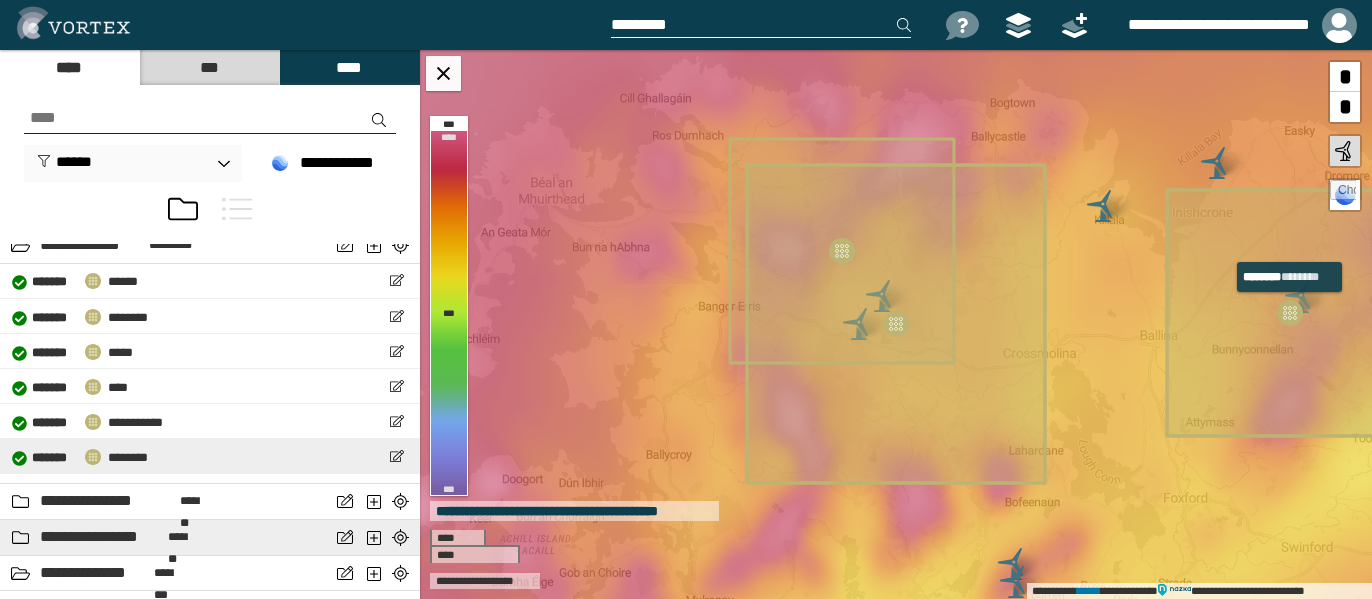 scroll, scrollTop: 3100, scrollLeft: 0, axis: vertical 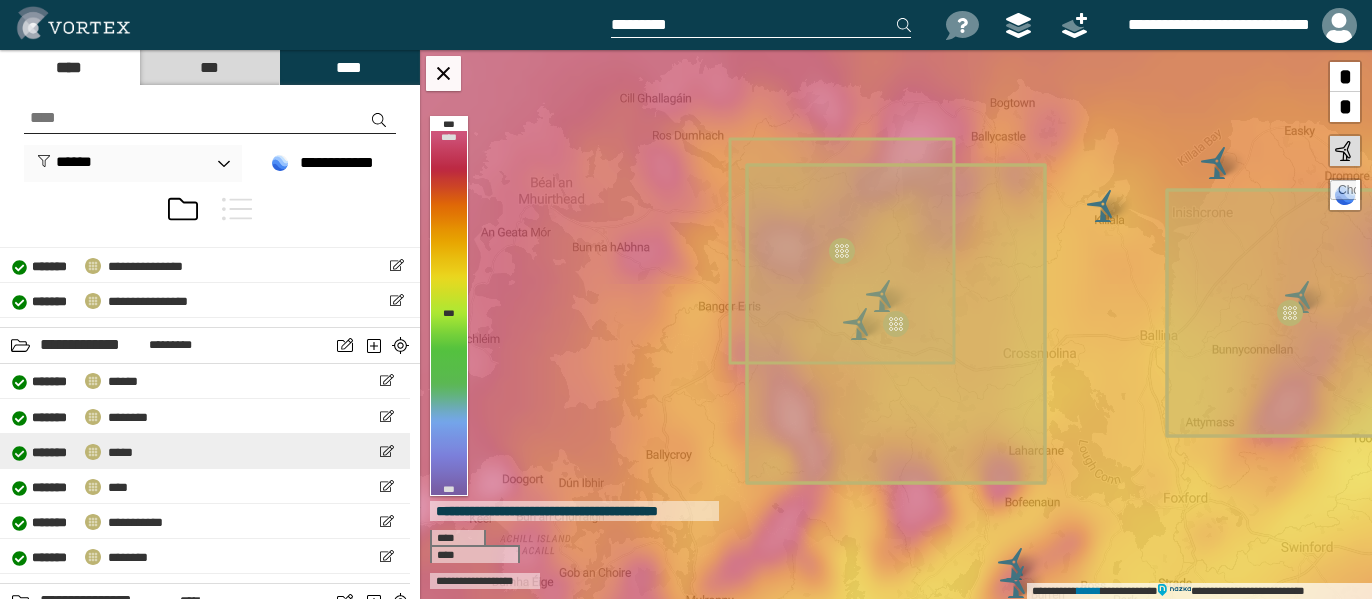 click on "*****" at bounding box center (120, 452) 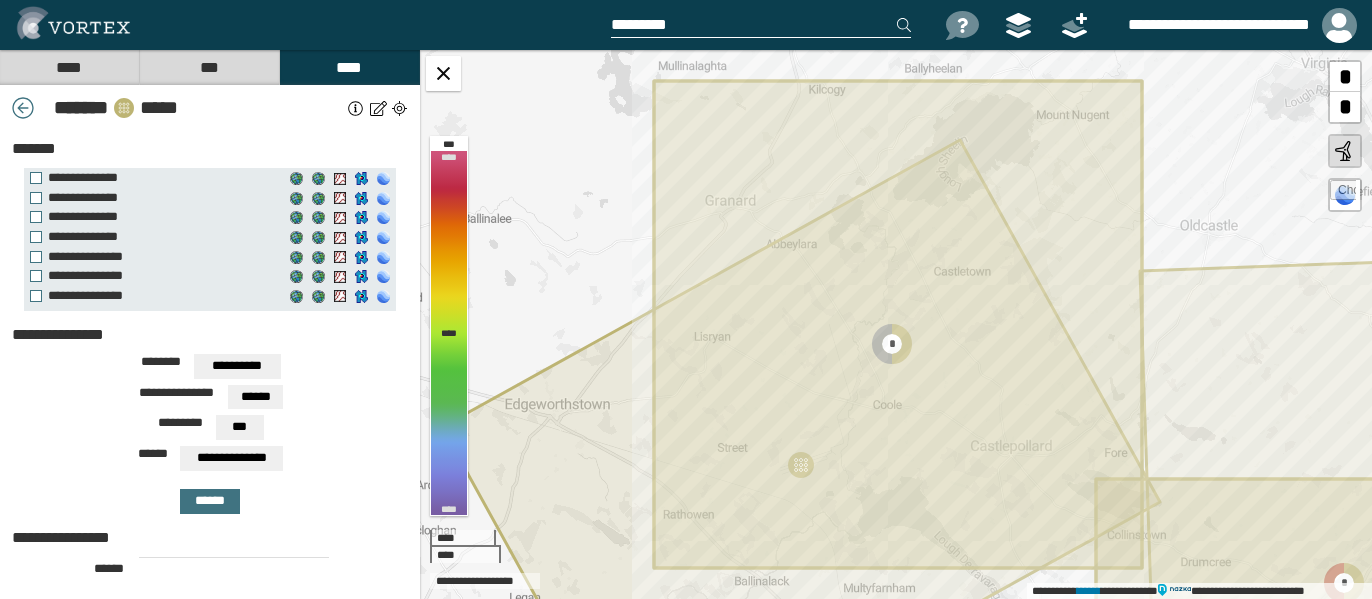 click at bounding box center [356, 108] 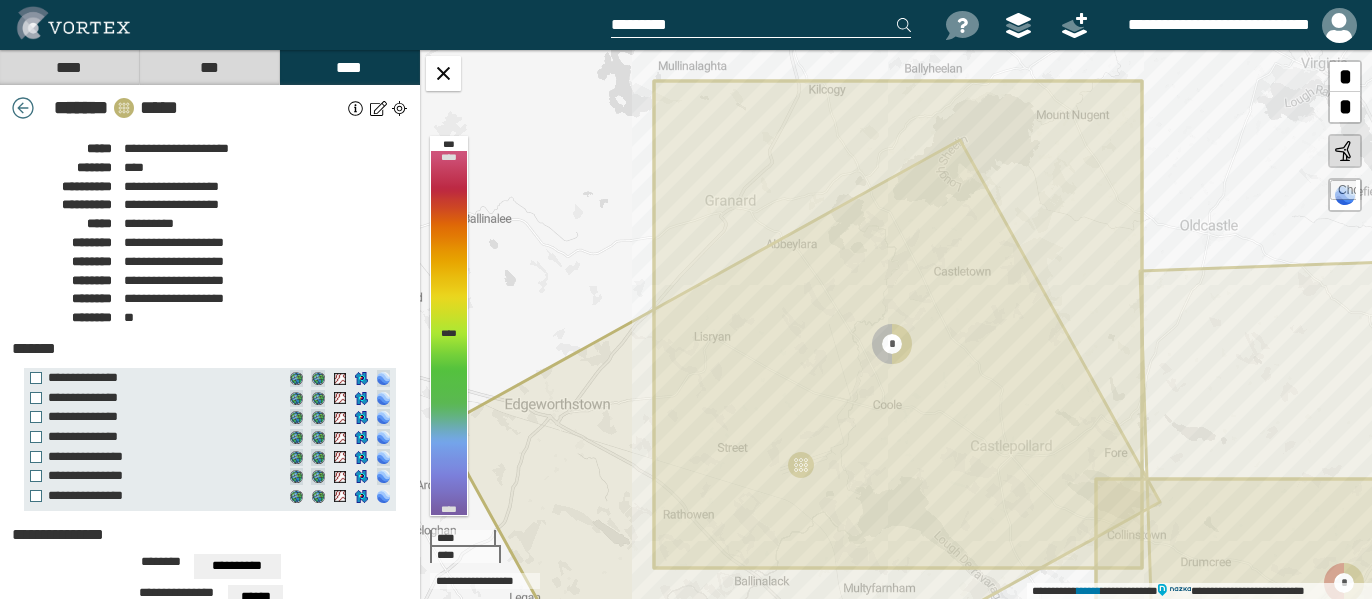 click on "***" at bounding box center [209, 67] 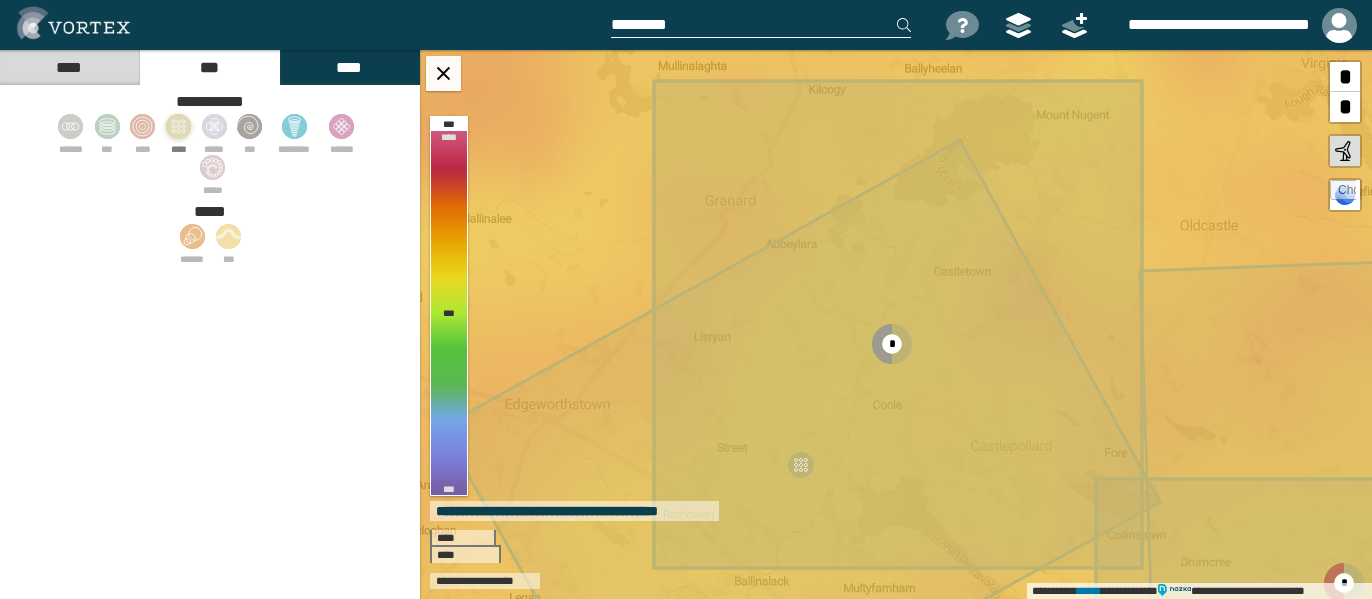 click 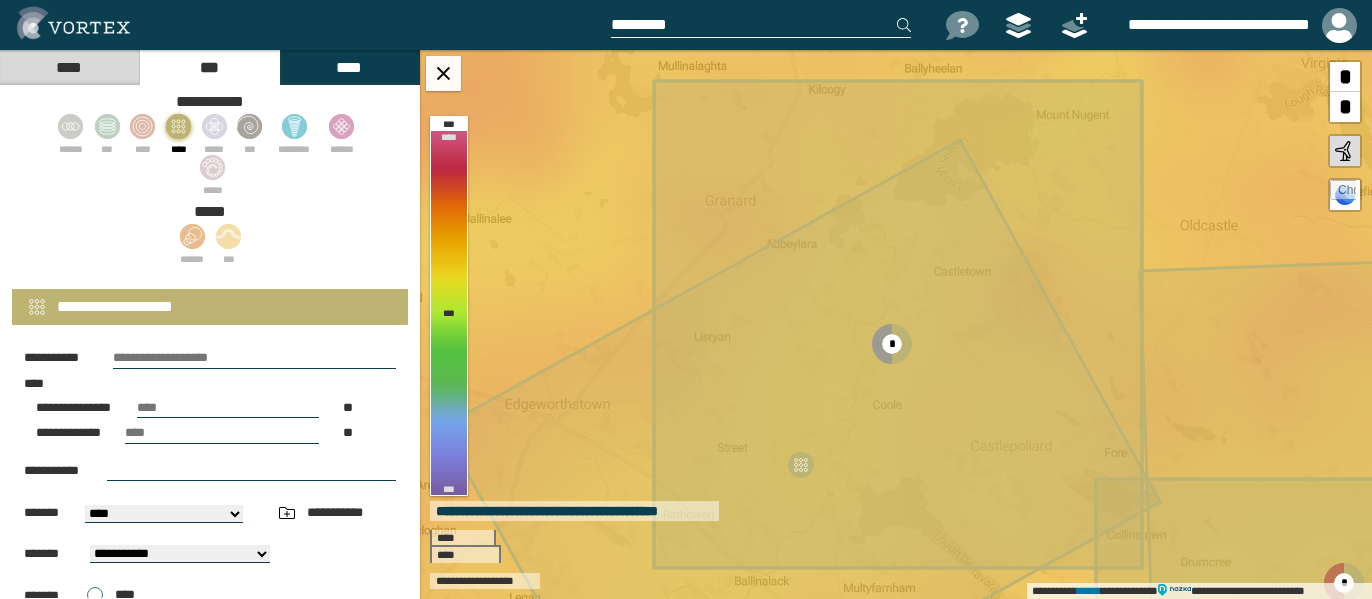 click at bounding box center (254, 358) 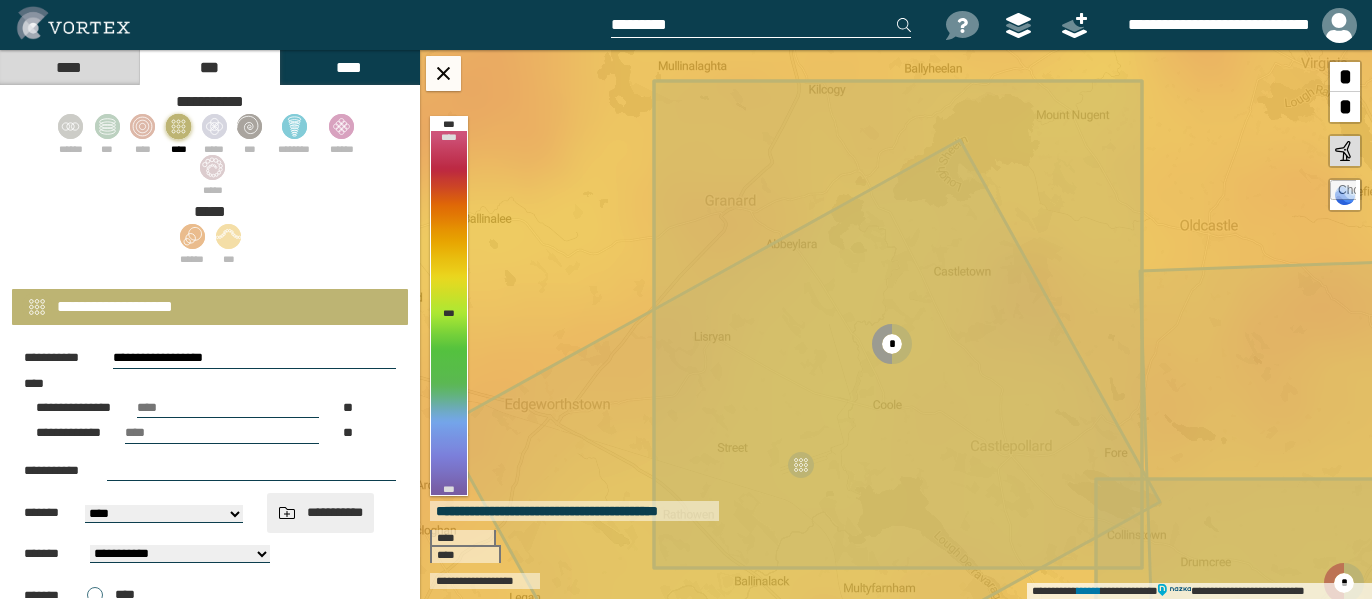 type on "**********" 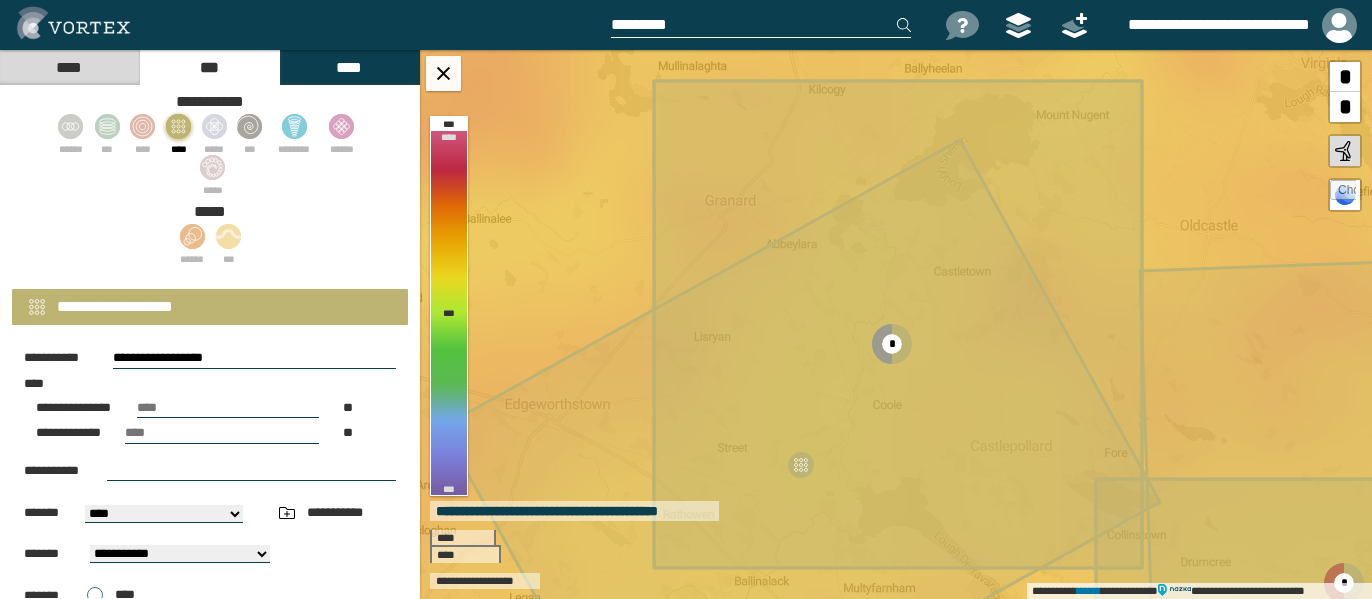 click on "**********" at bounding box center [254, 358] 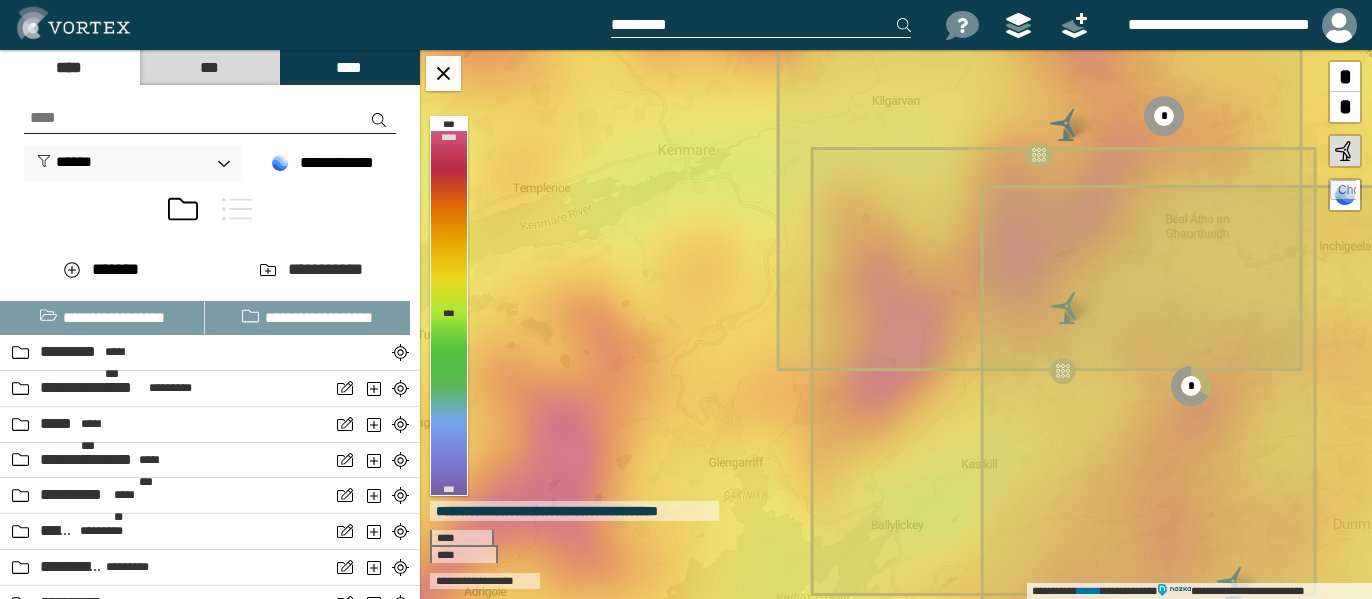 click on "***" at bounding box center (209, 67) 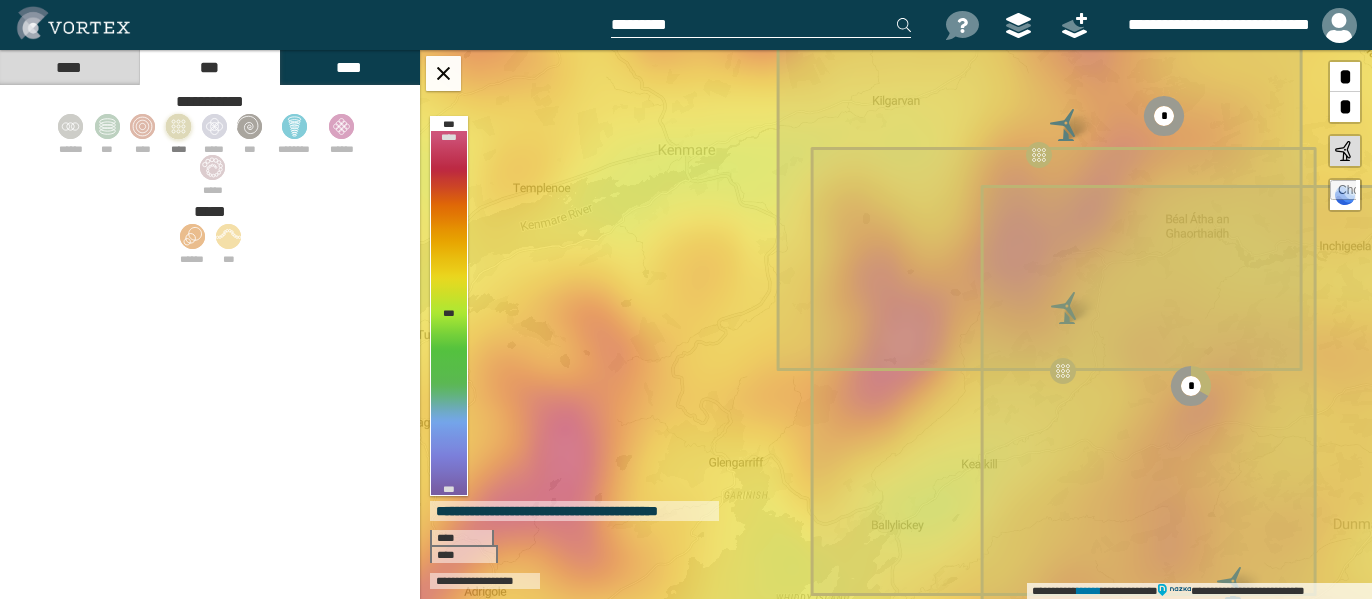 click 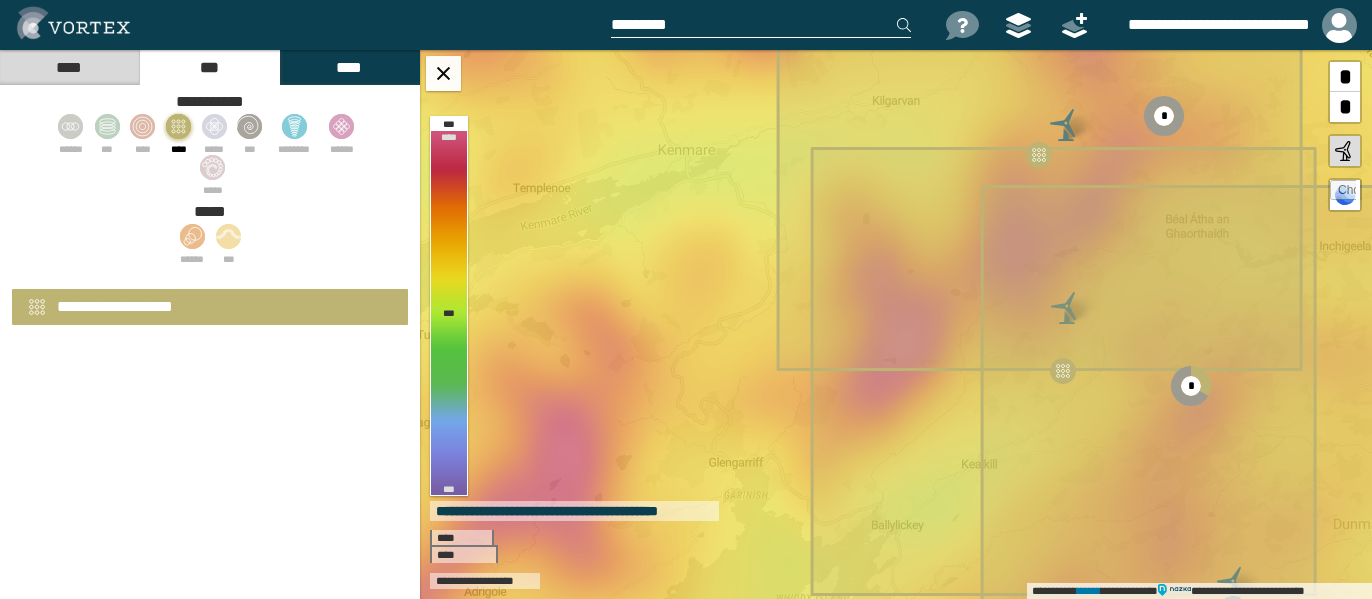 click 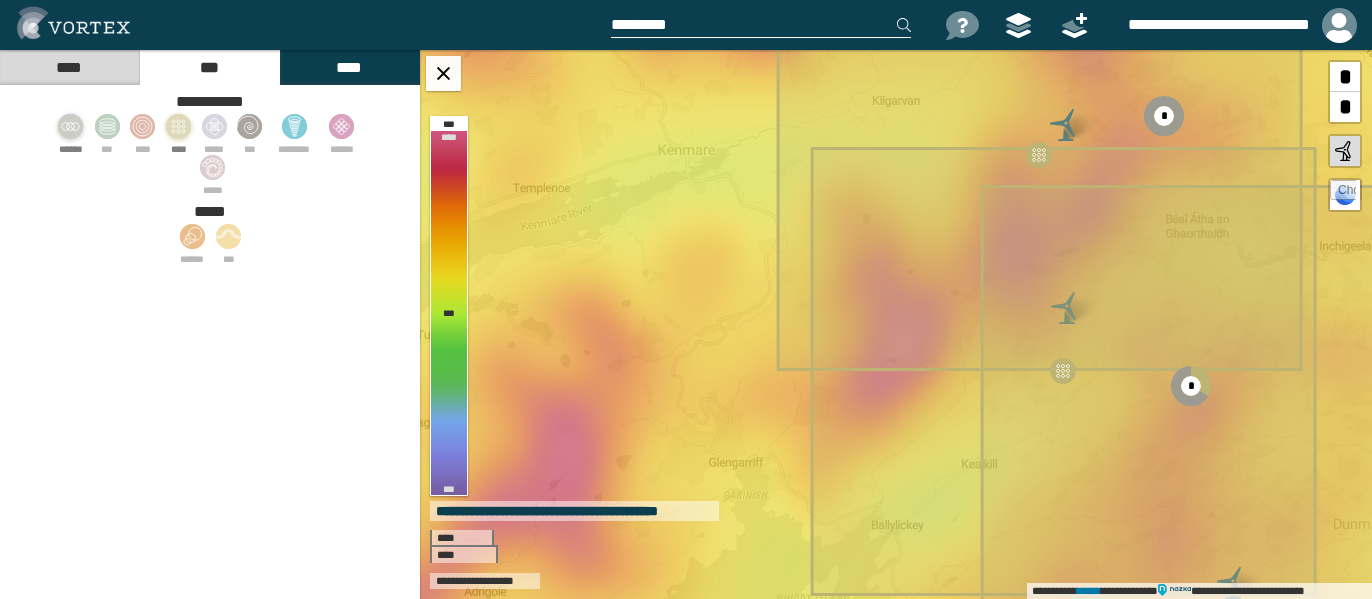 click 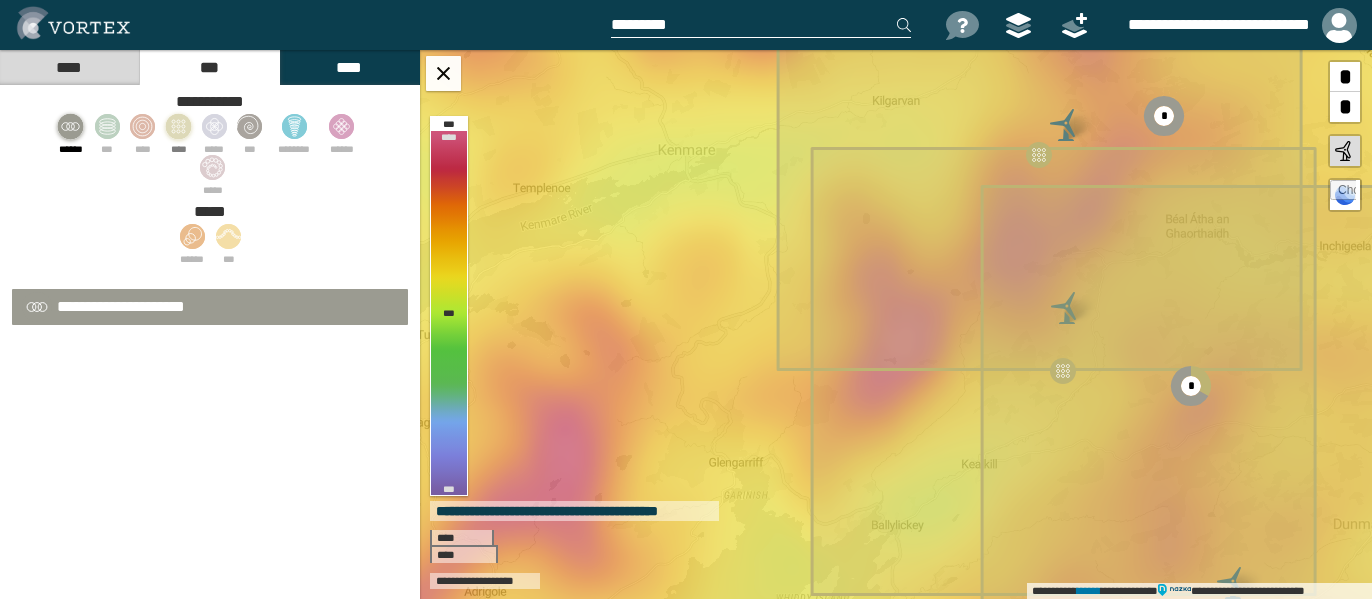 select on "*" 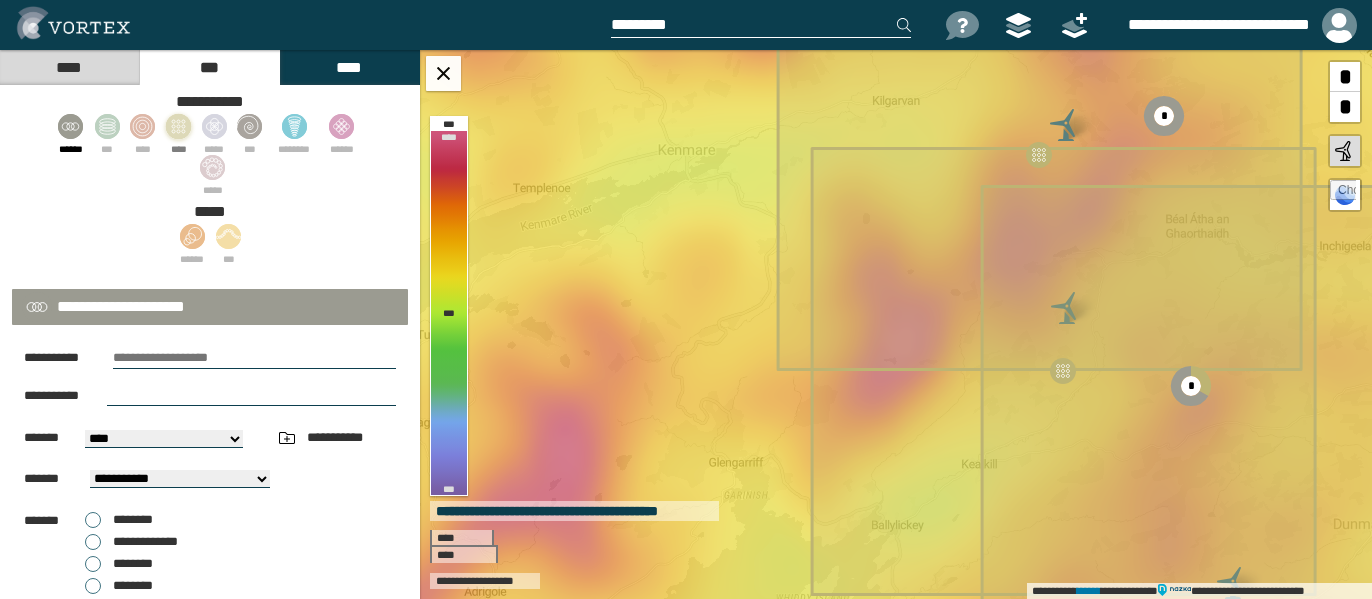 click 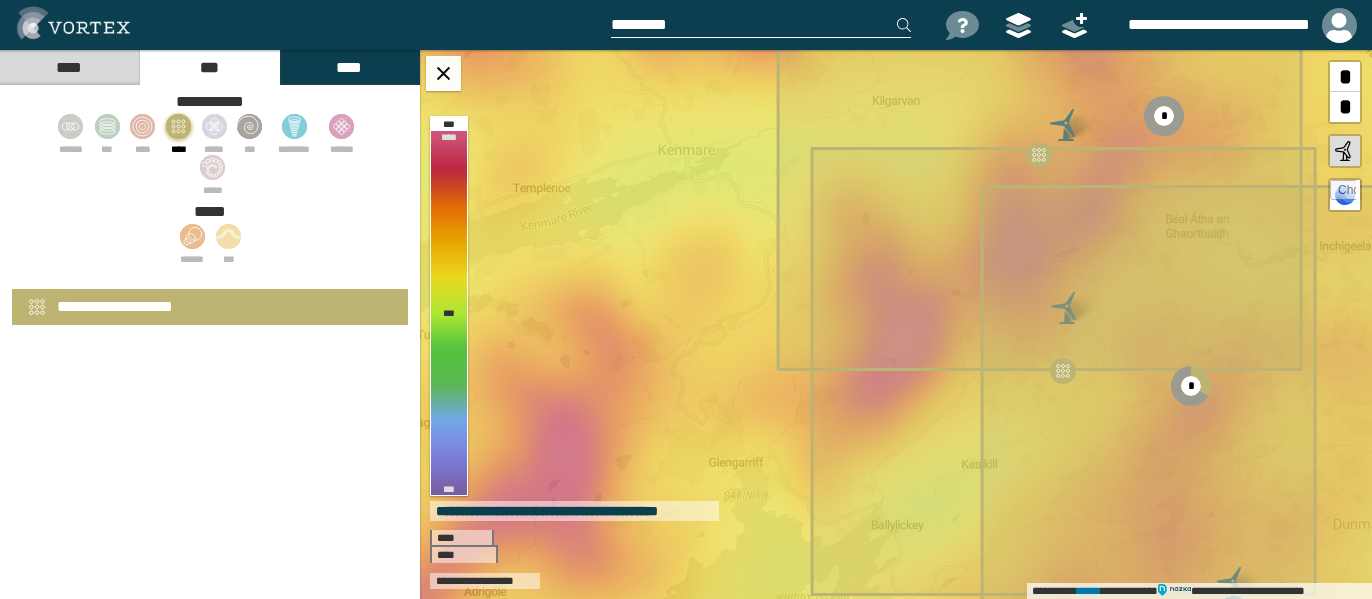click on "**********" at bounding box center [115, 306] 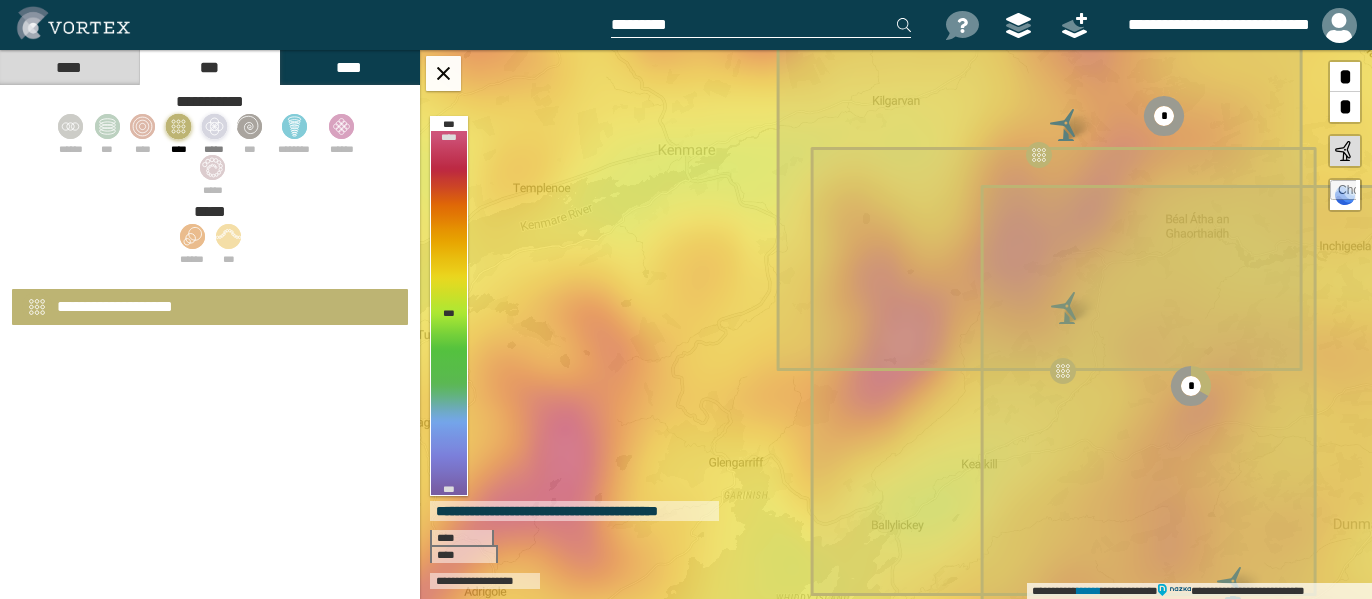 click 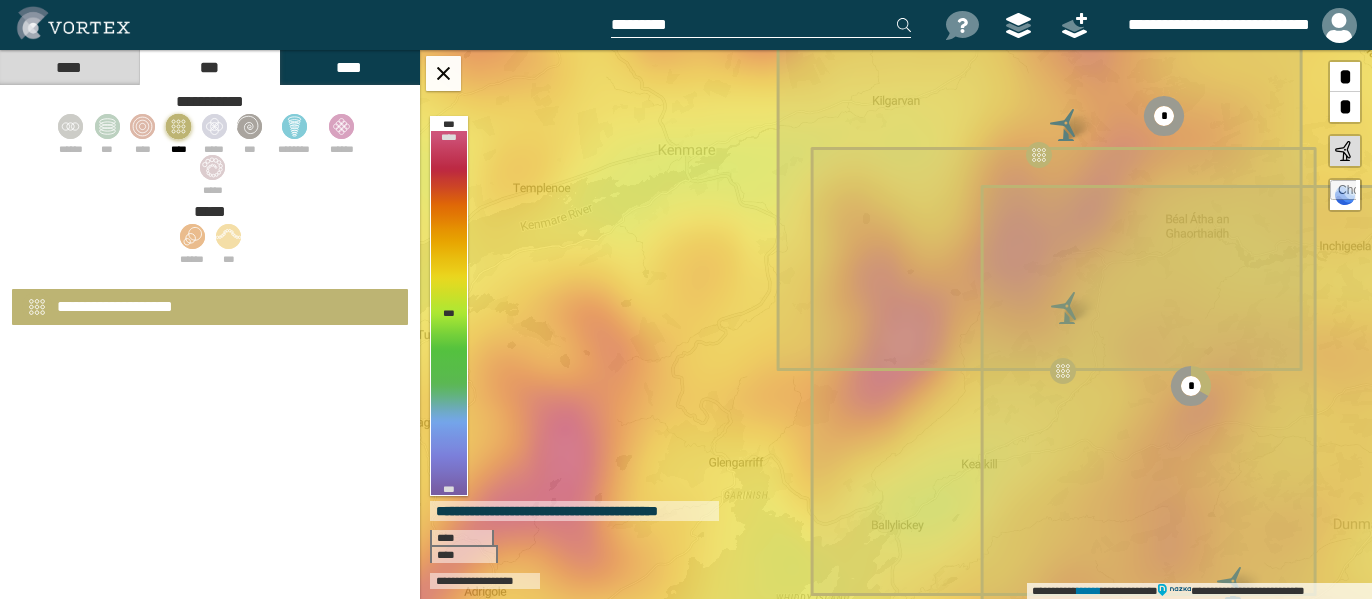 select on "*" 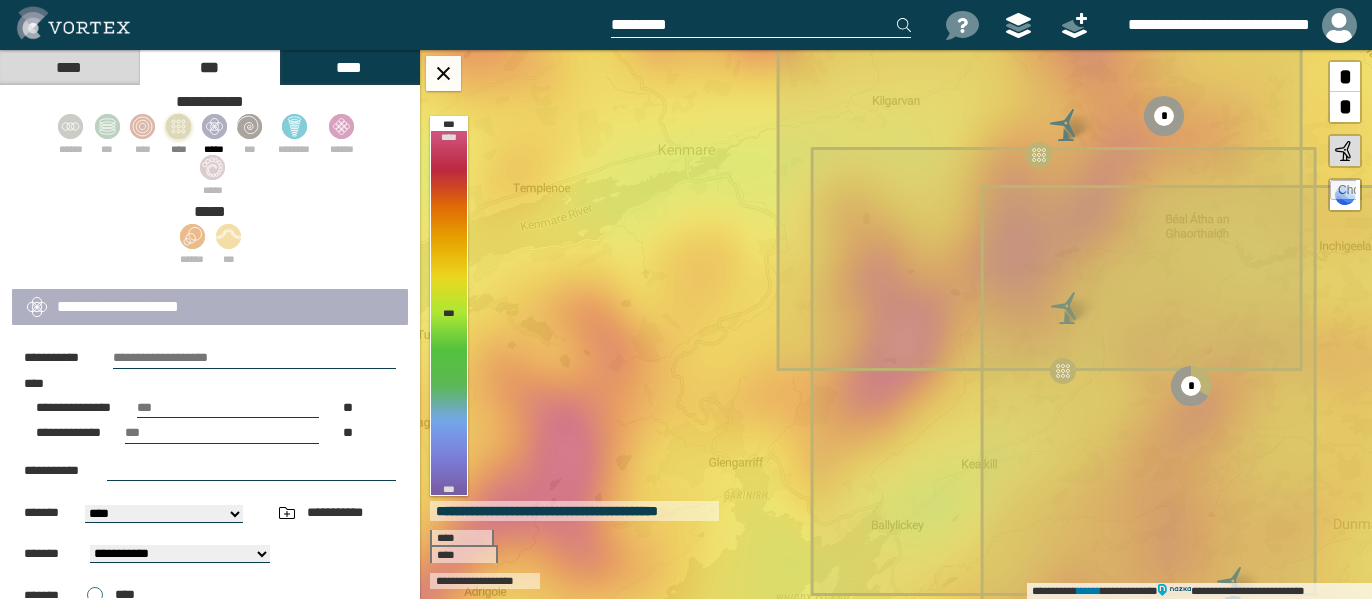 click on "****" at bounding box center [69, 67] 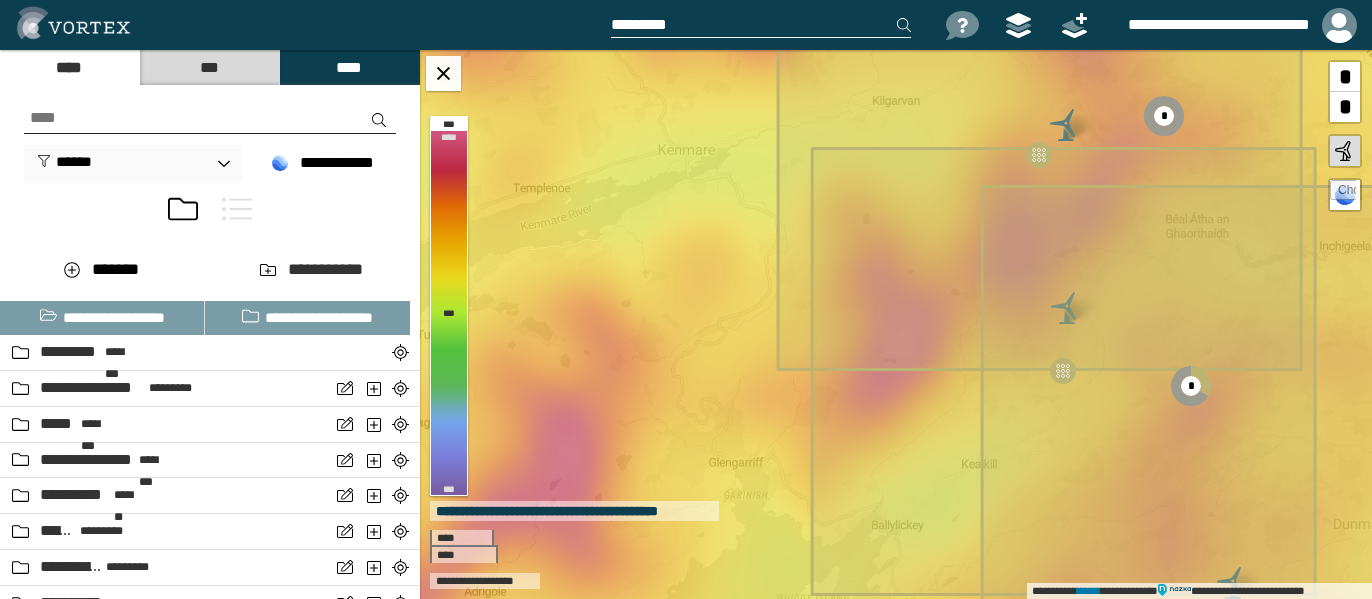 click on "***" at bounding box center (209, 67) 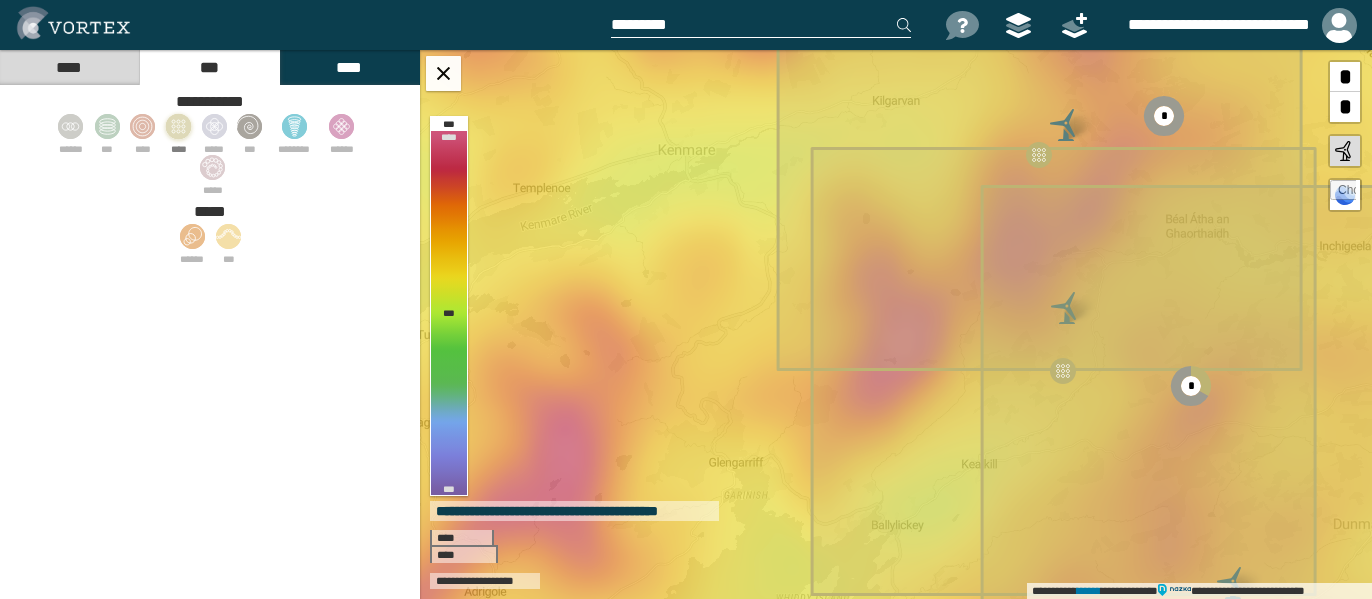 click 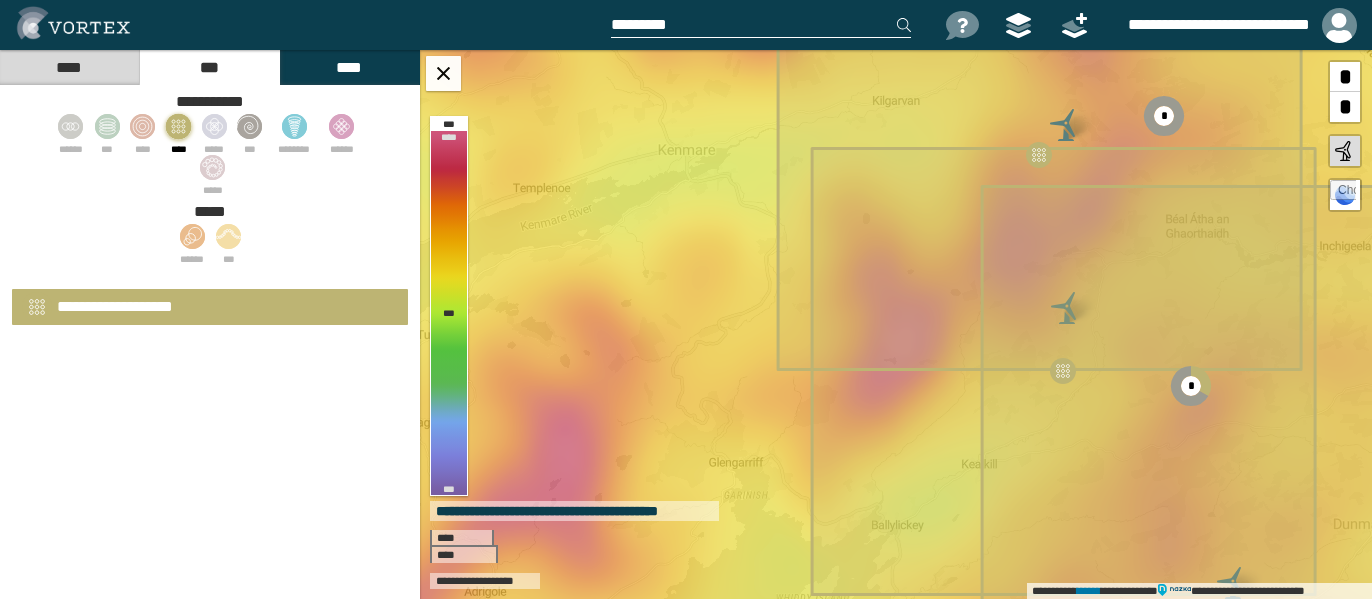 click on "**********" at bounding box center (115, 306) 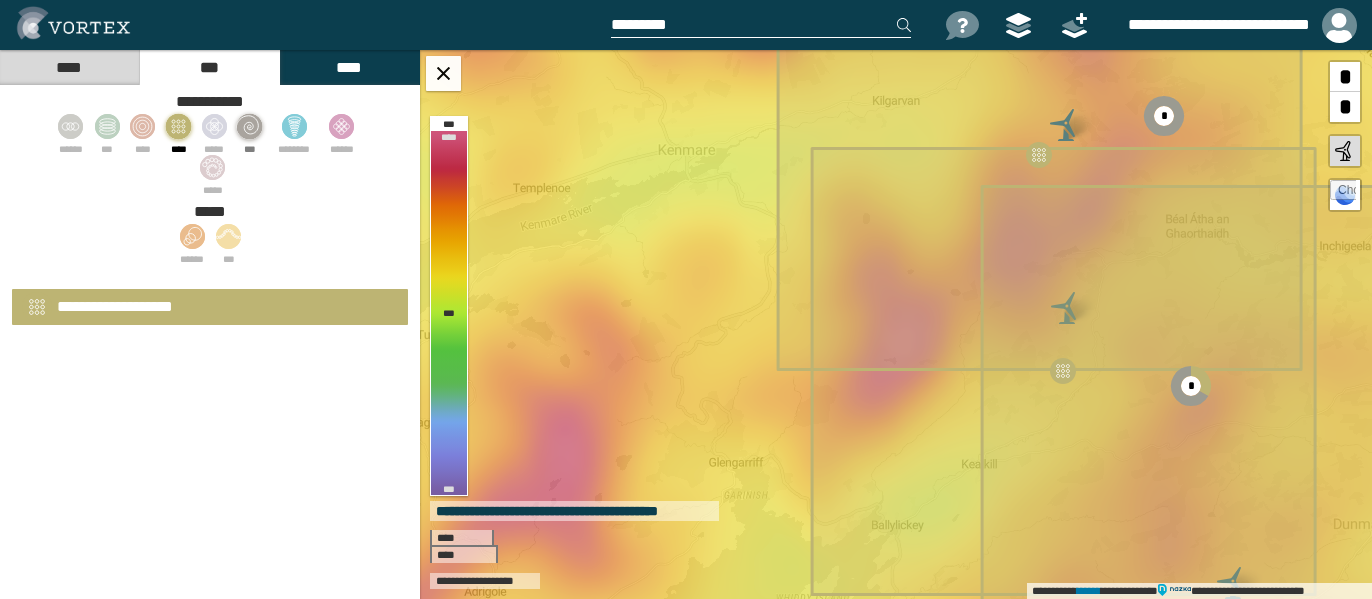 click 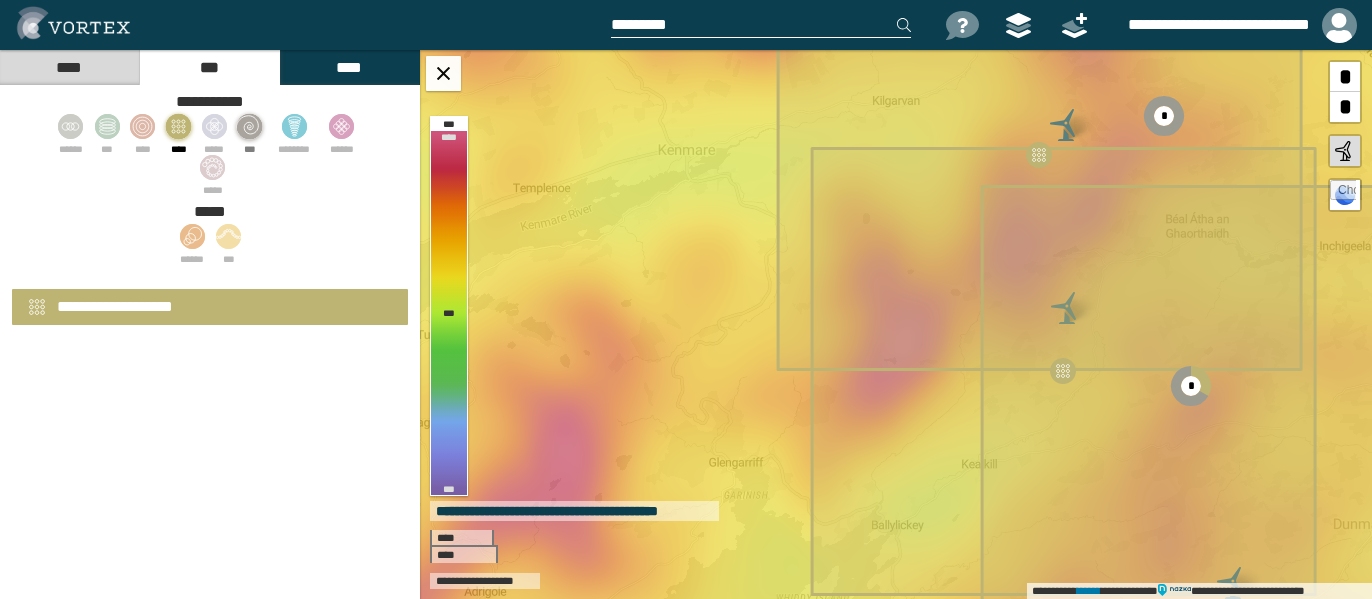 select on "*" 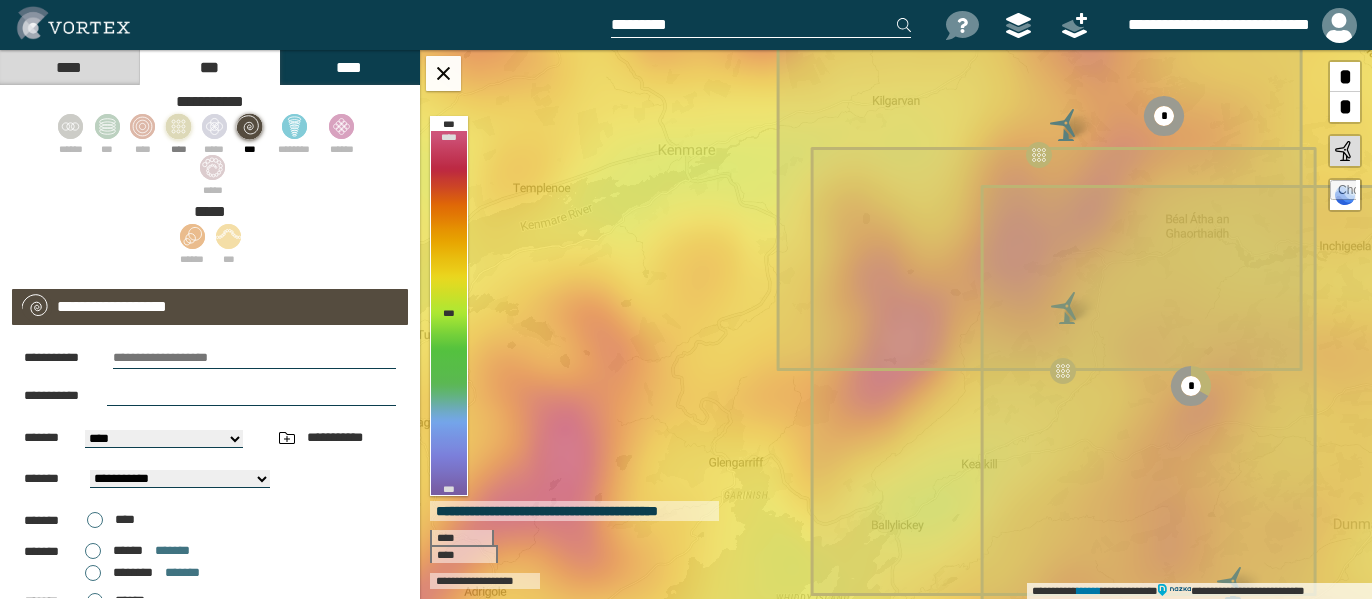 click 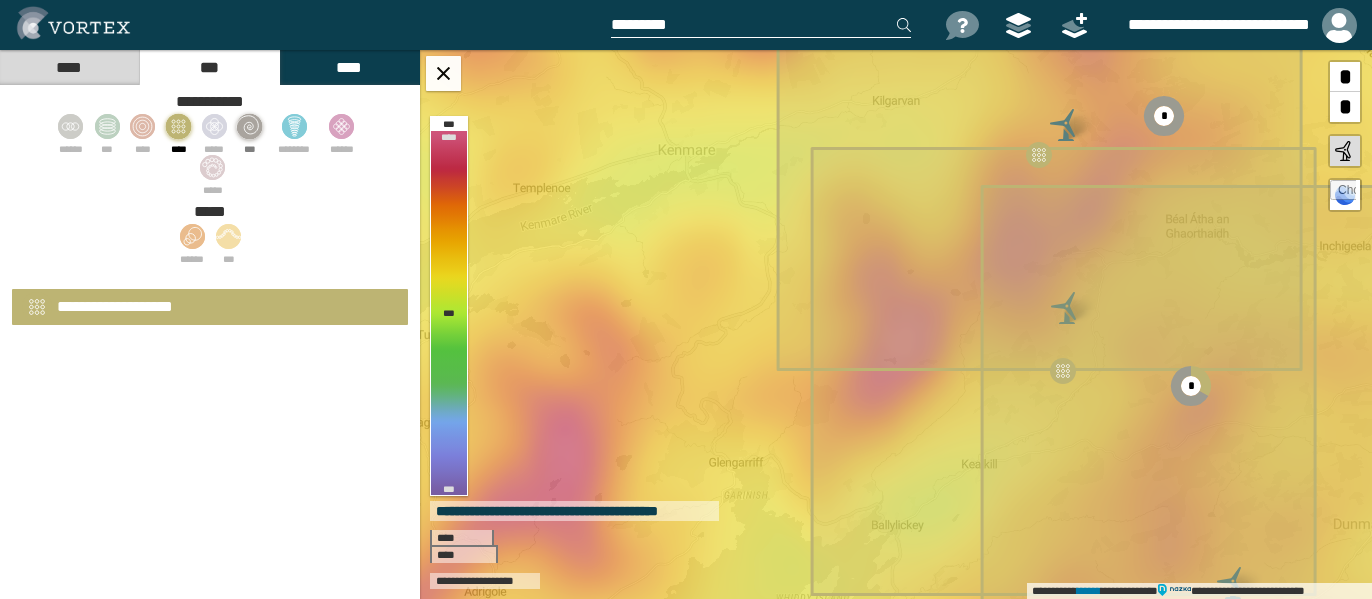 click on "**********" at bounding box center [115, 306] 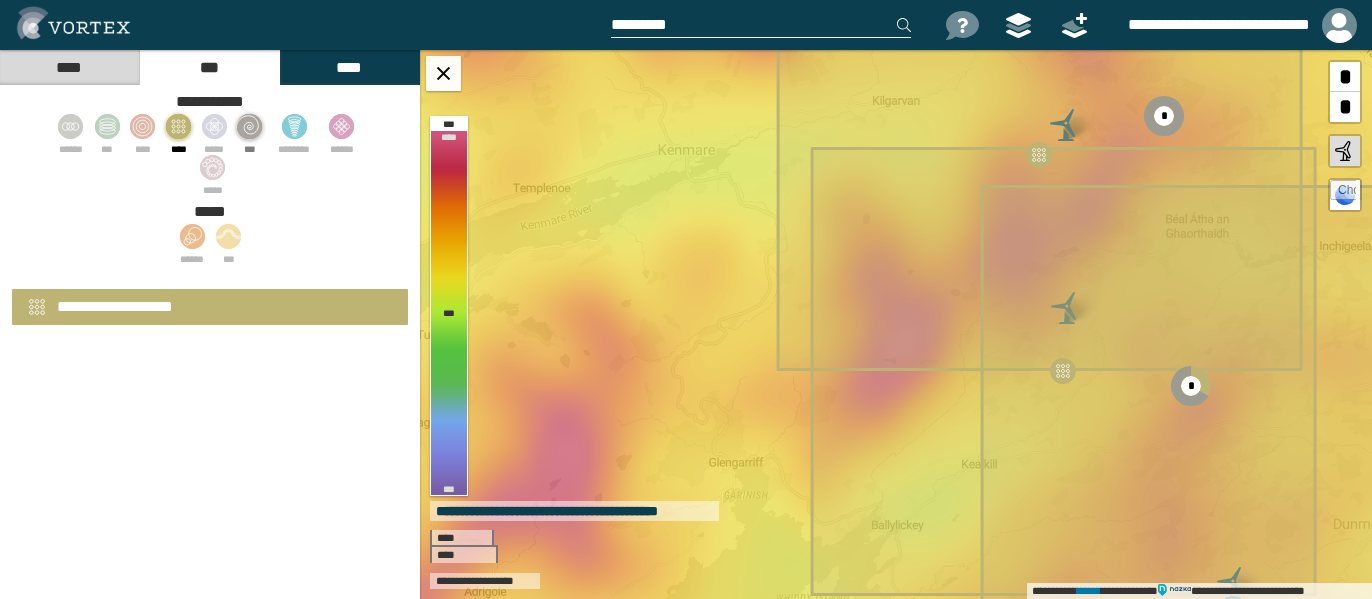 click at bounding box center [73, 23] 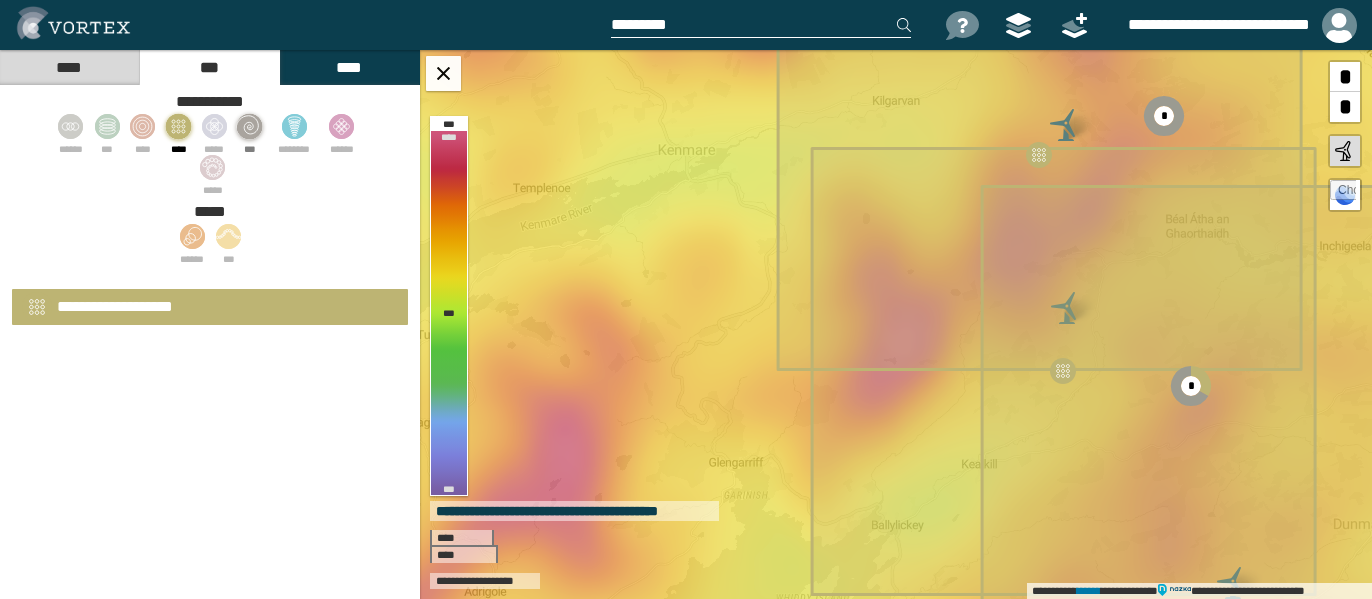 click on "****" at bounding box center (69, 67) 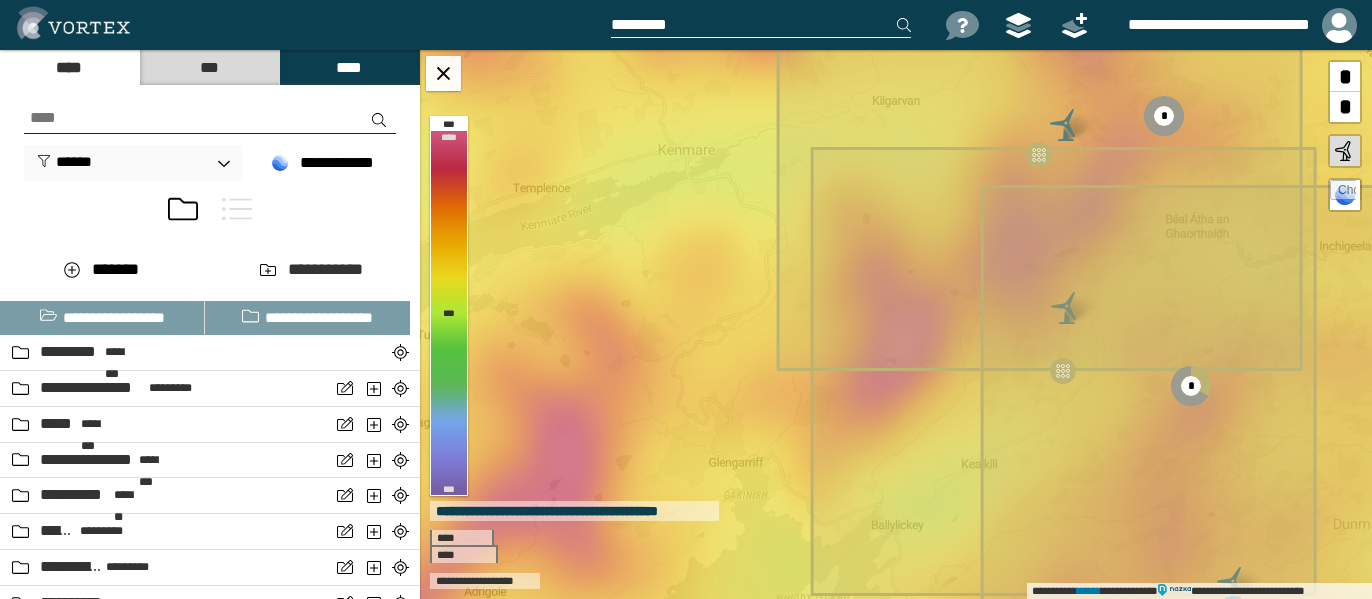 click on "***" at bounding box center [209, 67] 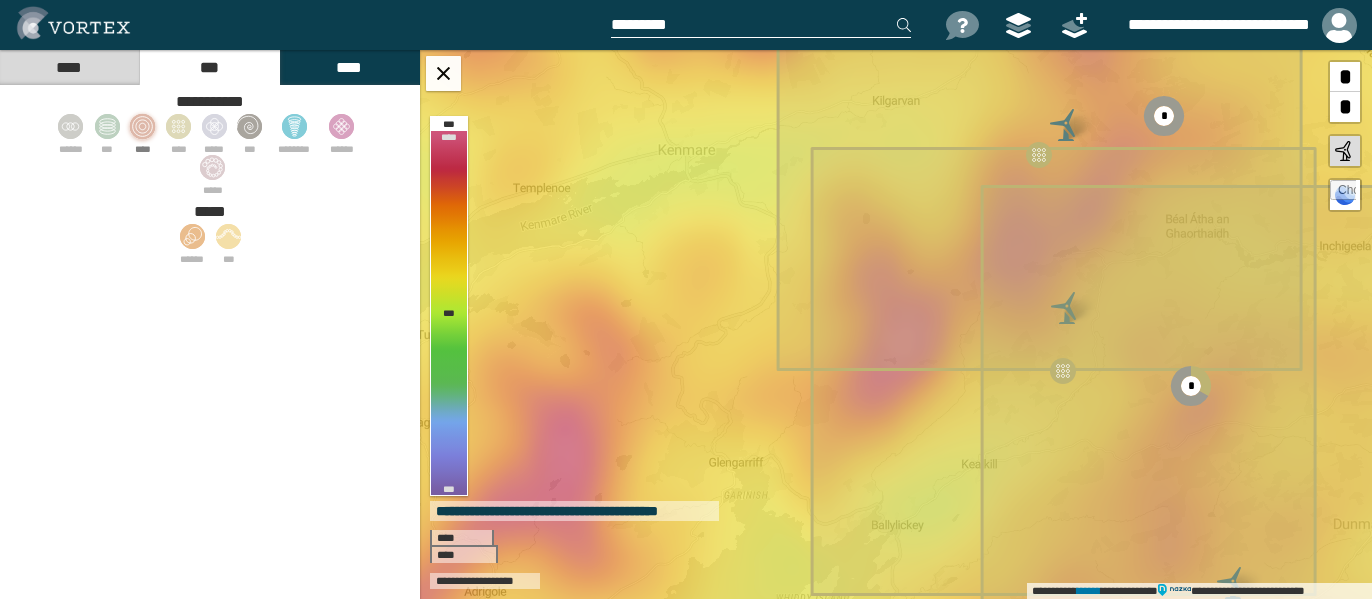 click 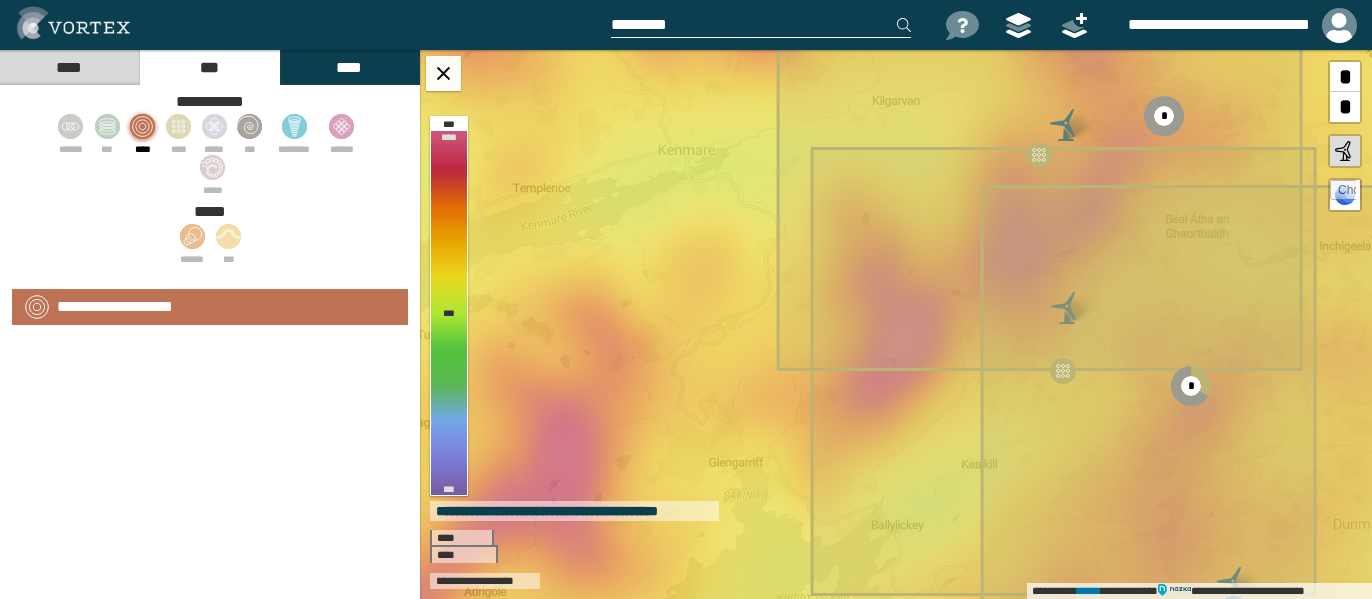 select on "*" 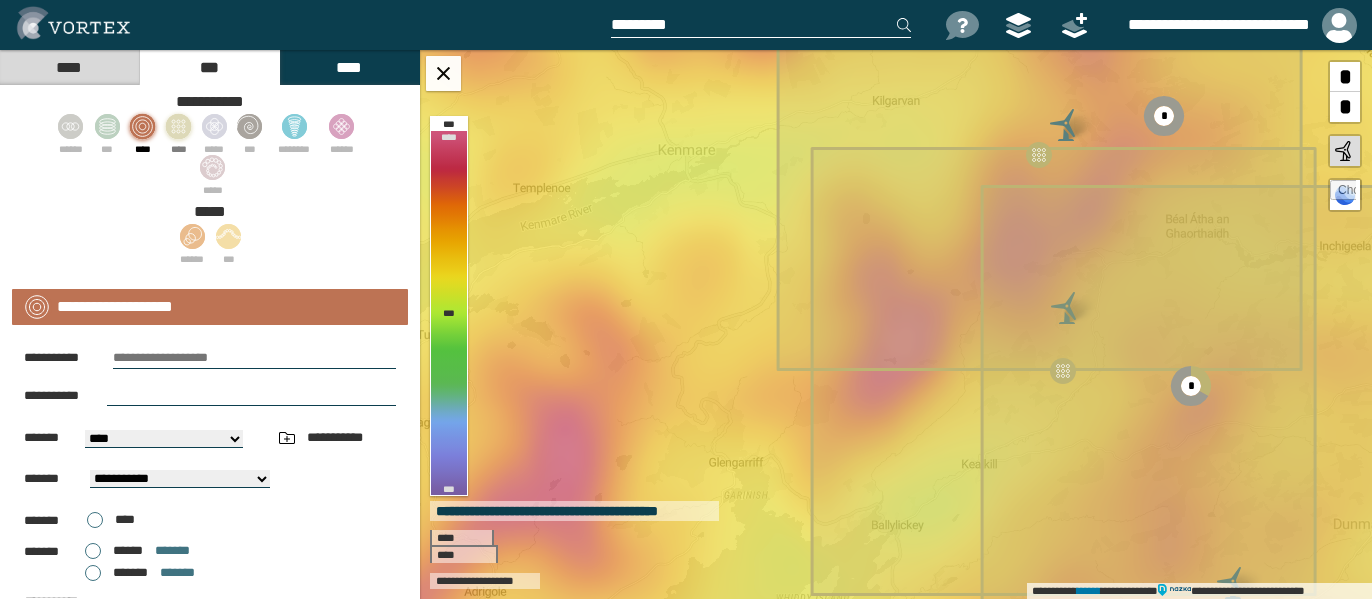 click 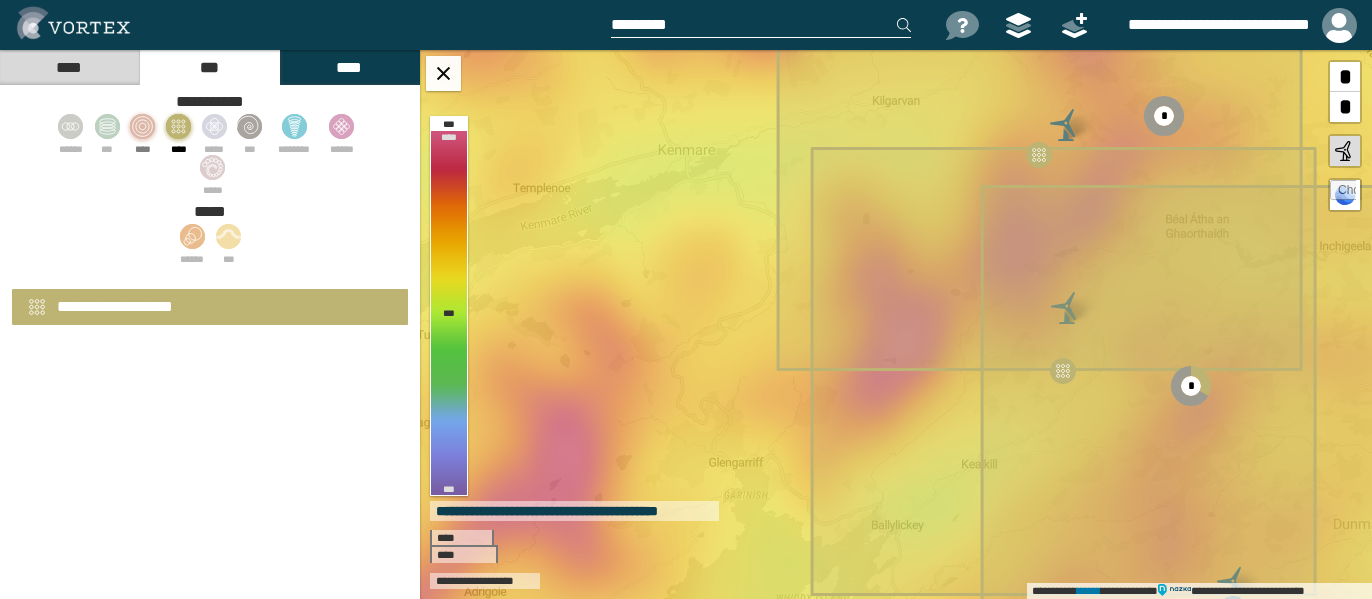 click on "**********" at bounding box center [210, 307] 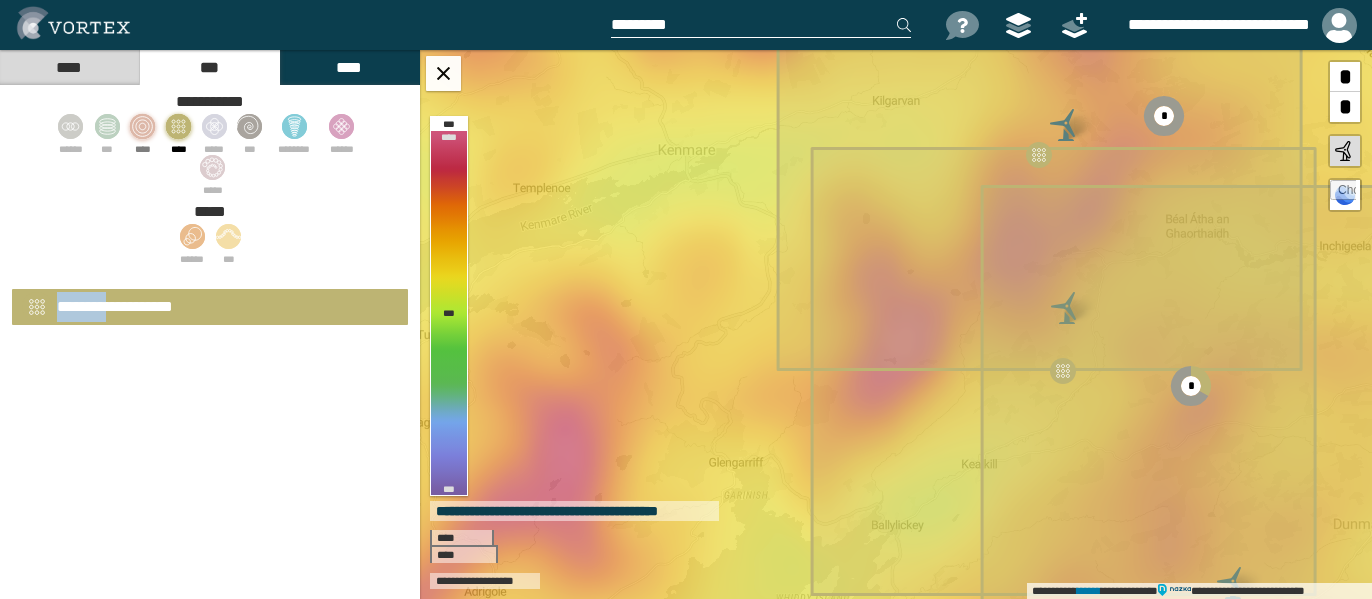 click on "**********" at bounding box center (210, 307) 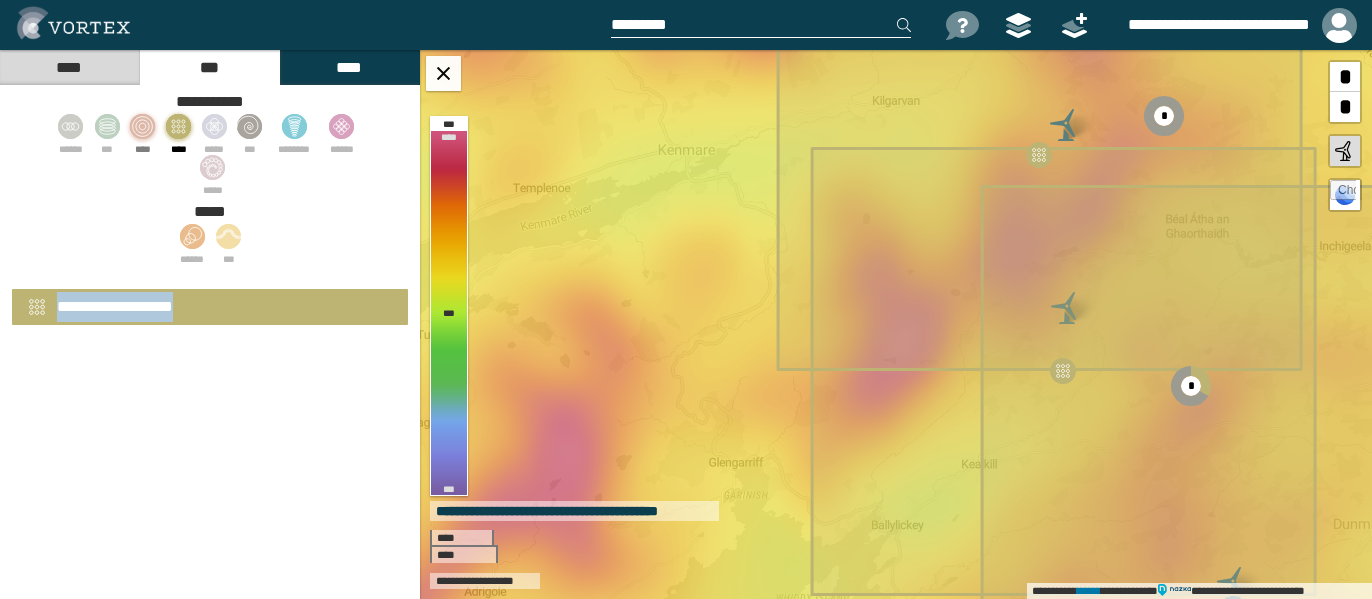 click on "**********" at bounding box center [210, 307] 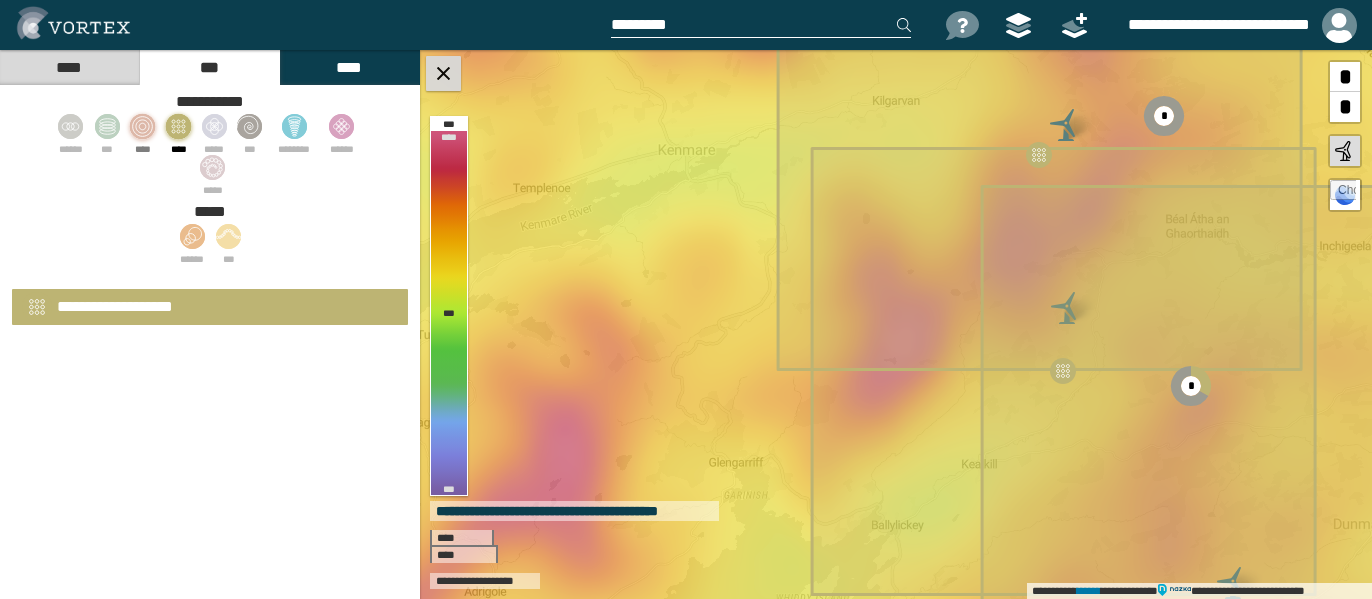 click at bounding box center (443, 73) 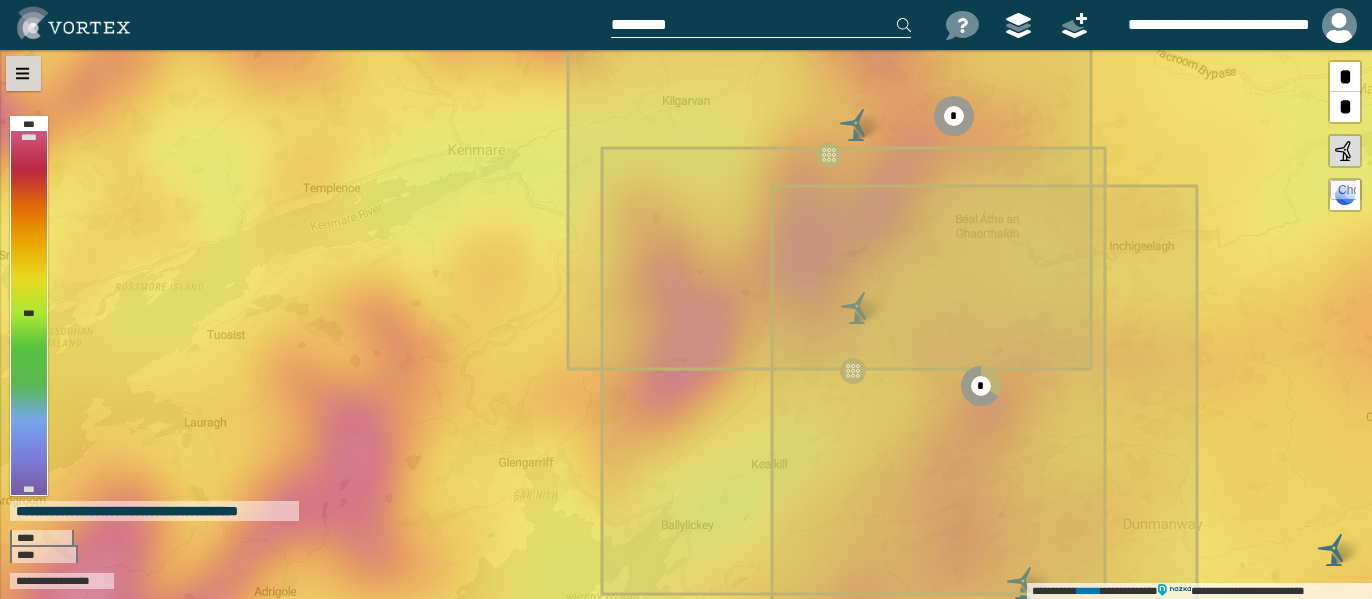 click at bounding box center (23, 73) 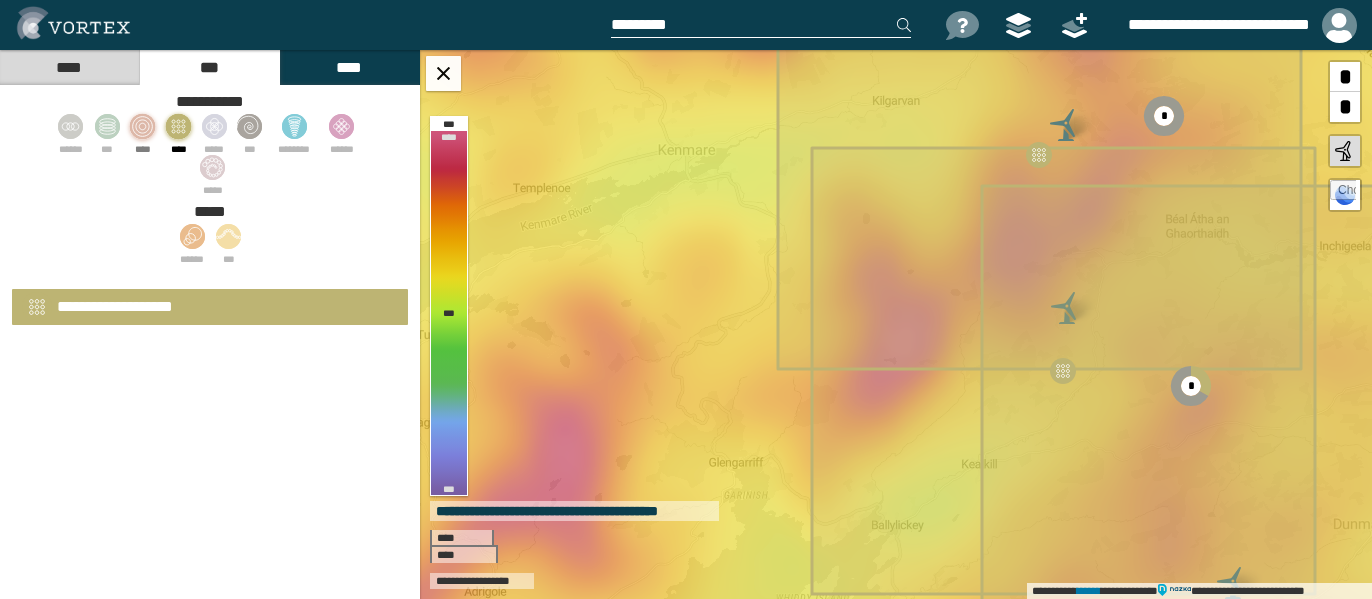 click 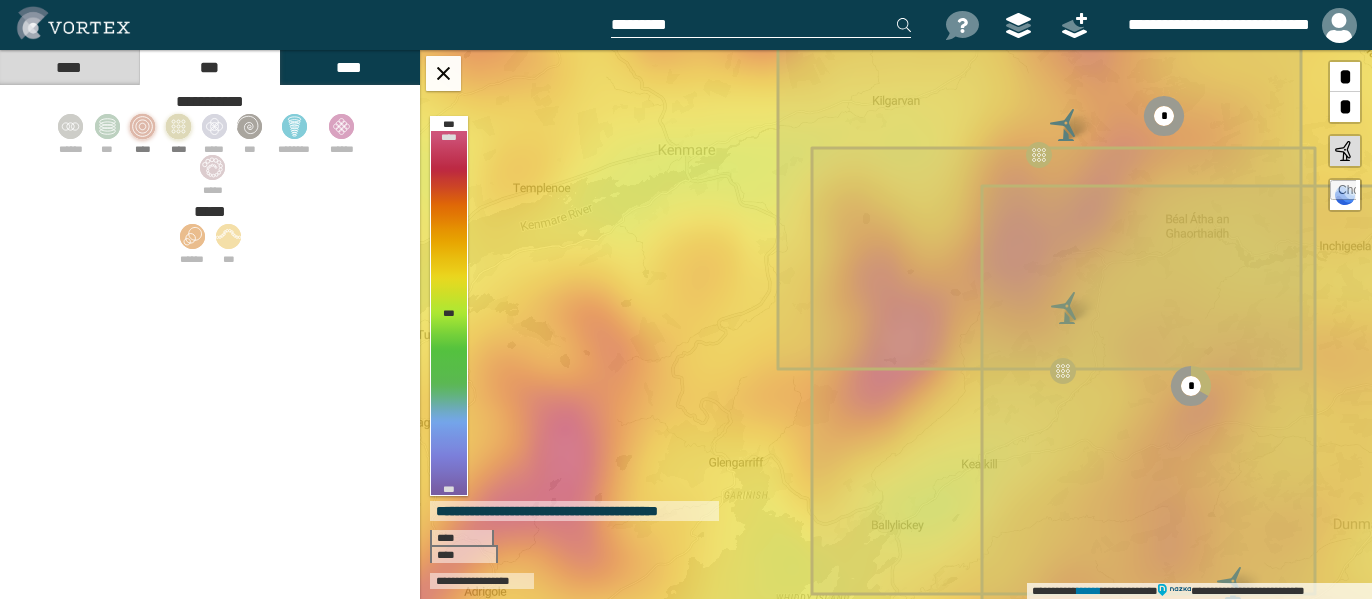 click on "****** *** **** **** ***** *** ********
.st0{fill:#BA5B80;}
.st1{fill:none;stroke:#FFFFFF;stroke-width:16.83;}
******
*****" at bounding box center [210, 155] 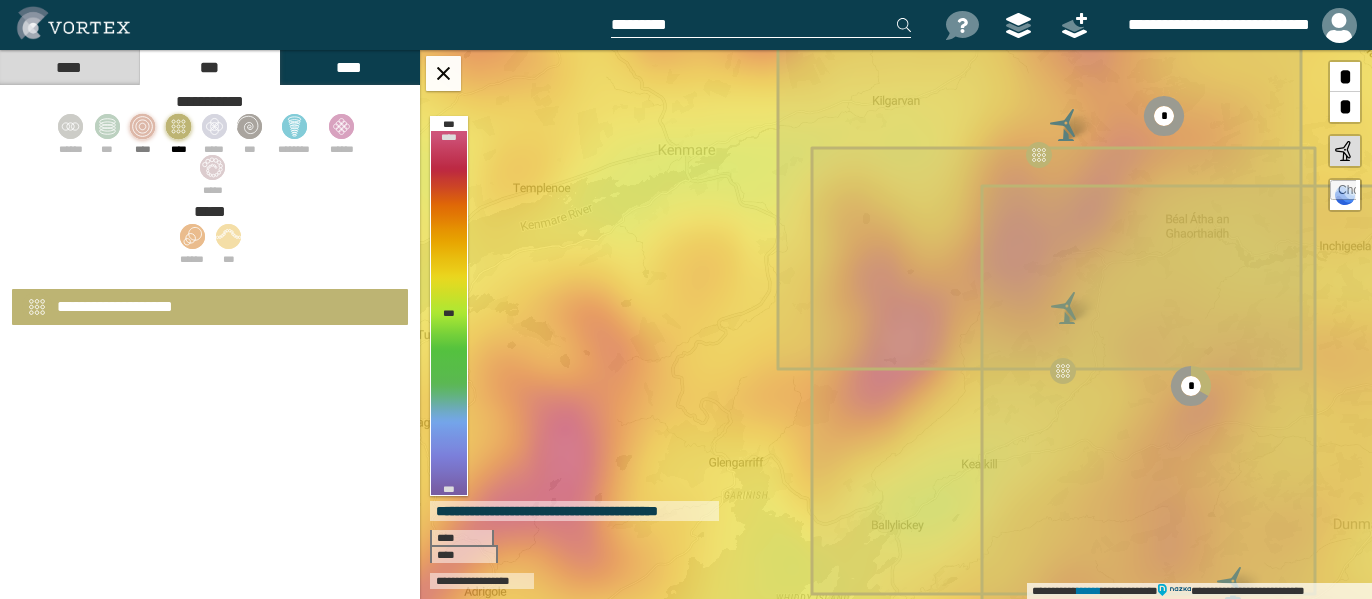 click on "****" at bounding box center [69, 67] 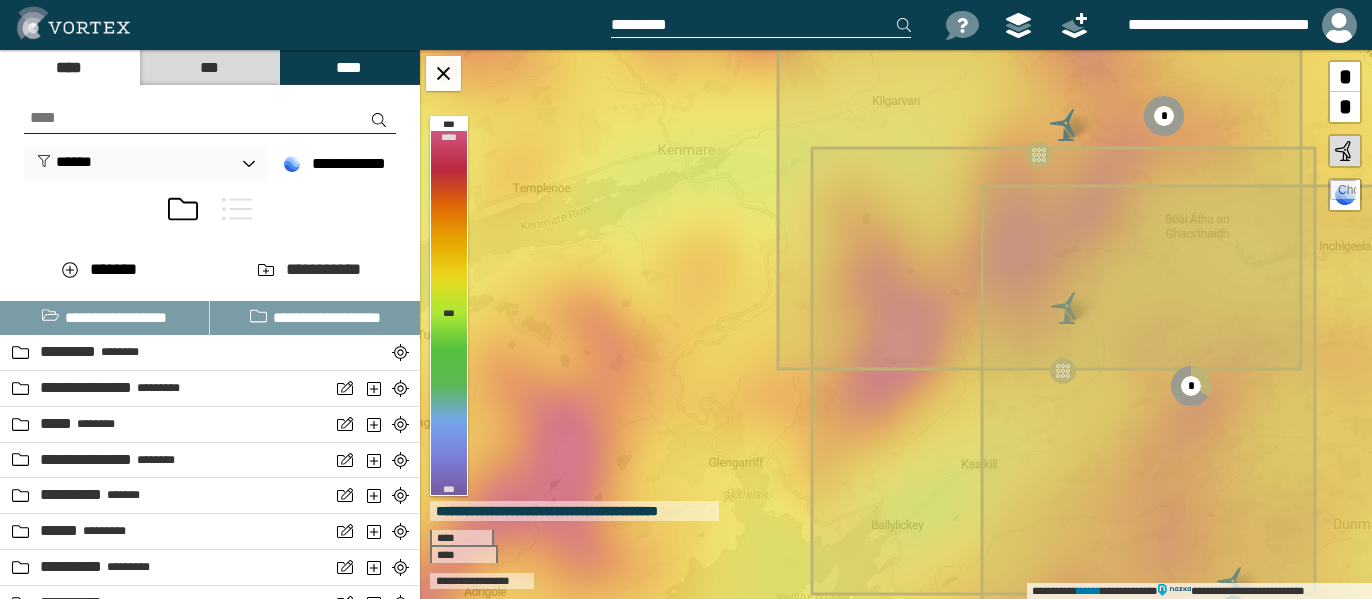 click on "****" at bounding box center [69, 67] 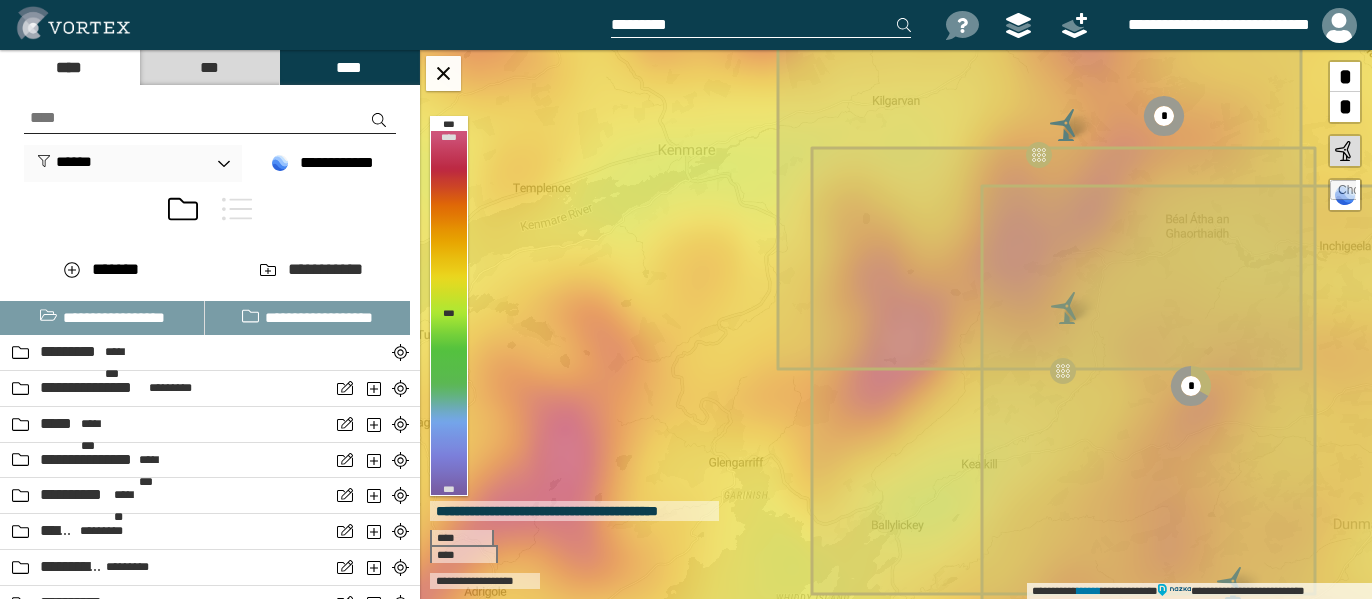 click at bounding box center (210, 118) 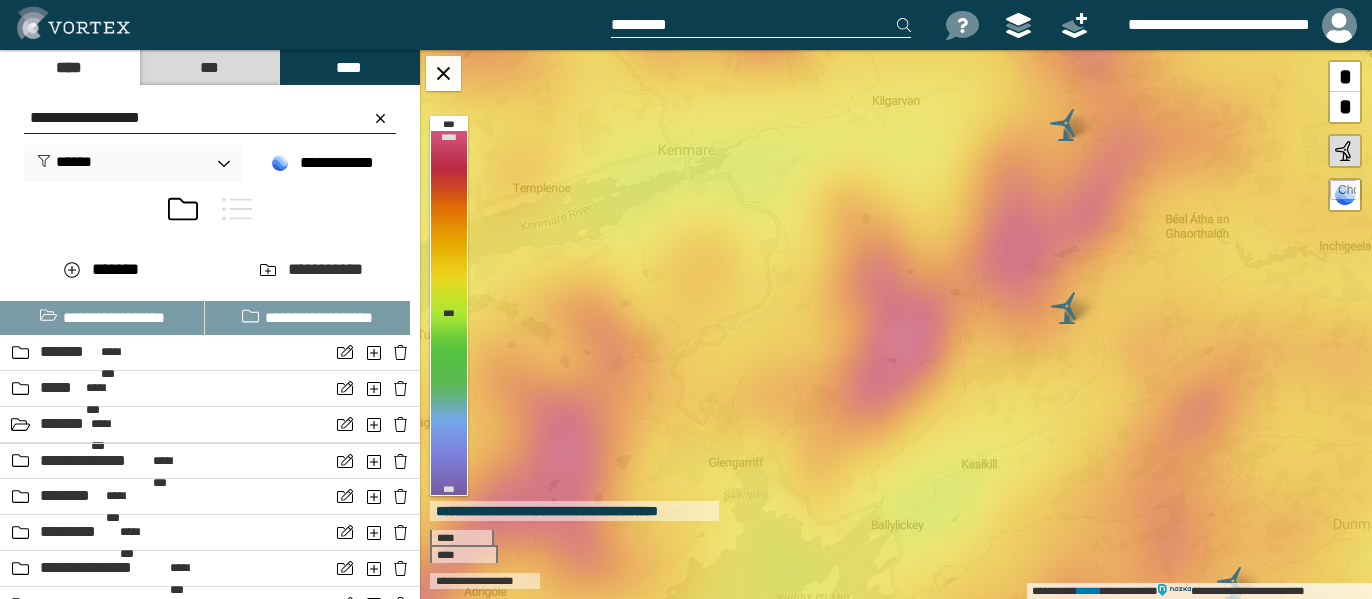 type on "**********" 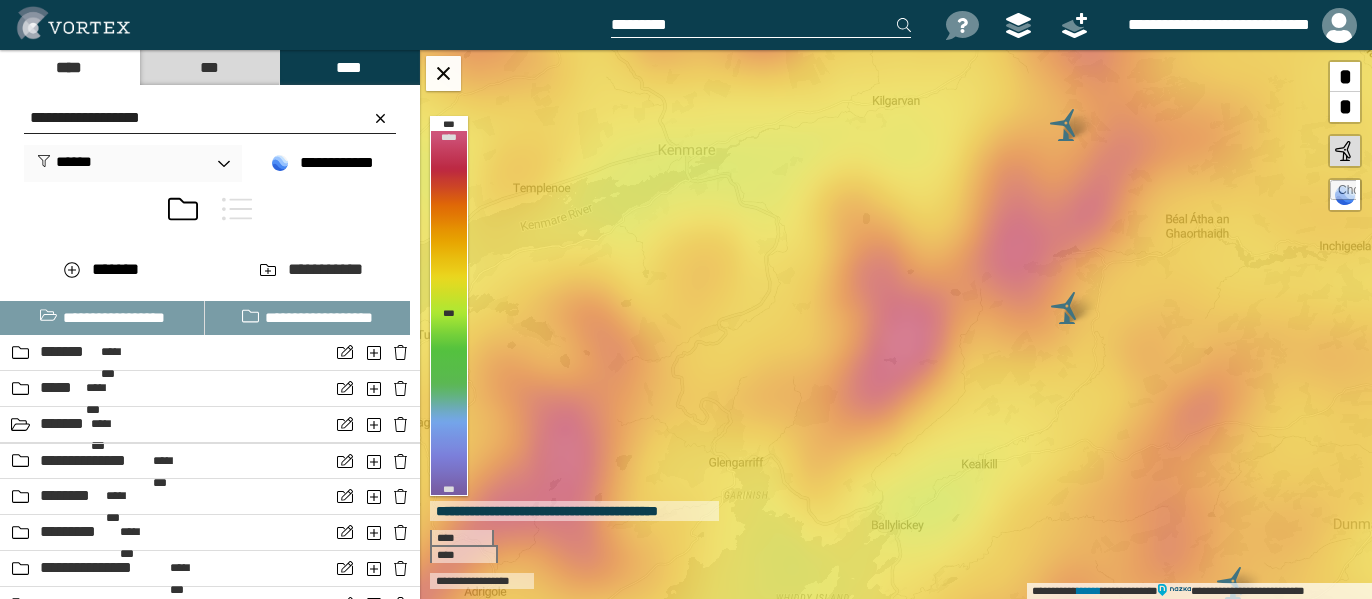 click at bounding box center [761, 25] 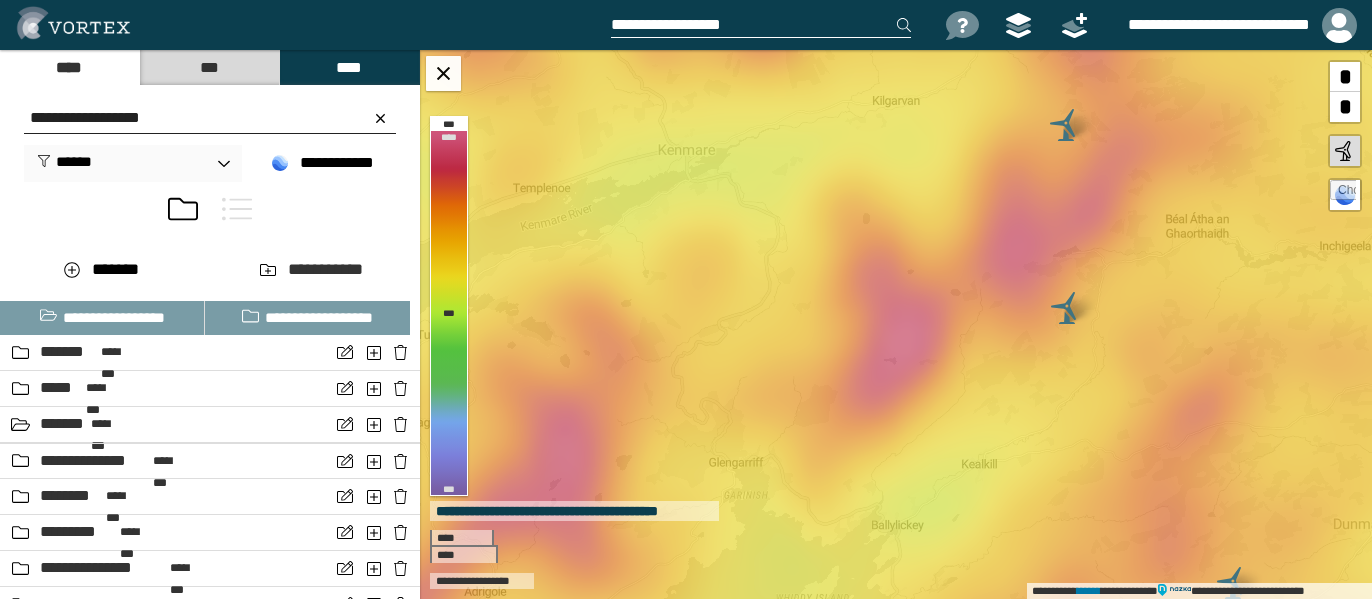 type on "**********" 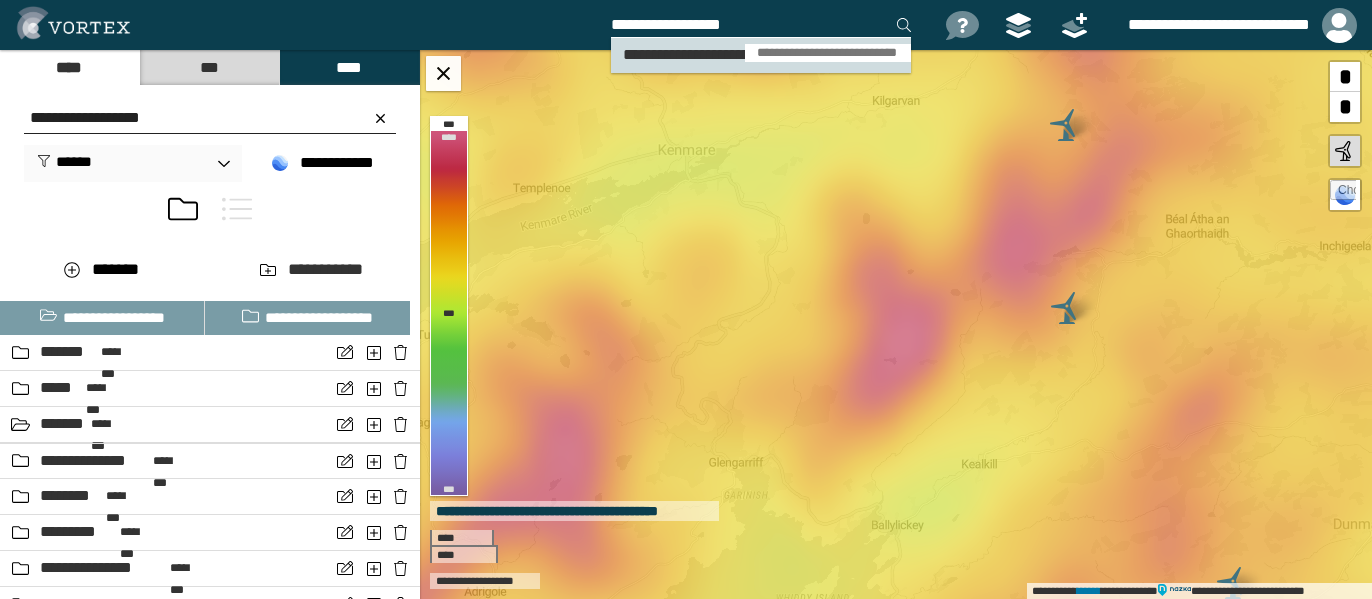 click on "**********" at bounding box center (828, 53) 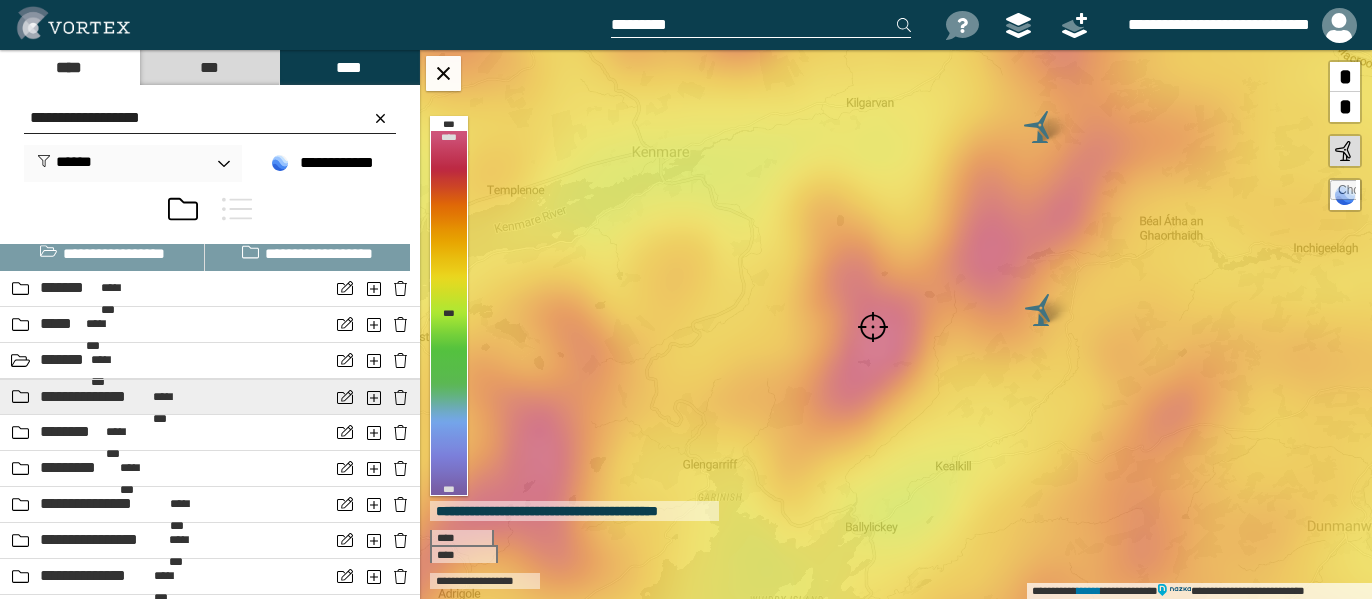 scroll, scrollTop: 100, scrollLeft: 0, axis: vertical 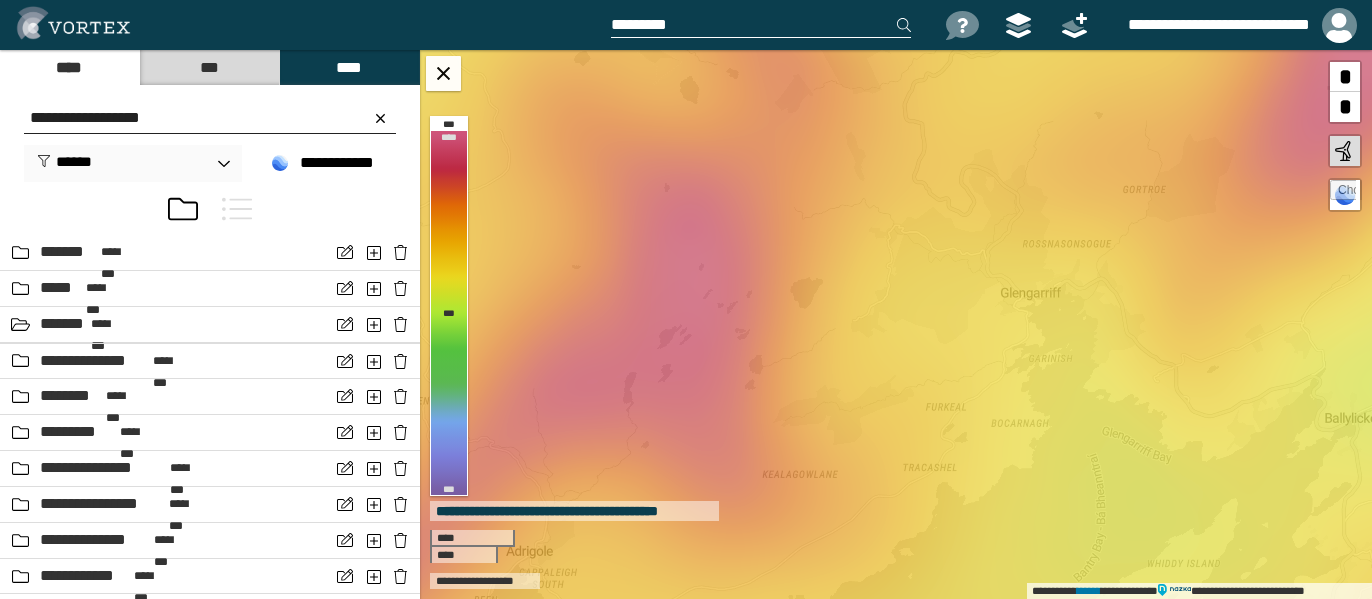 click at bounding box center [761, 25] 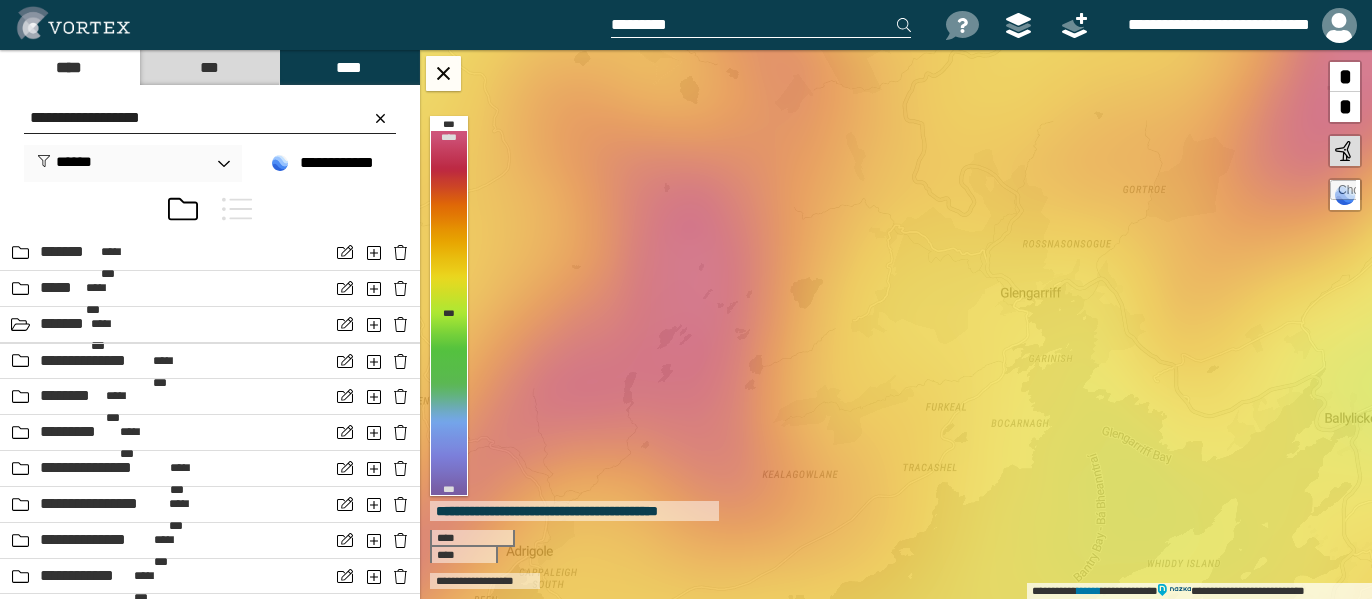 paste on "**********" 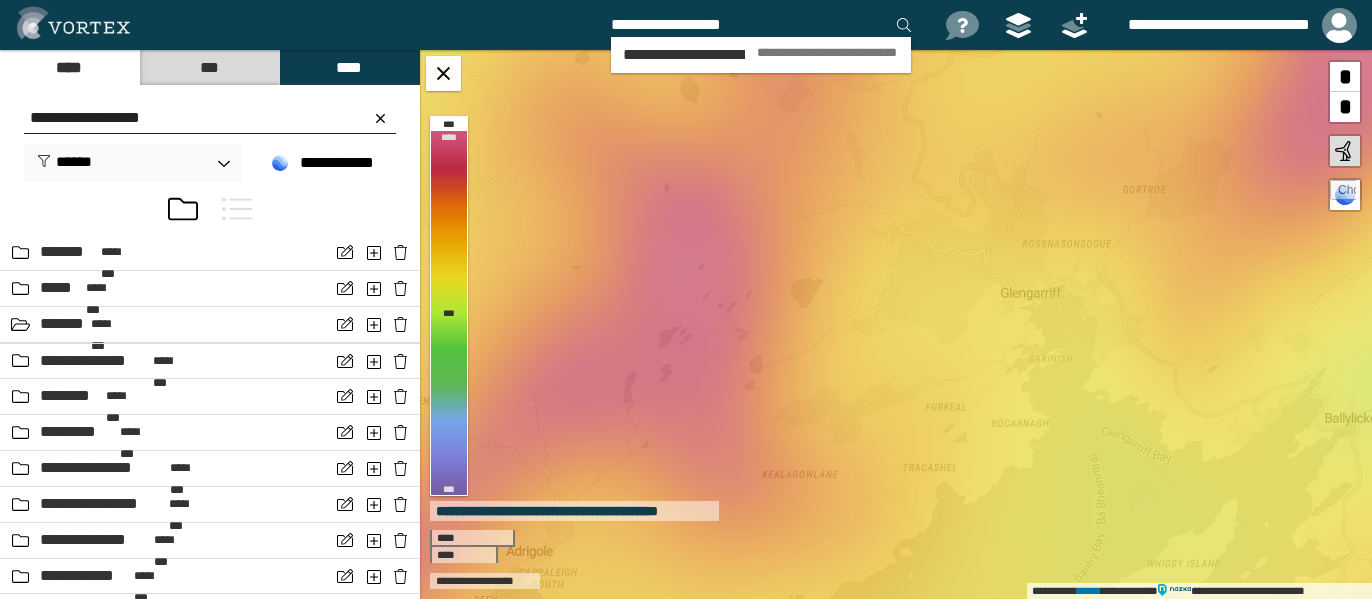 type on "**********" 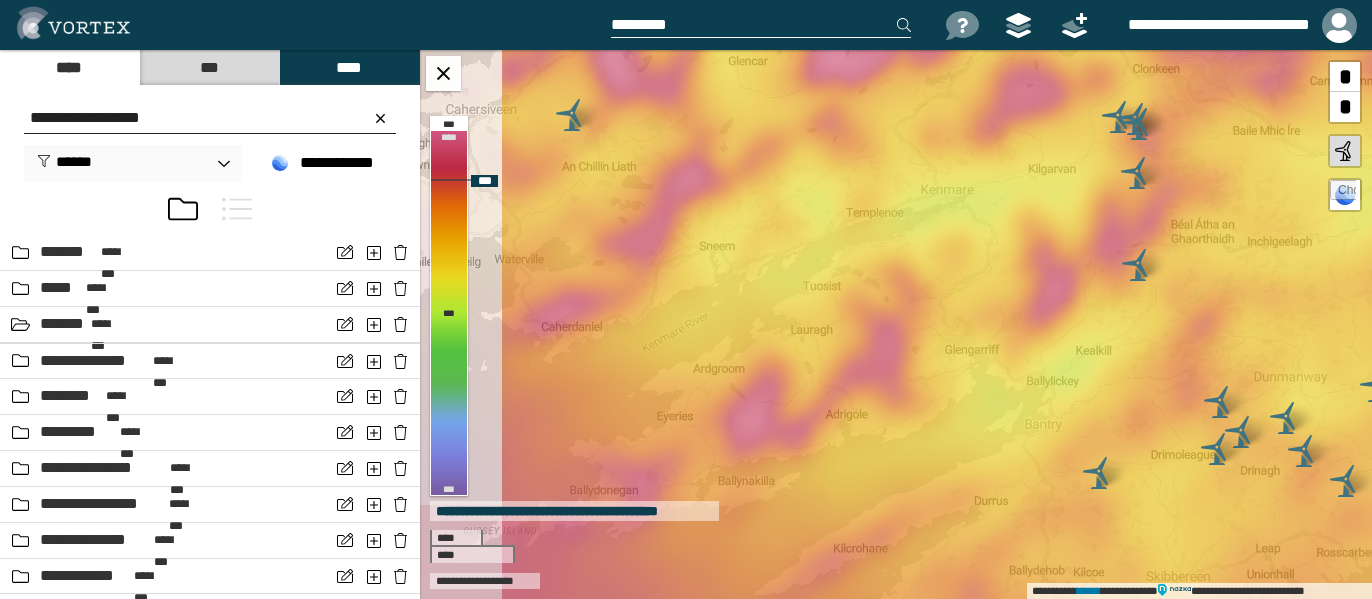 drag, startPoint x: 742, startPoint y: 285, endPoint x: 825, endPoint y: 225, distance: 102.41582 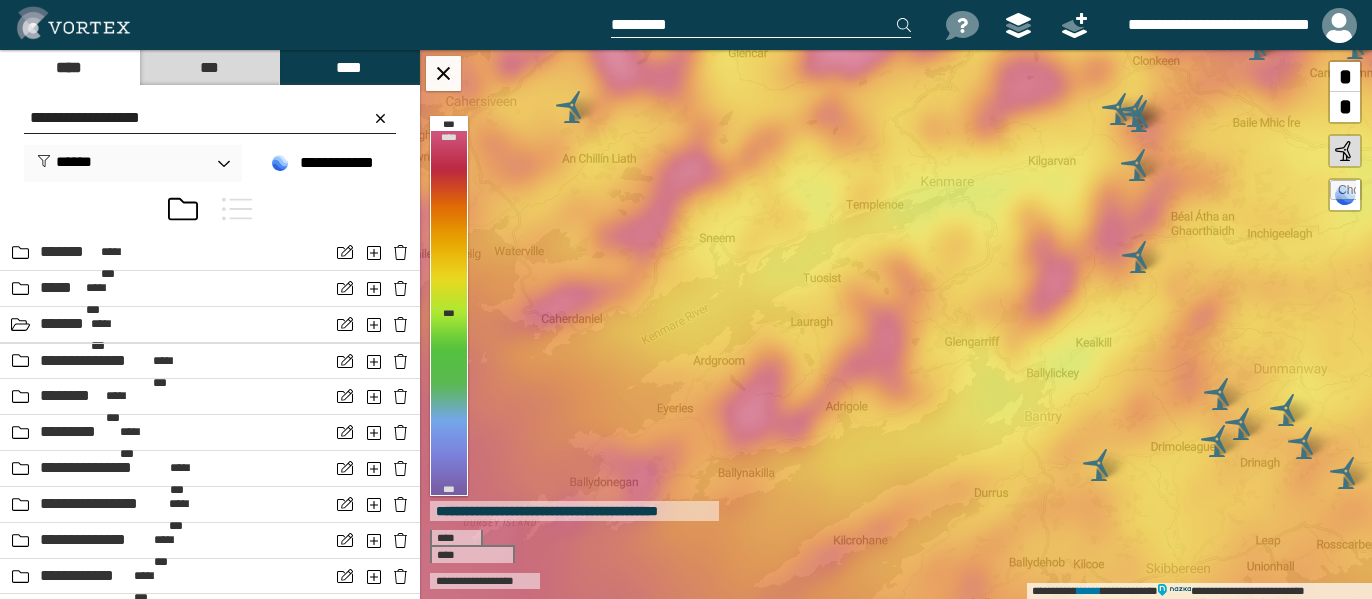 click at bounding box center (774, 25) 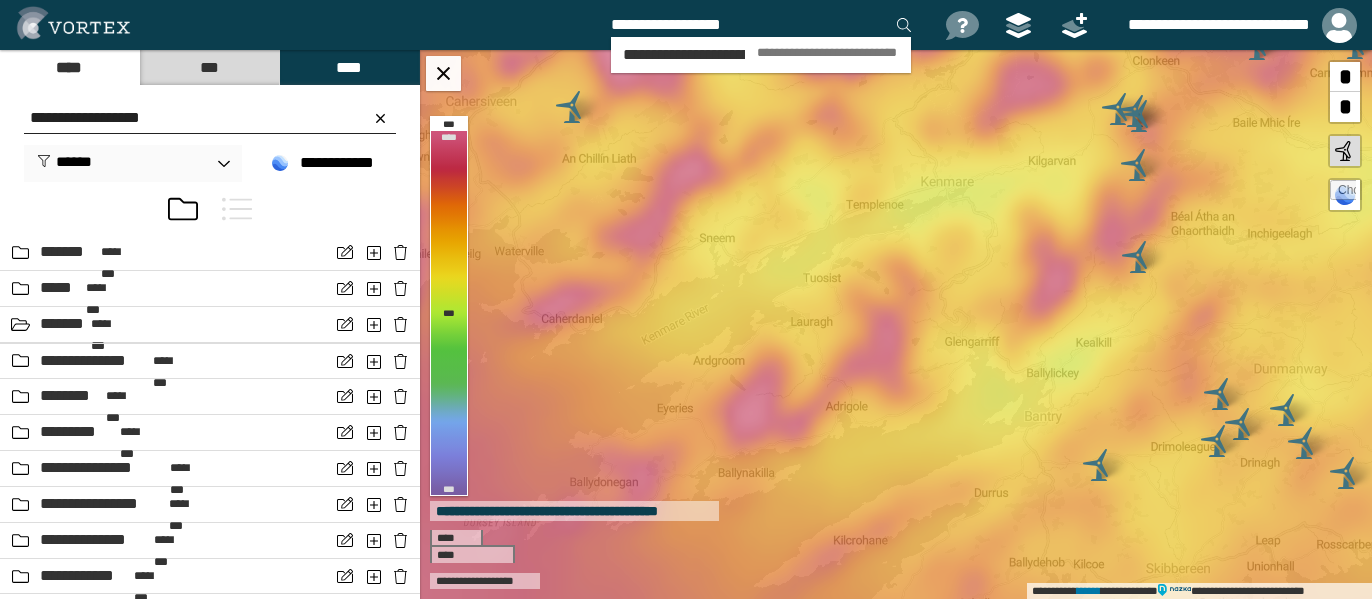 type on "**********" 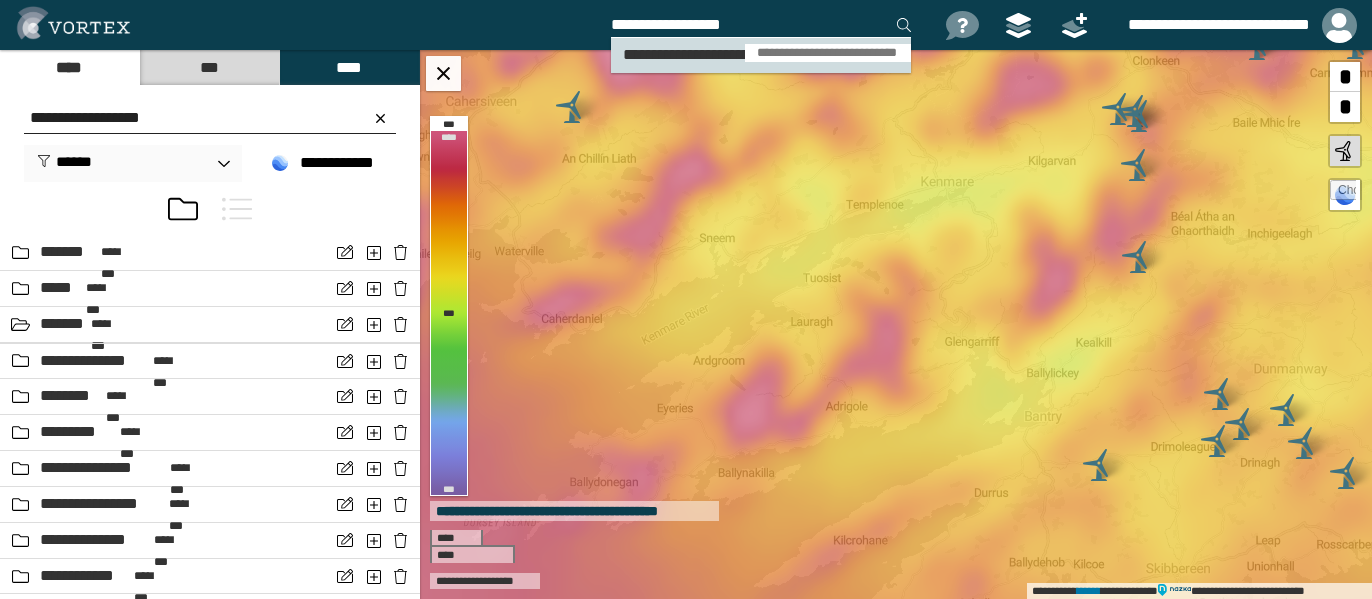 click on "**********" at bounding box center [828, 53] 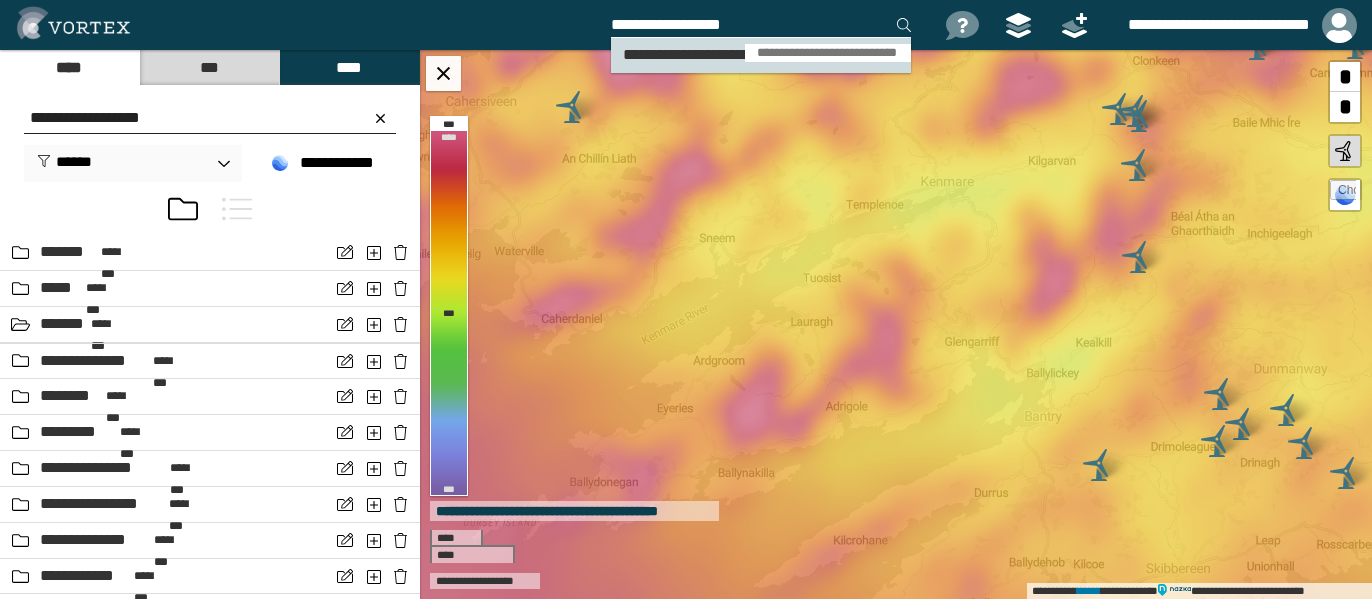 type 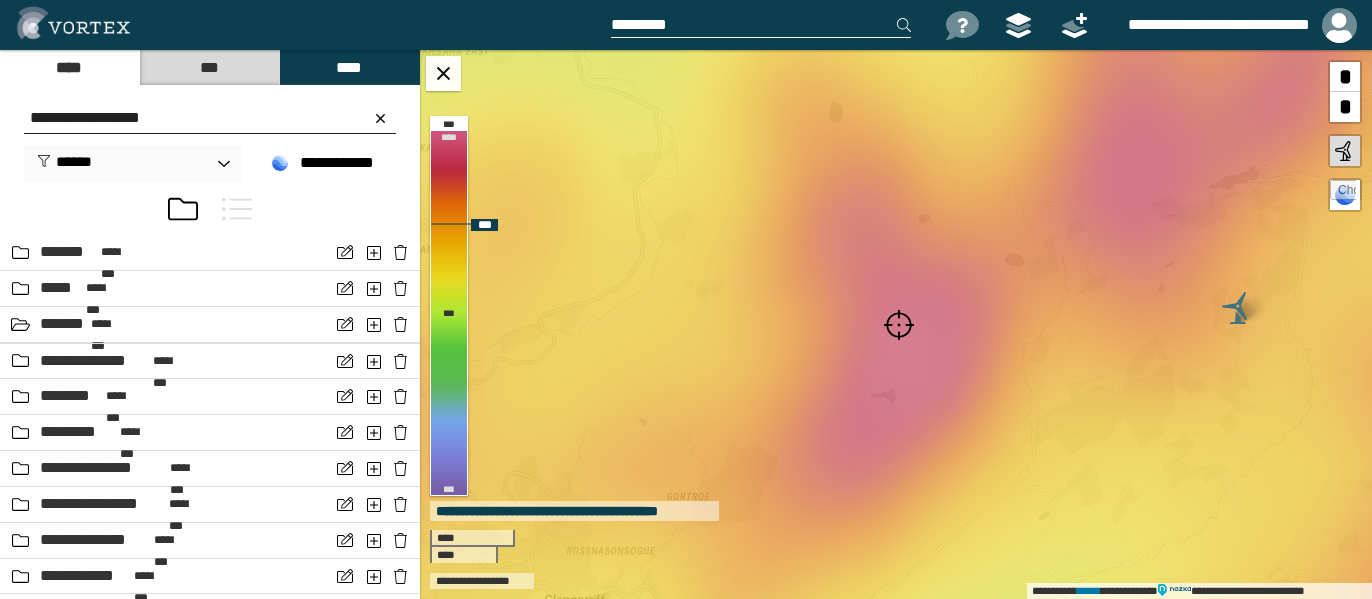 click at bounding box center [1238, 308] 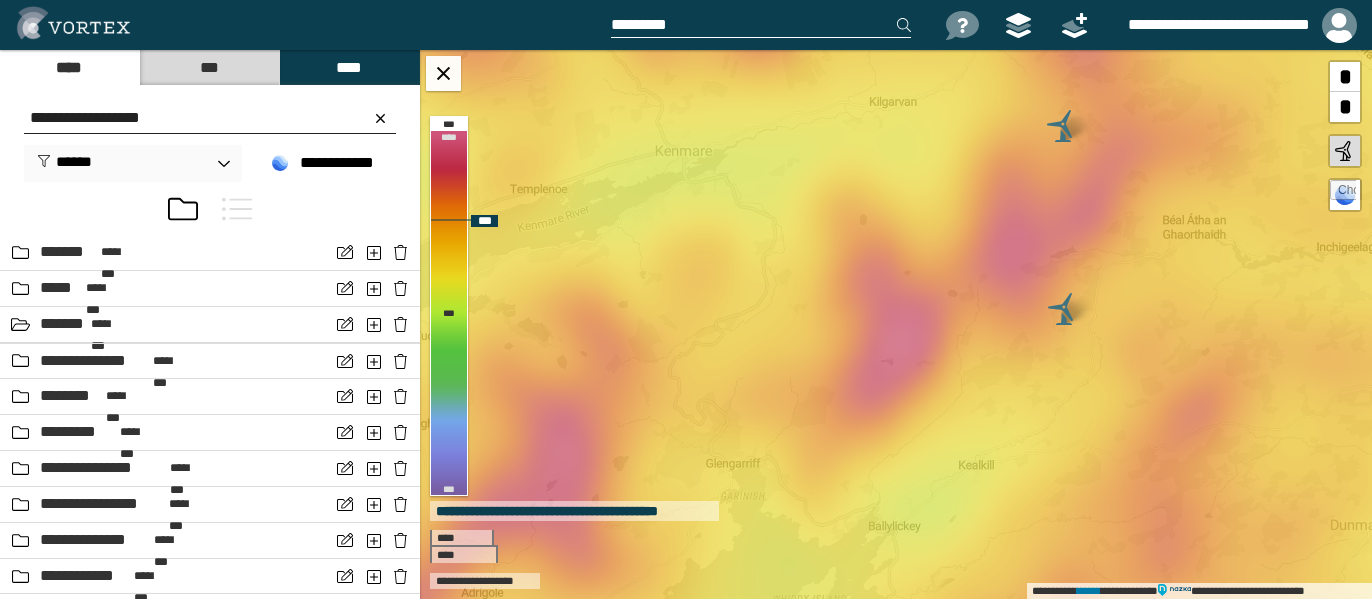 click at bounding box center (1063, 126) 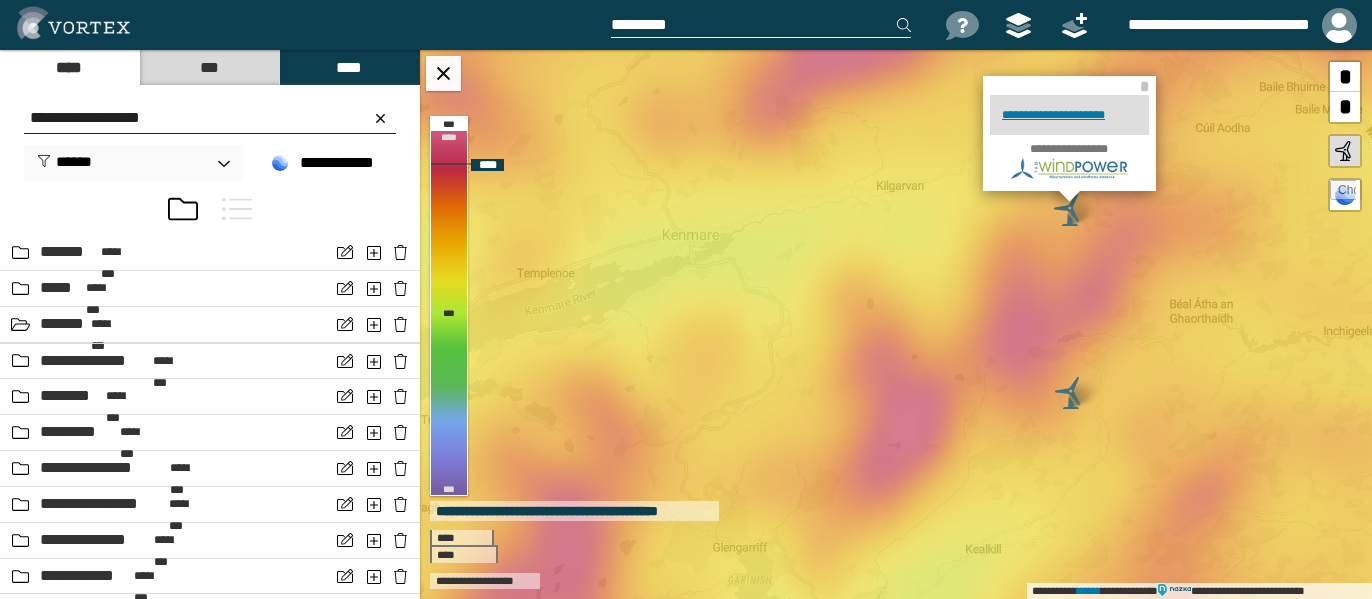 drag, startPoint x: 888, startPoint y: 407, endPoint x: 897, endPoint y: 431, distance: 25.632011 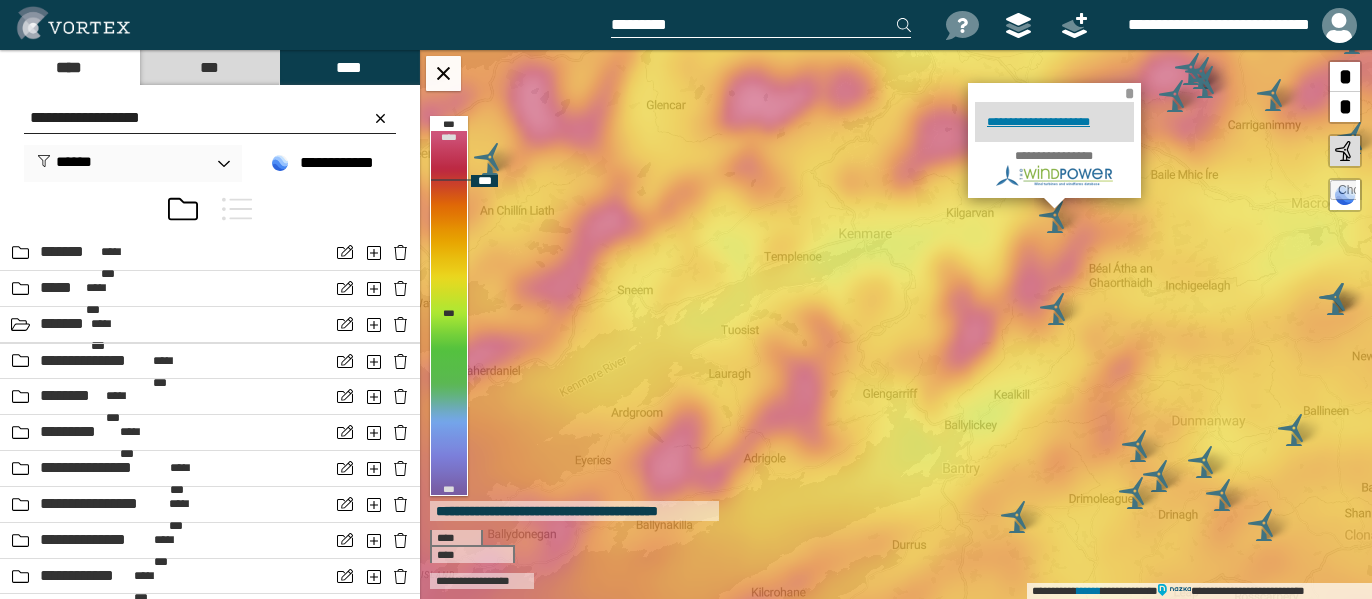 click on "*" at bounding box center [1129, 93] 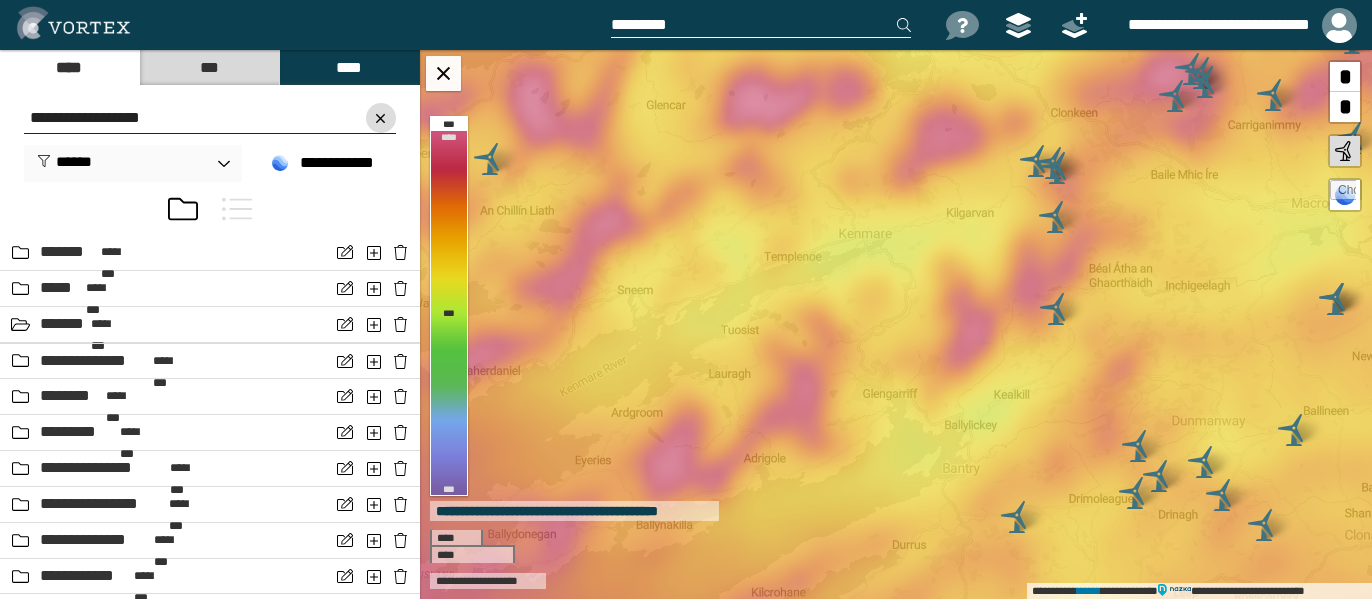 click at bounding box center (381, 118) 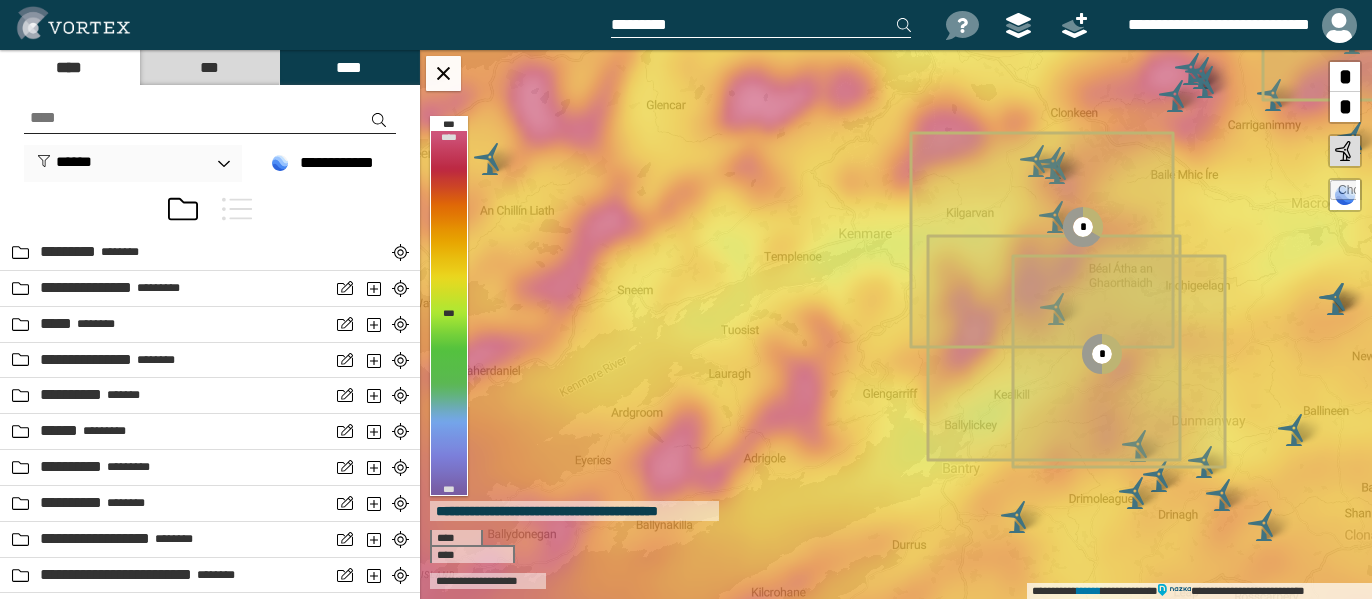 scroll, scrollTop: 494, scrollLeft: 0, axis: vertical 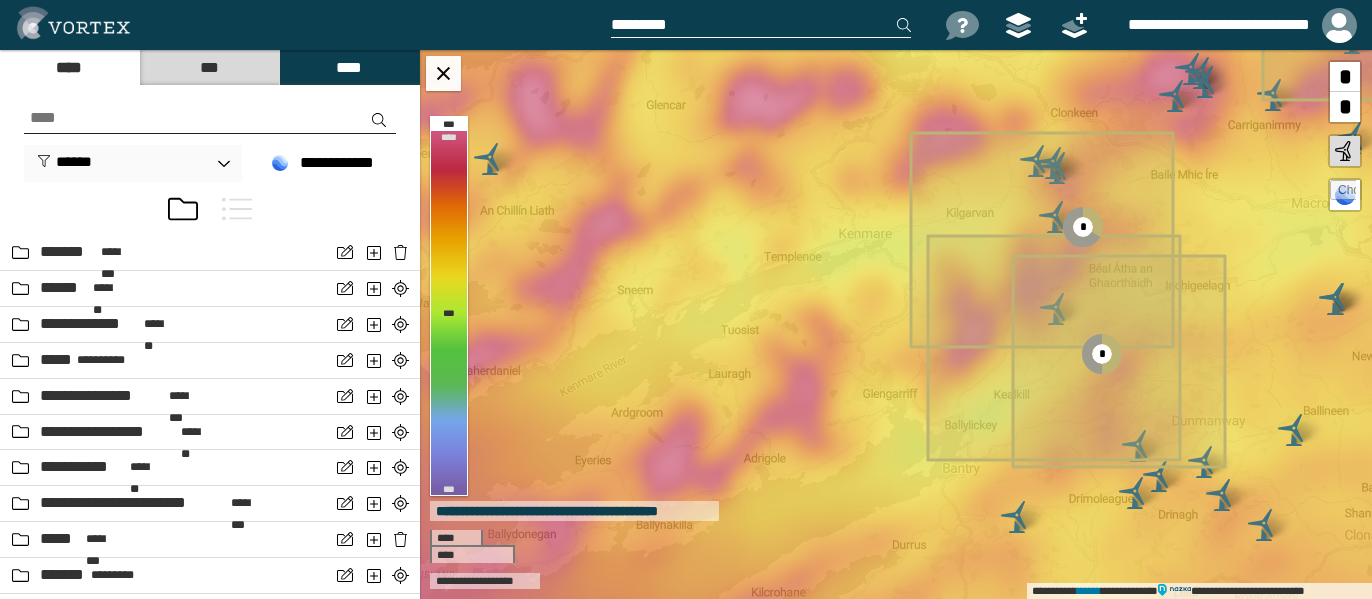 click on "***" at bounding box center (209, 67) 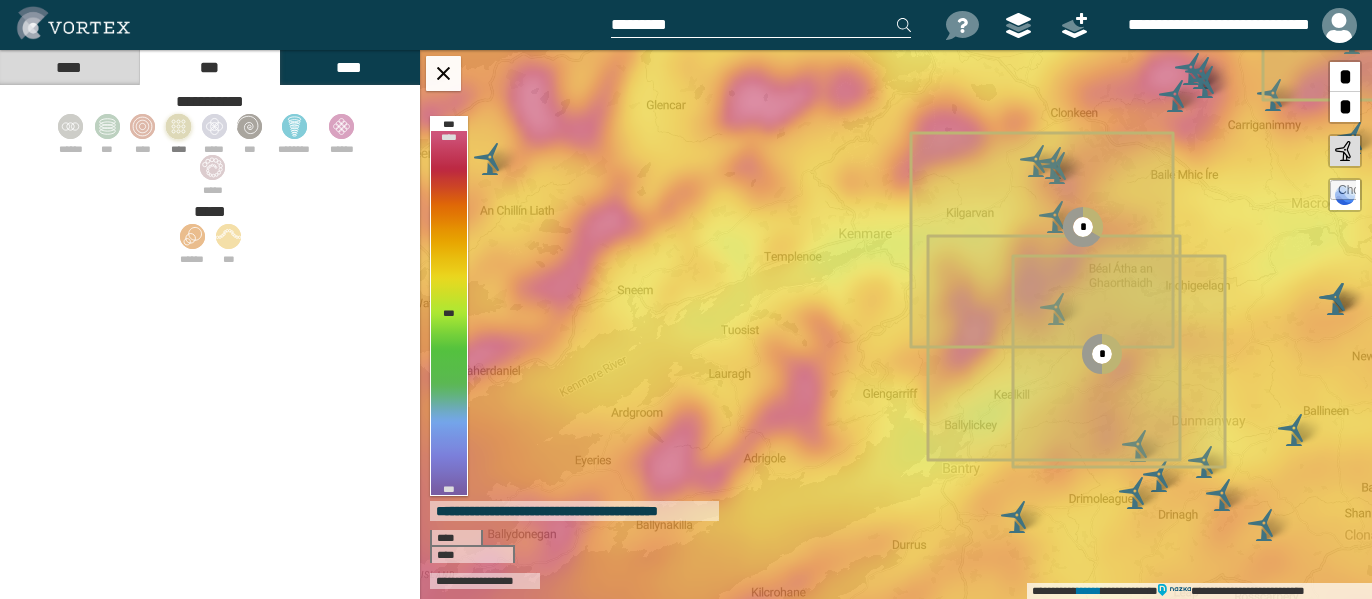 click 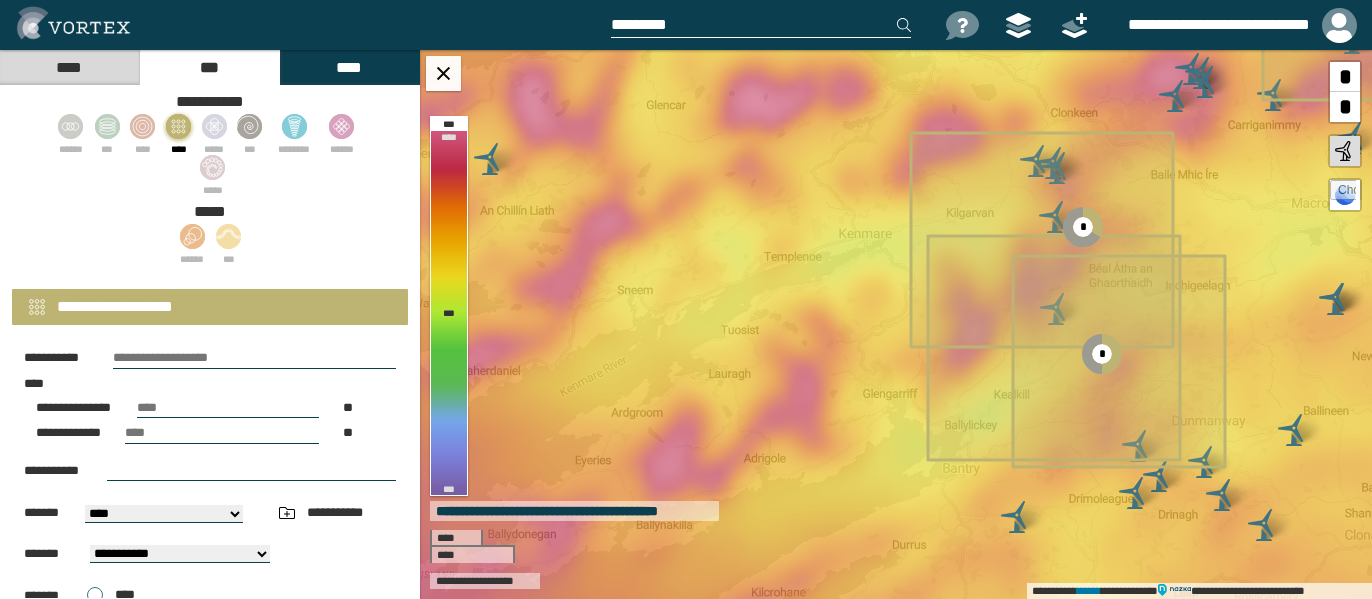 click at bounding box center [254, 358] 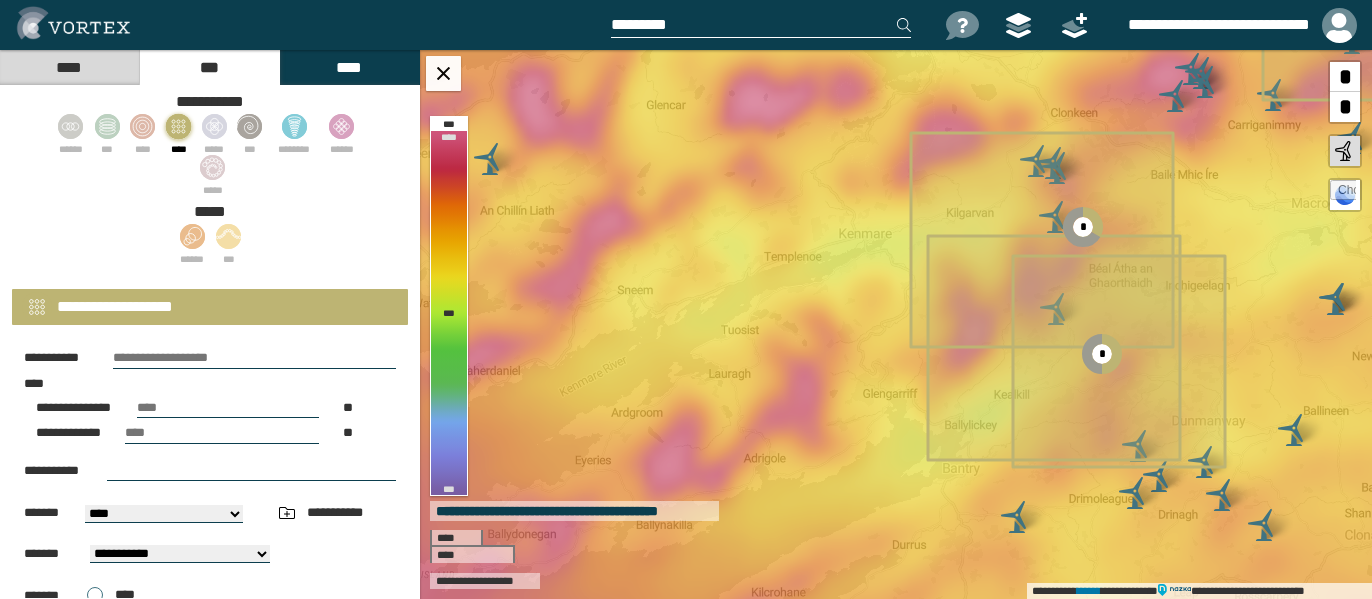 paste on "**********" 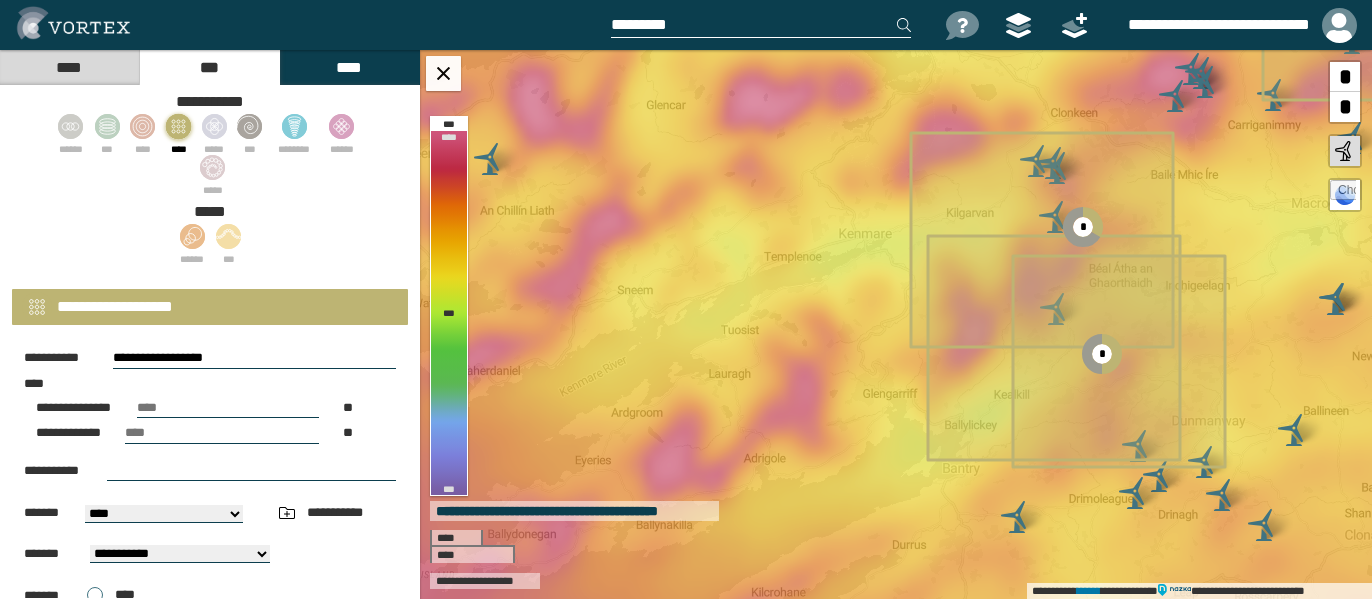 type on "**********" 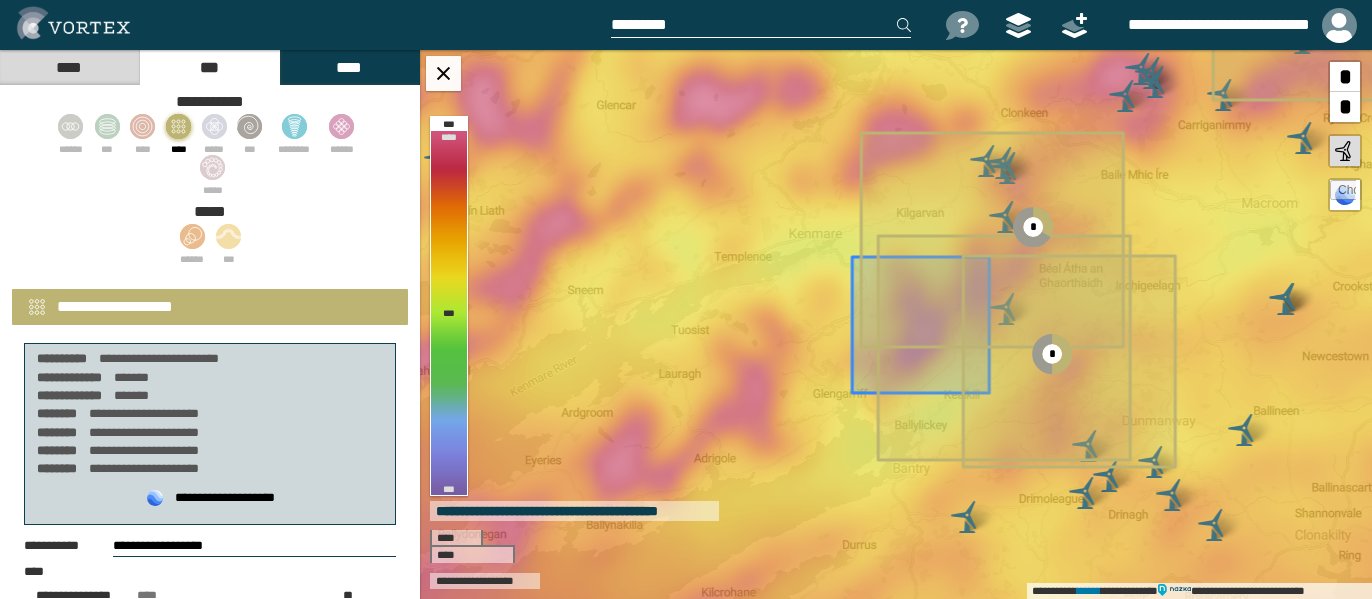 click on "[FIRST] [LAST]" at bounding box center (210, 676) 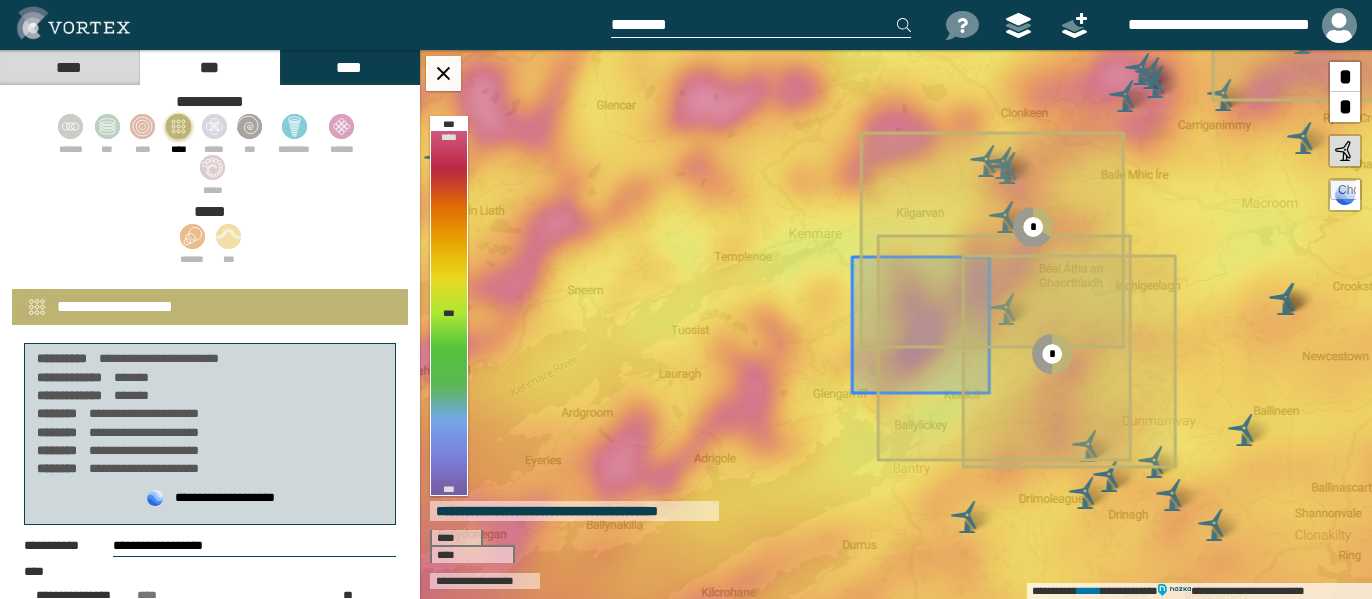 select on "**" 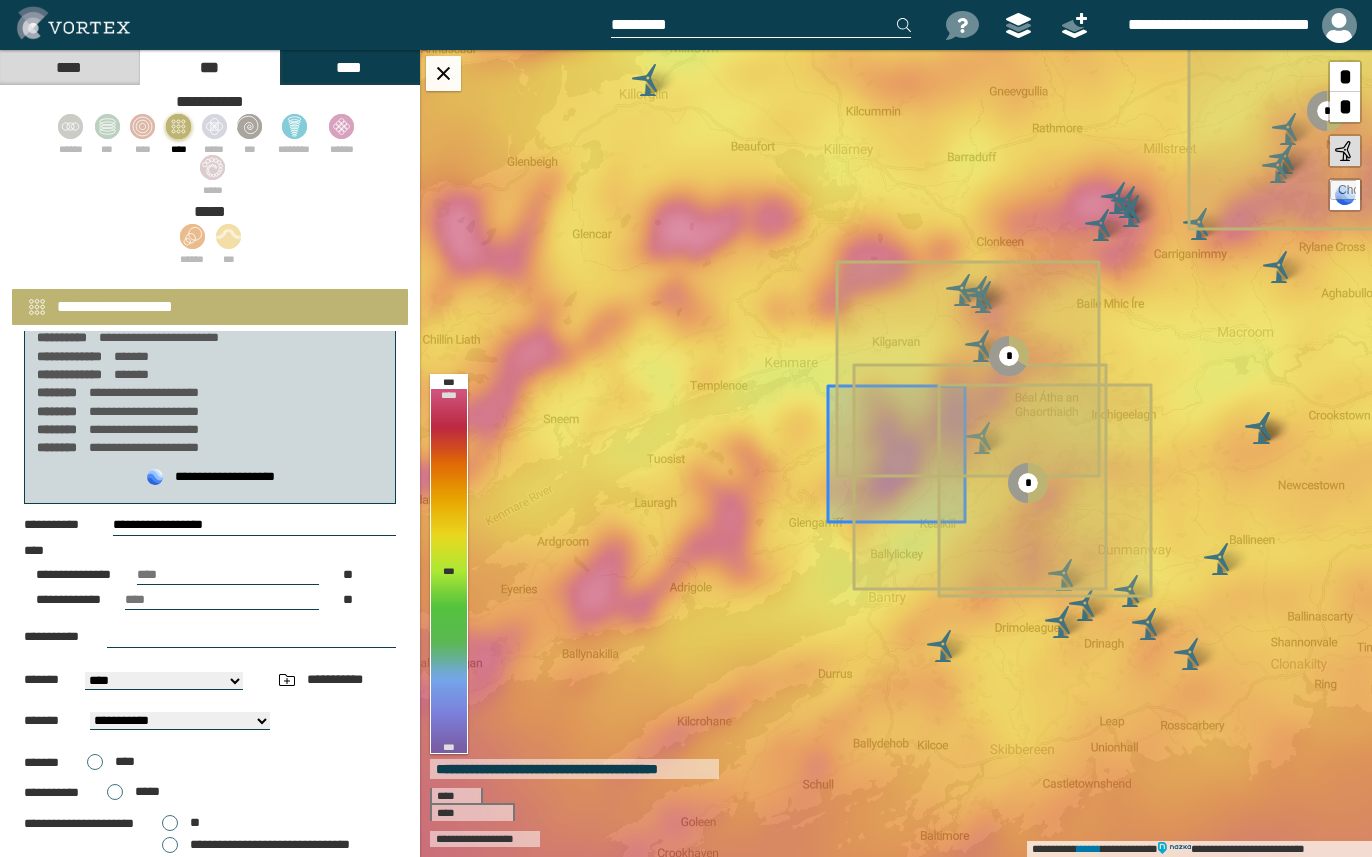scroll, scrollTop: 0, scrollLeft: 0, axis: both 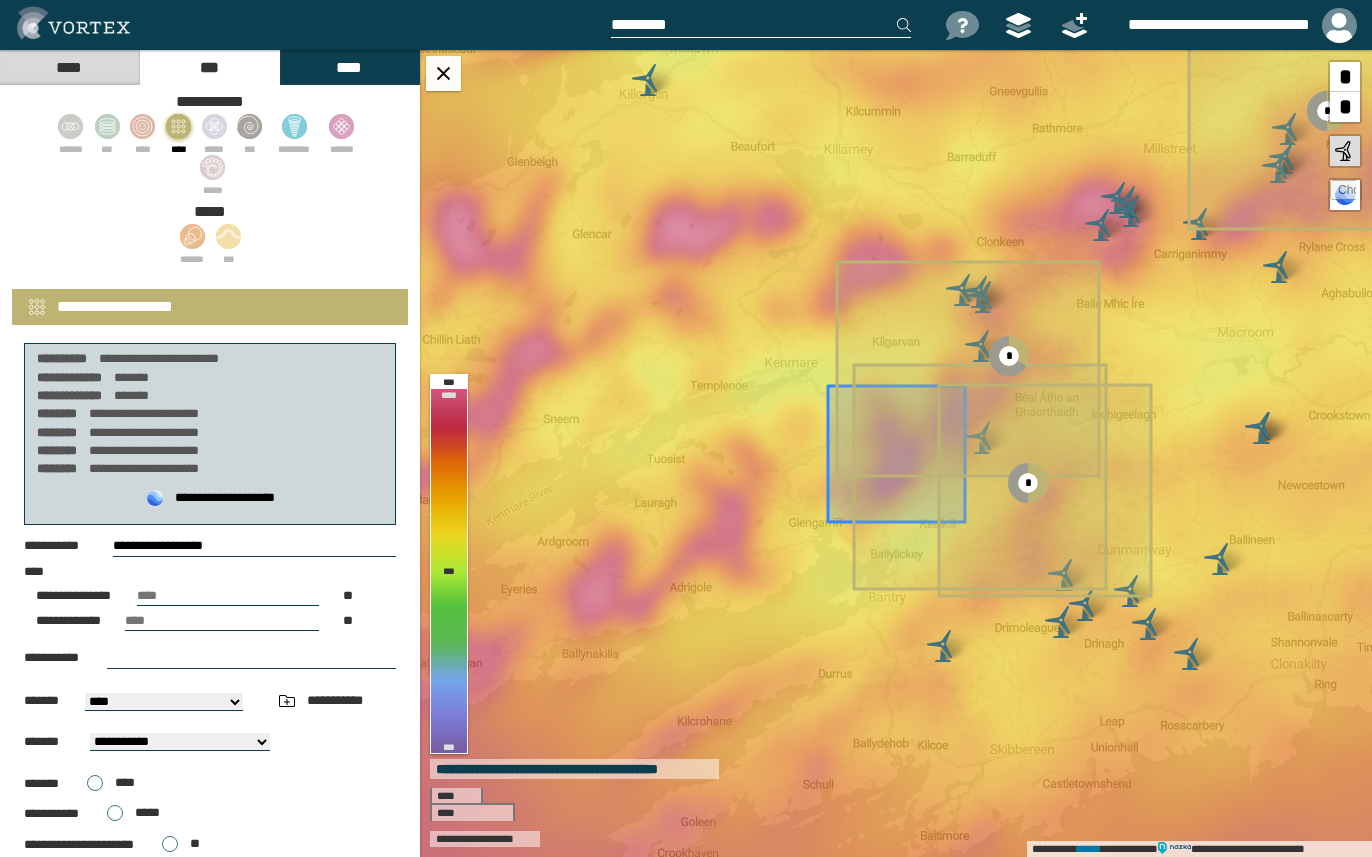 click at bounding box center [251, 658] 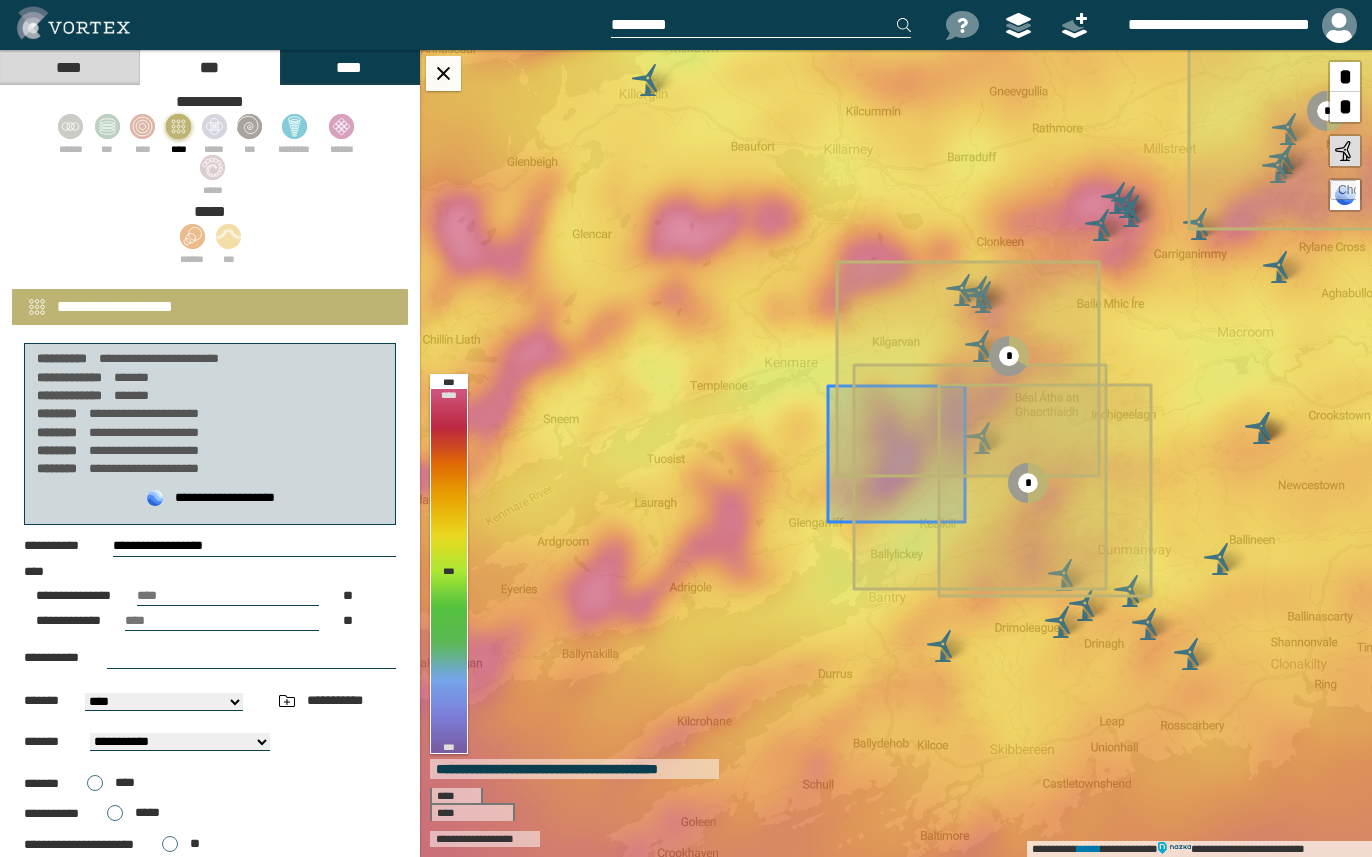 select on "*****" 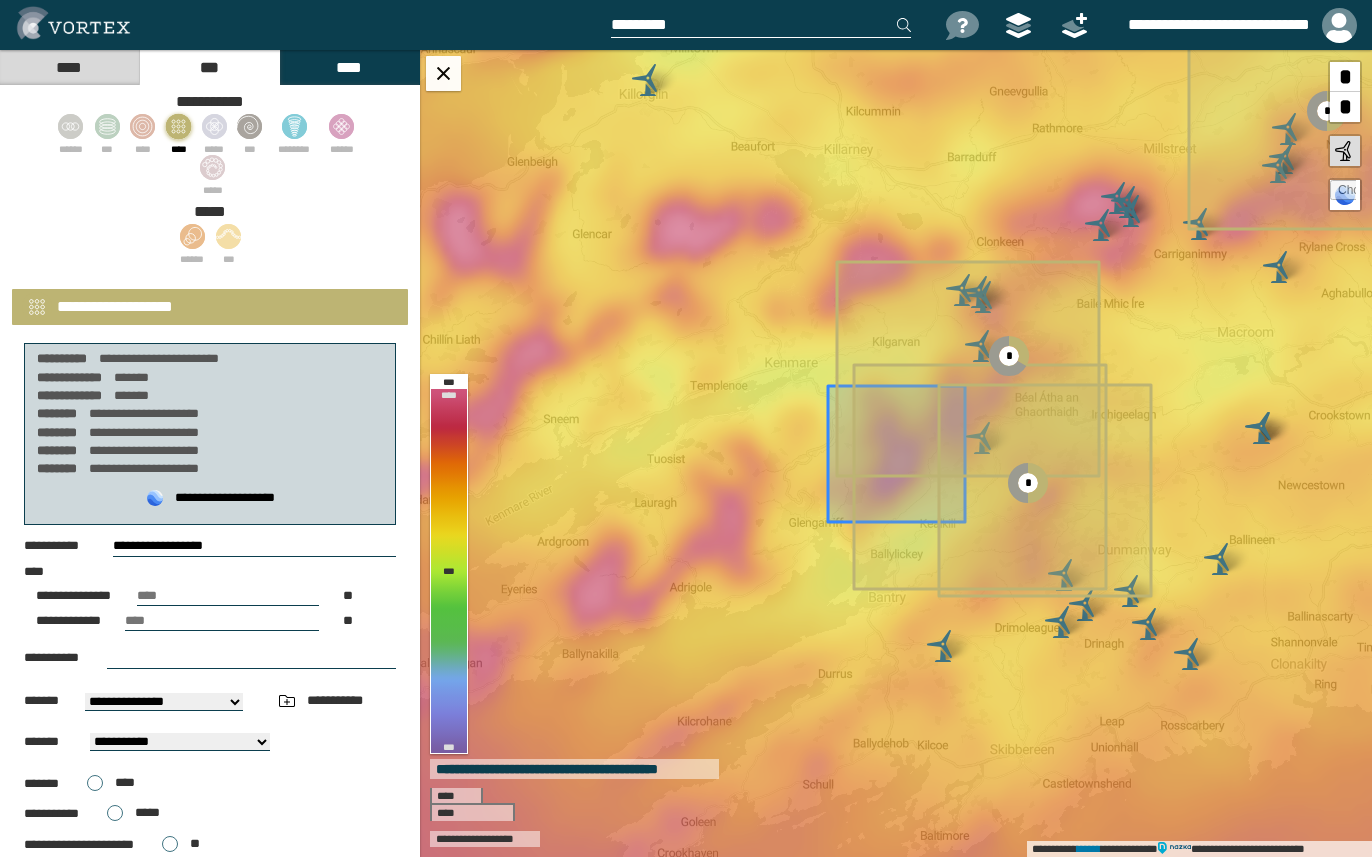 click on "**********" at bounding box center [164, 702] 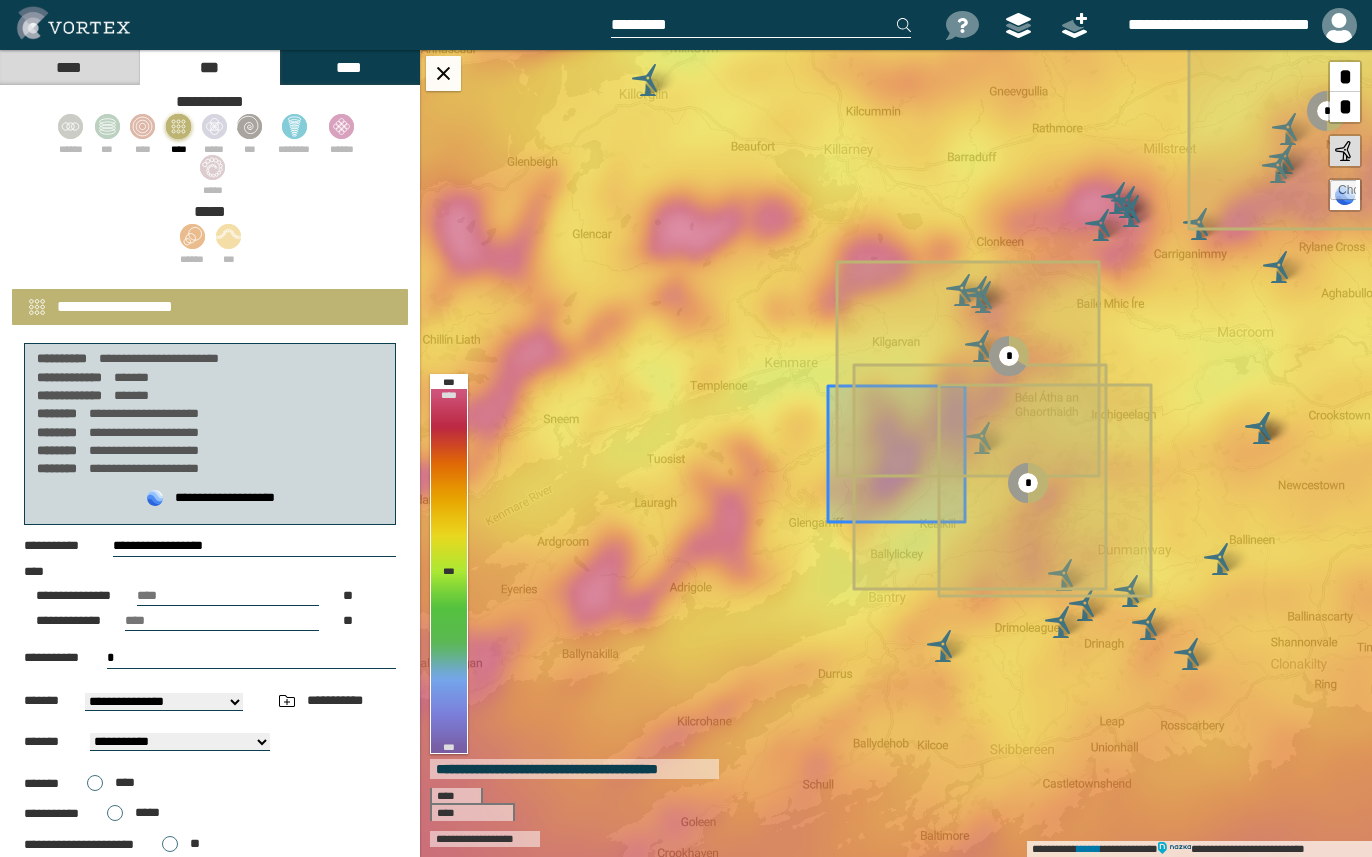 type on "*" 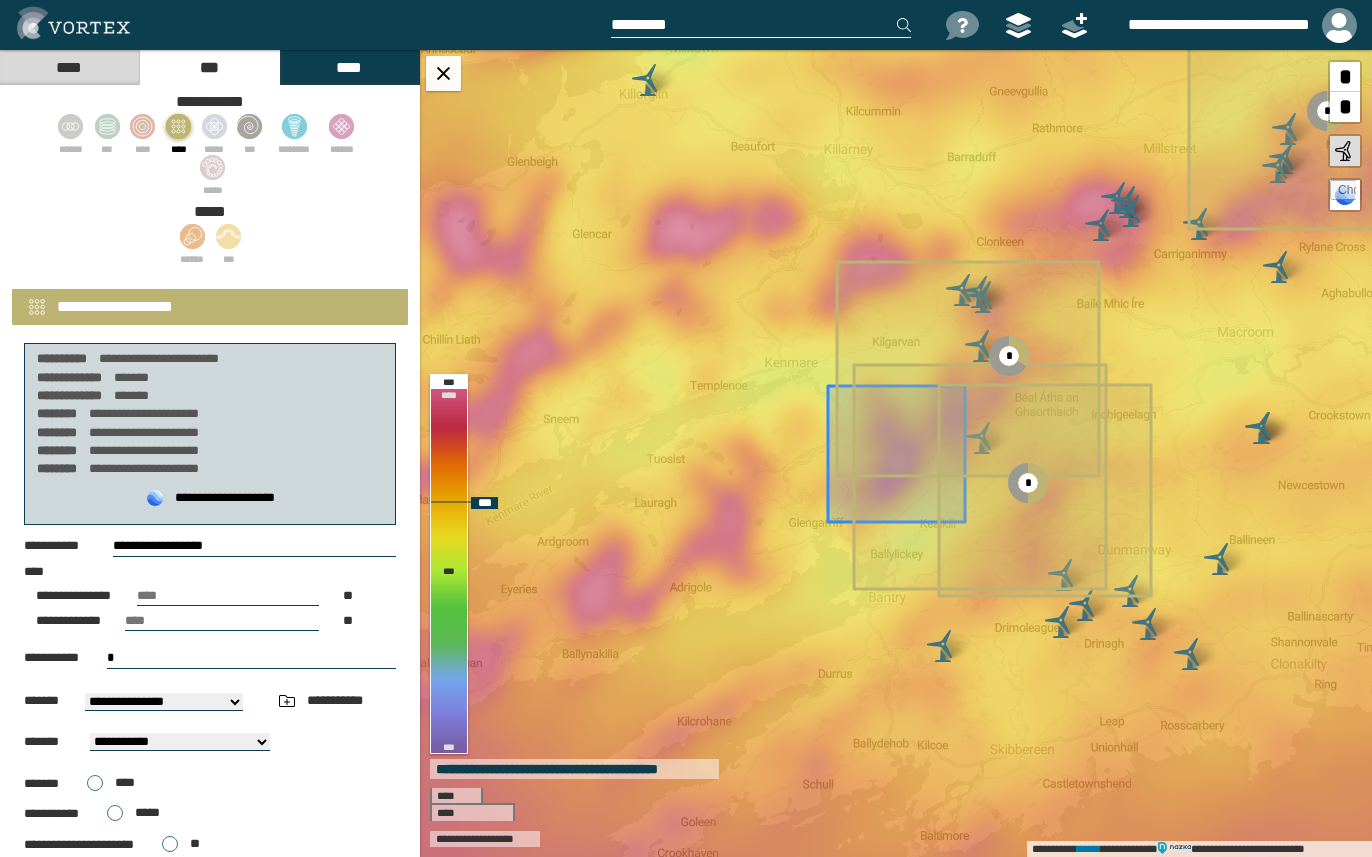 click on "[FIRST] [LAST]" at bounding box center [896, 453] 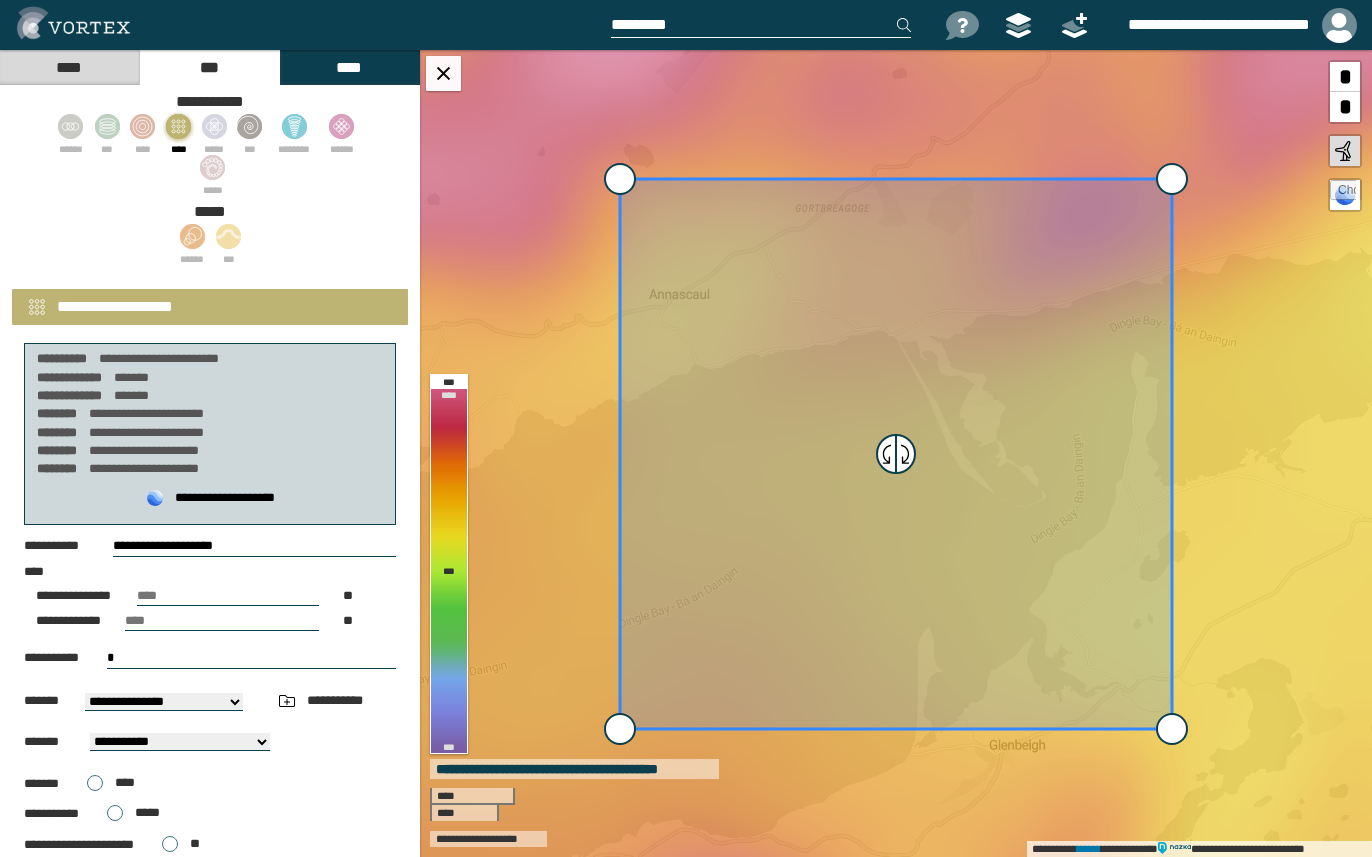 drag, startPoint x: 140, startPoint y: 653, endPoint x: 107, endPoint y: 653, distance: 33 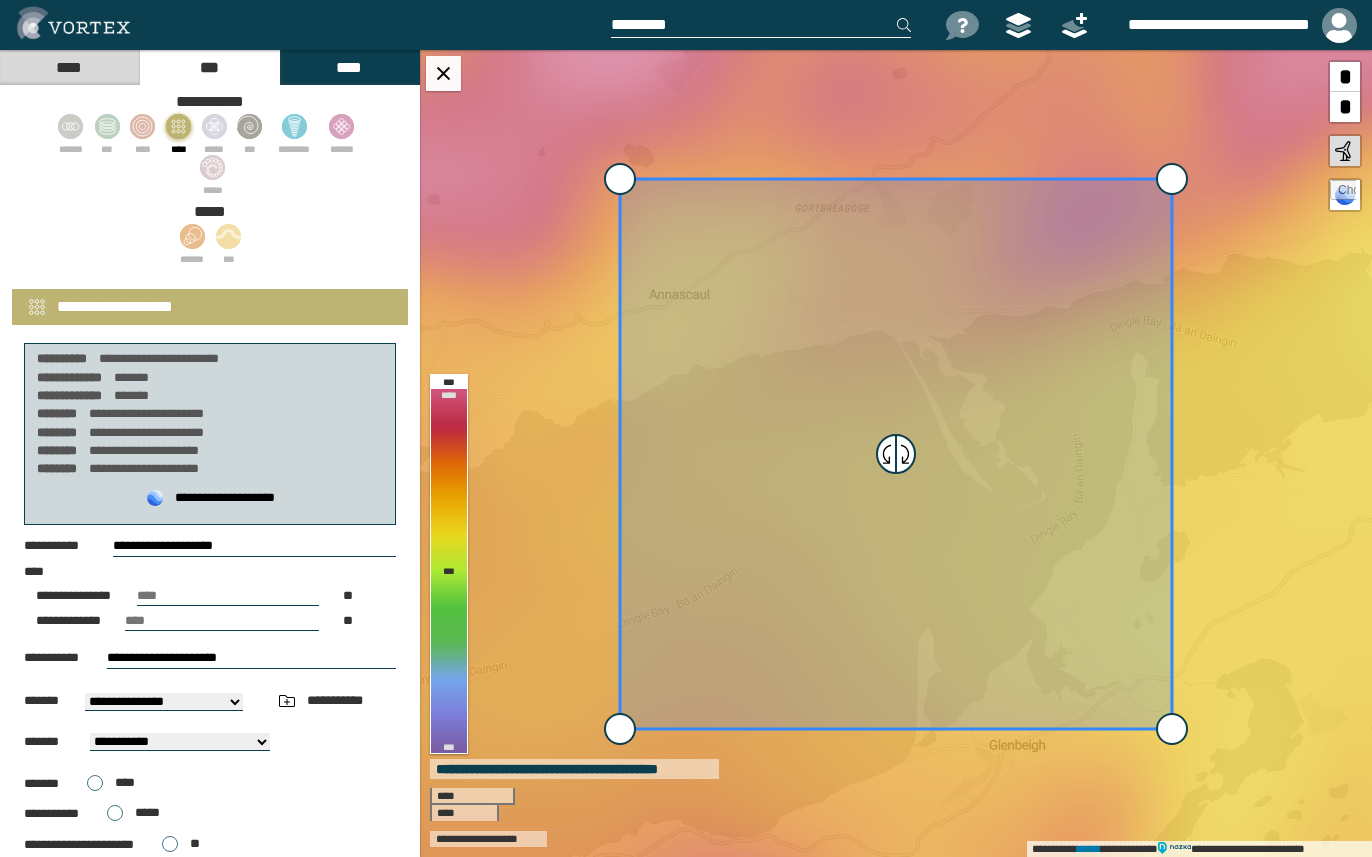 drag, startPoint x: 132, startPoint y: 655, endPoint x: 82, endPoint y: 656, distance: 50.01 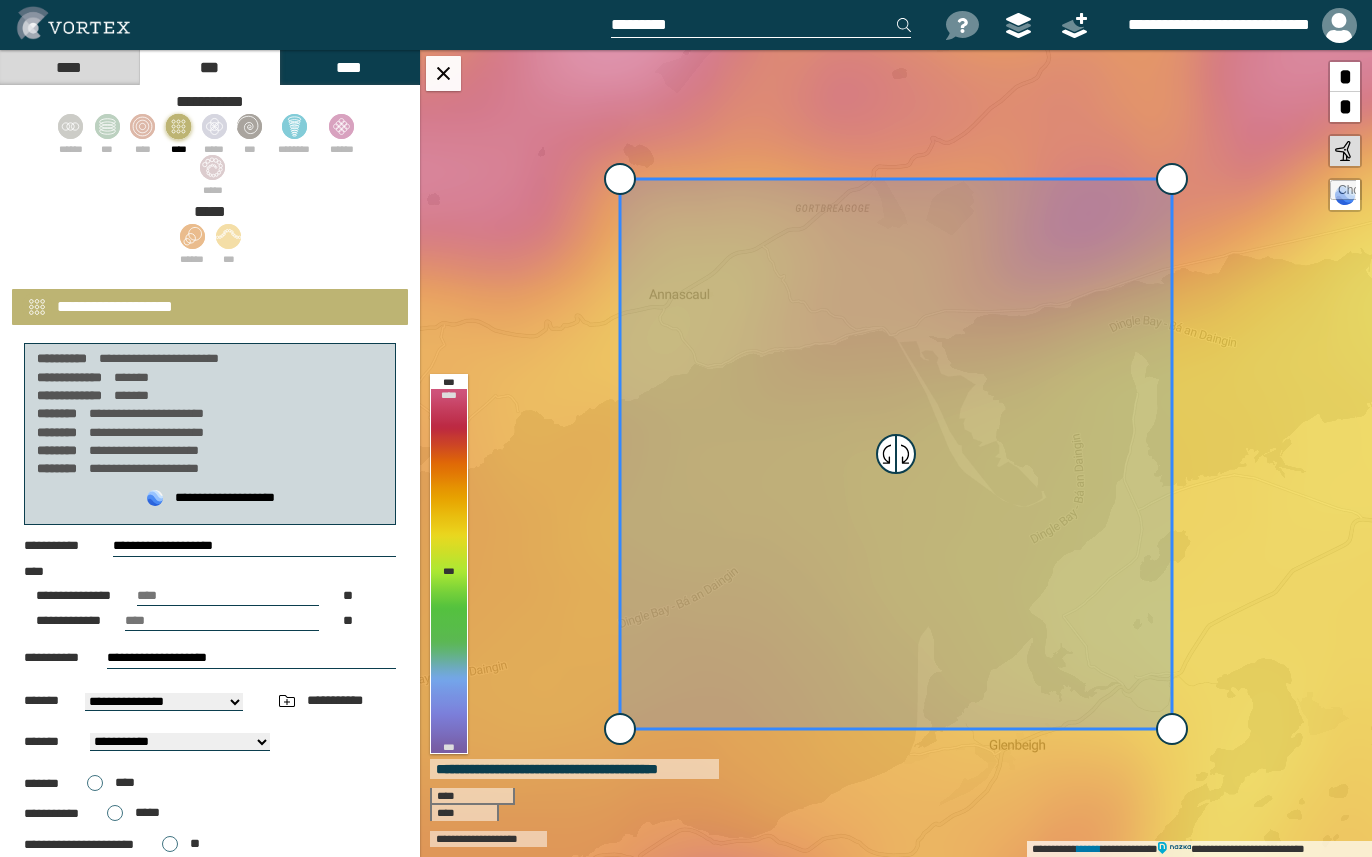 type on "**********" 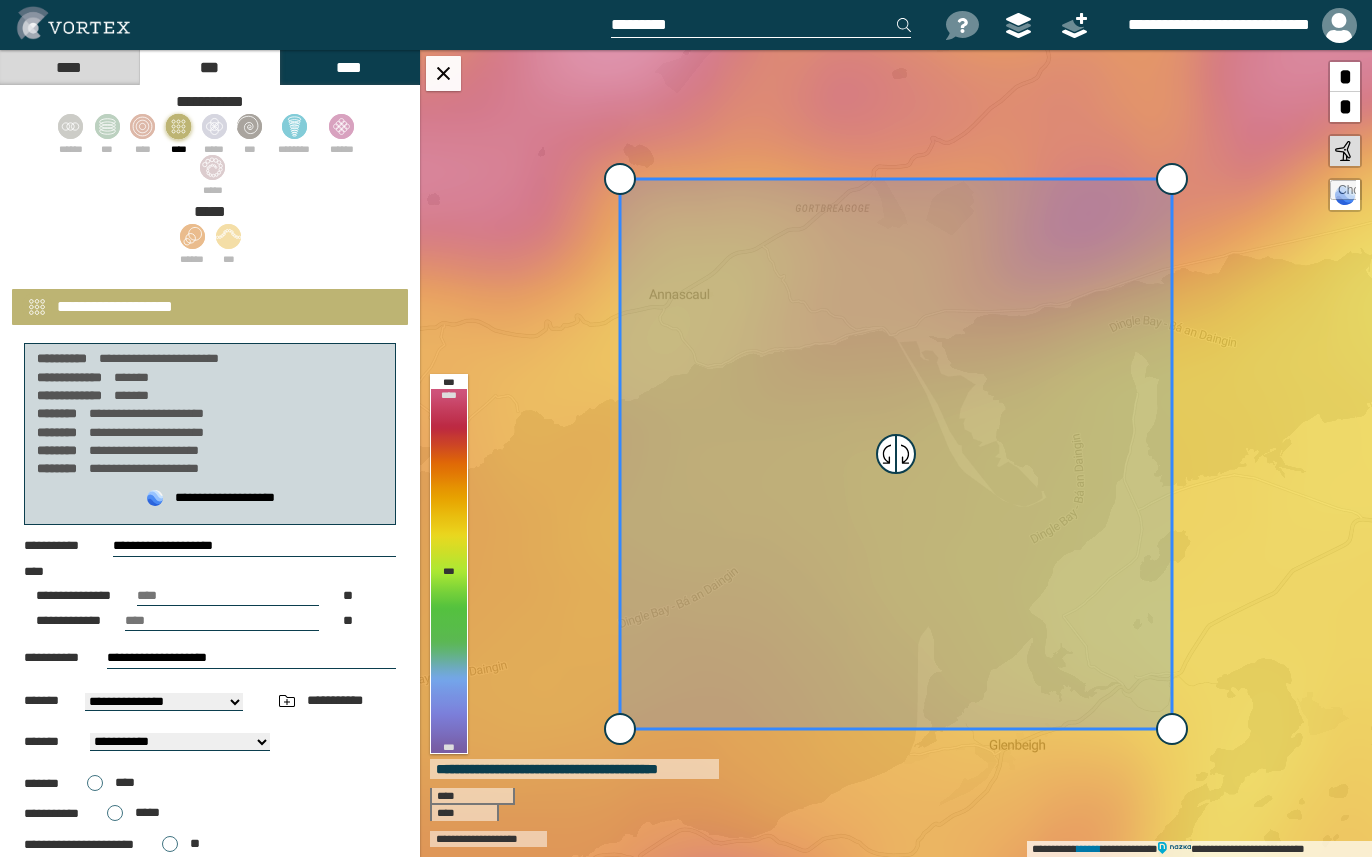 drag, startPoint x: 244, startPoint y: 545, endPoint x: 2, endPoint y: 539, distance: 242.07437 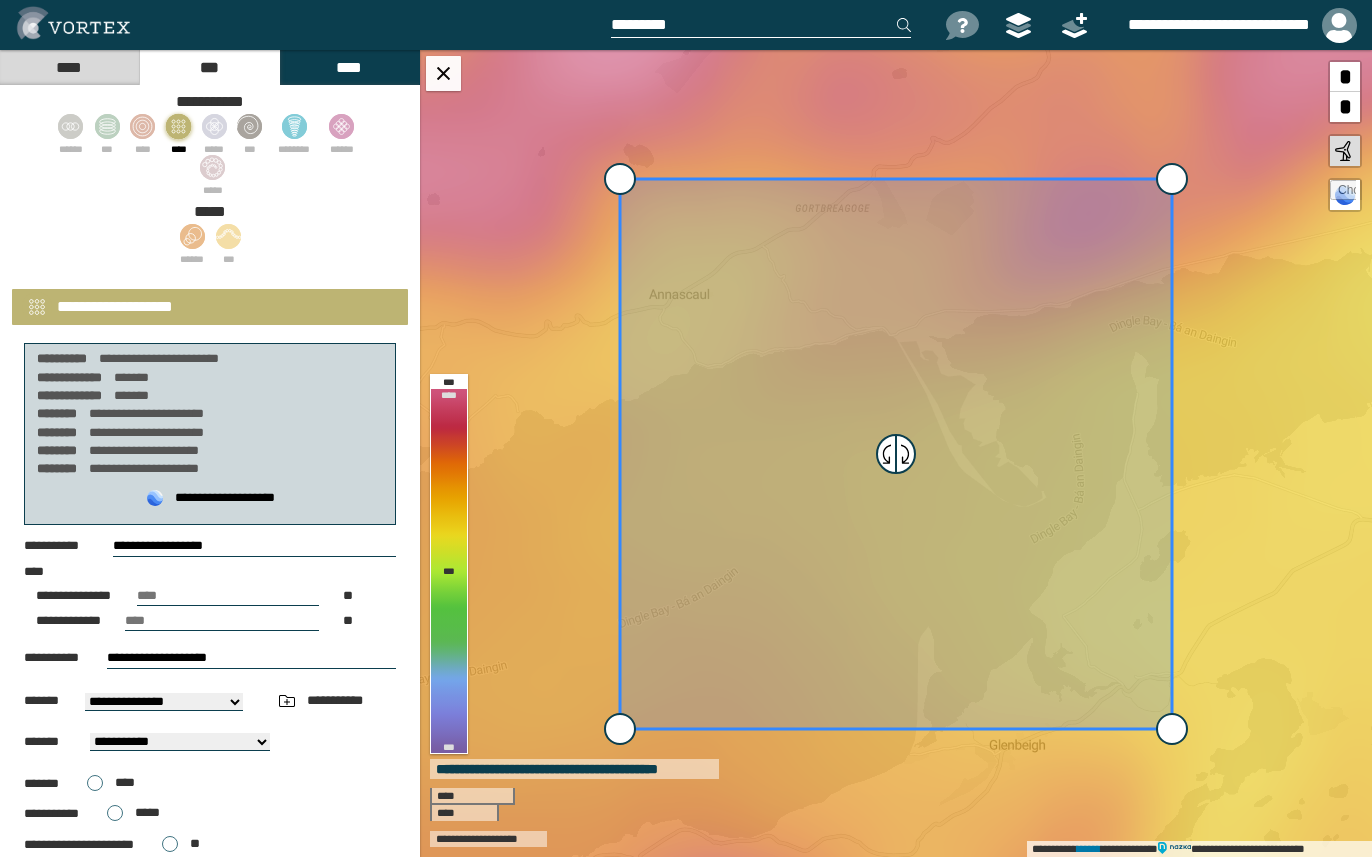 type on "**********" 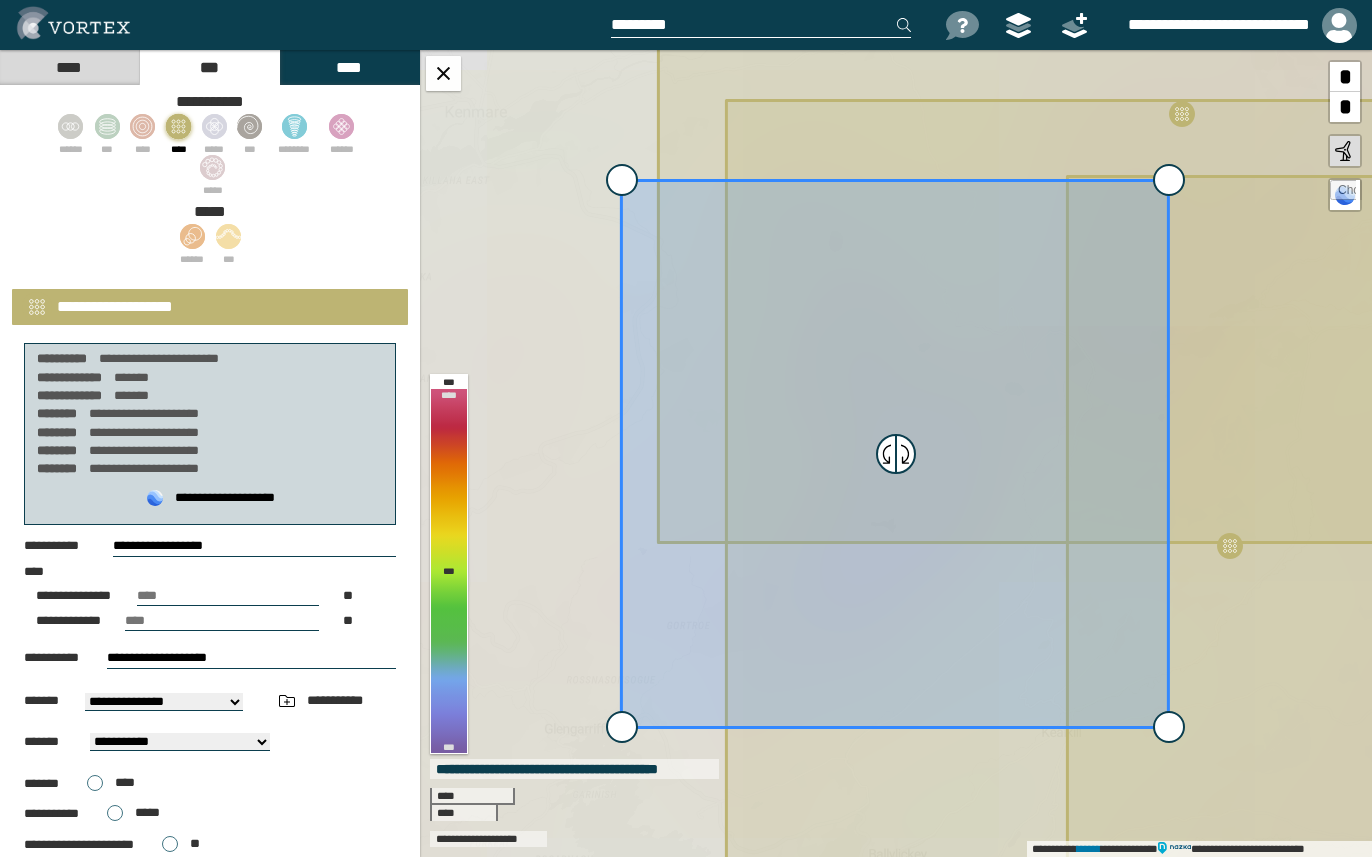 click on "**********" at bounding box center [251, 658] 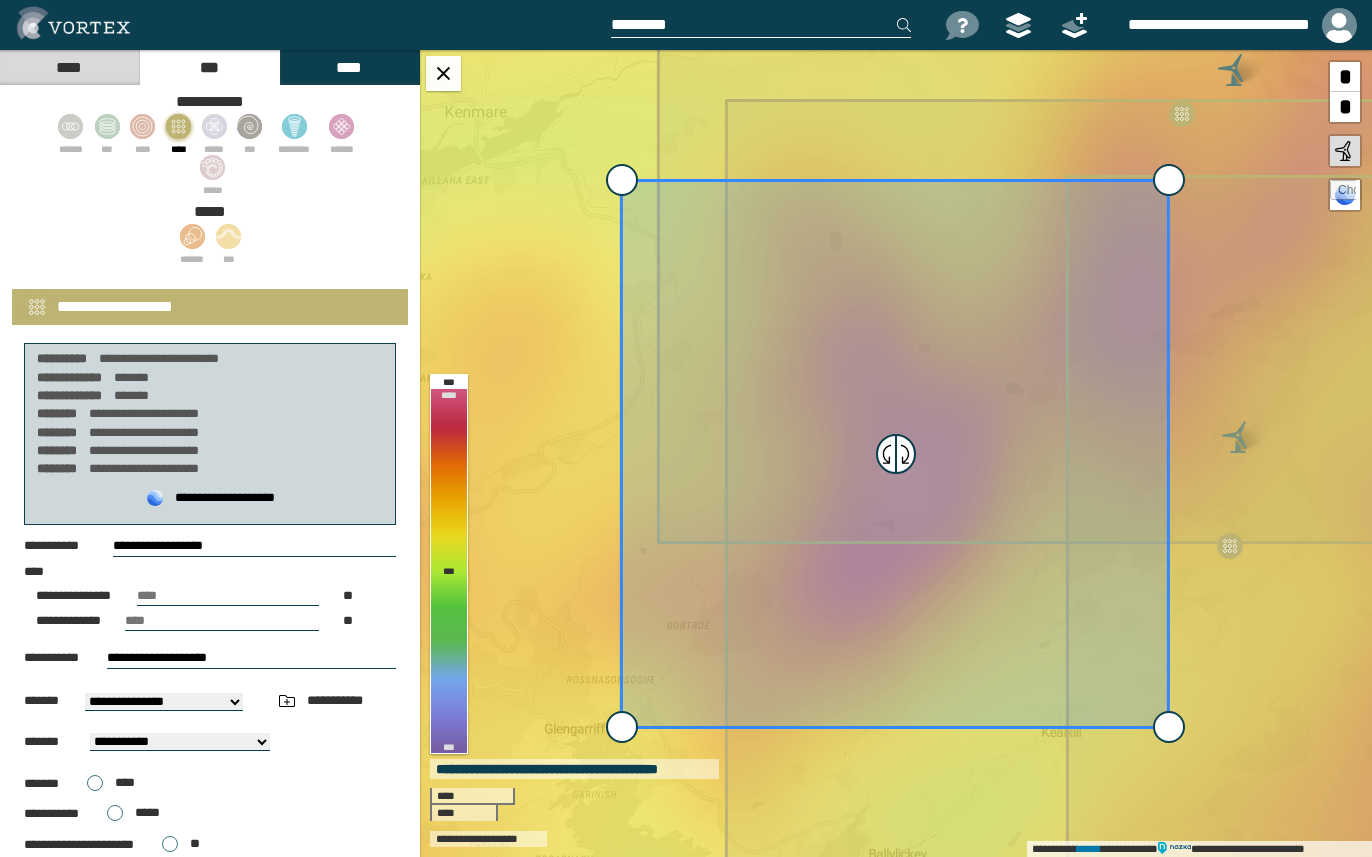 click on "**********" at bounding box center (254, 546) 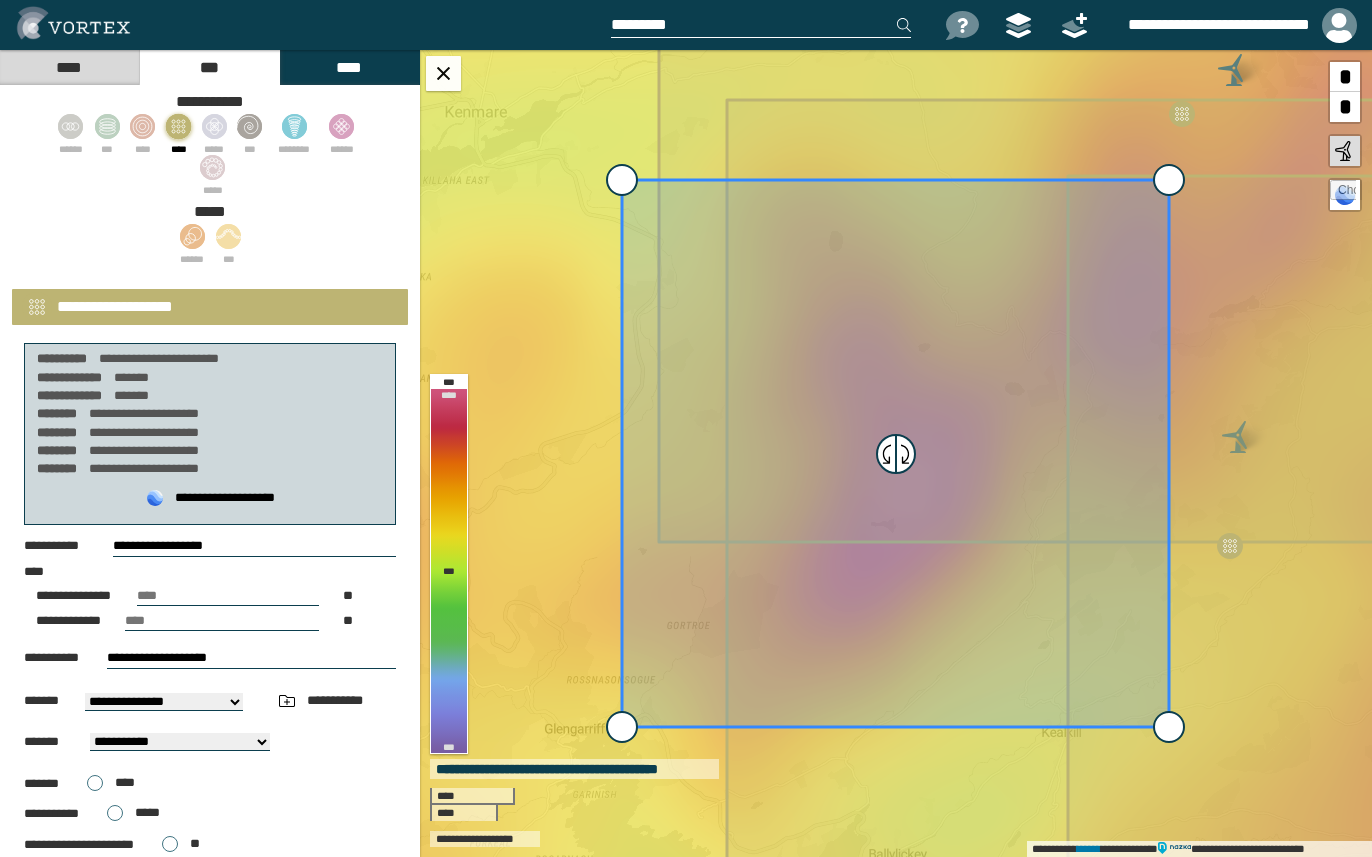 drag, startPoint x: 192, startPoint y: 595, endPoint x: 126, endPoint y: 593, distance: 66.0303 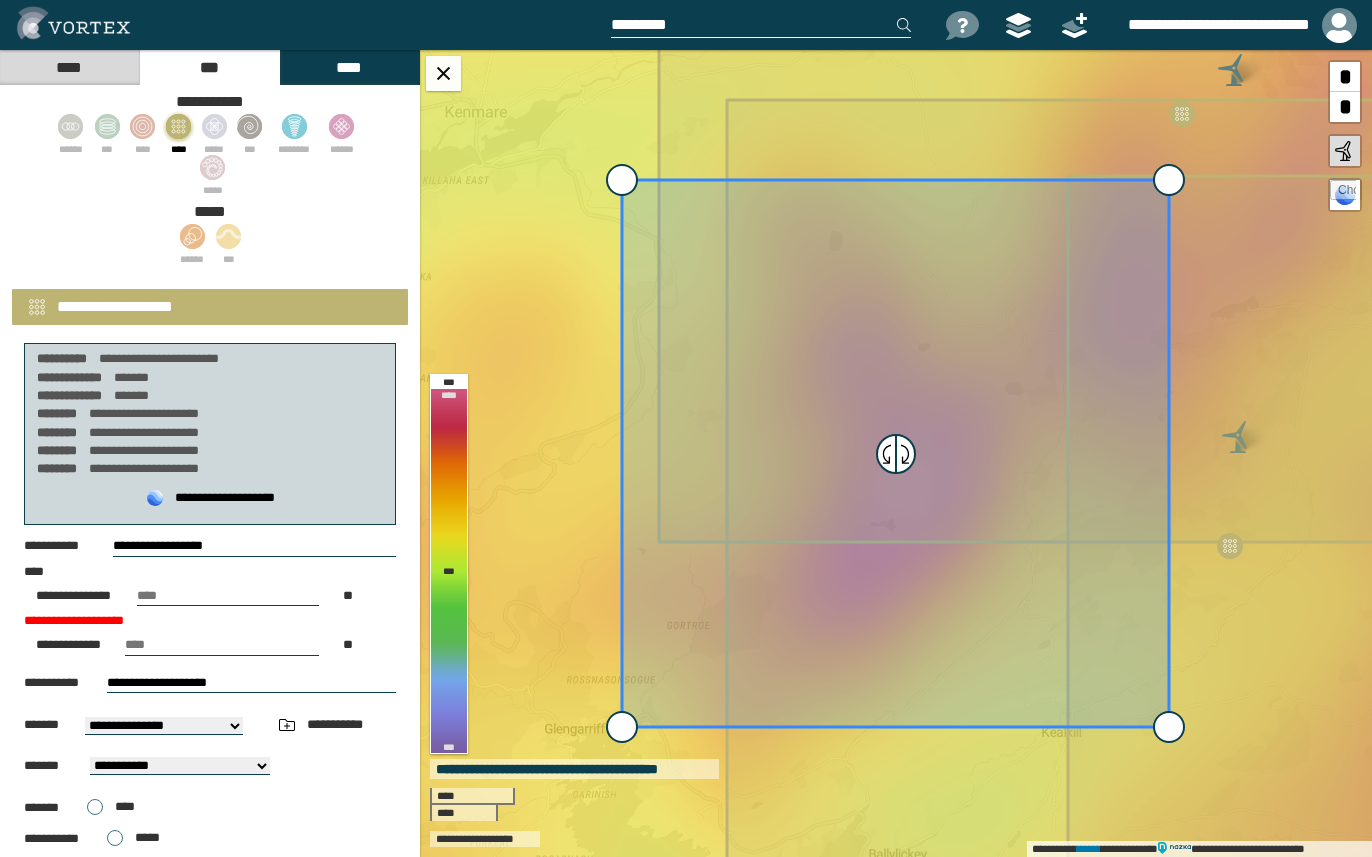 drag, startPoint x: 153, startPoint y: 611, endPoint x: 93, endPoint y: 611, distance: 60 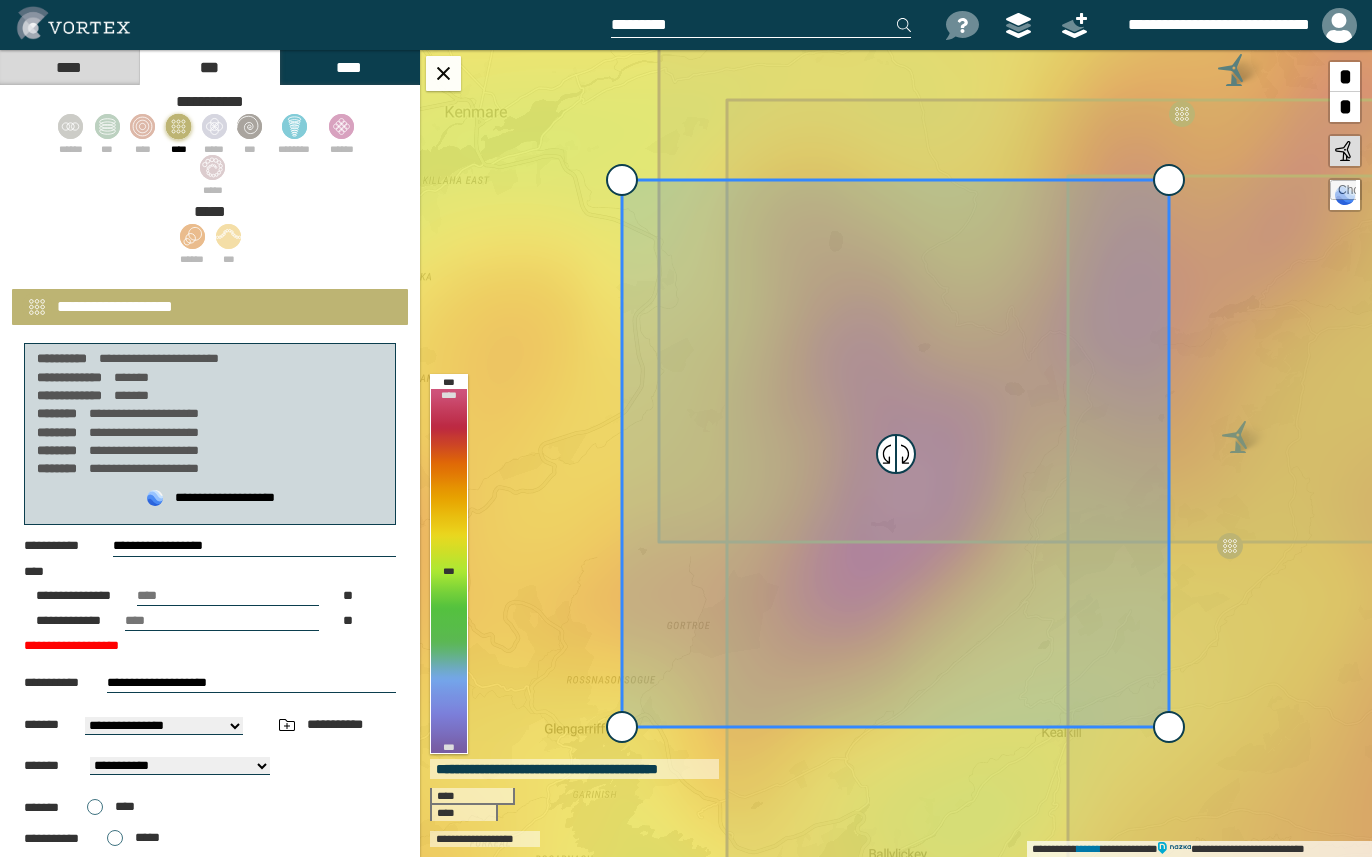 drag, startPoint x: 157, startPoint y: 593, endPoint x: 114, endPoint y: 593, distance: 43 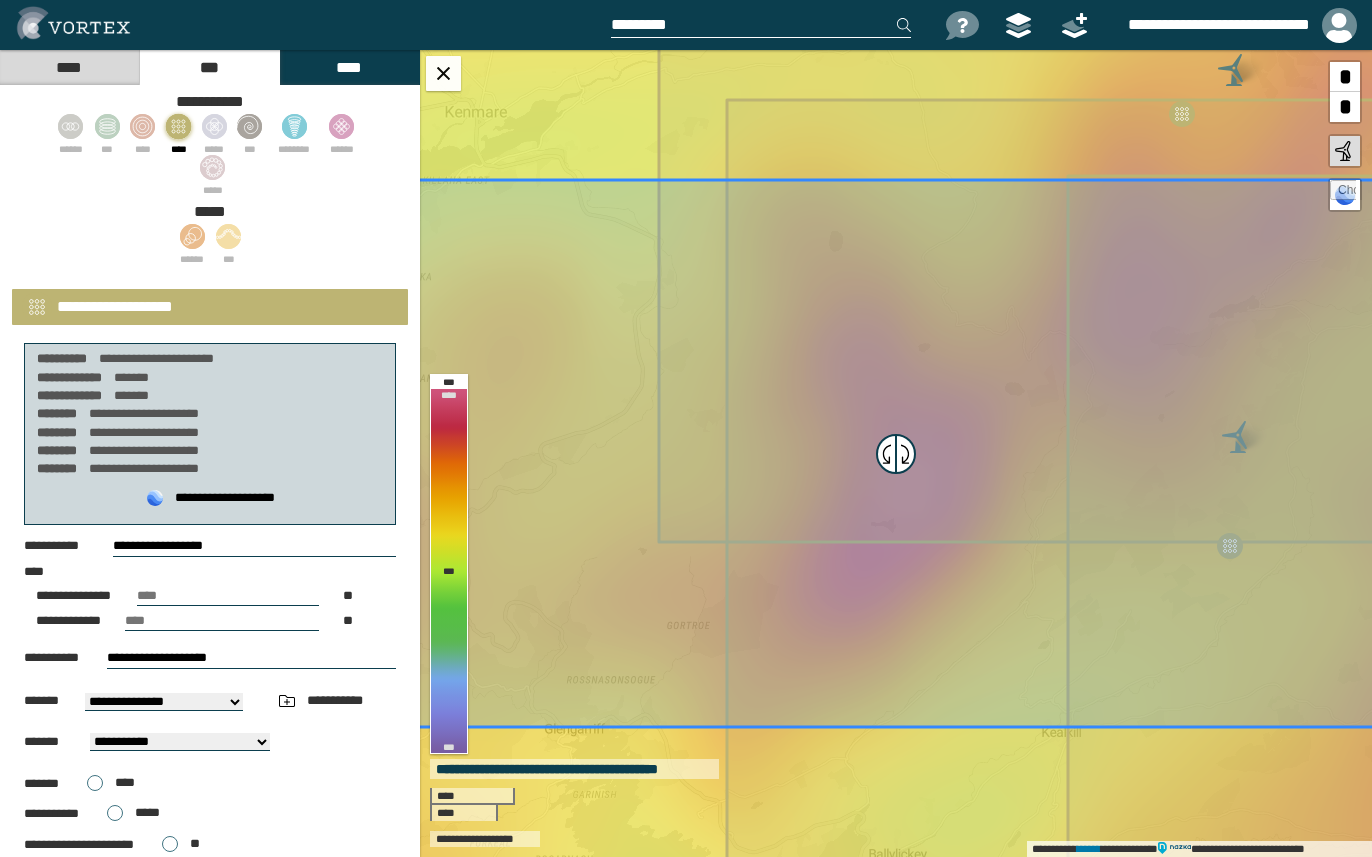drag, startPoint x: 160, startPoint y: 618, endPoint x: 100, endPoint y: 613, distance: 60.207973 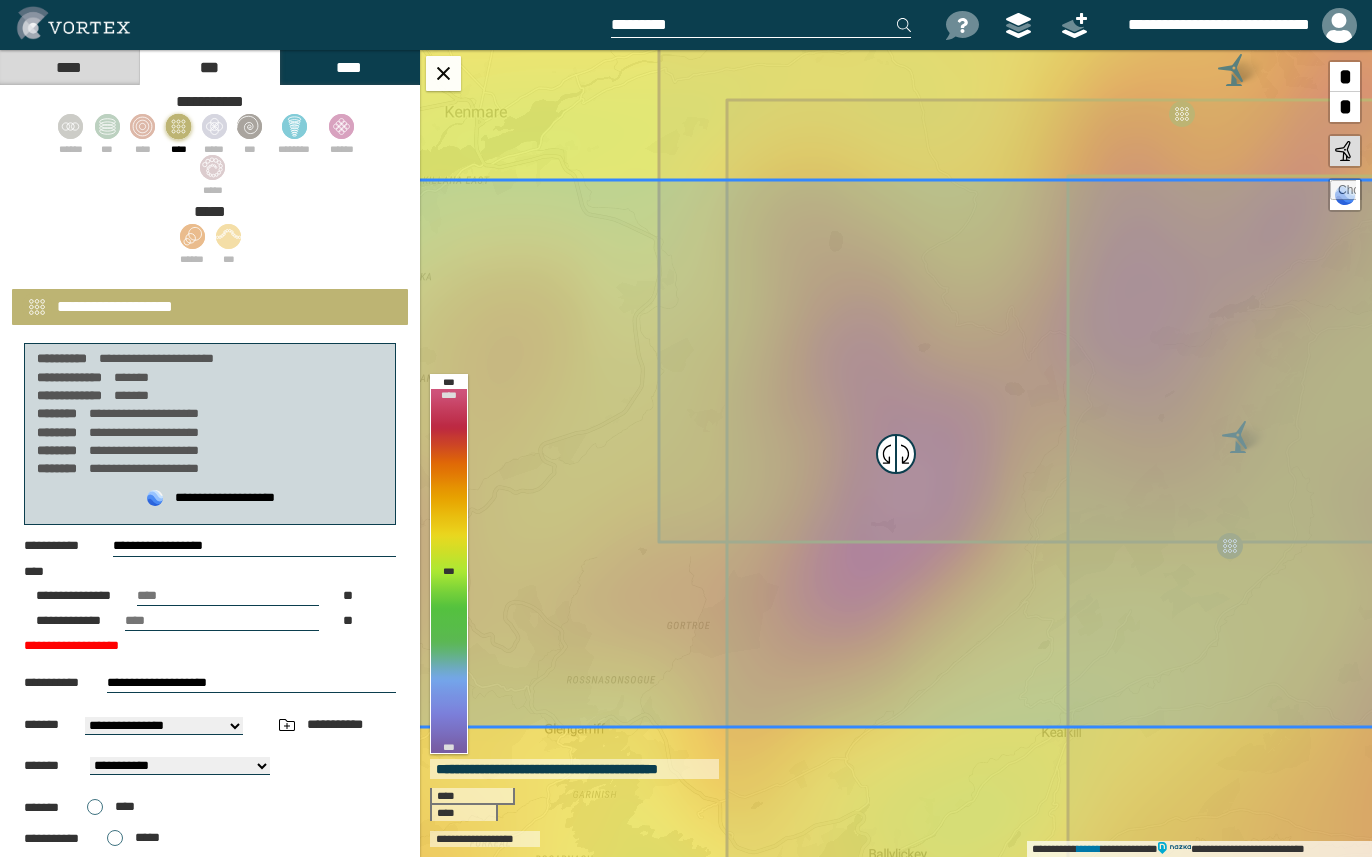 drag, startPoint x: 165, startPoint y: 594, endPoint x: 116, endPoint y: 589, distance: 49.25444 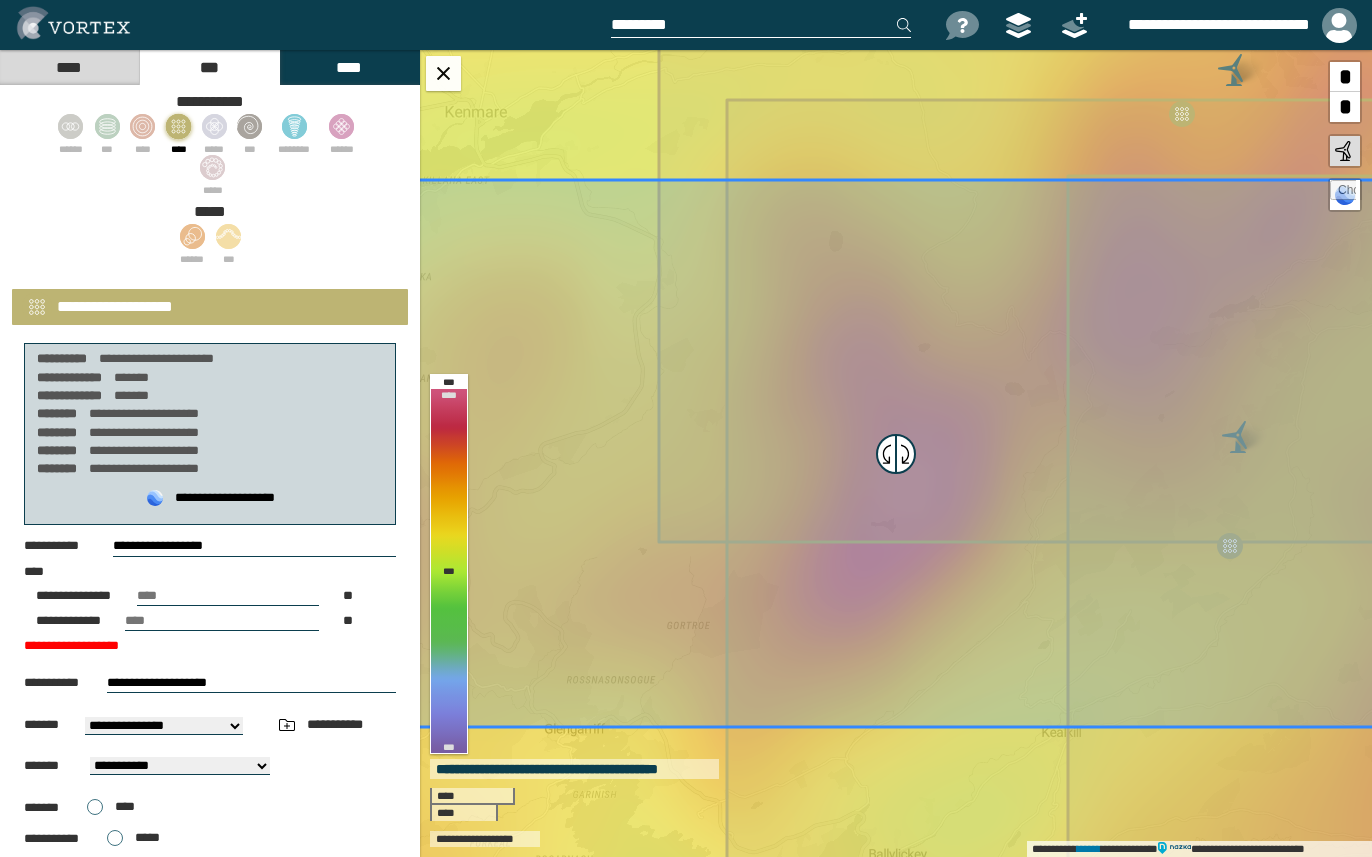 type on "**" 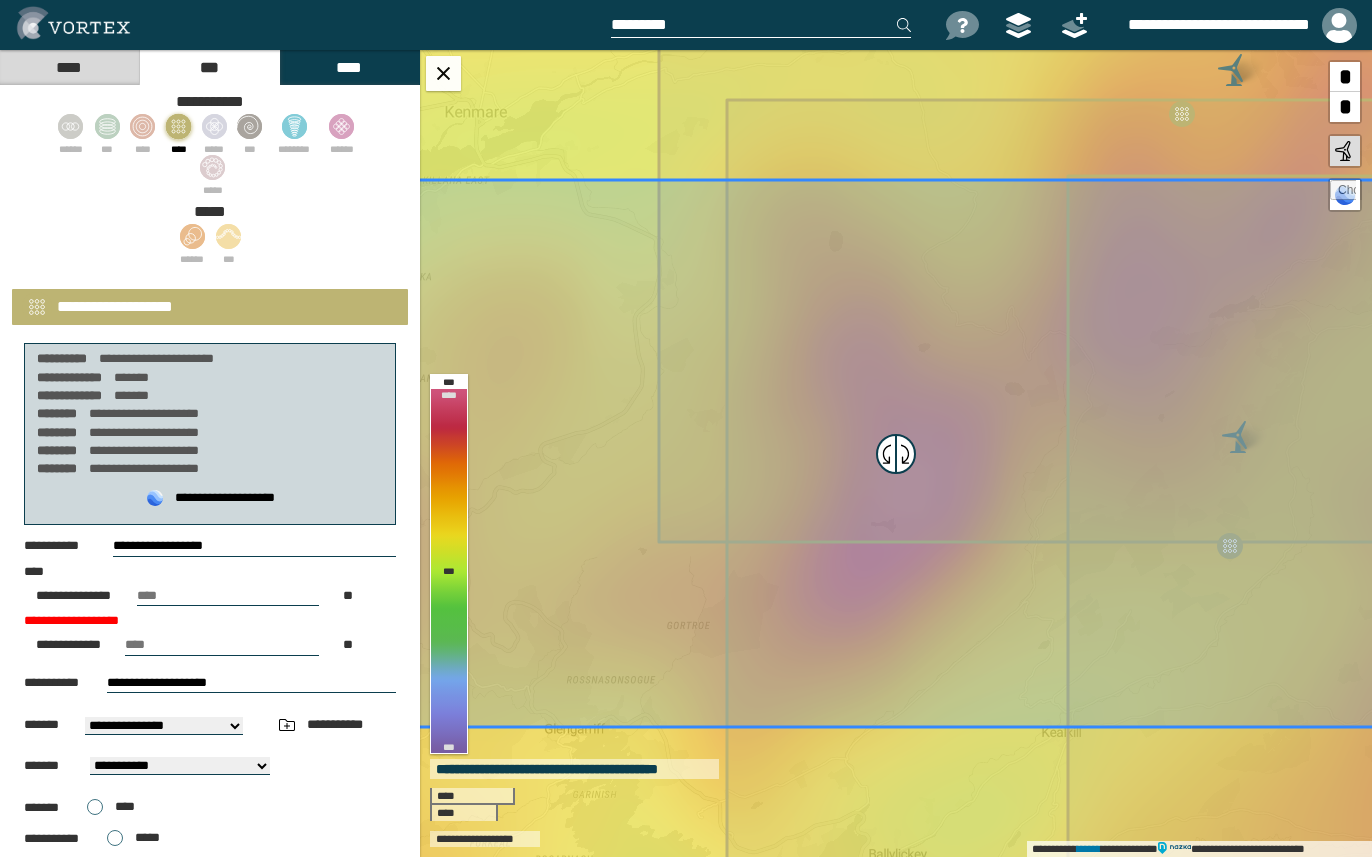 drag, startPoint x: 146, startPoint y: 622, endPoint x: 134, endPoint y: 622, distance: 12 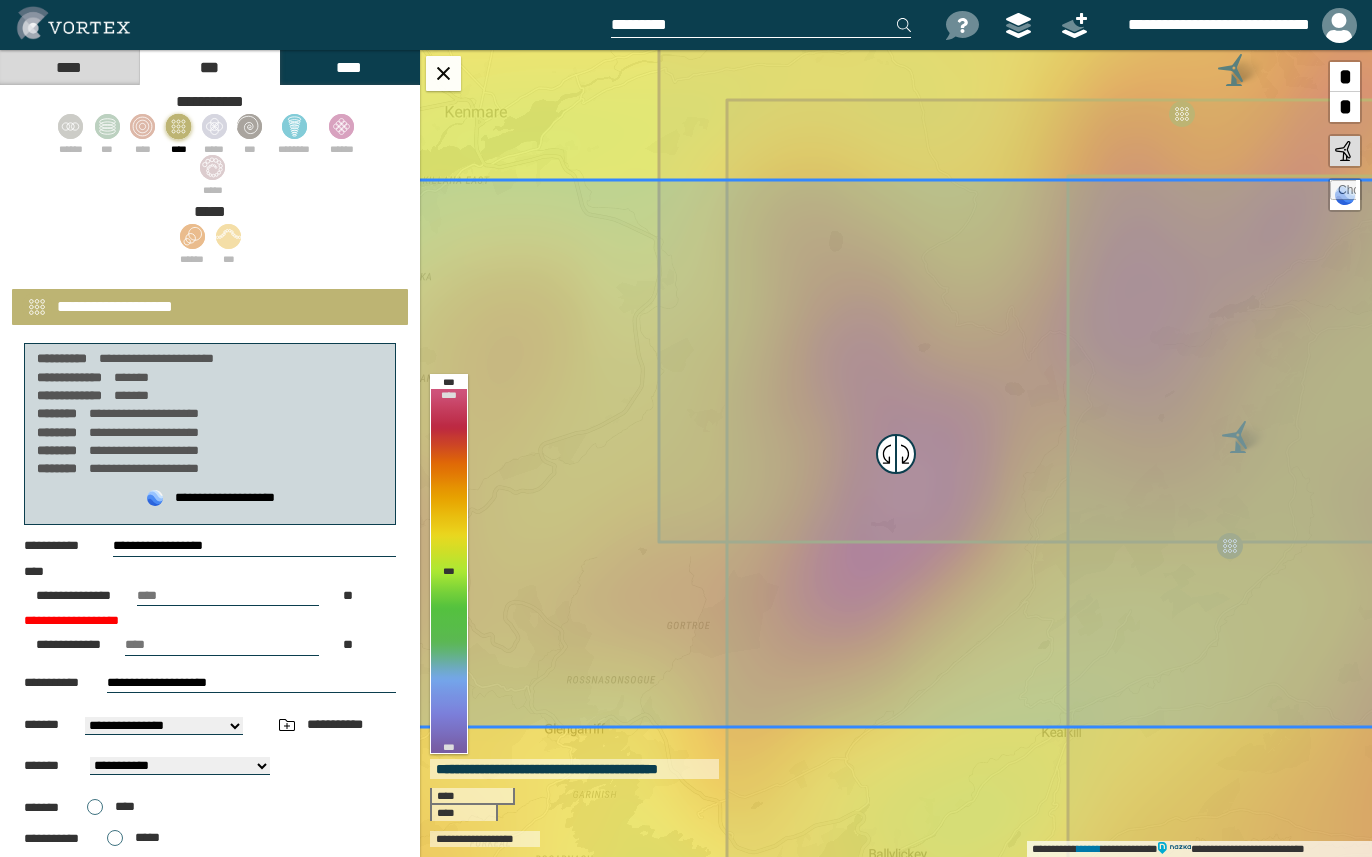 click on "**" at bounding box center (222, 645) 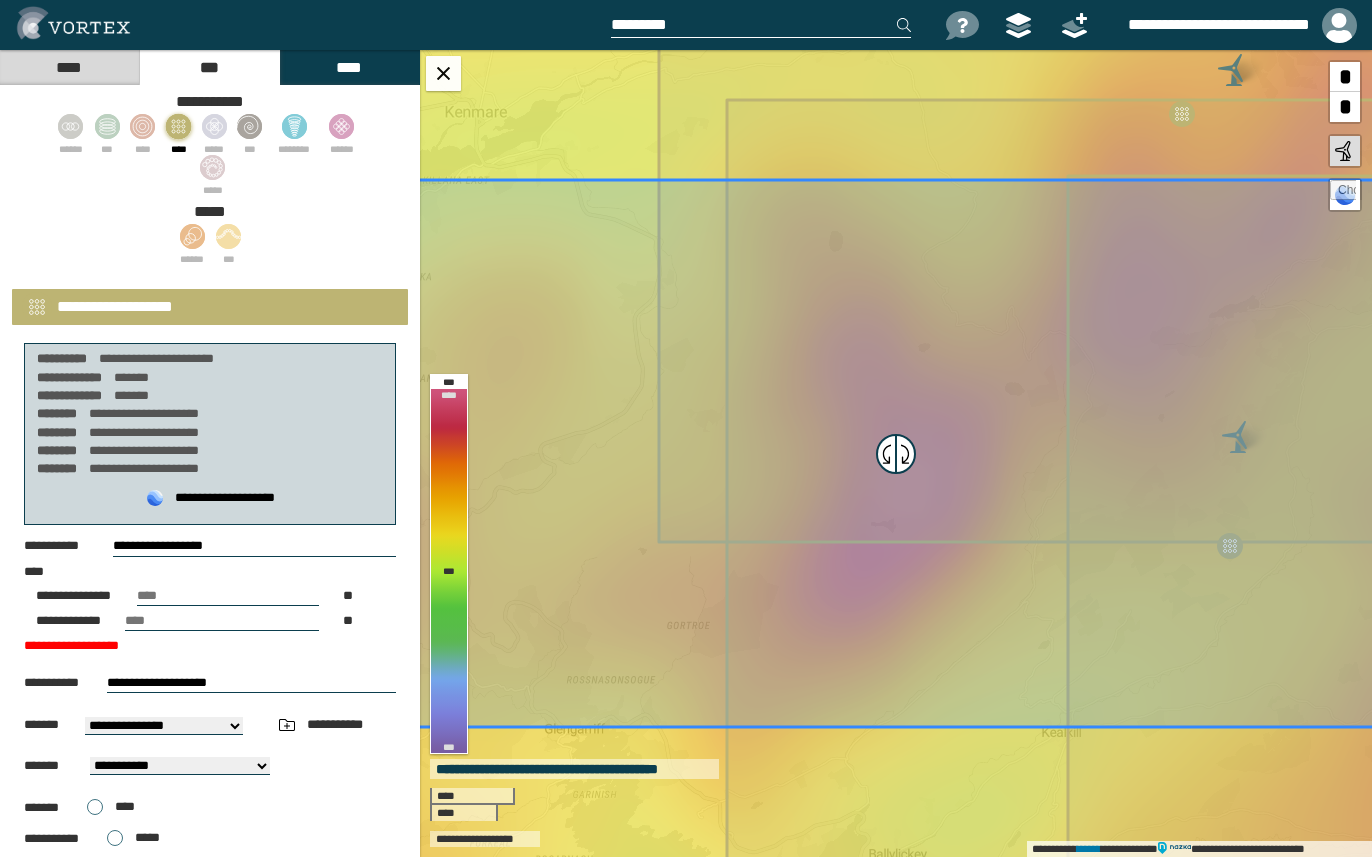drag, startPoint x: 171, startPoint y: 590, endPoint x: 129, endPoint y: 591, distance: 42.0119 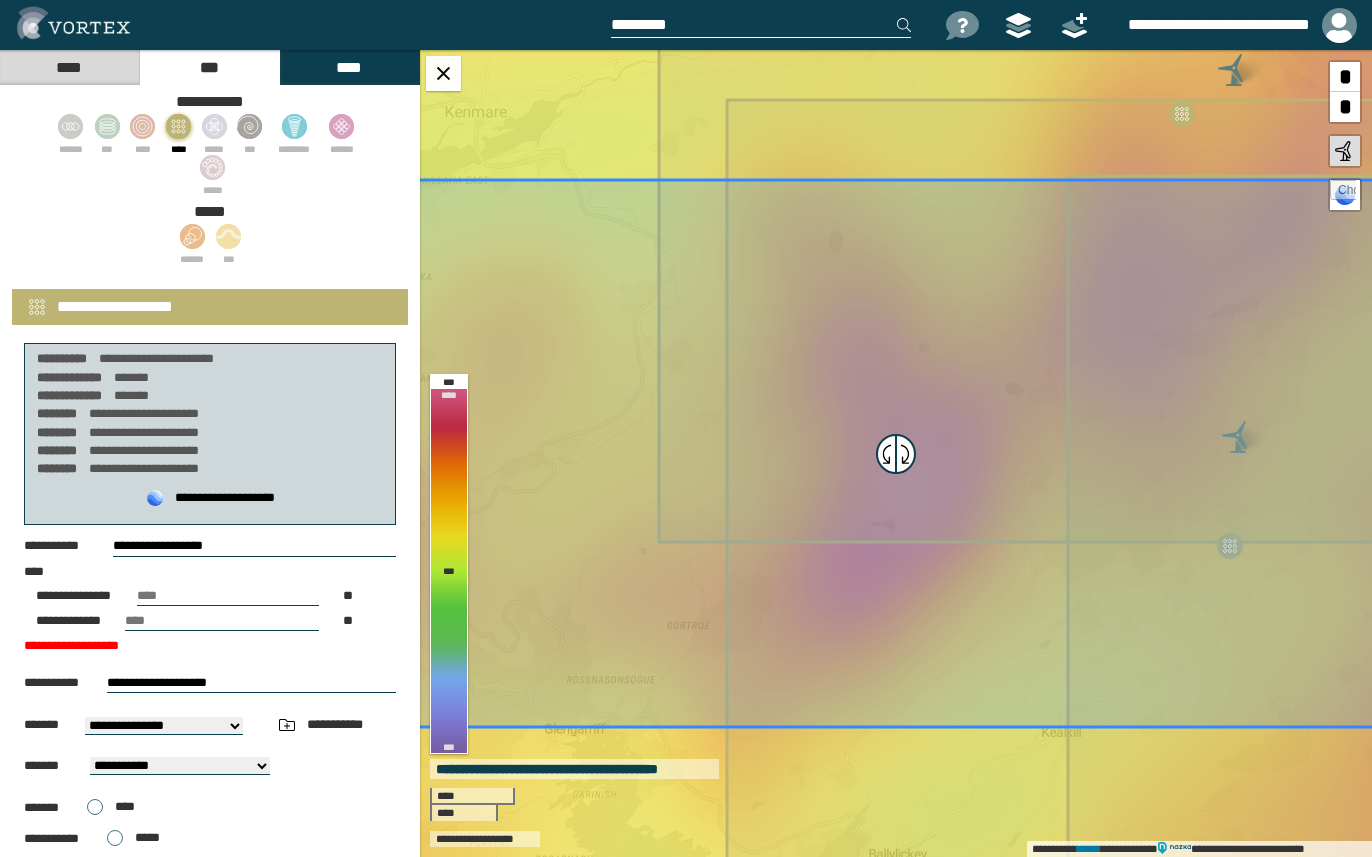 type on "**" 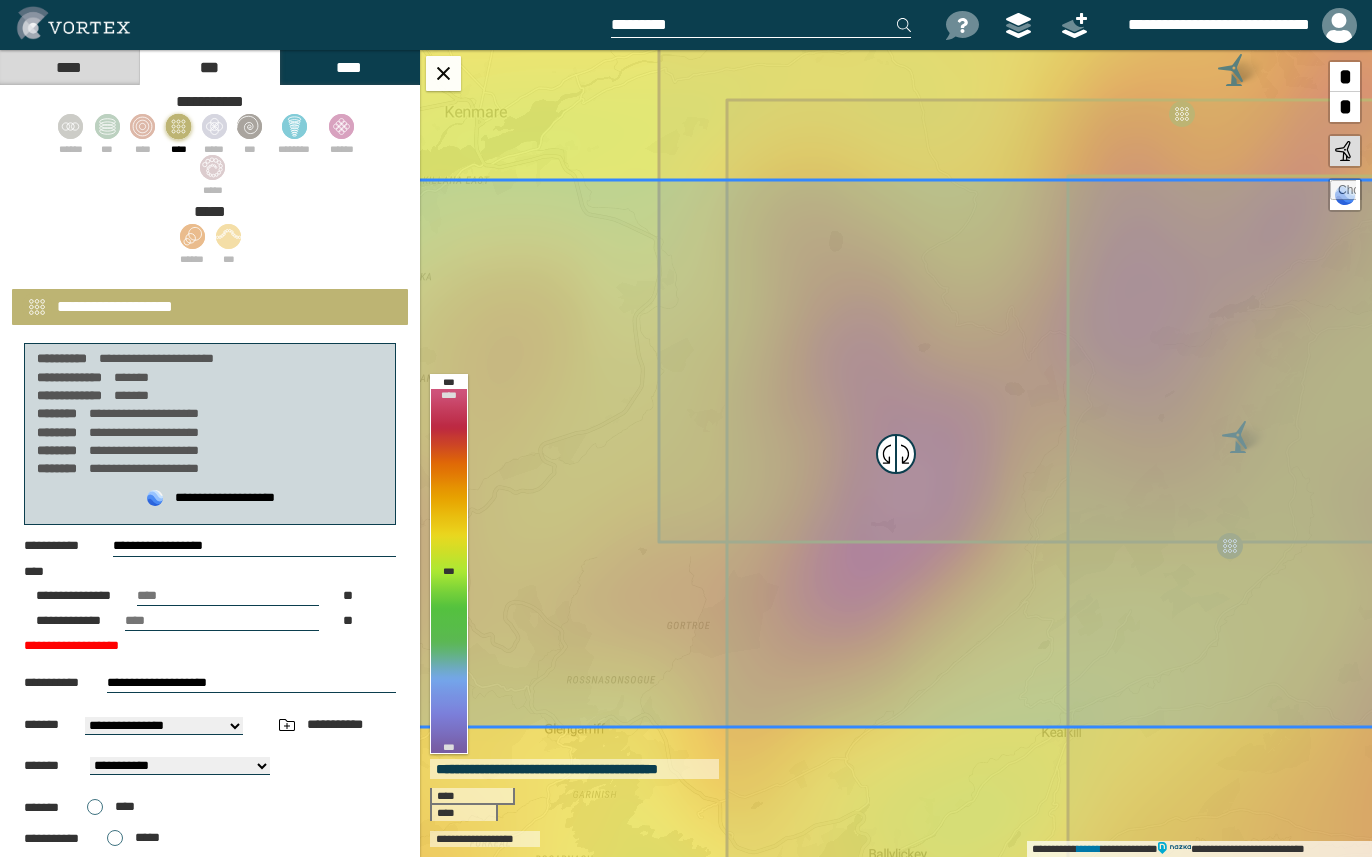 click on "[FIRST] [LAST]" at bounding box center [210, 609] 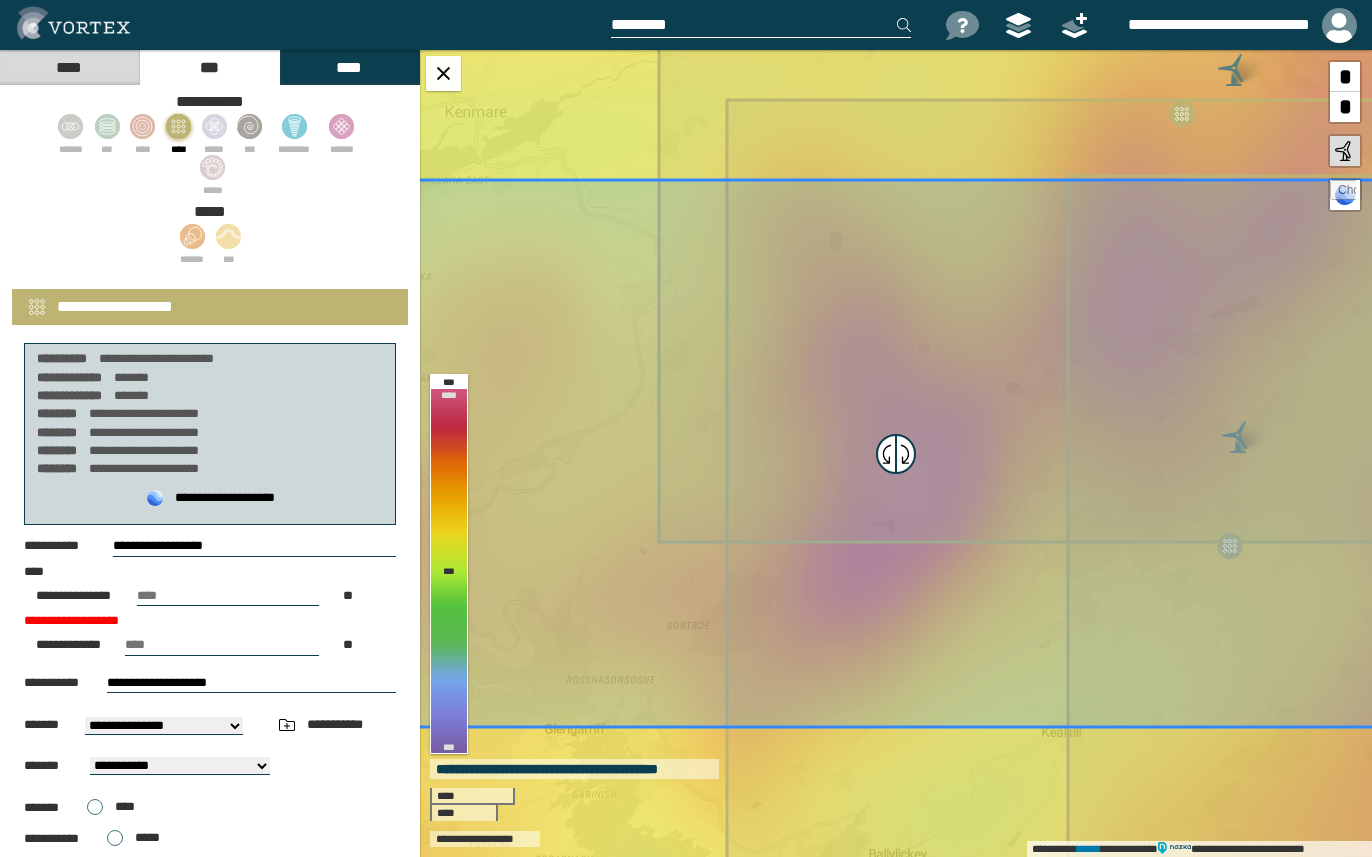 click on "**" at bounding box center [222, 645] 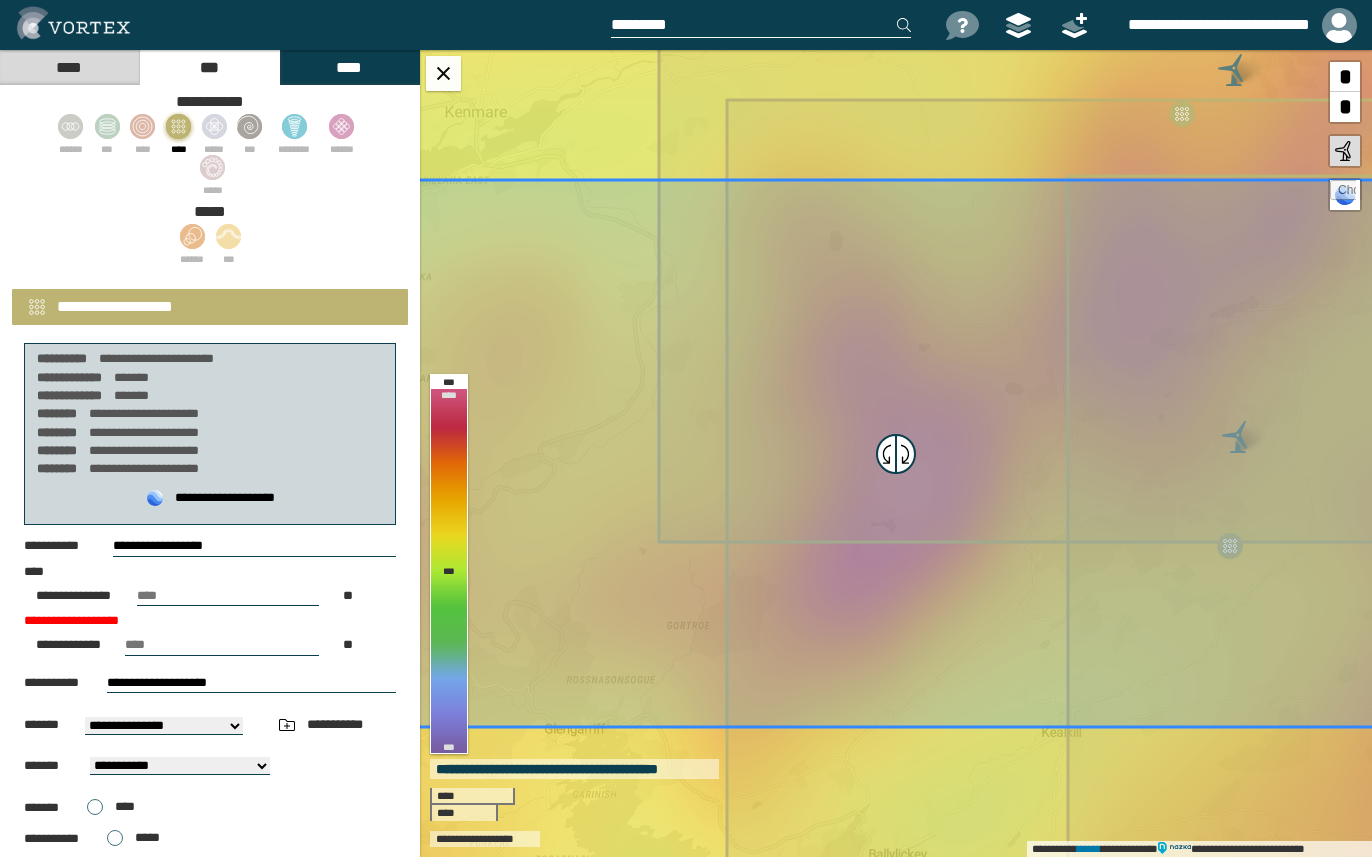 click on "[FIRST] [LAST]" at bounding box center [222, 645] 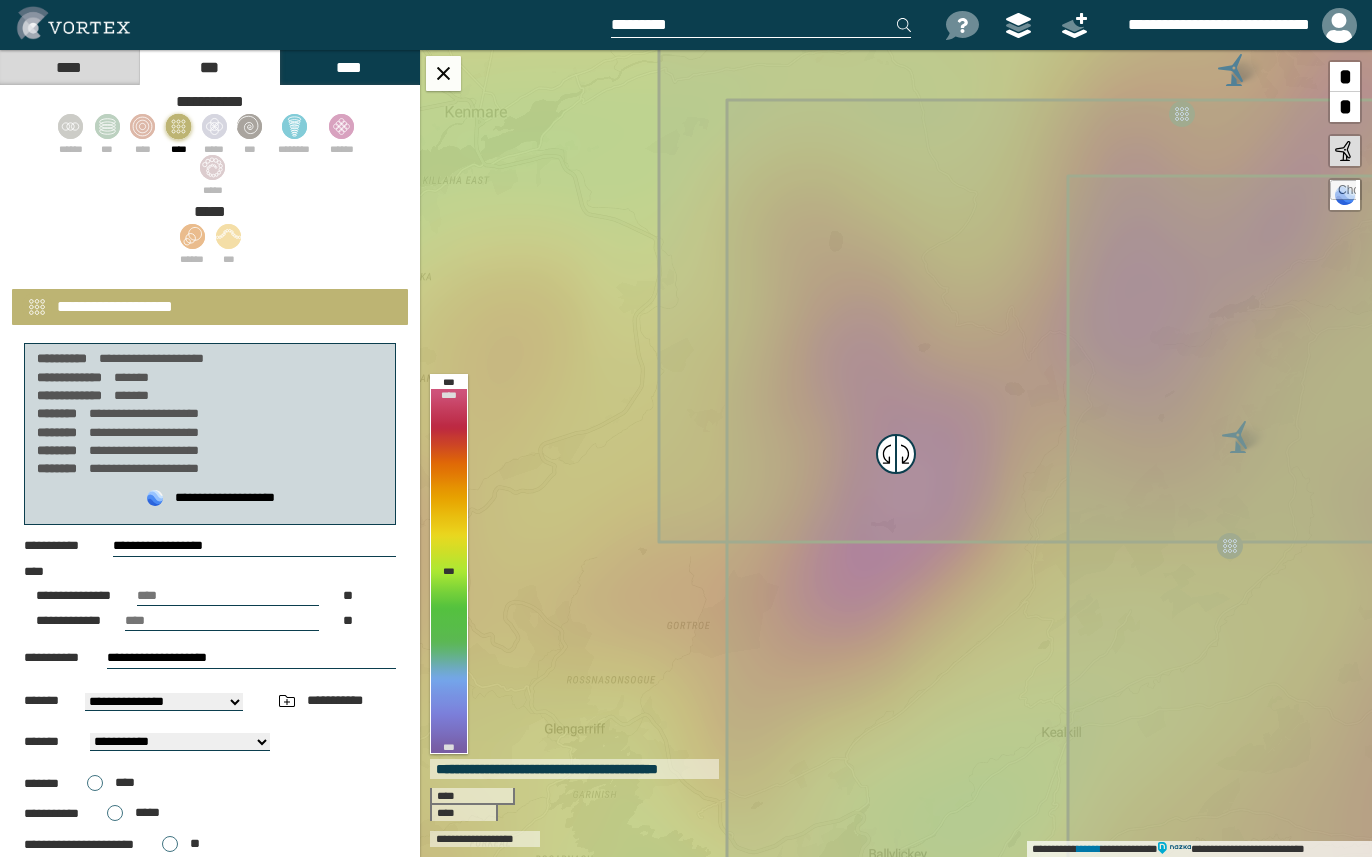 drag, startPoint x: 158, startPoint y: 594, endPoint x: 107, endPoint y: 592, distance: 51.0392 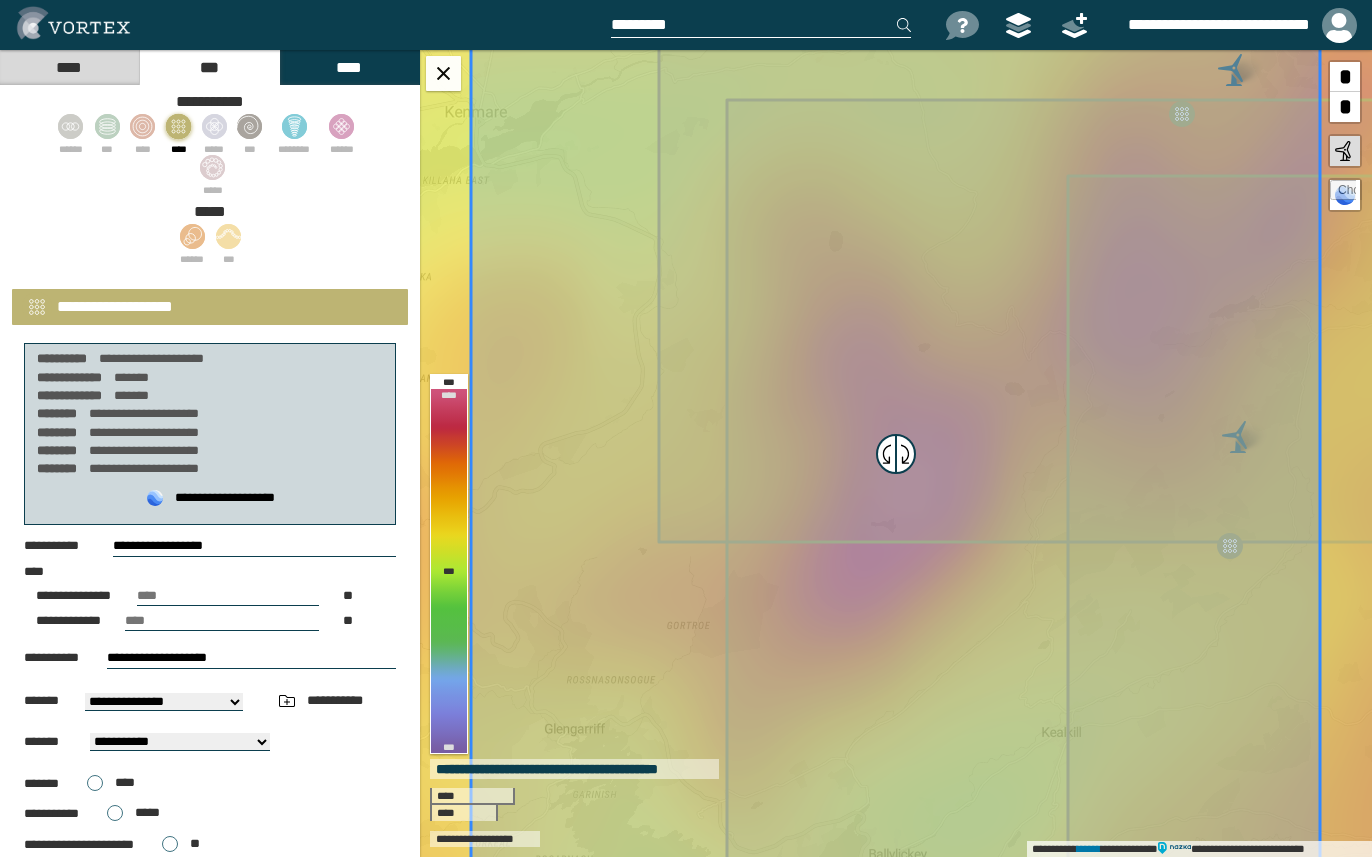 click on "**" at bounding box center [222, 621] 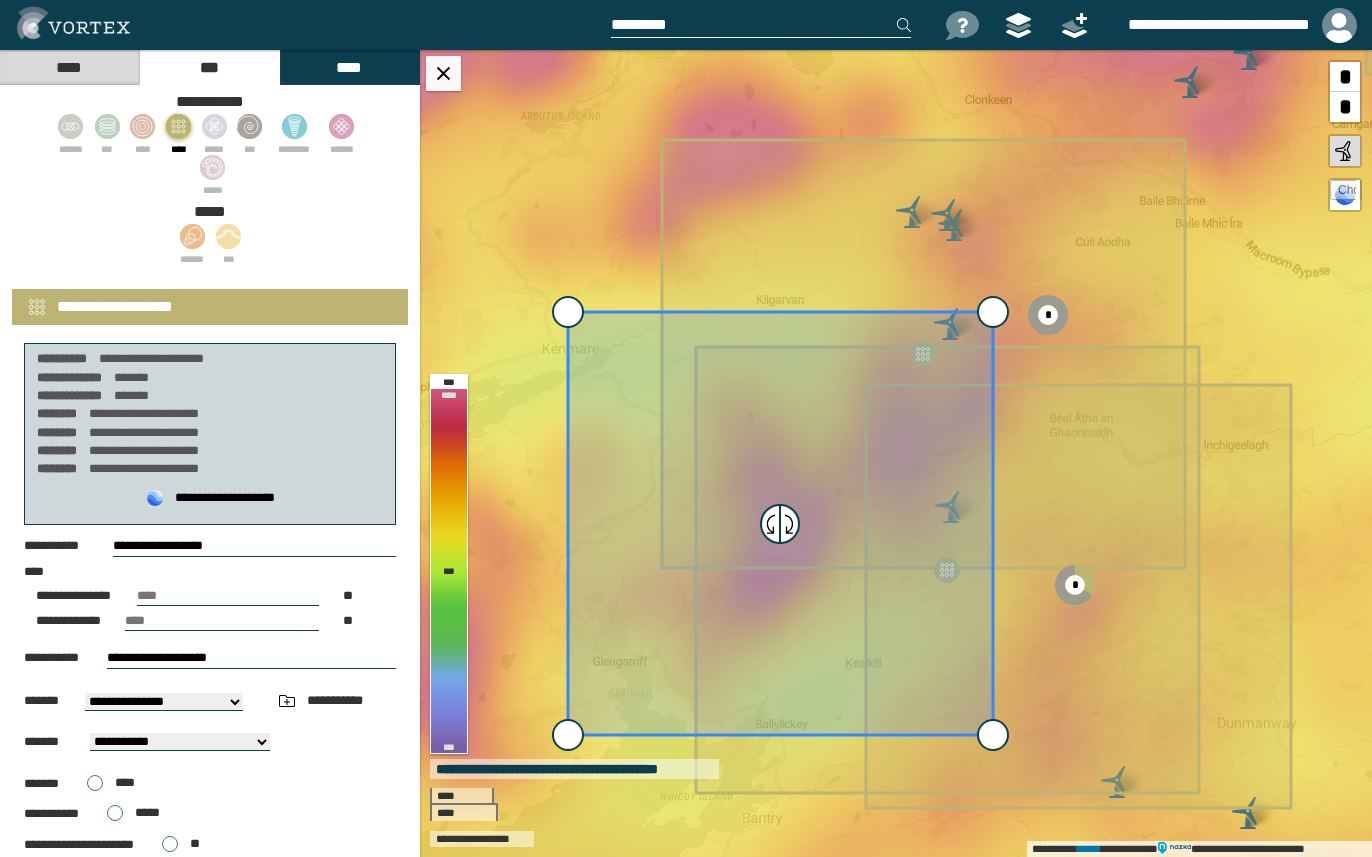 drag, startPoint x: 222, startPoint y: 543, endPoint x: 36, endPoint y: 524, distance: 186.96791 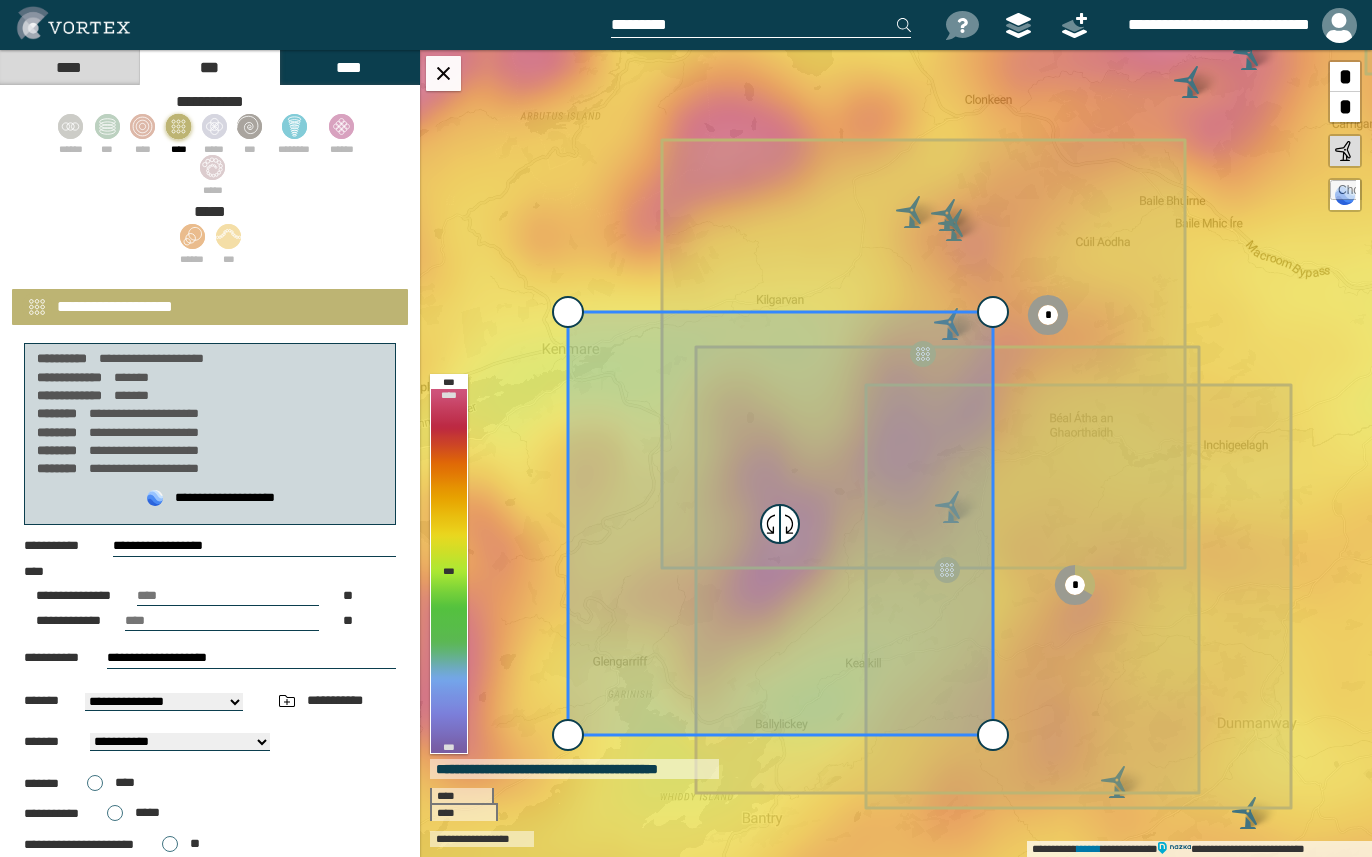 click on "**********" at bounding box center (254, 546) 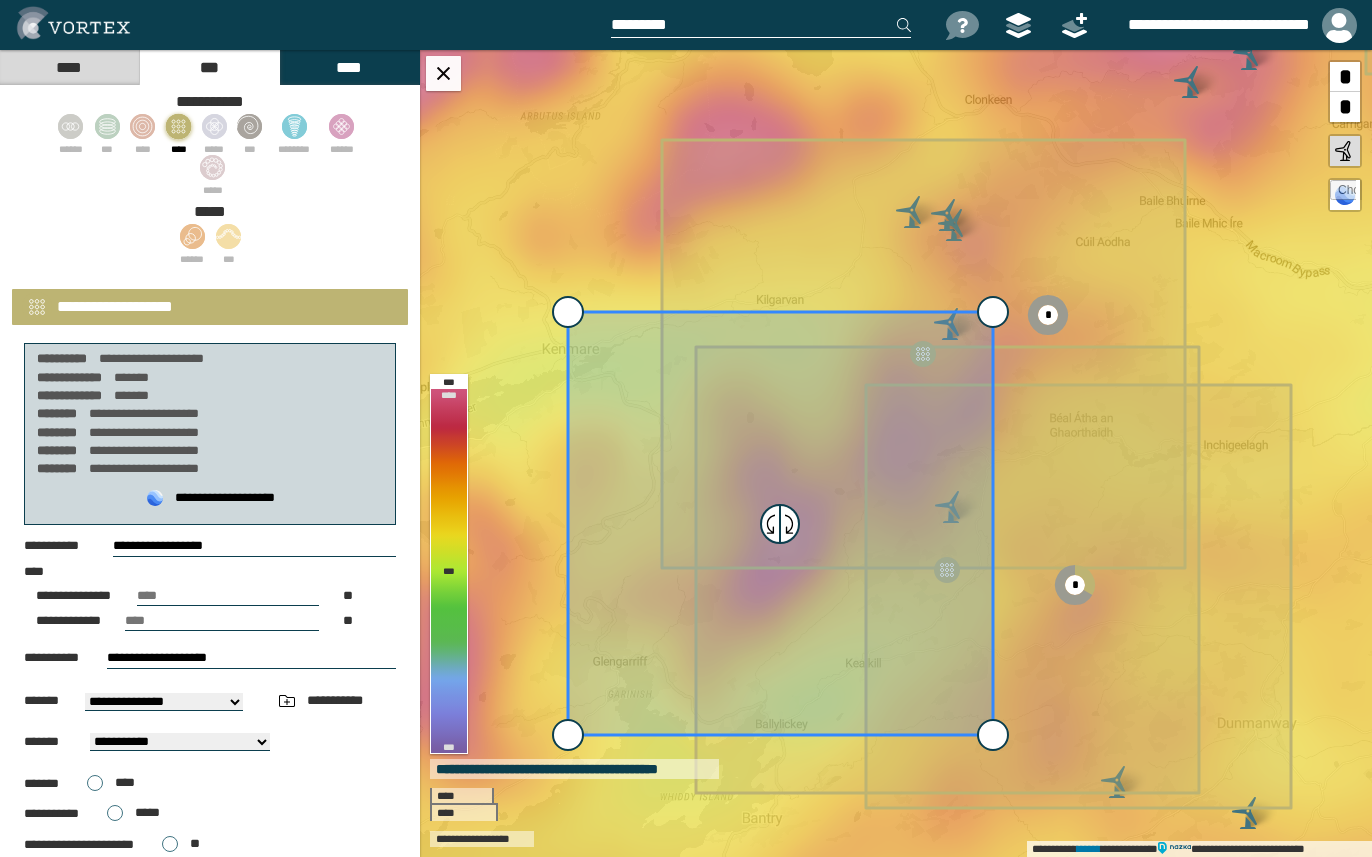 click on "**********" at bounding box center (254, 546) 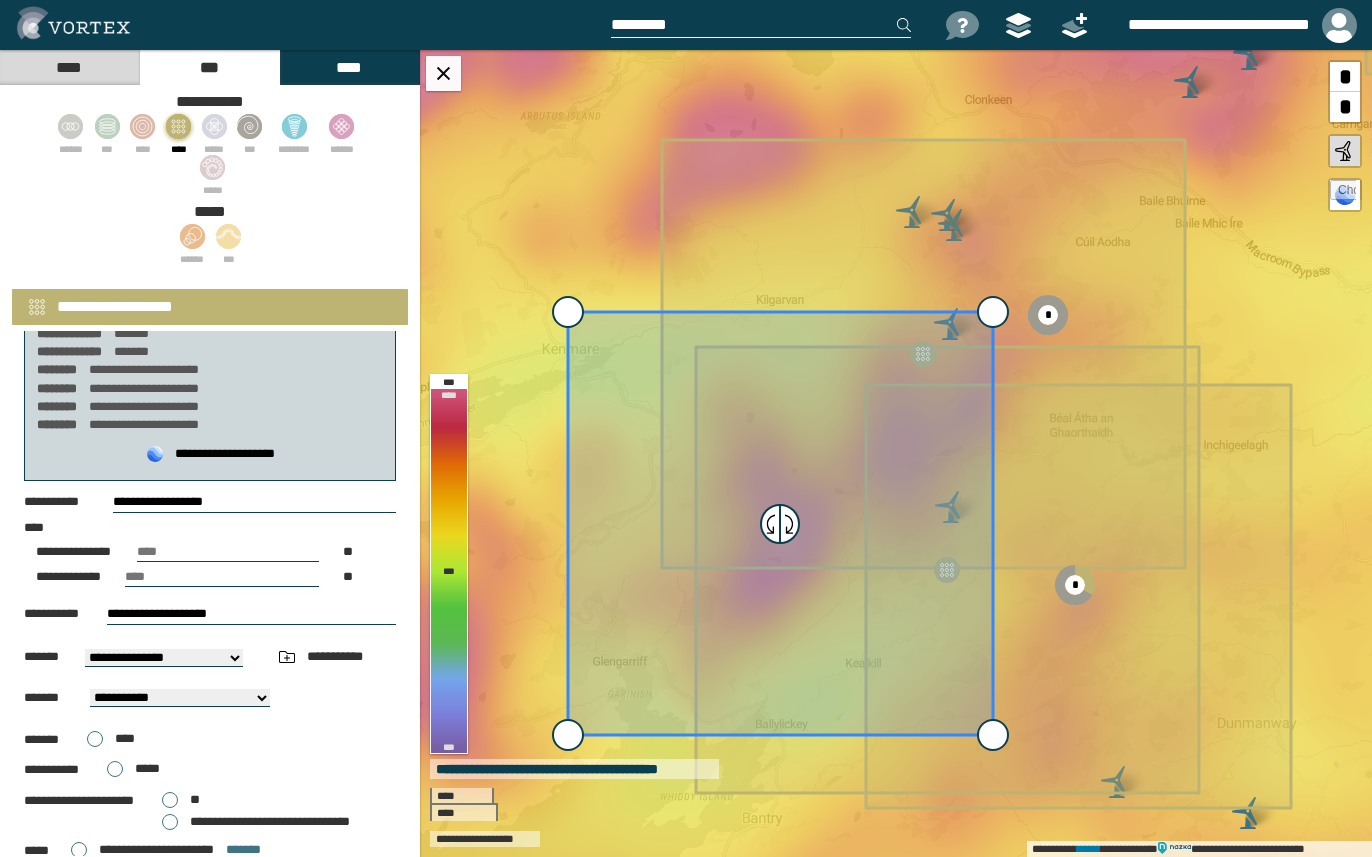 scroll, scrollTop: 0, scrollLeft: 0, axis: both 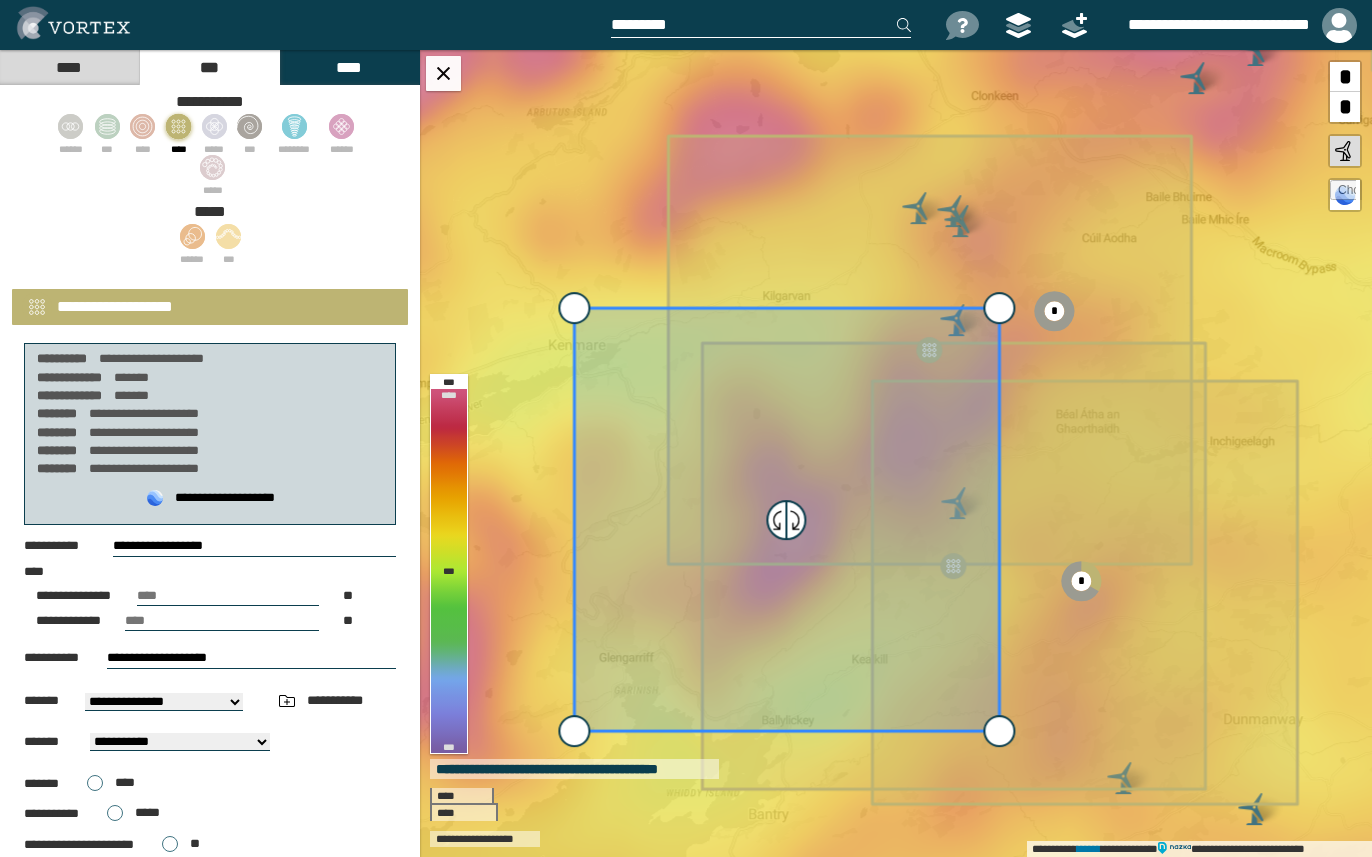 click on "**" at bounding box center [228, 596] 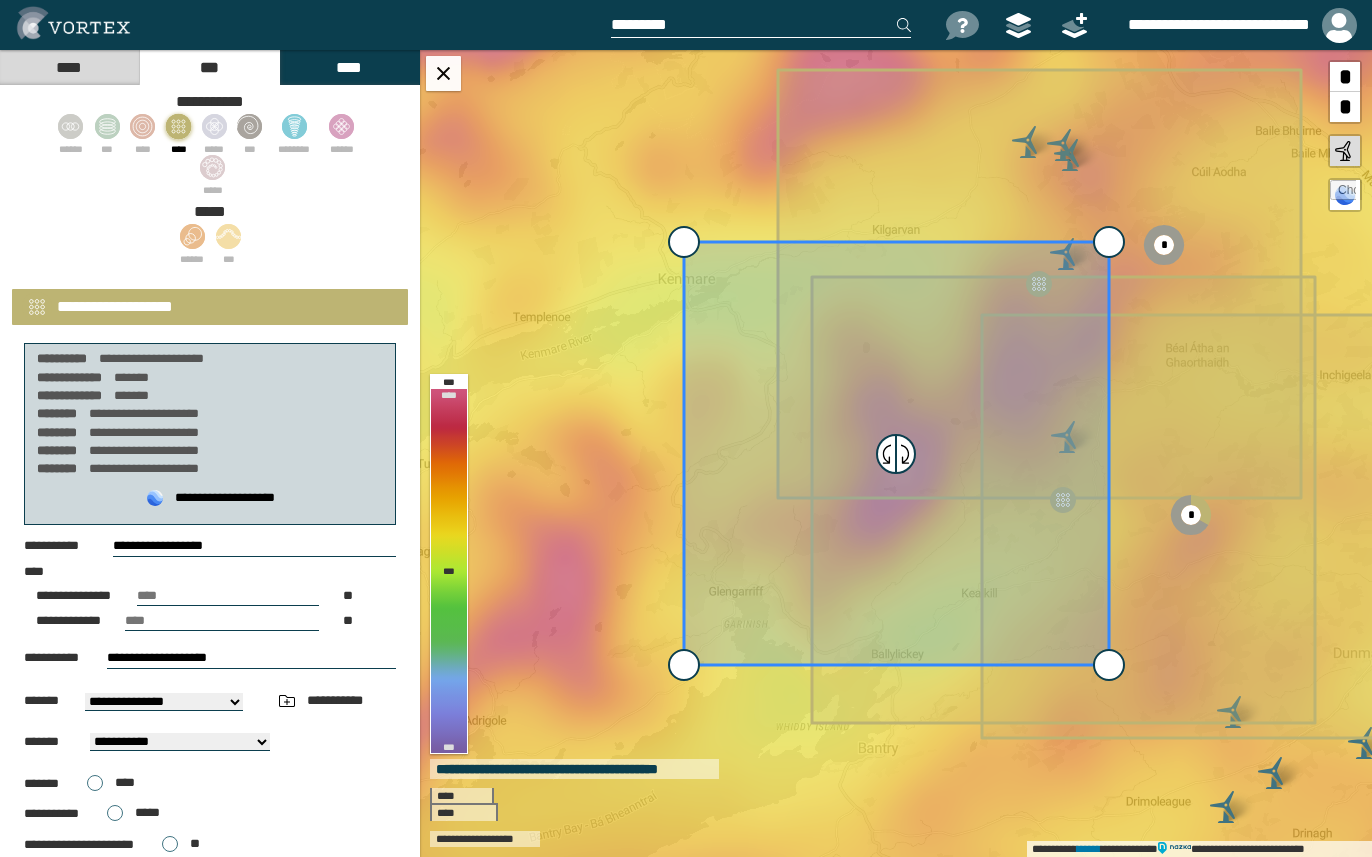type on "**" 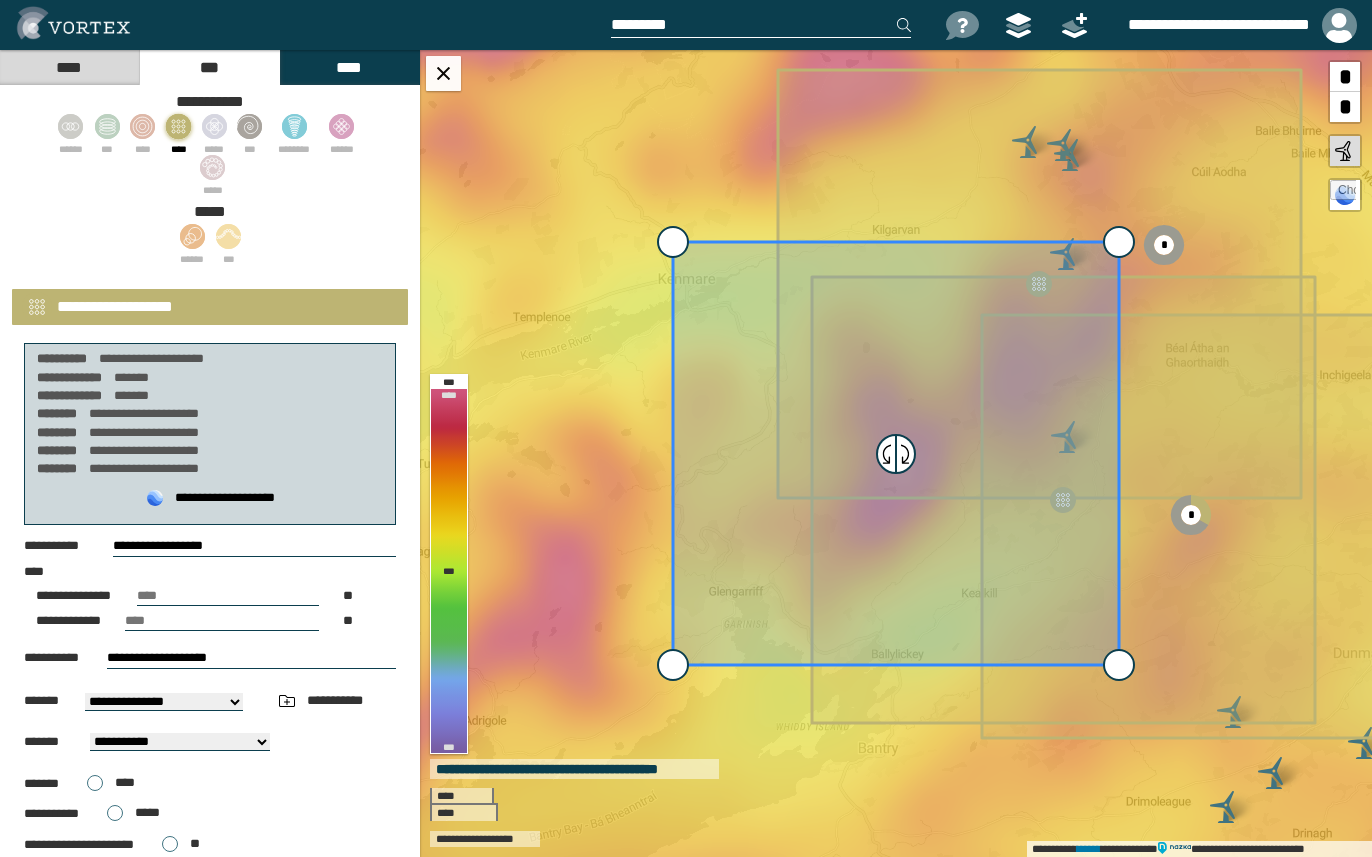 type on "**" 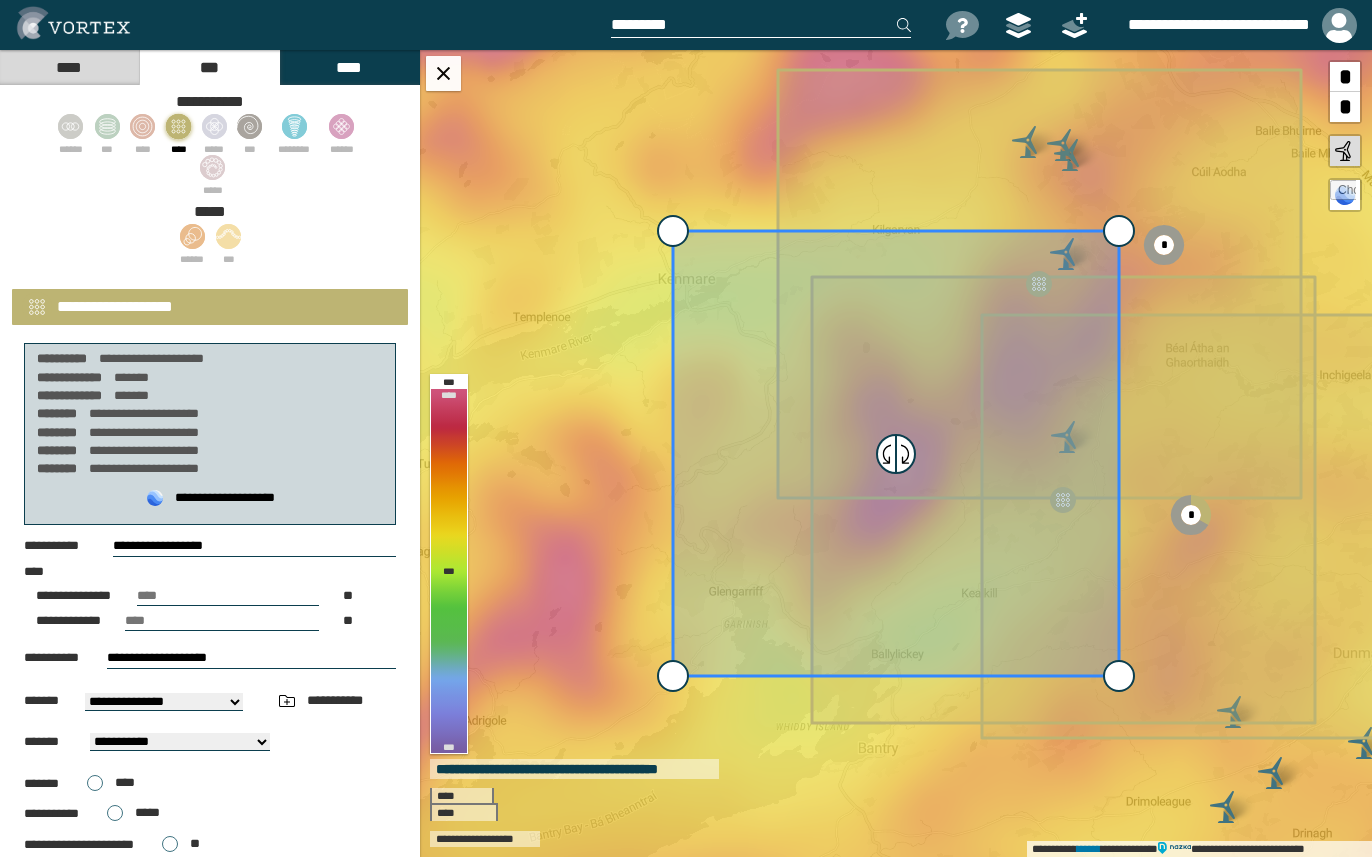 click on "**" at bounding box center [228, 596] 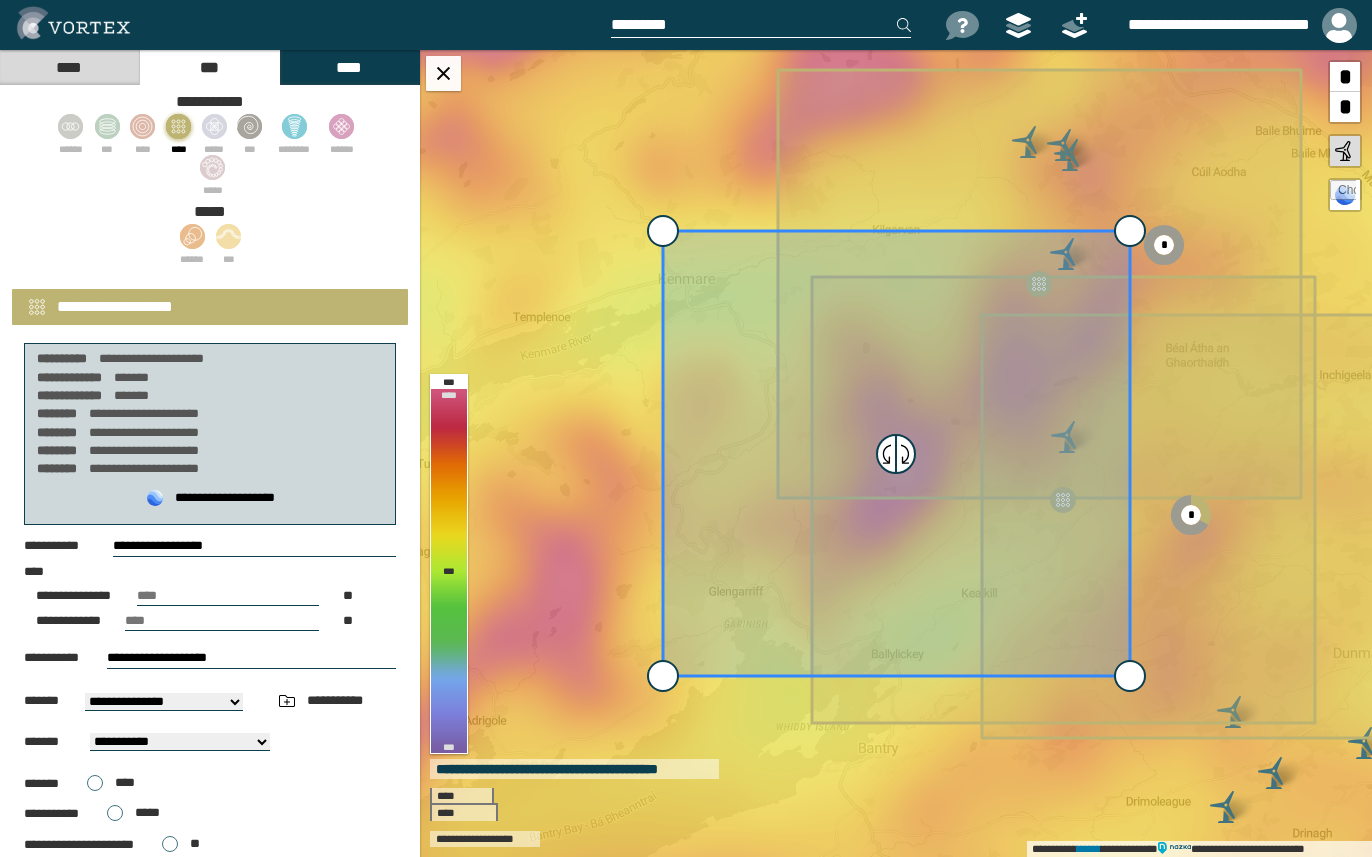 click on "**" at bounding box center (222, 621) 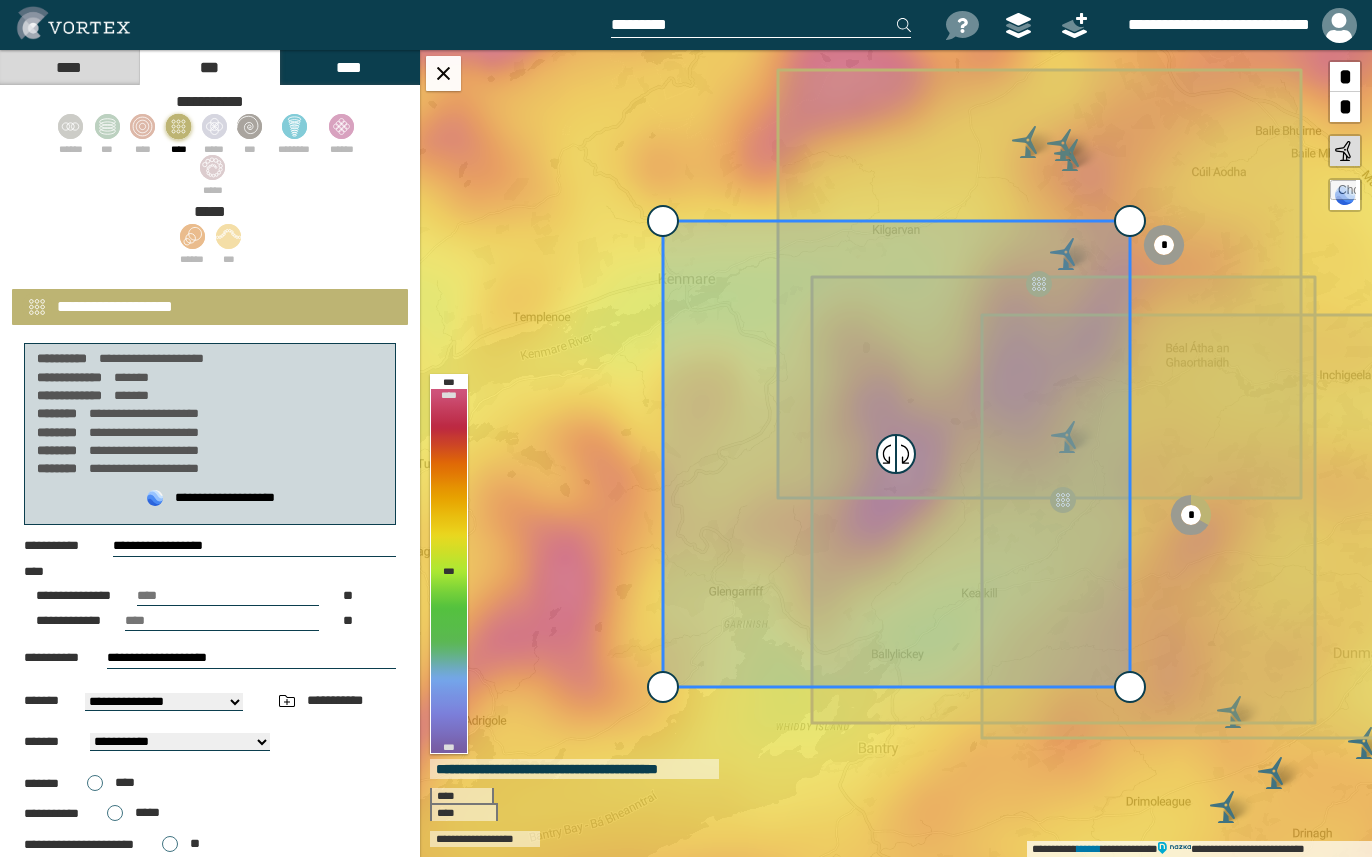 click on "**" at bounding box center [228, 596] 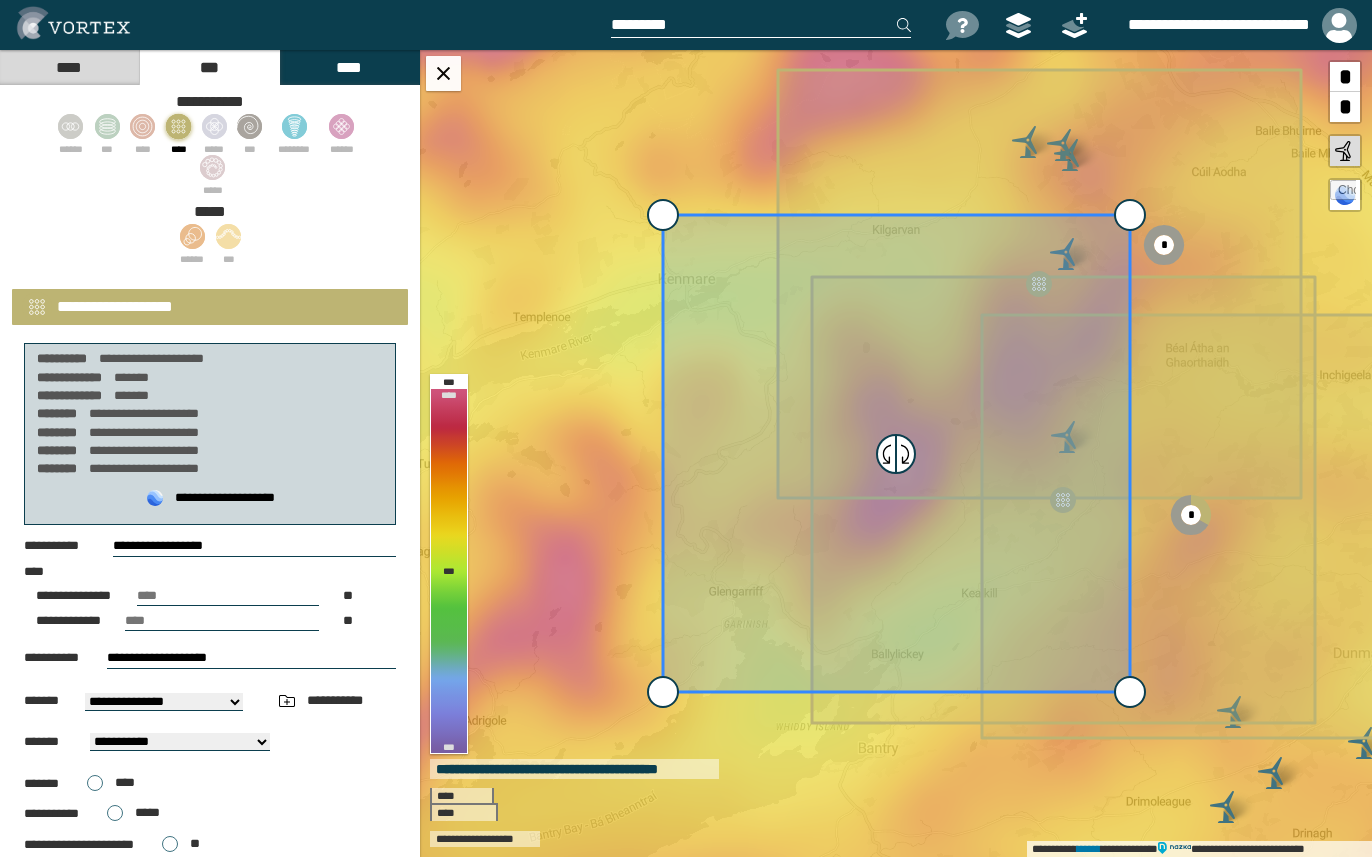 type on "****" 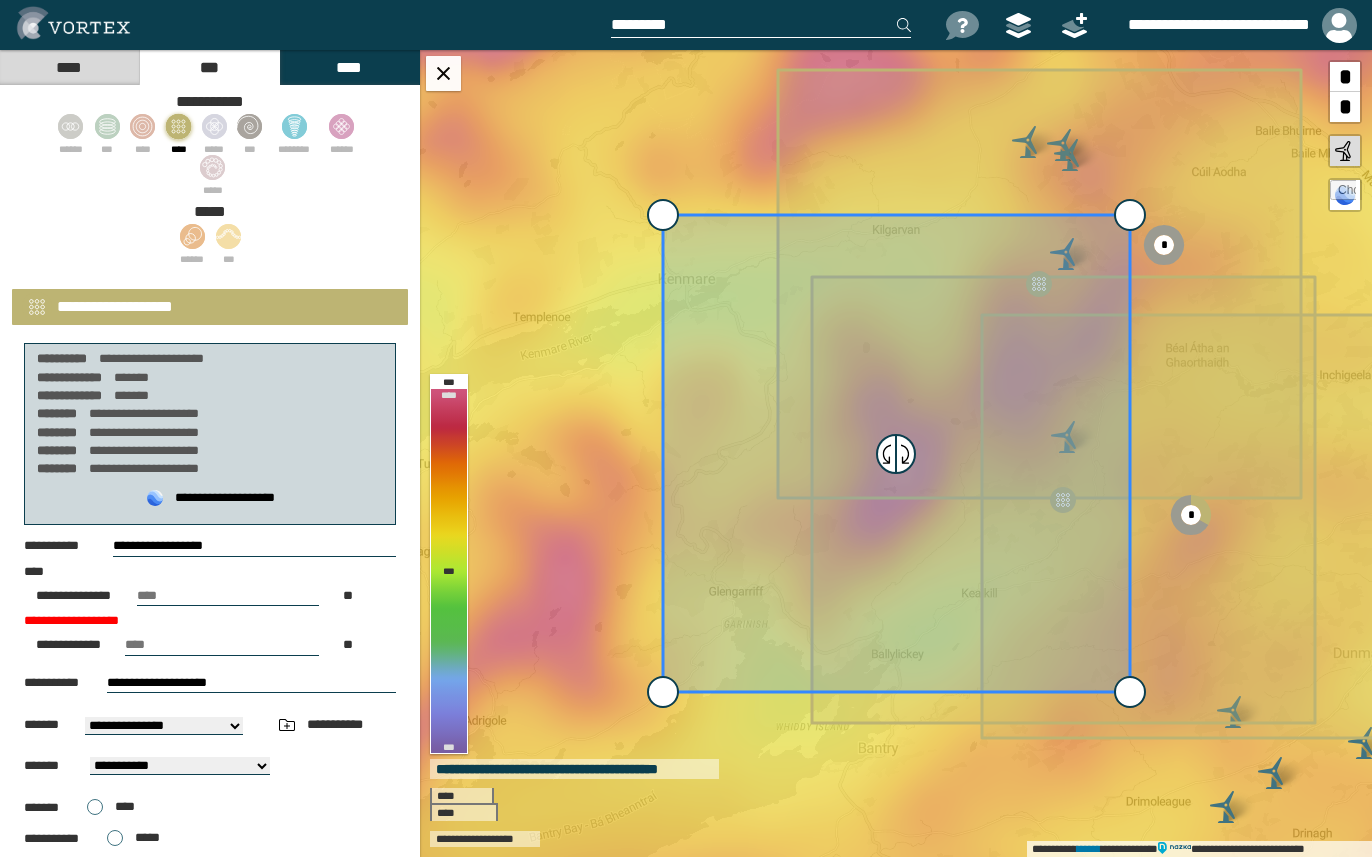 click on "[FIRST] [LAST]" at bounding box center (210, 609) 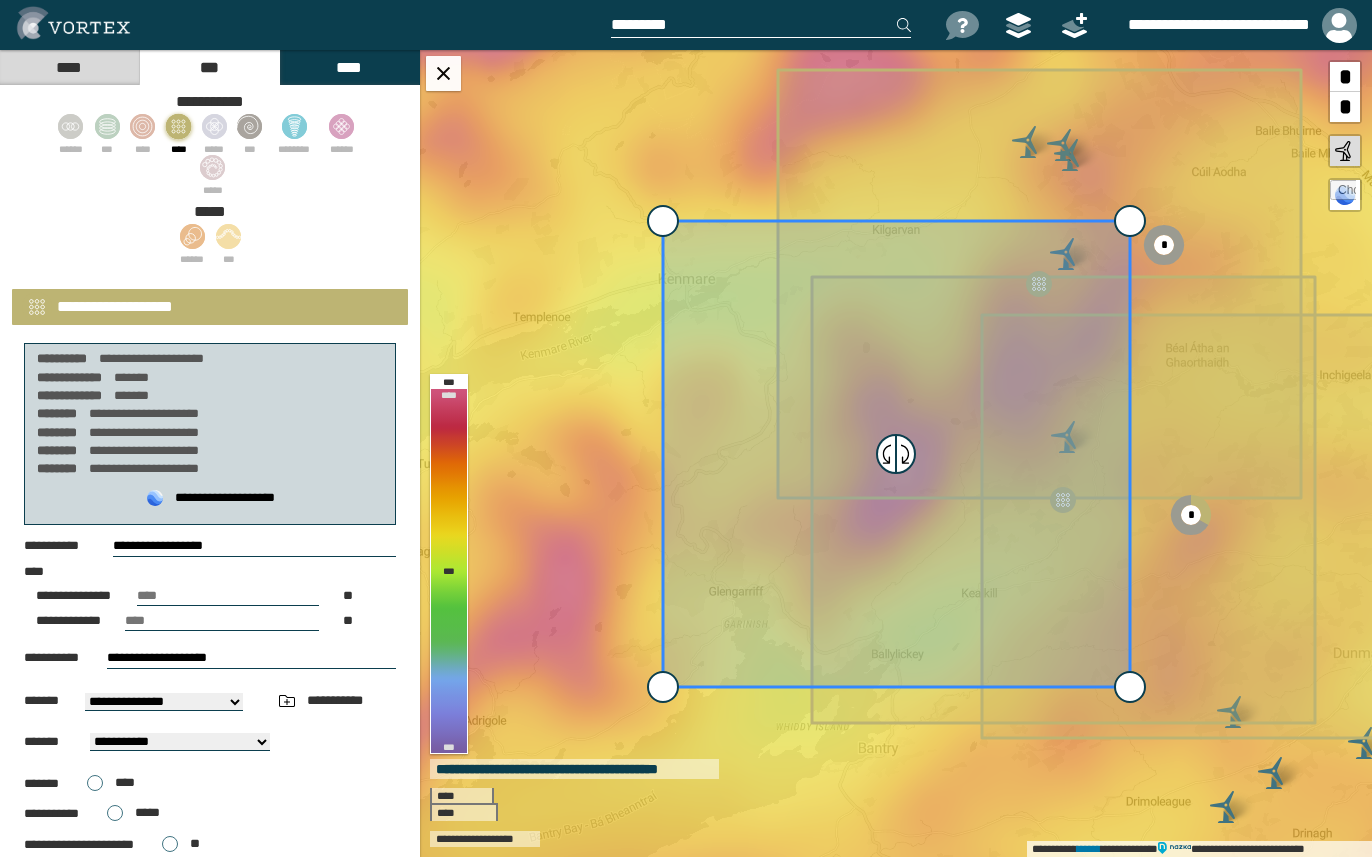 click on "**" at bounding box center (222, 621) 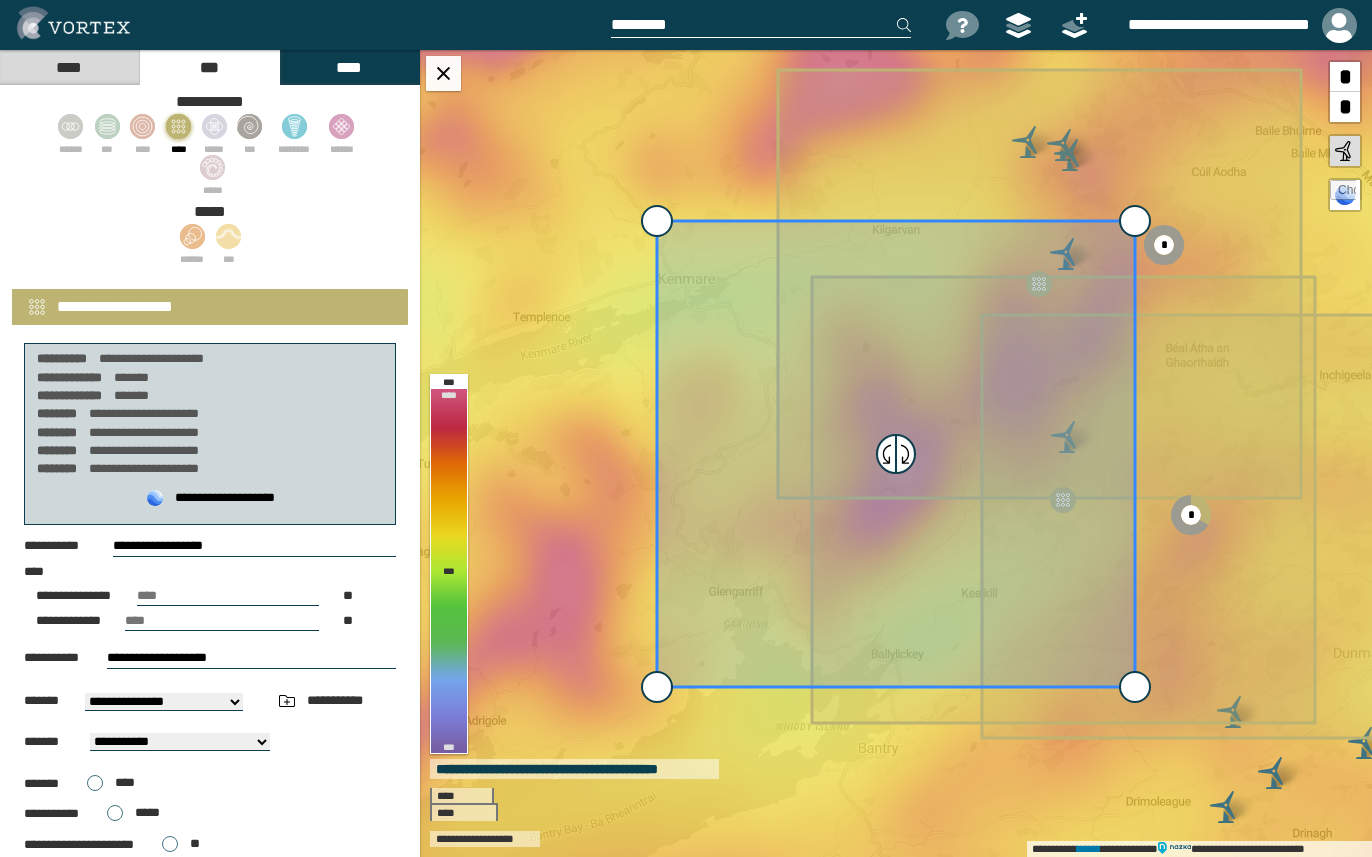 click on "**" at bounding box center [222, 621] 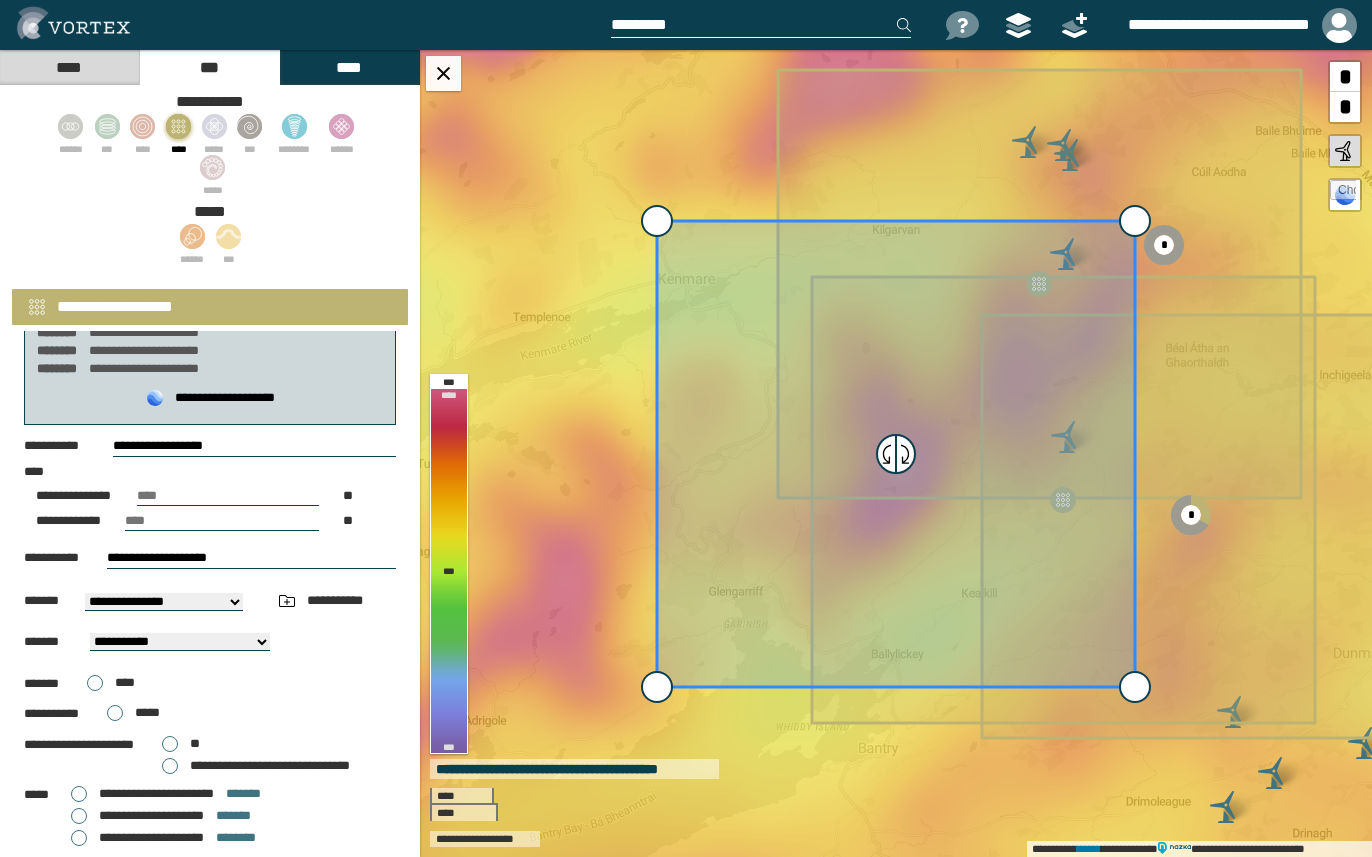 scroll, scrollTop: 160, scrollLeft: 0, axis: vertical 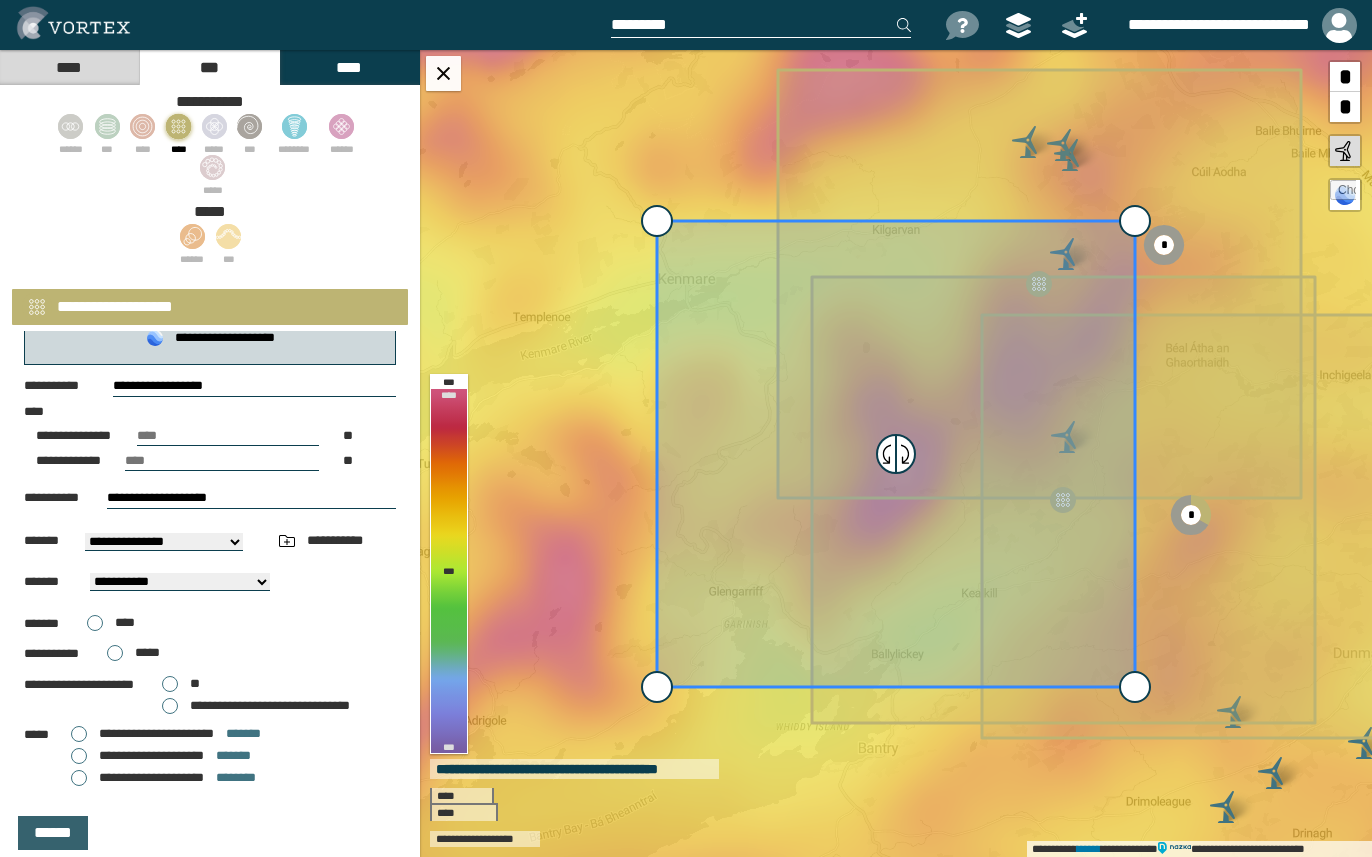 click on "******" at bounding box center [53, 833] 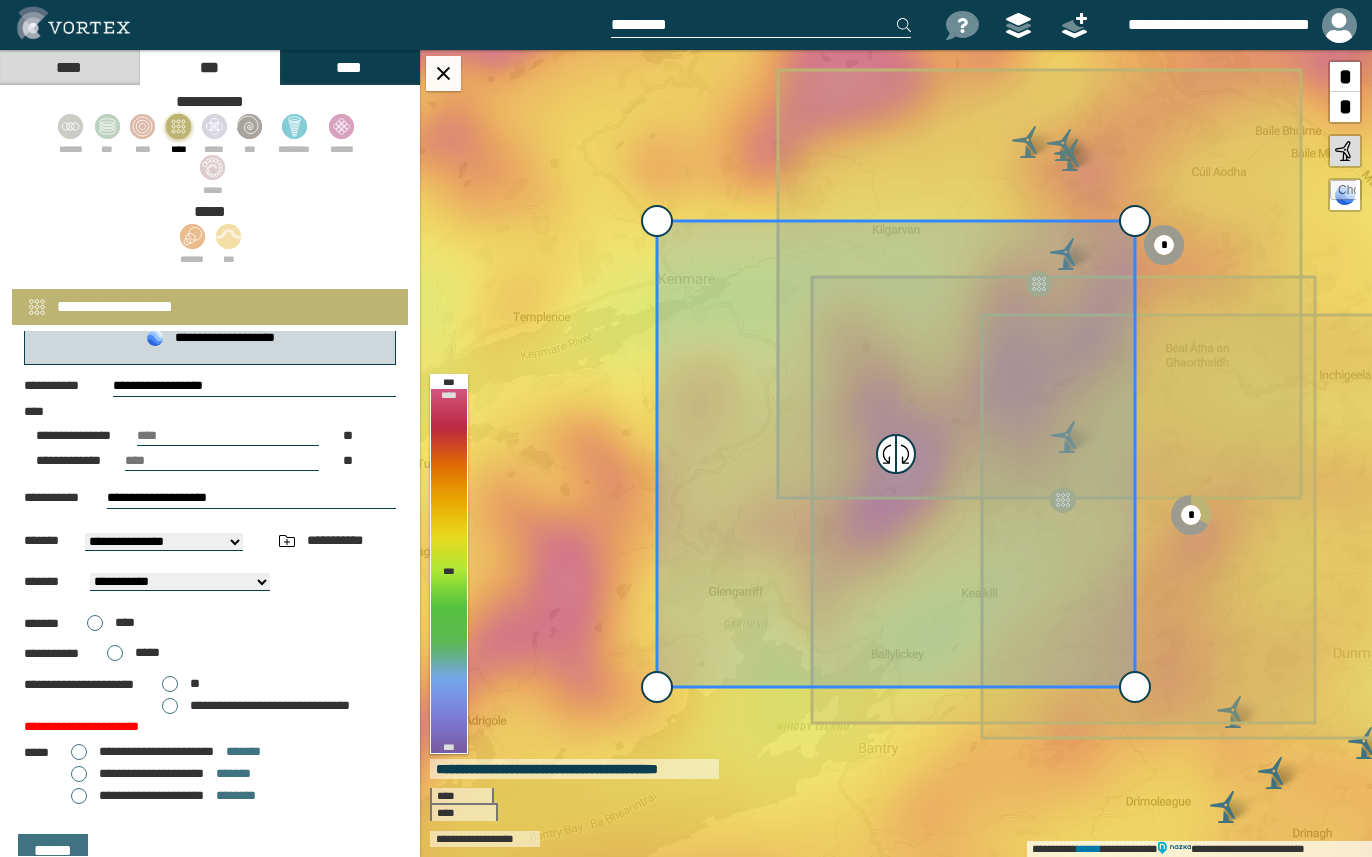 click on "**" at bounding box center (181, 684) 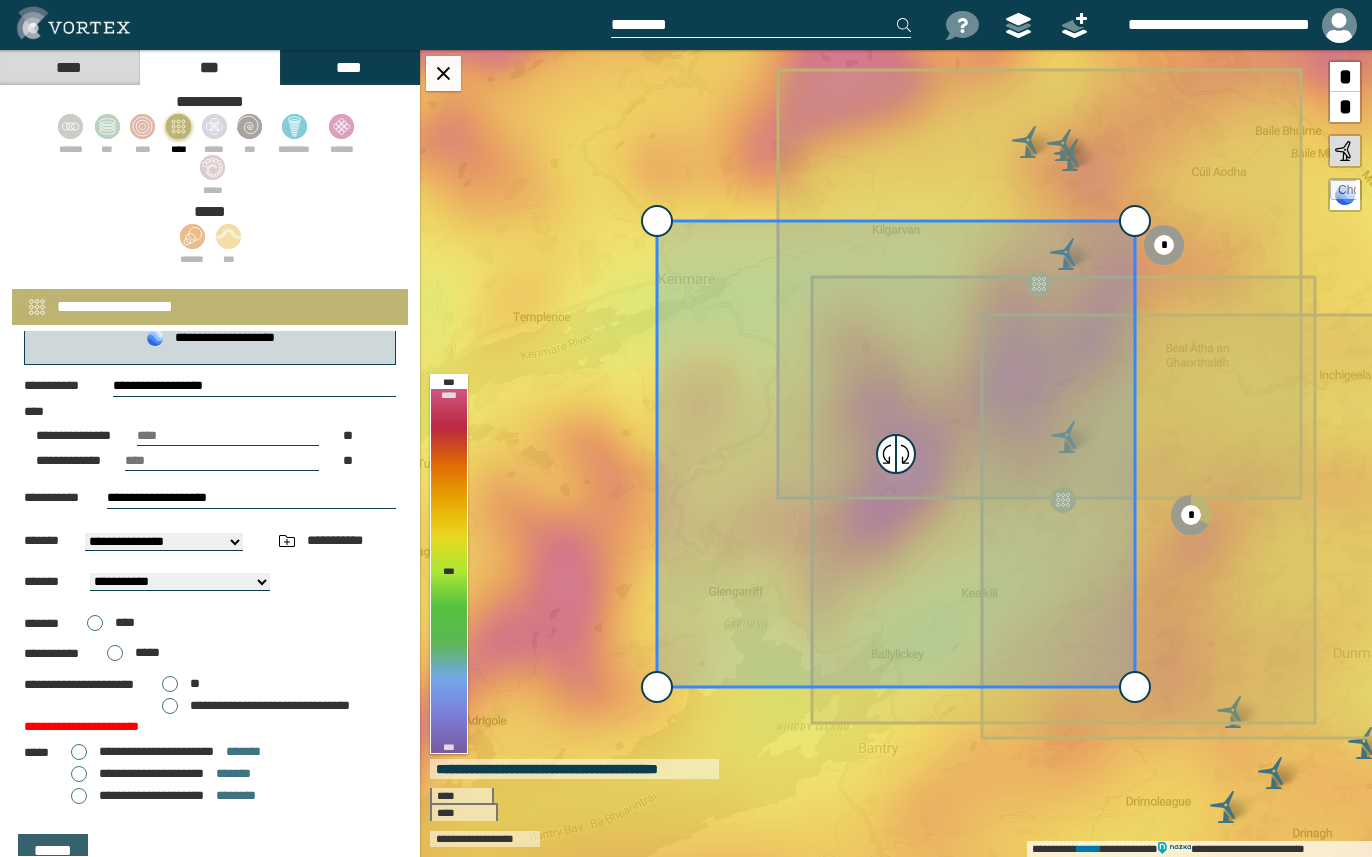 click on "******" at bounding box center [53, 851] 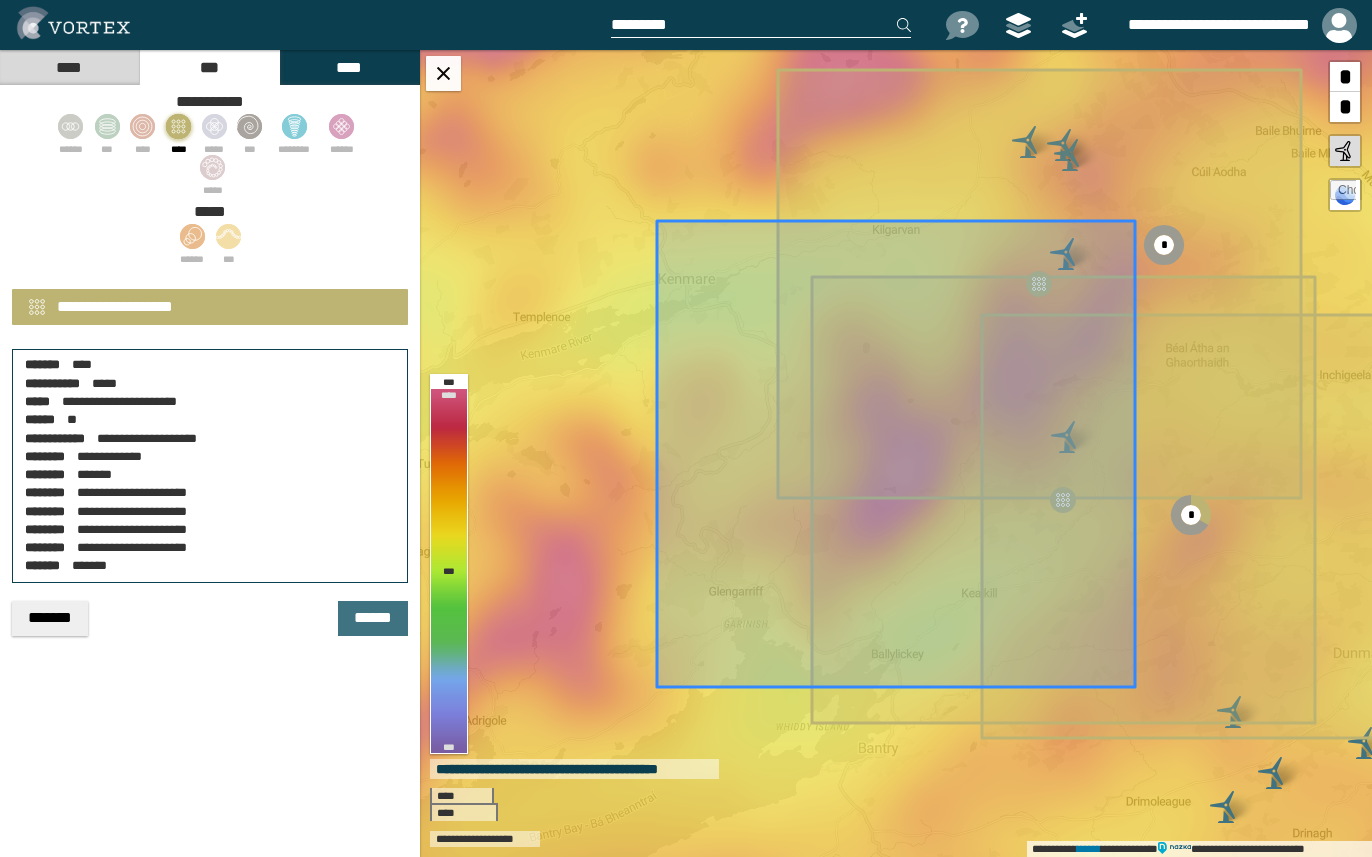 scroll, scrollTop: 0, scrollLeft: 0, axis: both 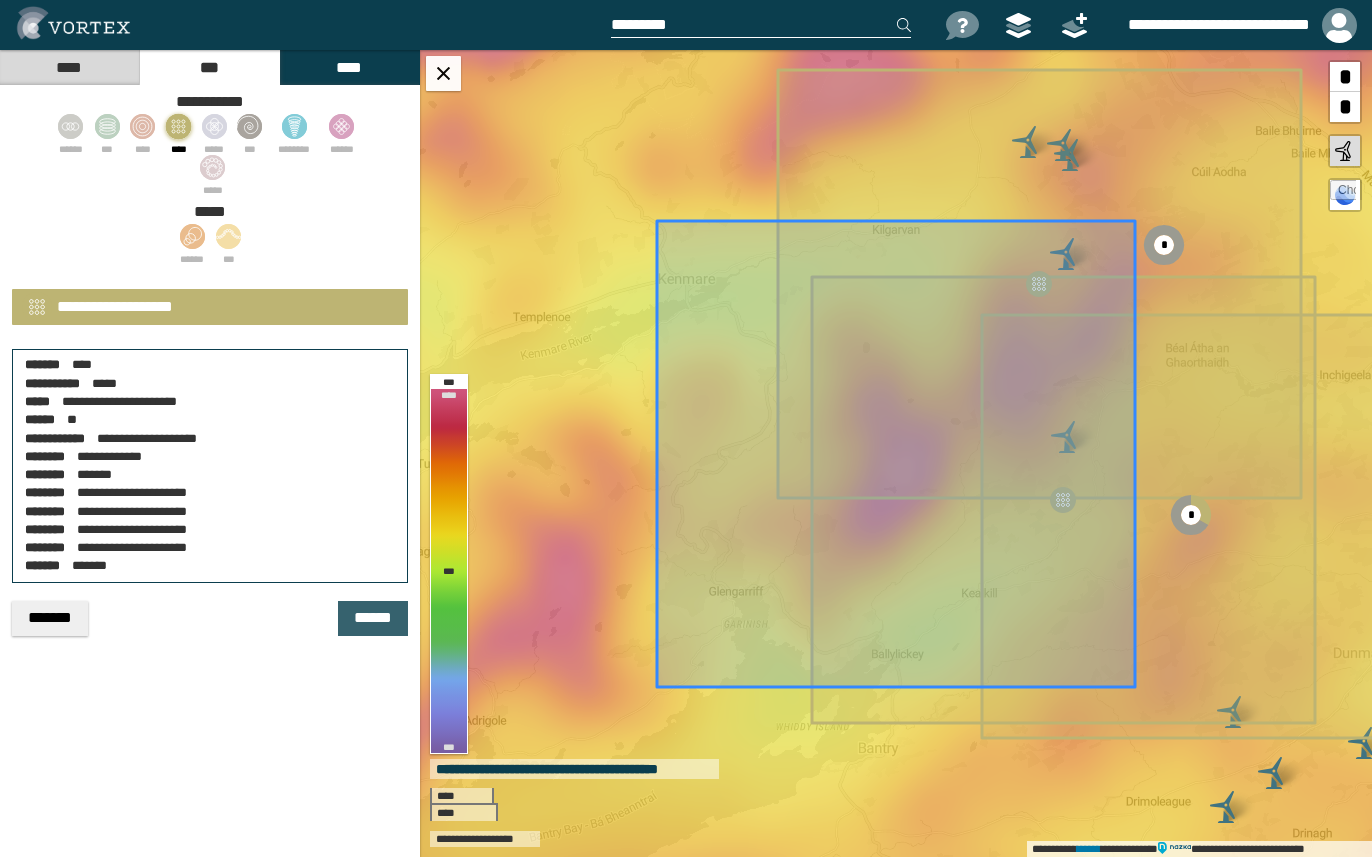 click on "******" at bounding box center (373, 618) 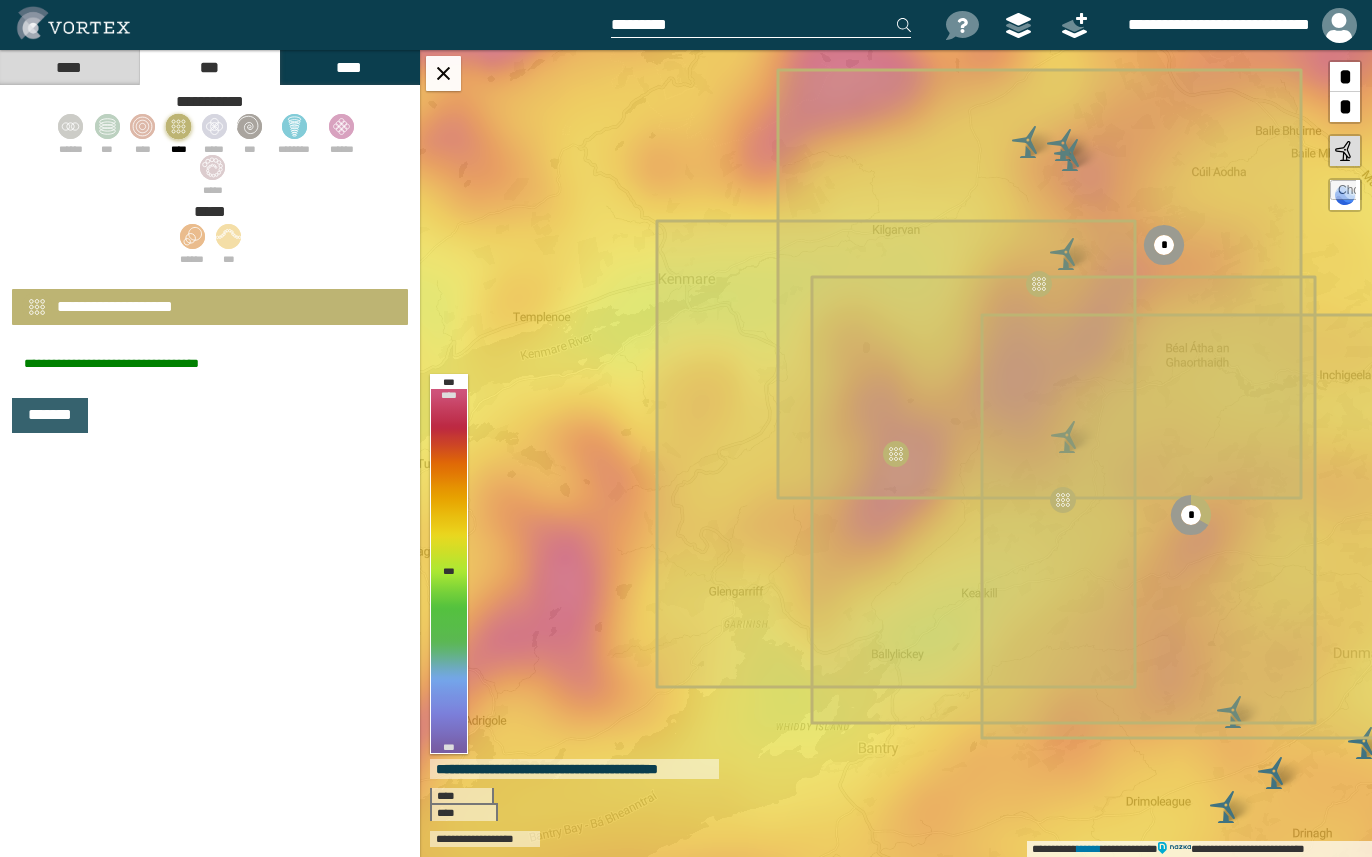 click on "*******" at bounding box center (50, 415) 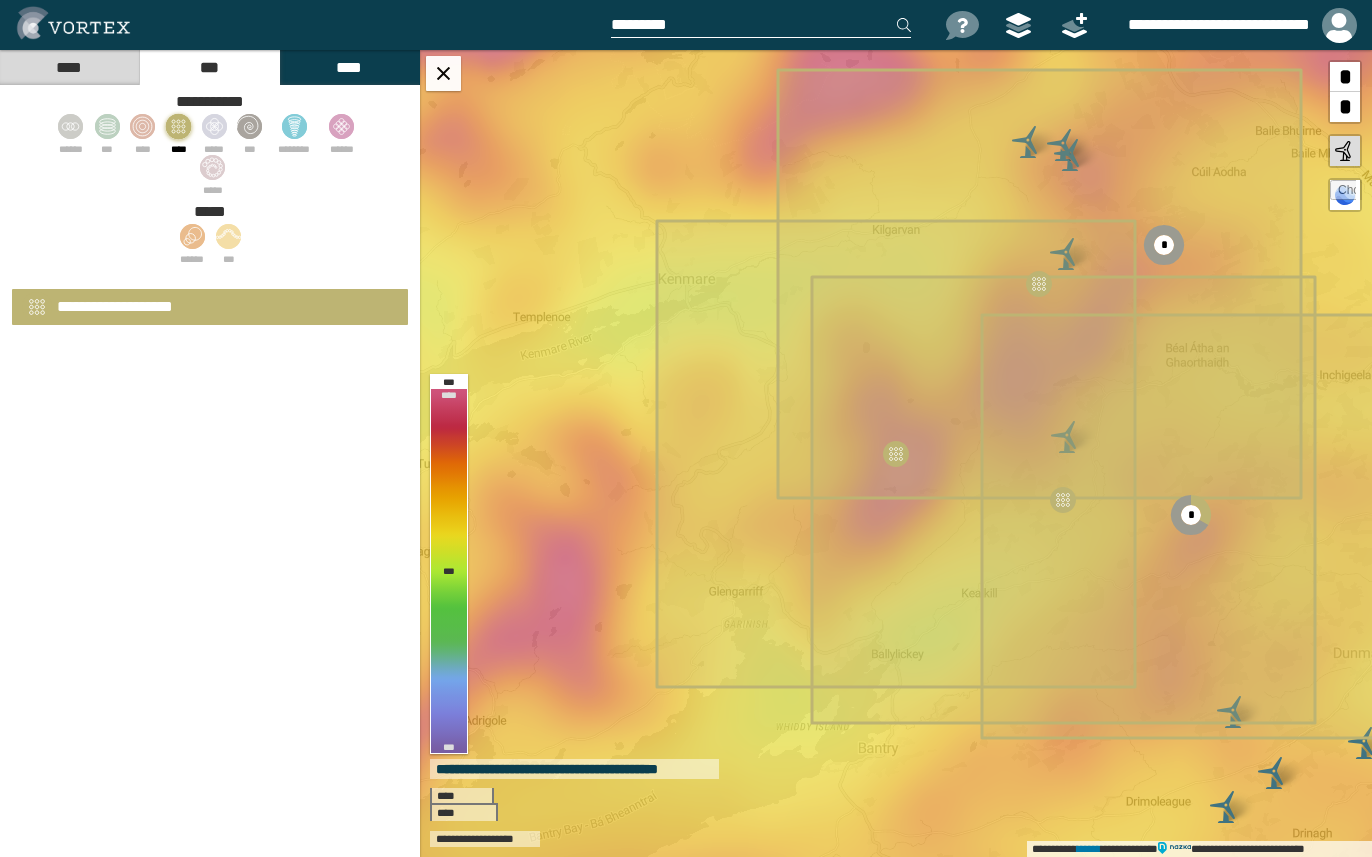 select on "*" 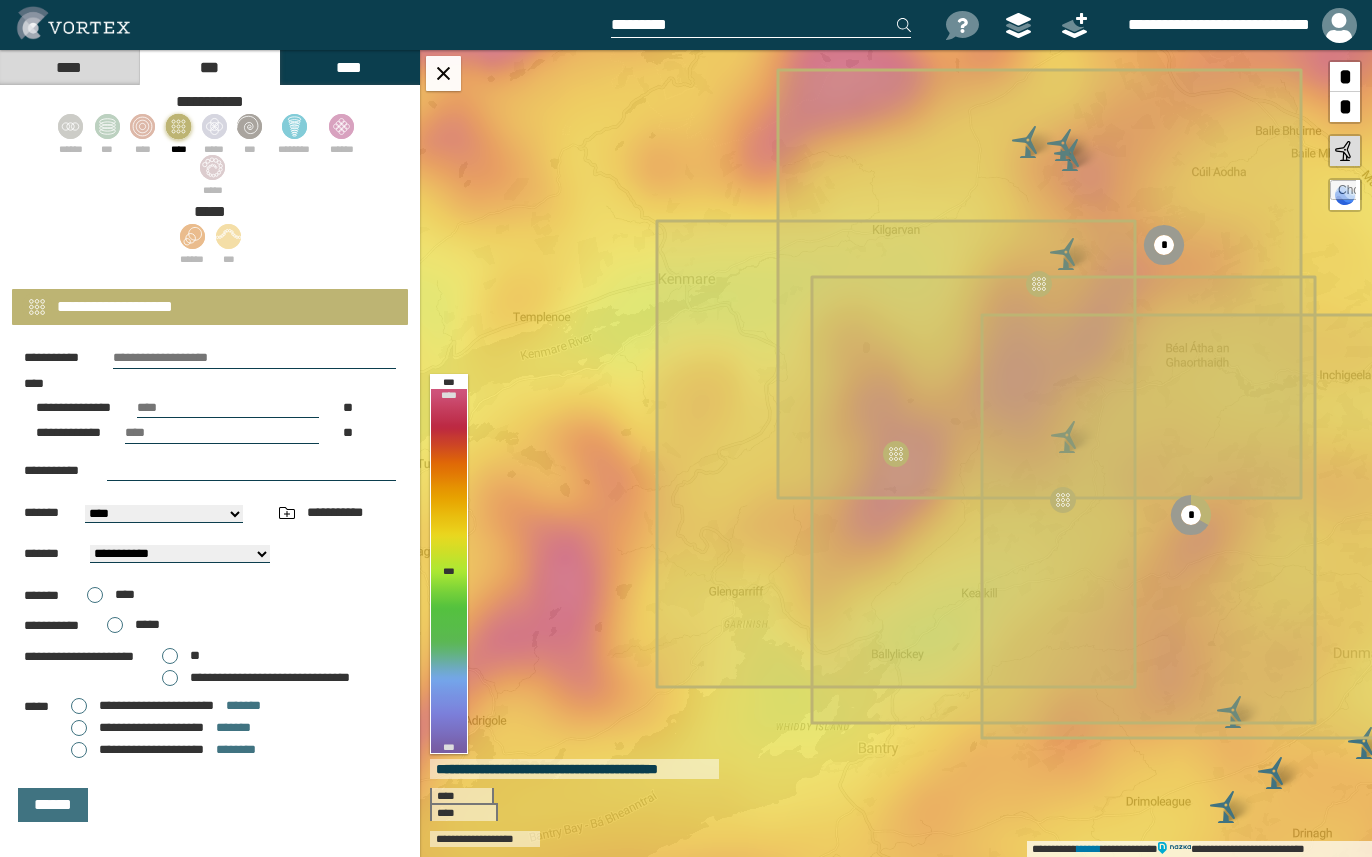 click on "****" at bounding box center [69, 67] 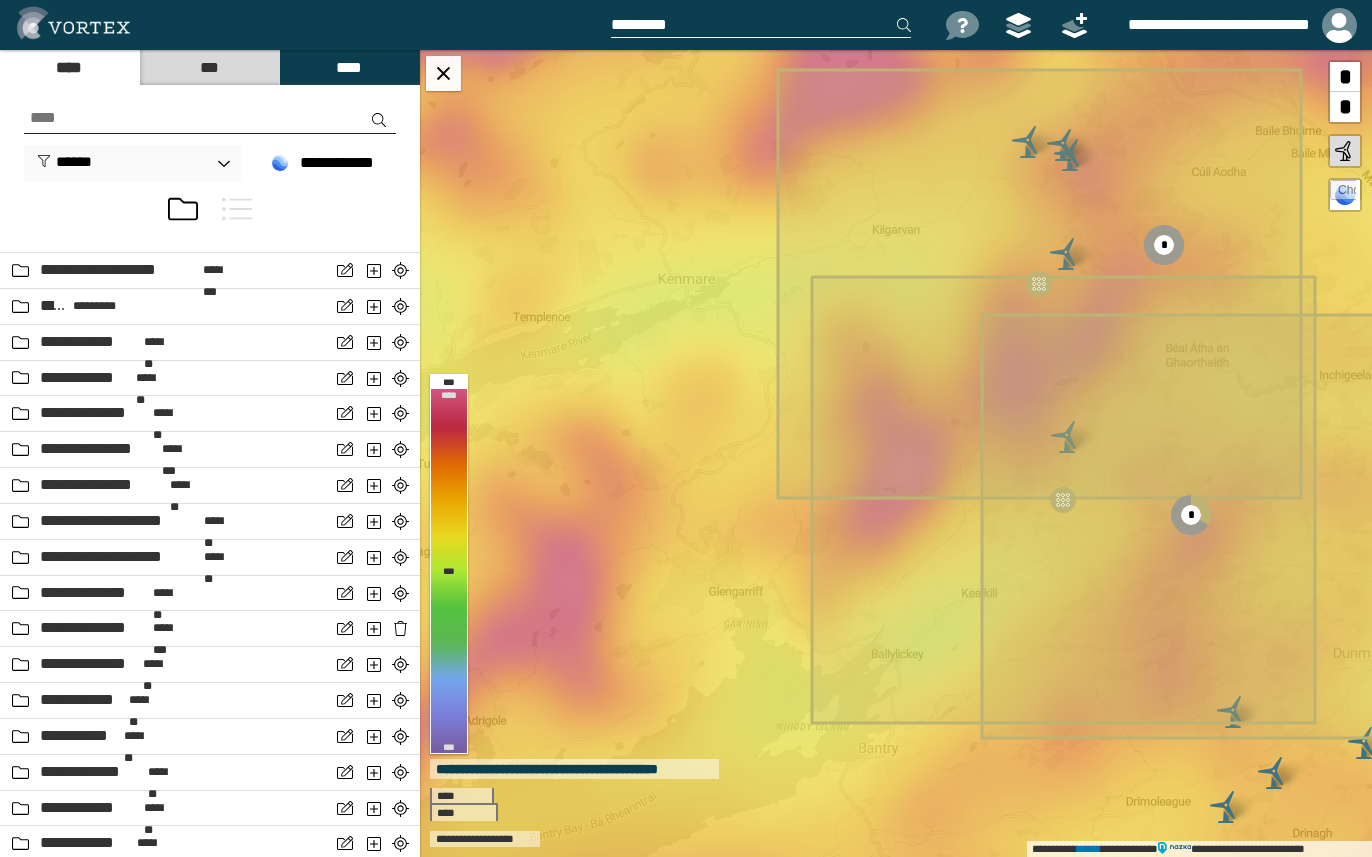 scroll, scrollTop: 3504, scrollLeft: 0, axis: vertical 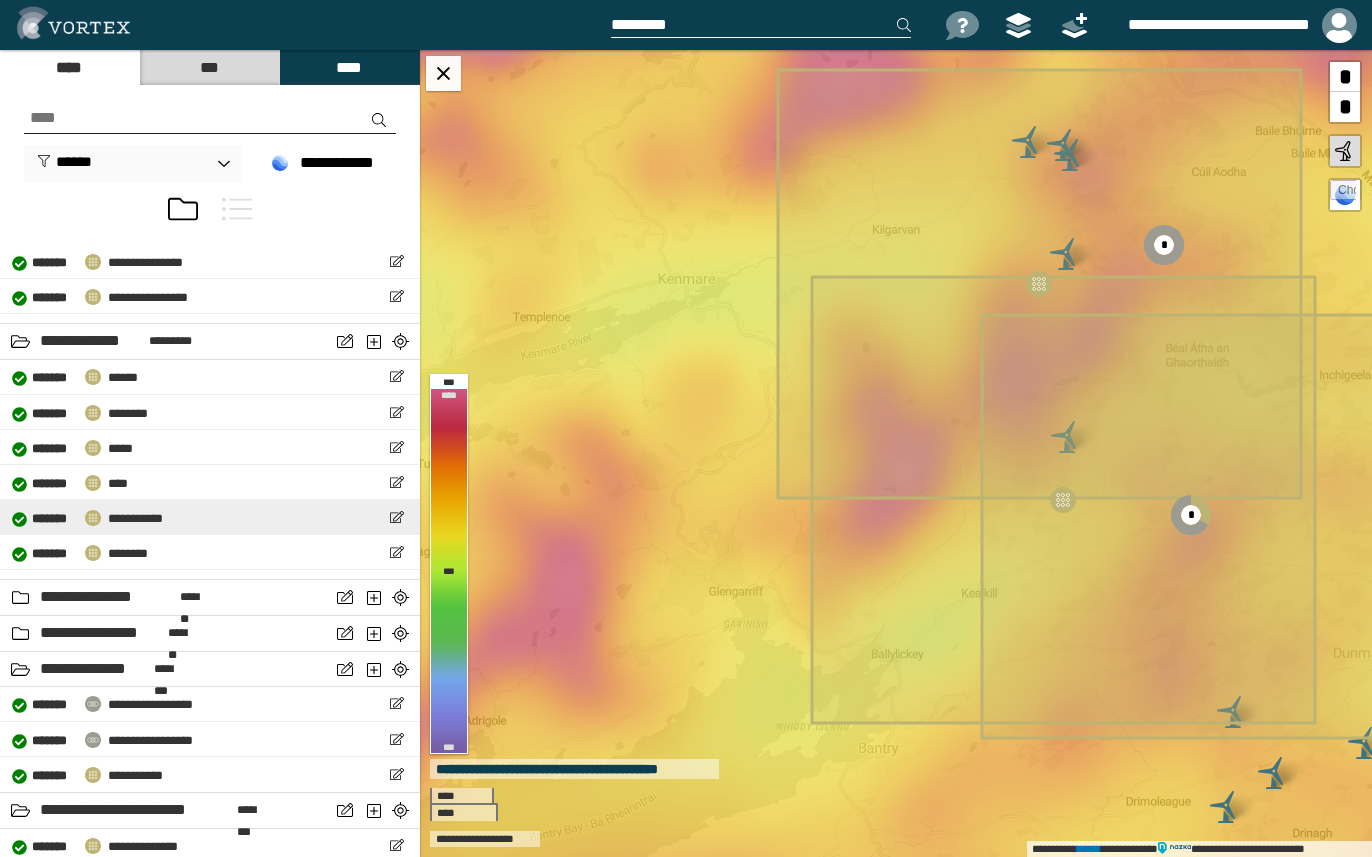 click on "**********" at bounding box center (135, 518) 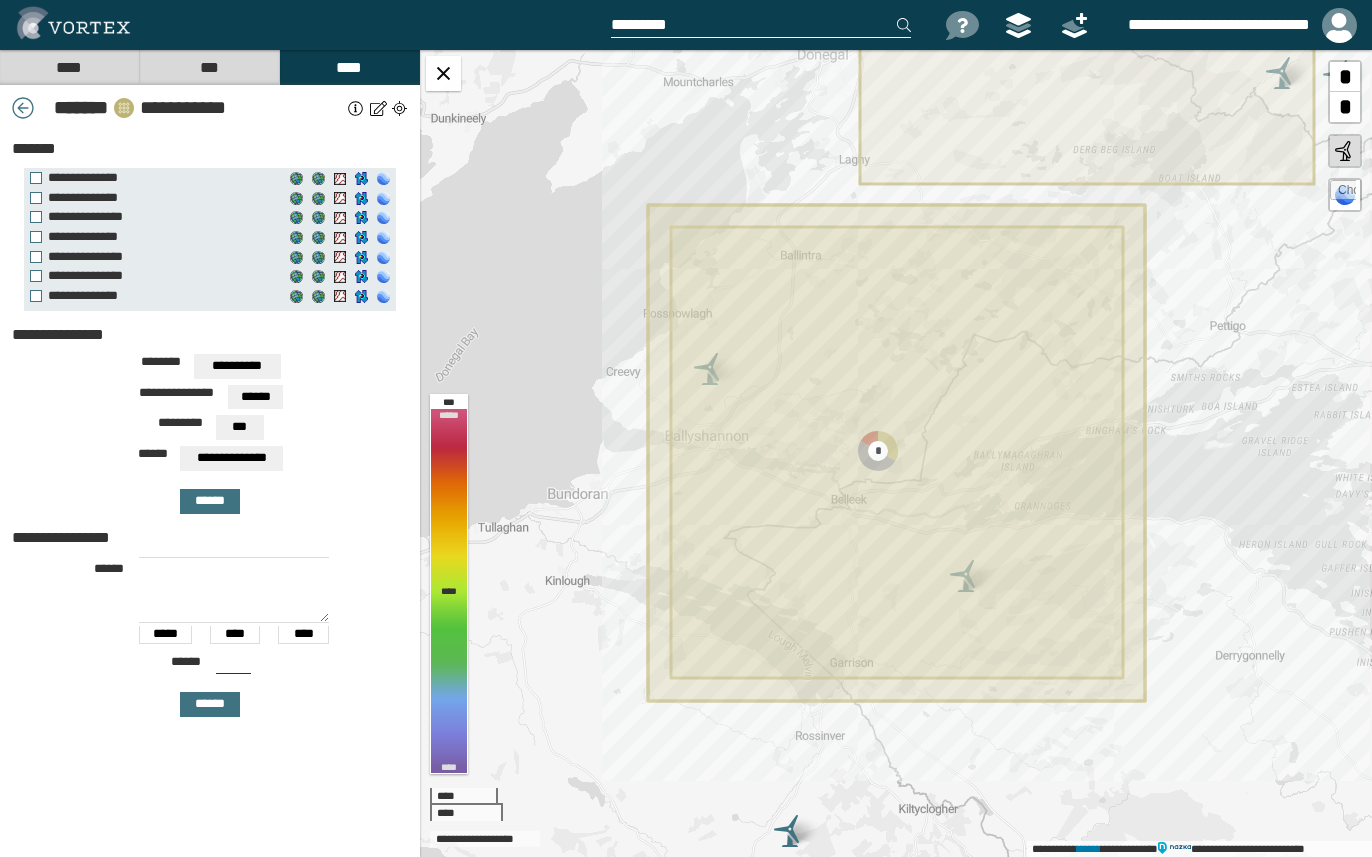 click at bounding box center [356, 108] 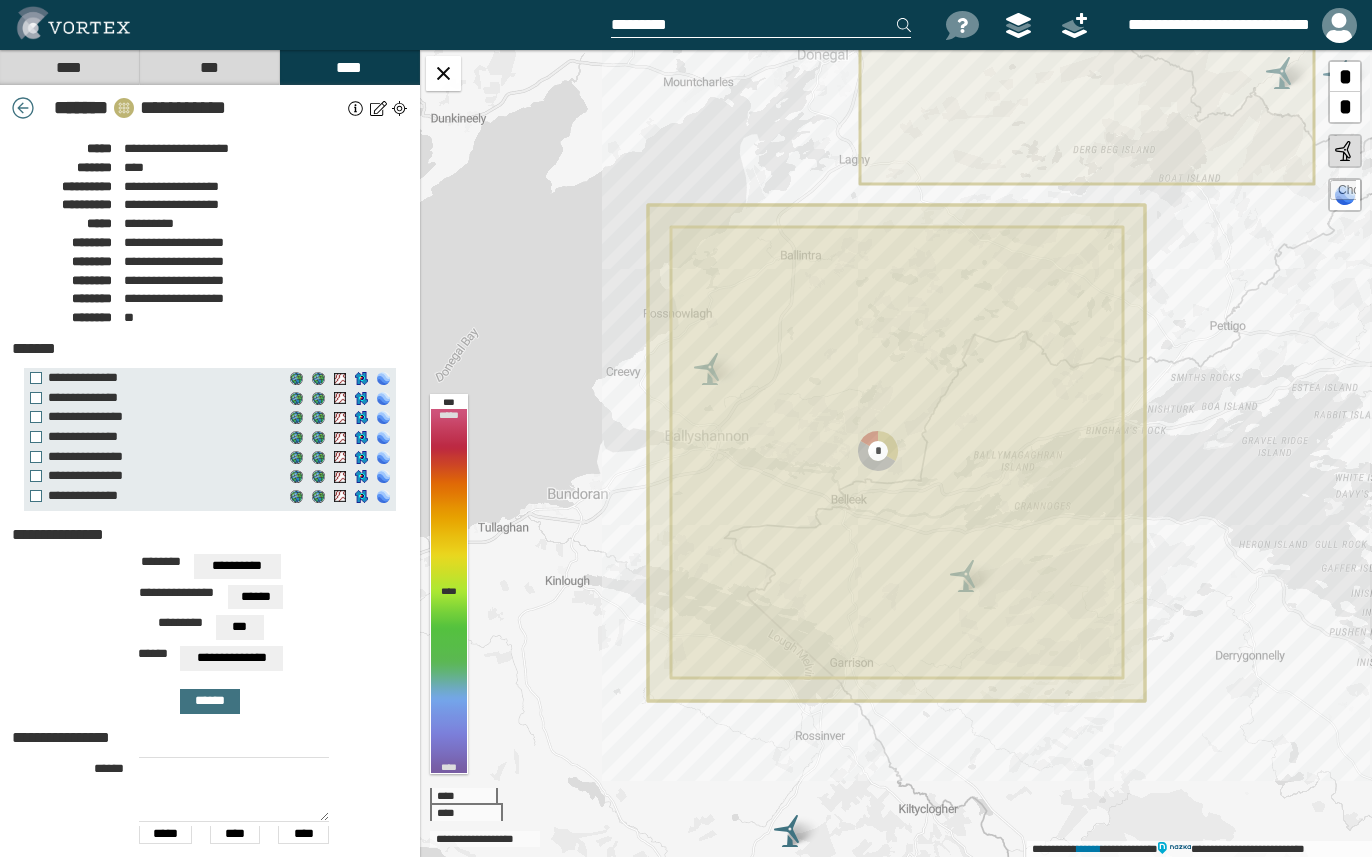 click on "****" at bounding box center (69, 67) 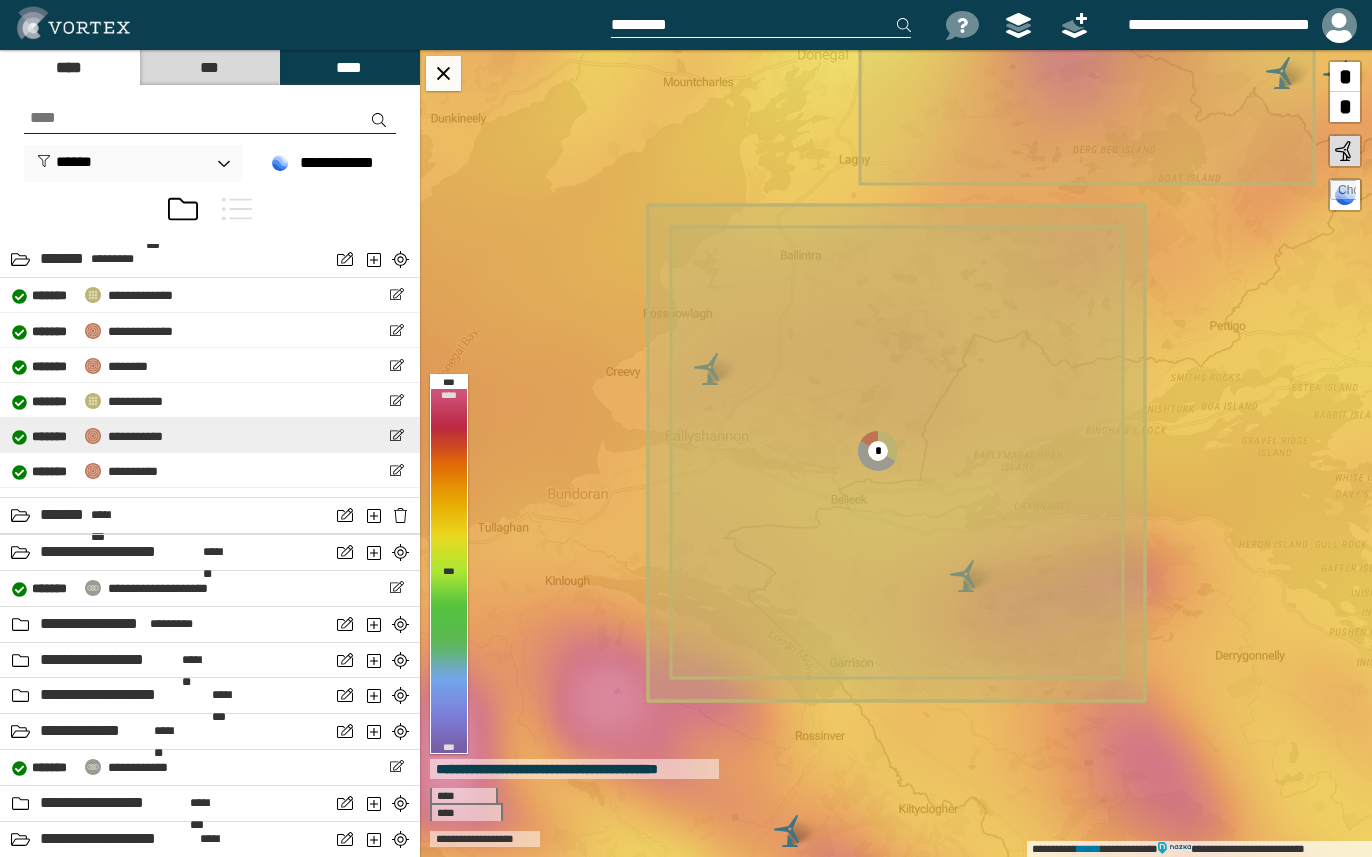 scroll, scrollTop: 2000, scrollLeft: 0, axis: vertical 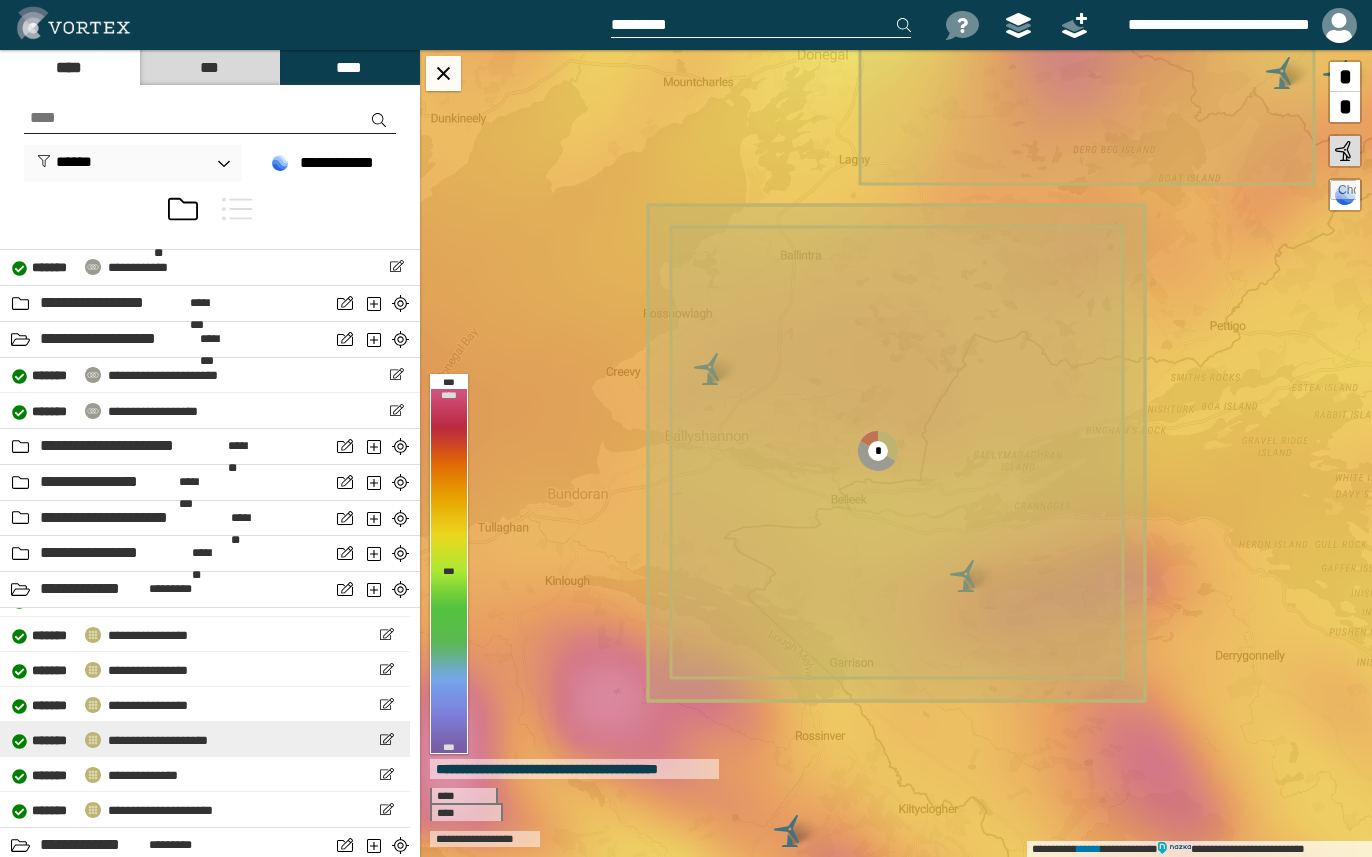 click on "**********" at bounding box center [158, 740] 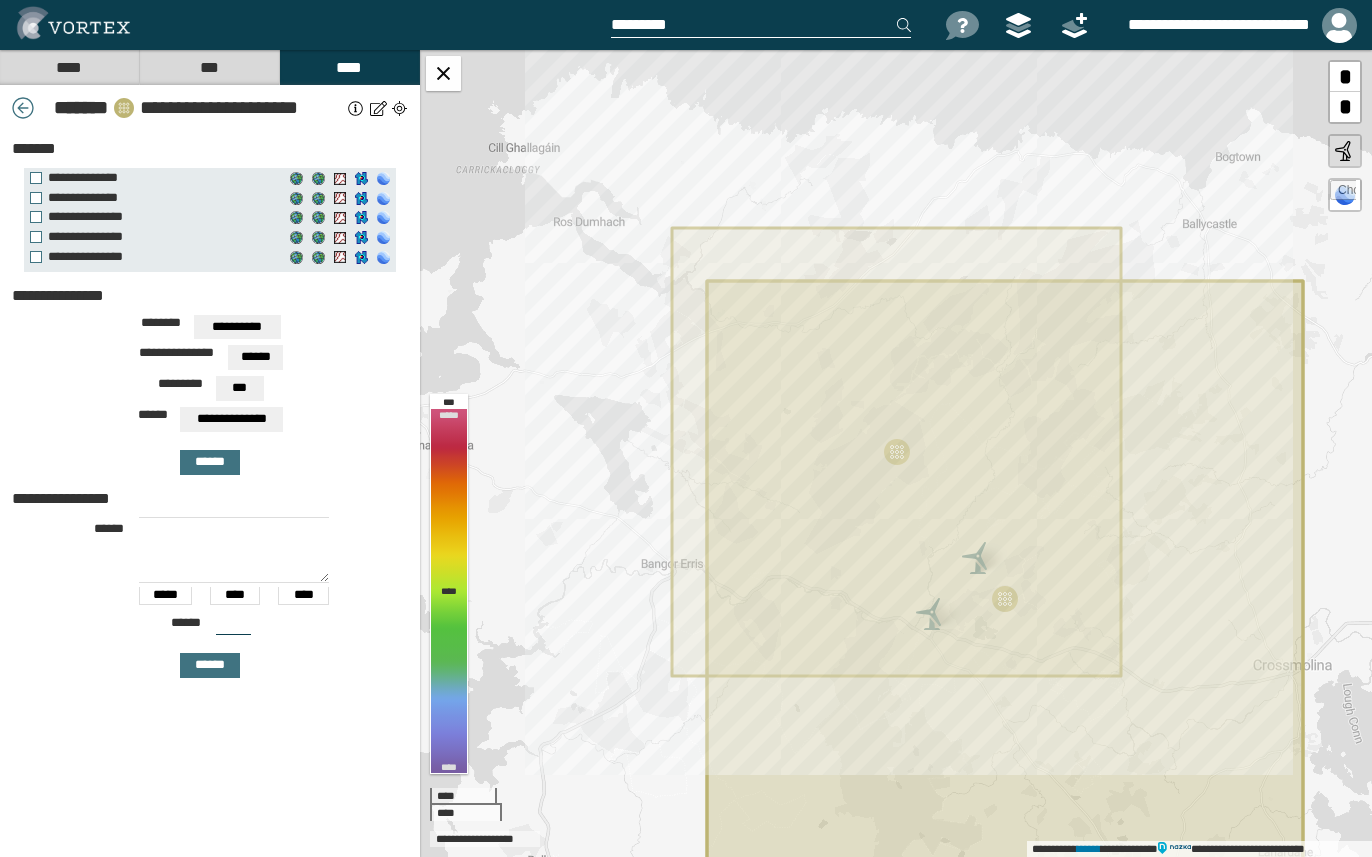click at bounding box center [356, 108] 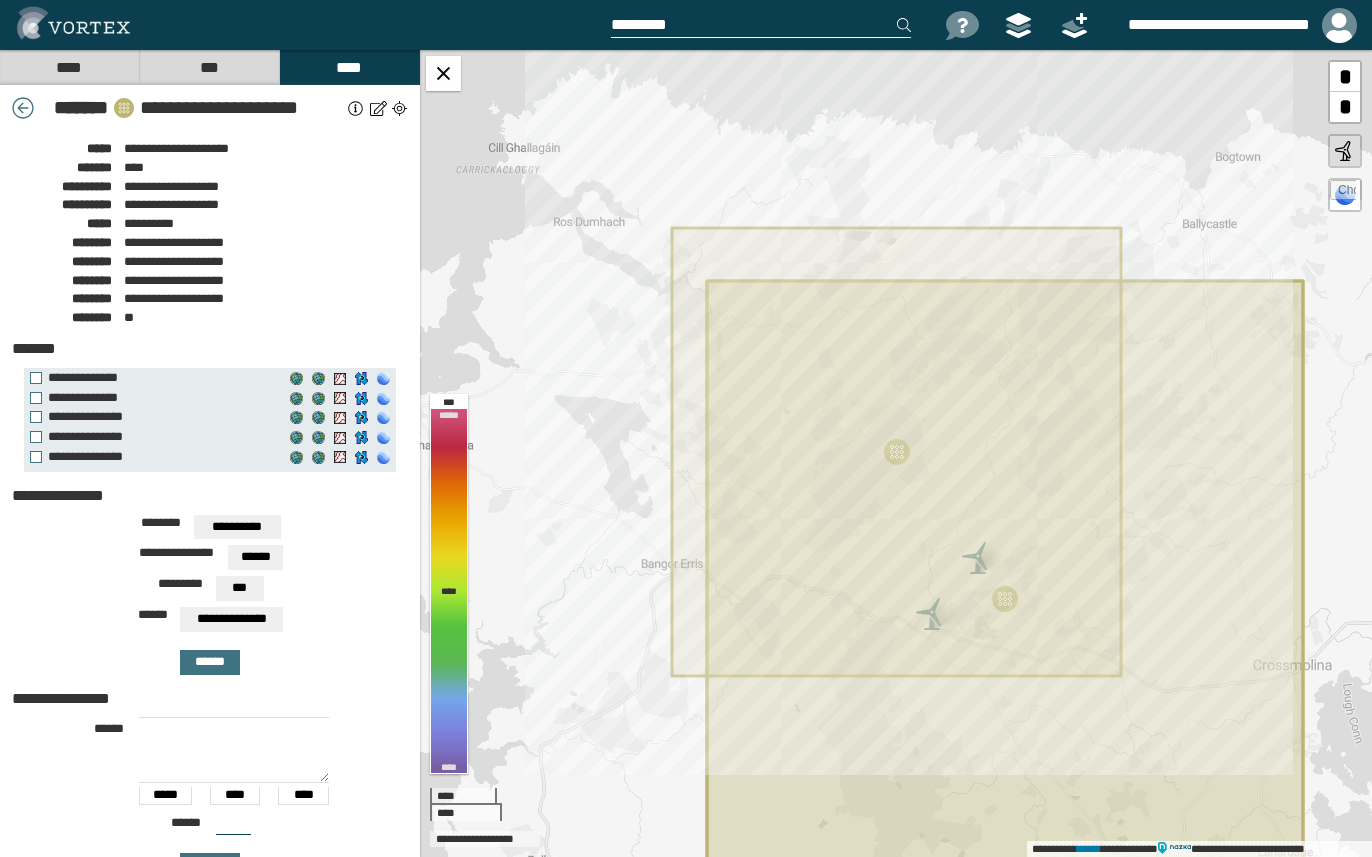 scroll, scrollTop: 25, scrollLeft: 0, axis: vertical 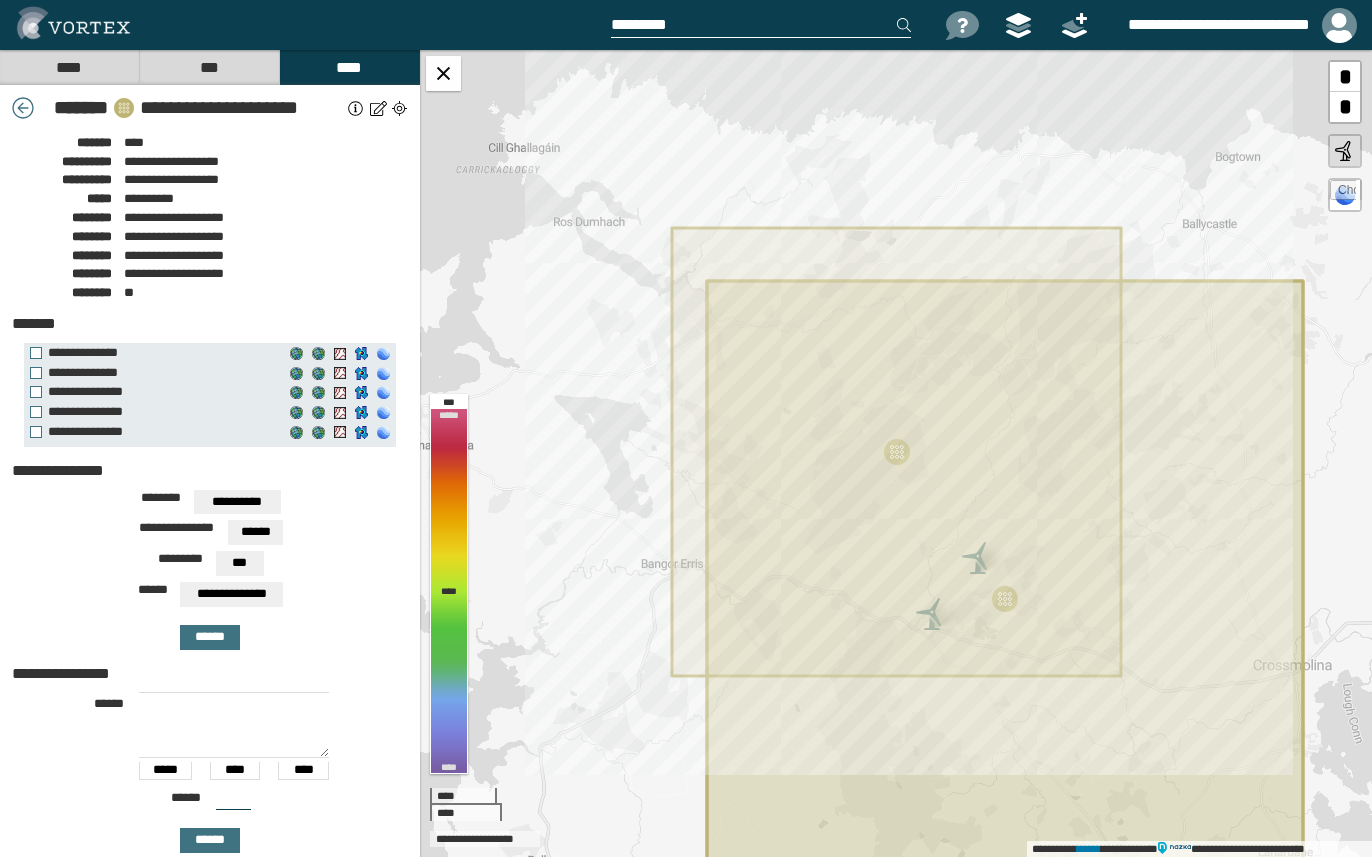 click on "****" at bounding box center [69, 67] 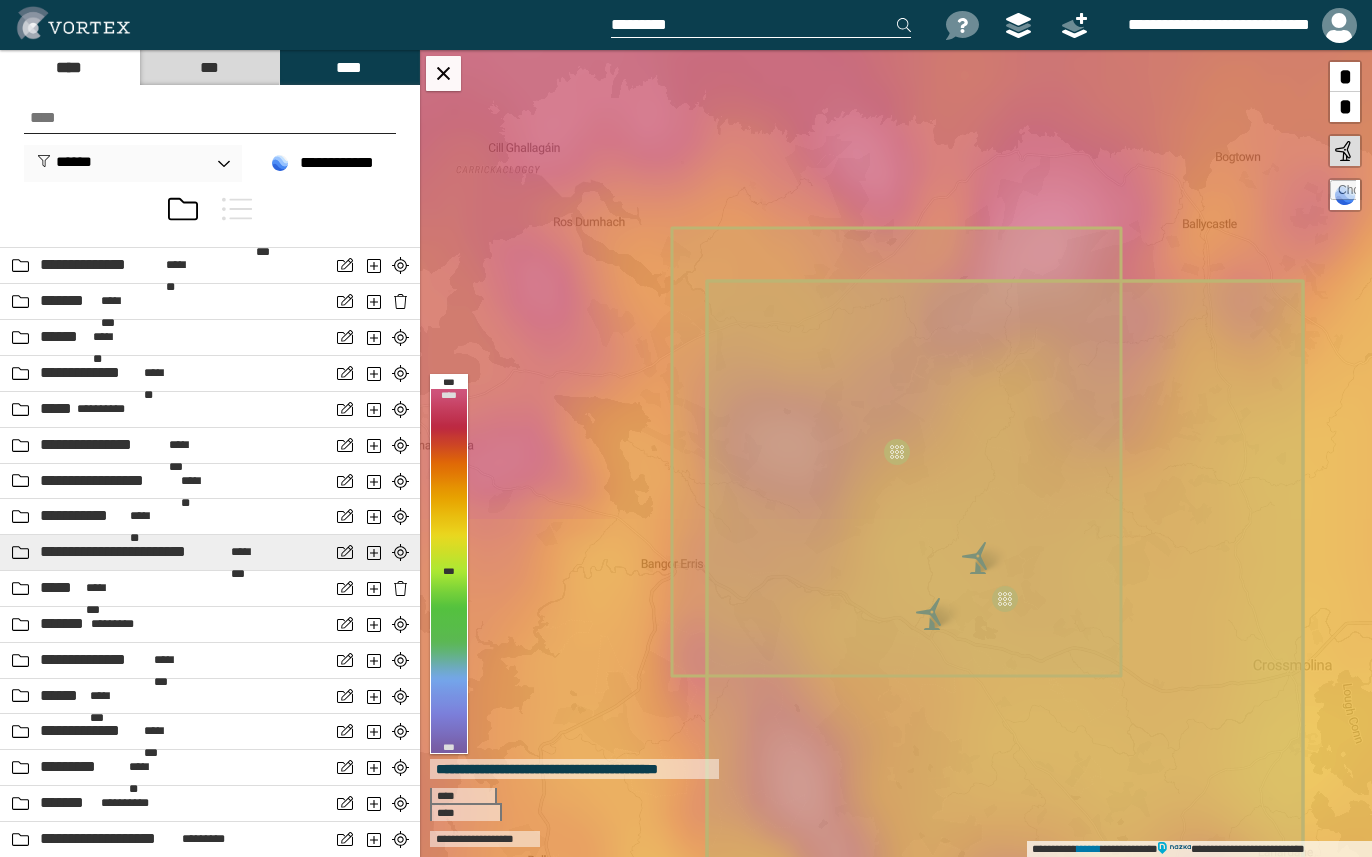 scroll, scrollTop: 500, scrollLeft: 0, axis: vertical 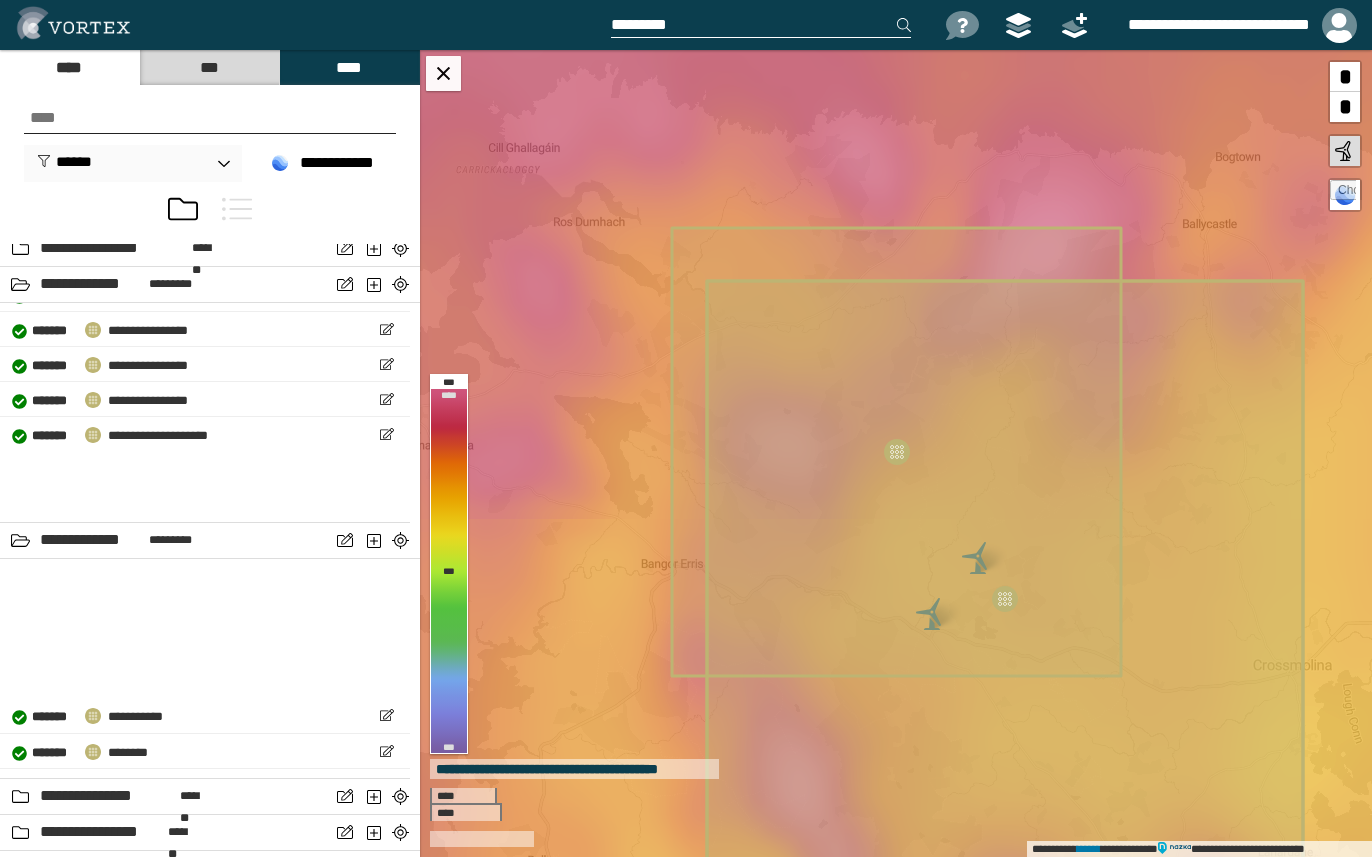 click at bounding box center (210, 118) 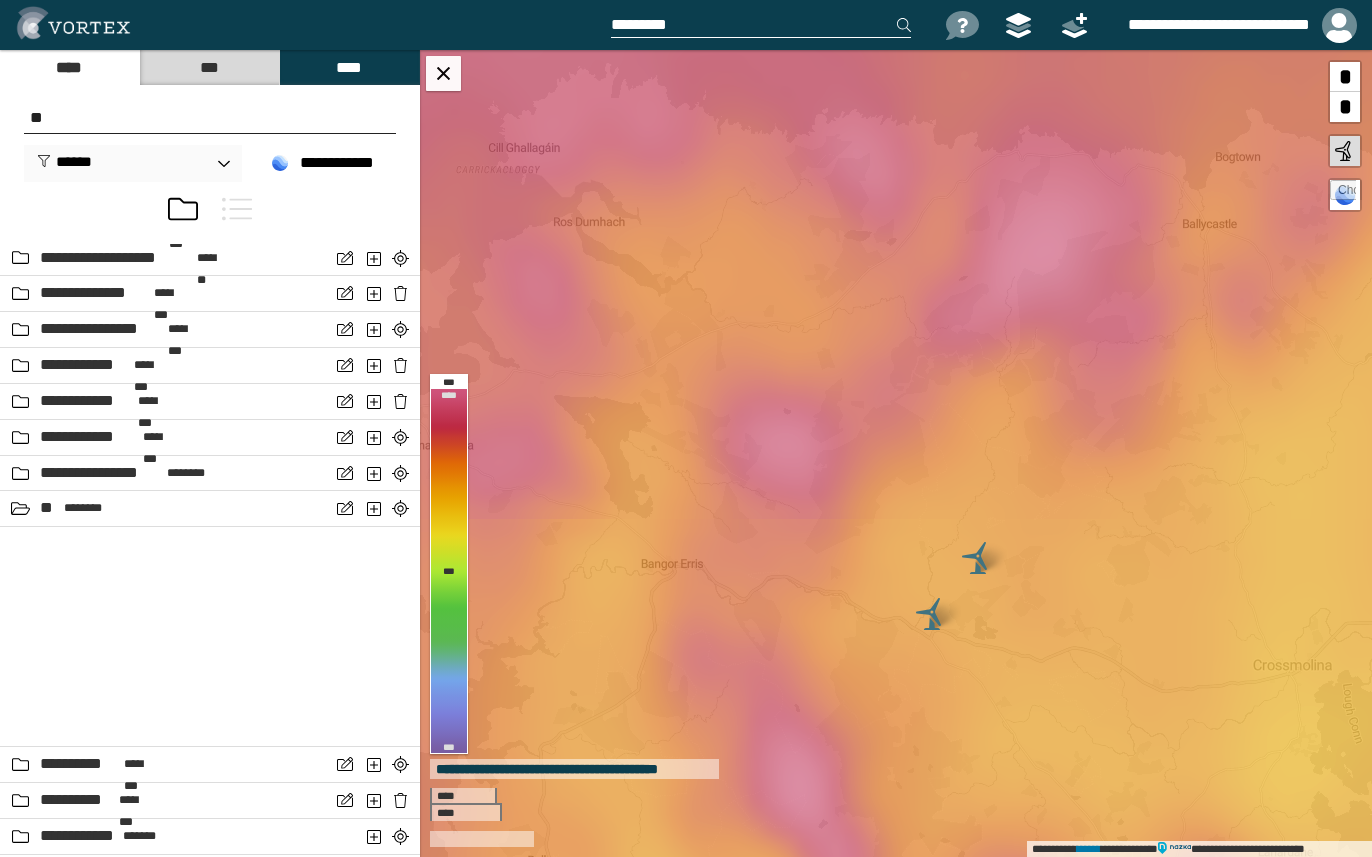 scroll, scrollTop: 0, scrollLeft: 0, axis: both 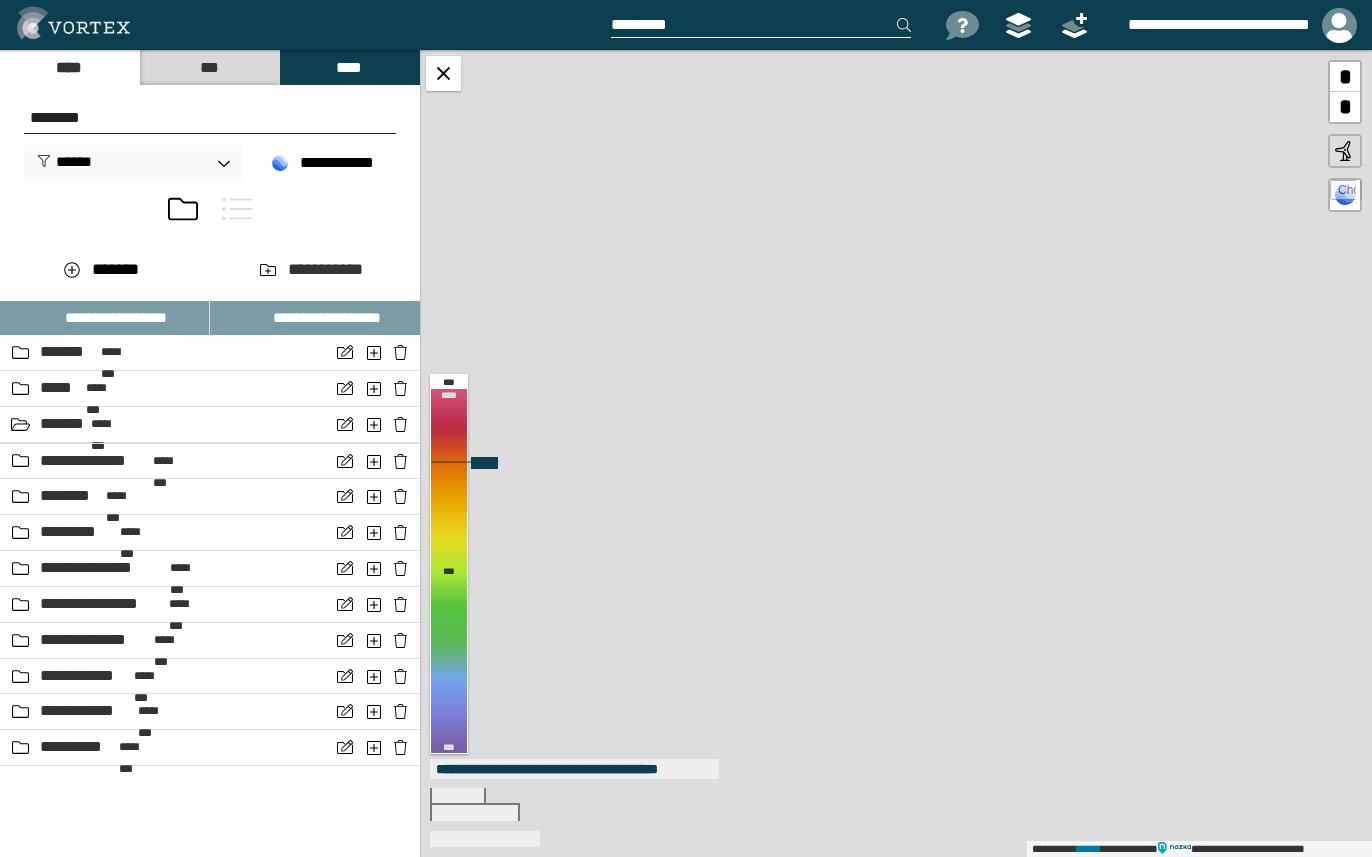 type on "********" 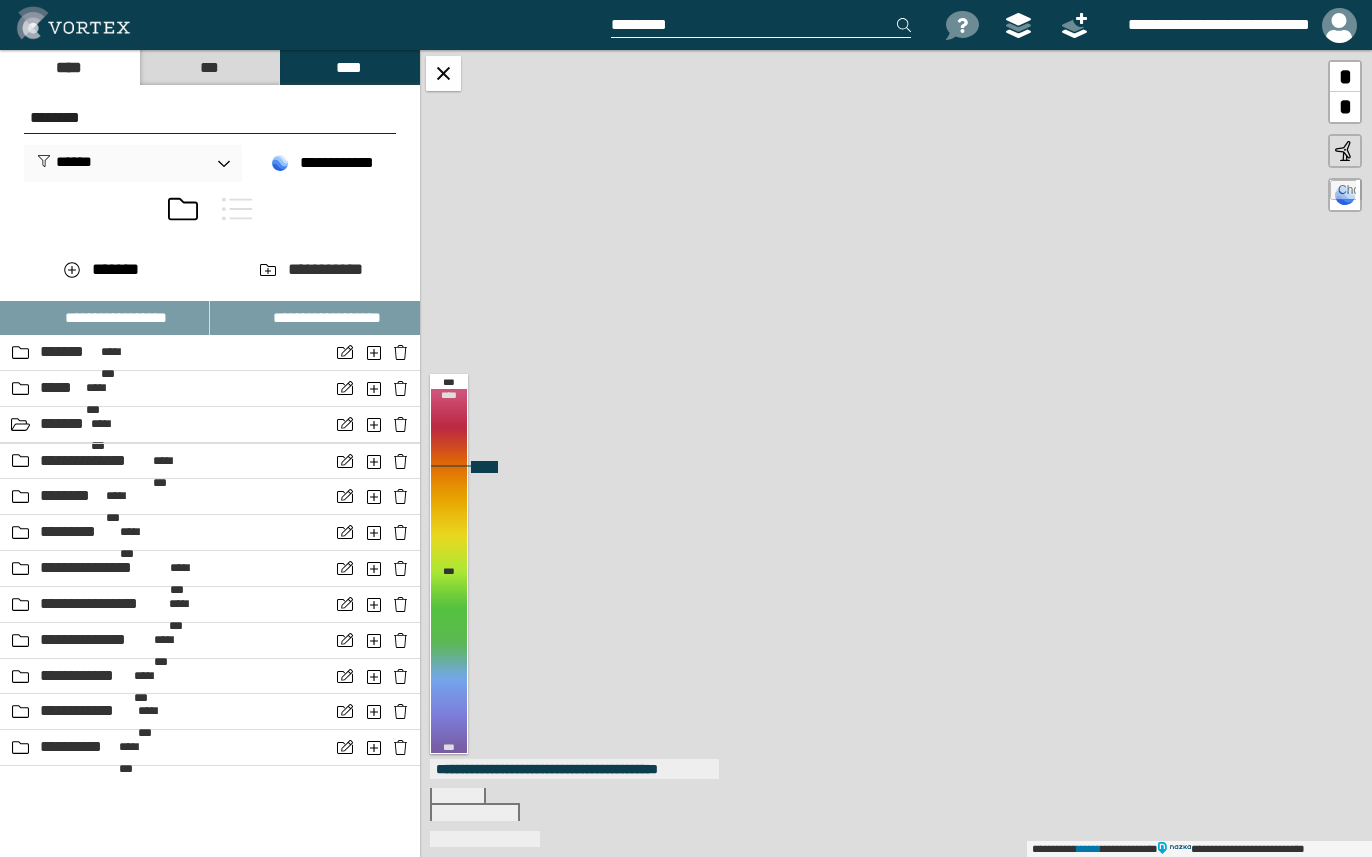 drag, startPoint x: 766, startPoint y: 670, endPoint x: 740, endPoint y: 142, distance: 528.6398 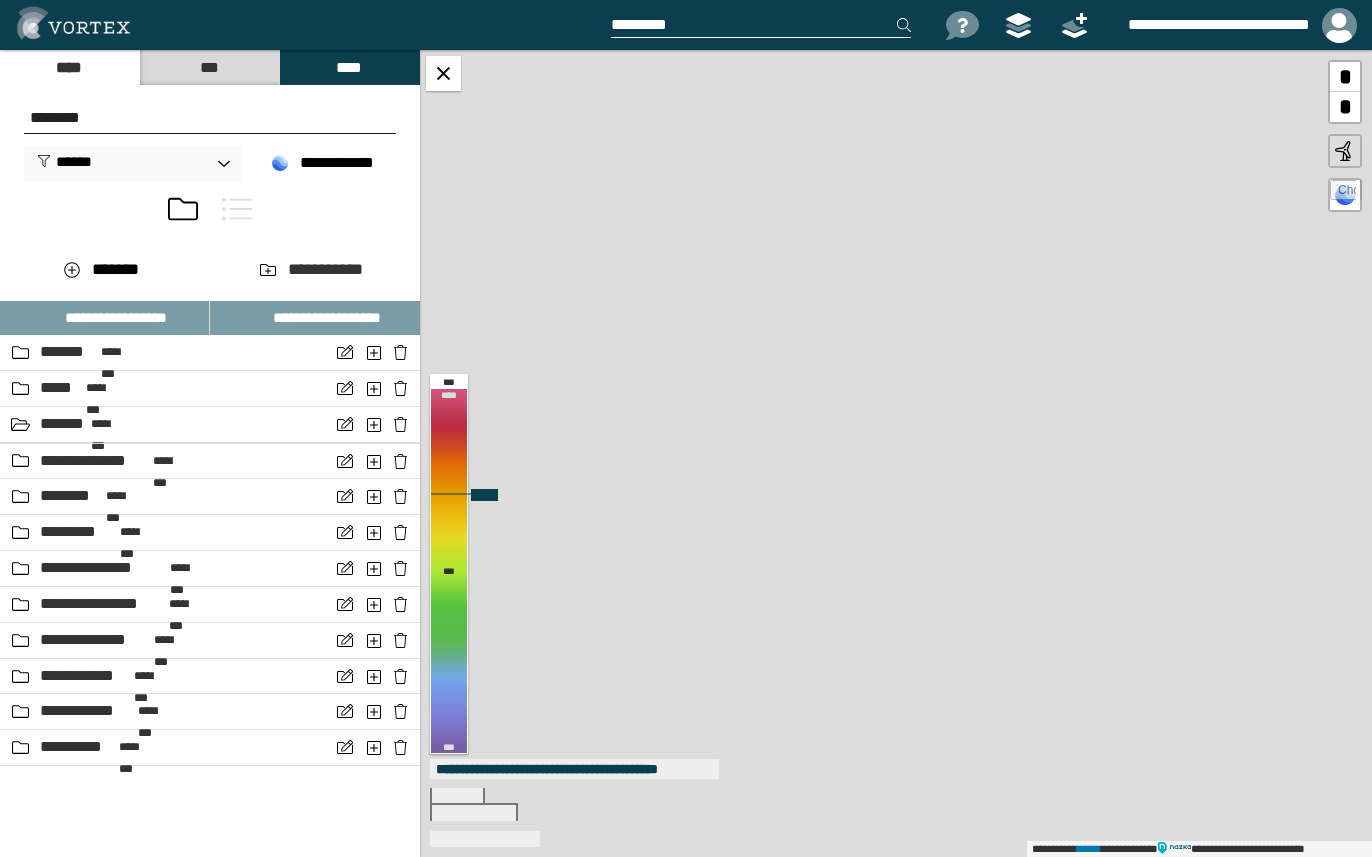 drag, startPoint x: 859, startPoint y: 602, endPoint x: 665, endPoint y: 289, distance: 368.24585 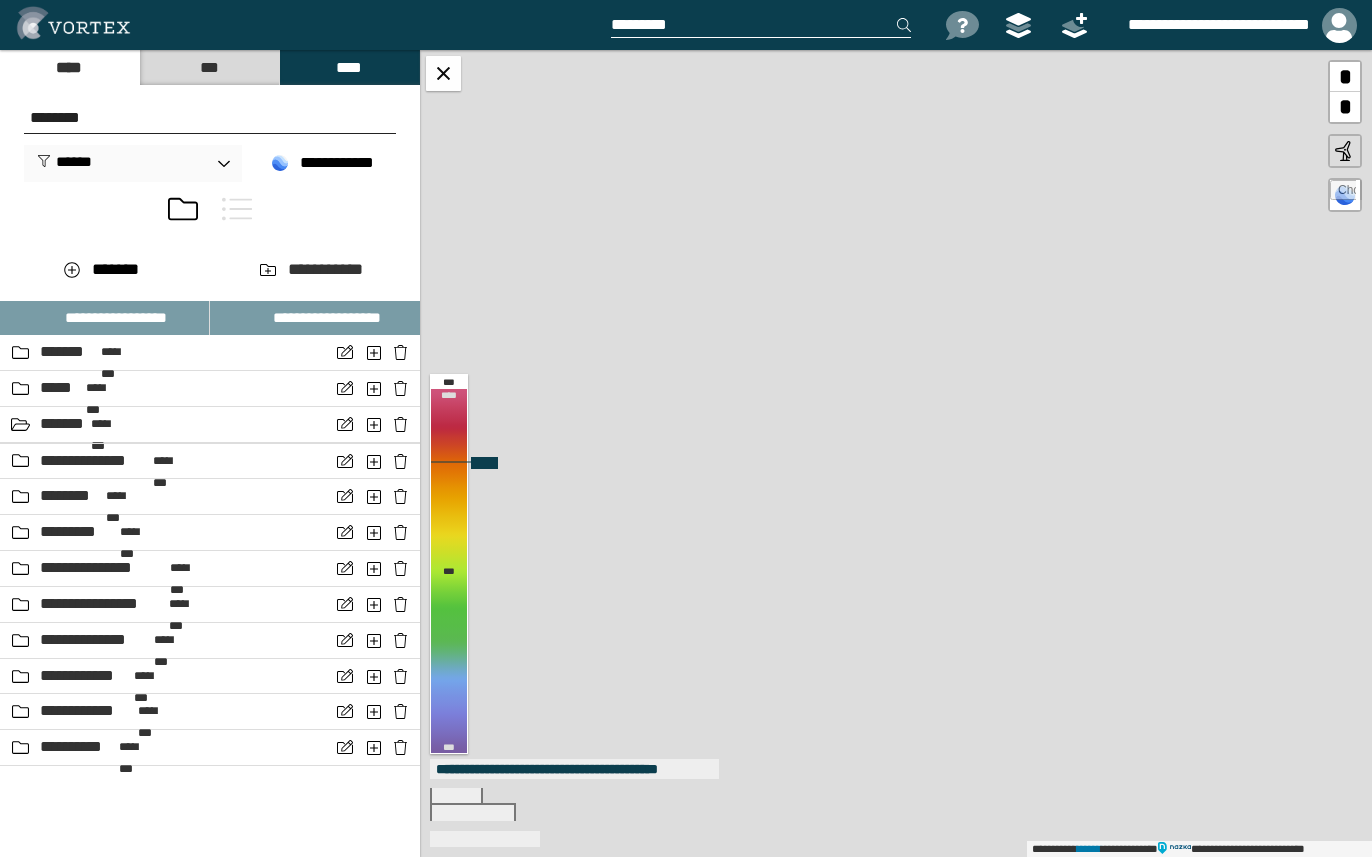 drag, startPoint x: 794, startPoint y: 615, endPoint x: 920, endPoint y: 253, distance: 383.30145 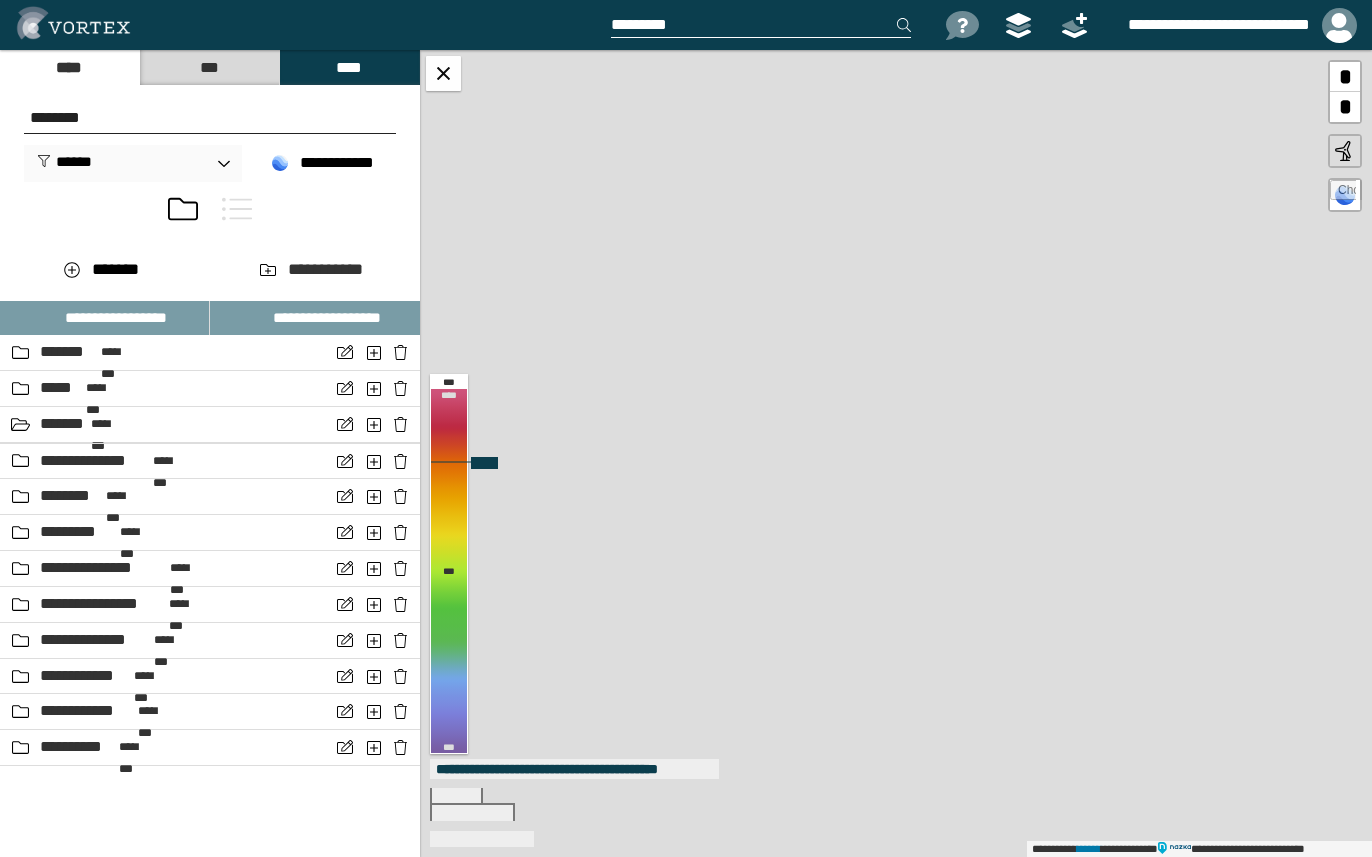 drag, startPoint x: 813, startPoint y: 591, endPoint x: 834, endPoint y: 492, distance: 101.20277 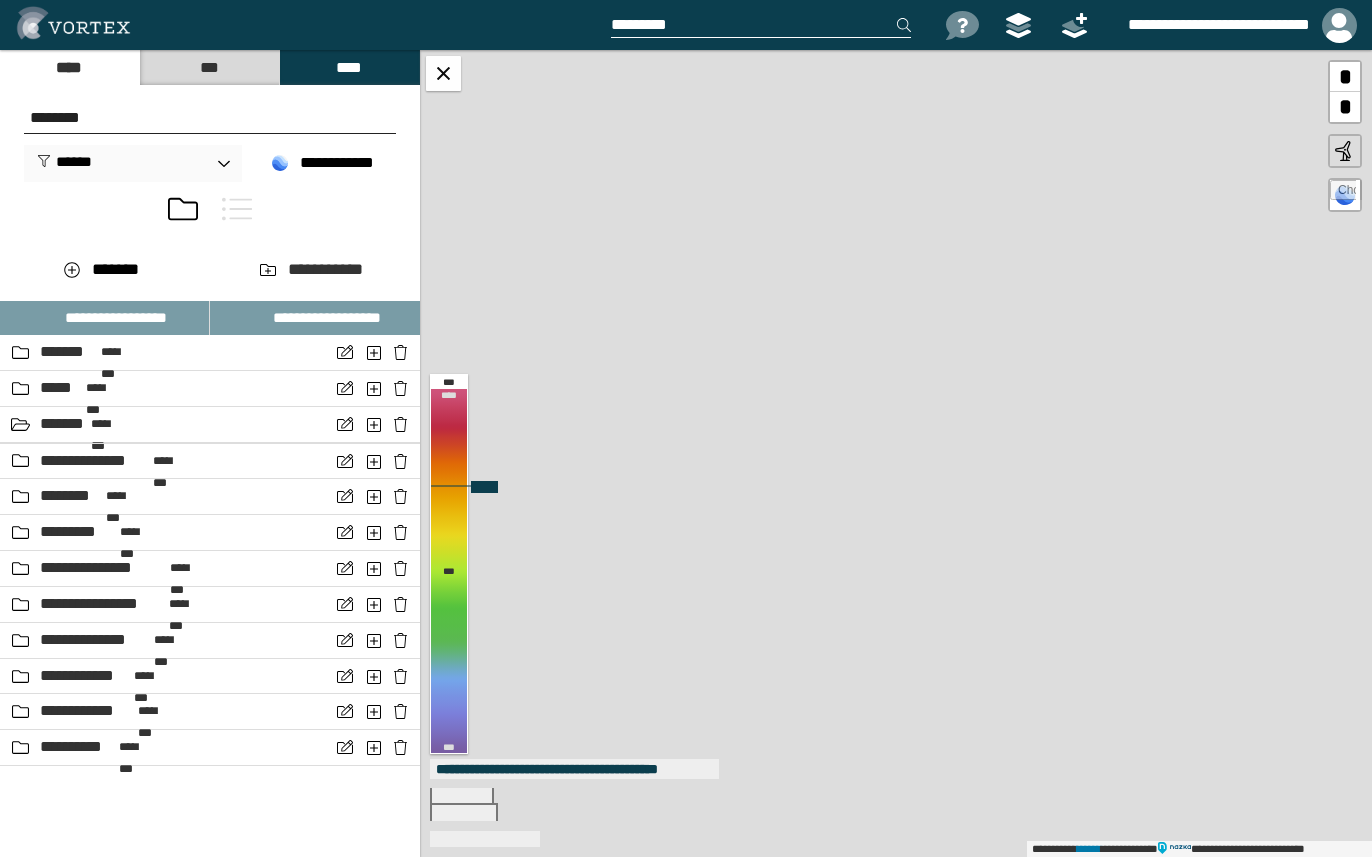 drag, startPoint x: 988, startPoint y: 470, endPoint x: 792, endPoint y: 517, distance: 201.55644 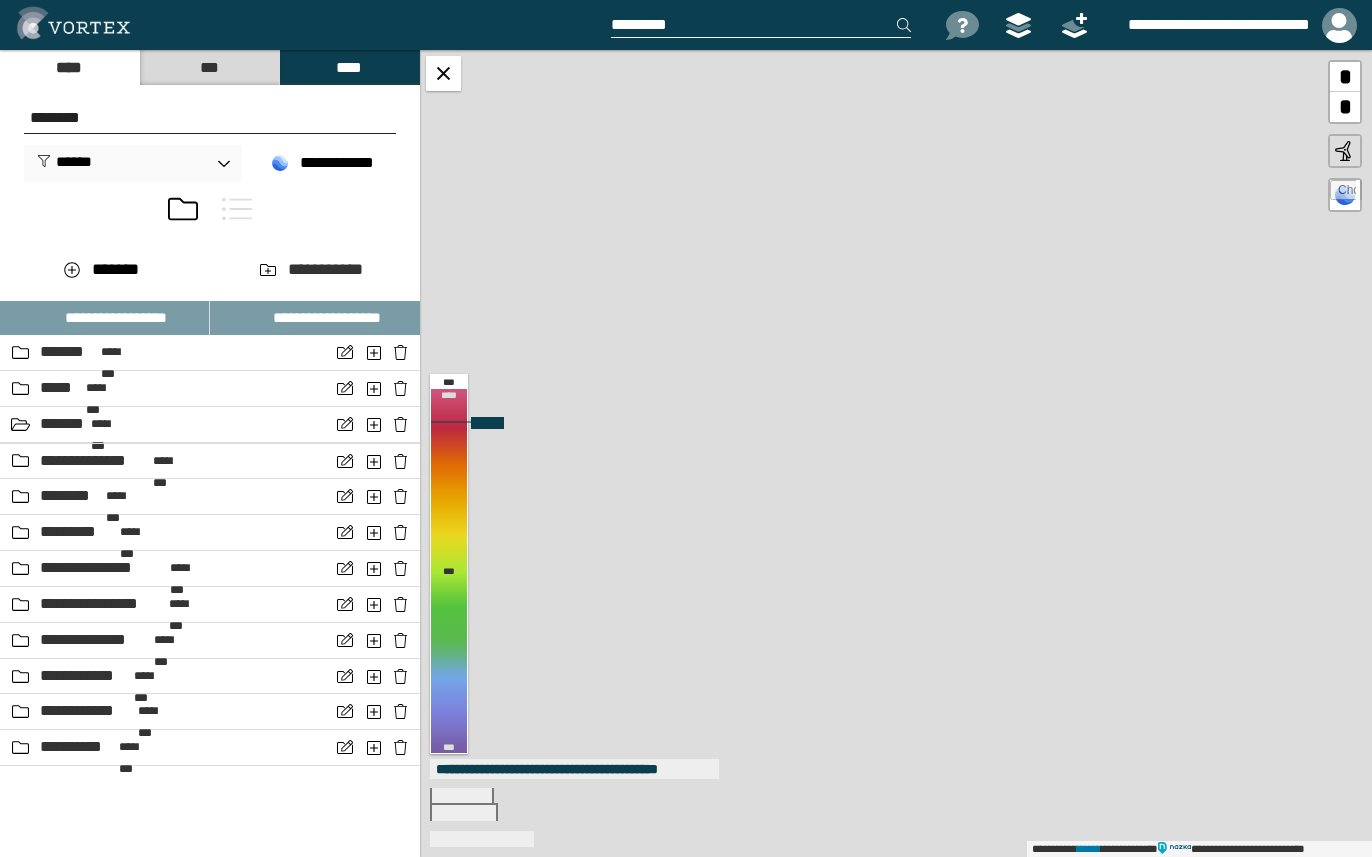 click on "**********" at bounding box center (896, 453) 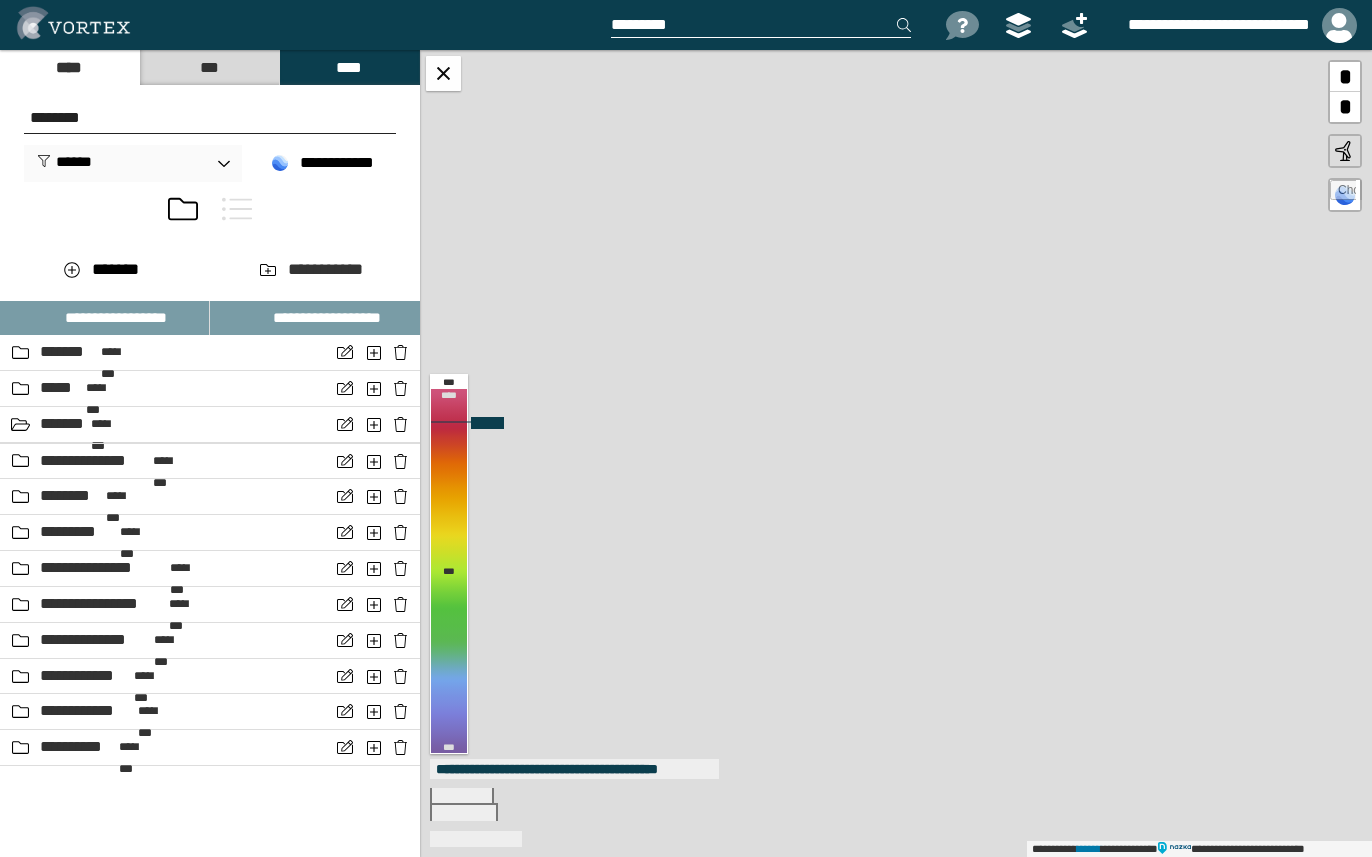 click on "[FIRST] [LAST]" at bounding box center (896, 453) 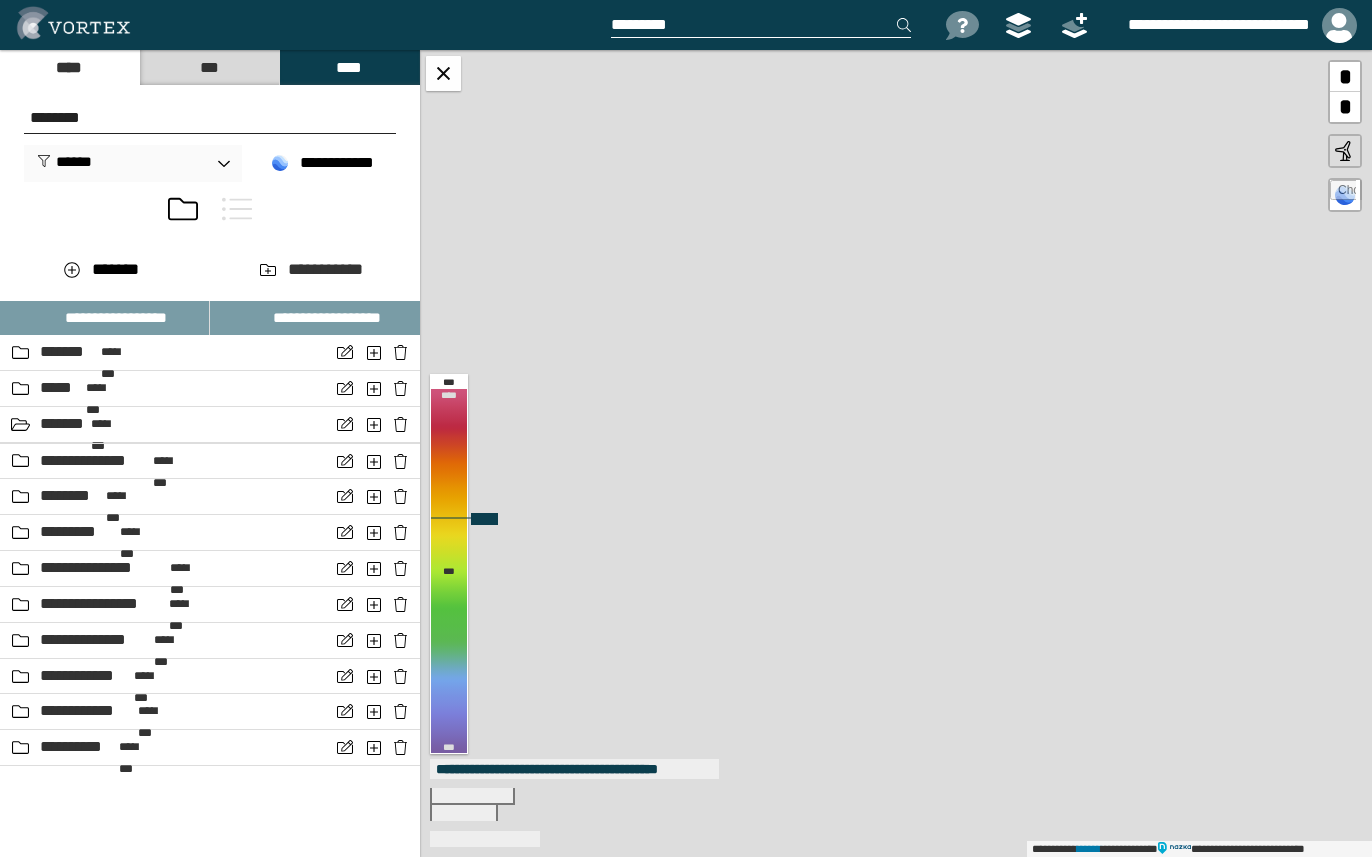 drag, startPoint x: 1003, startPoint y: 123, endPoint x: 988, endPoint y: 126, distance: 15.297058 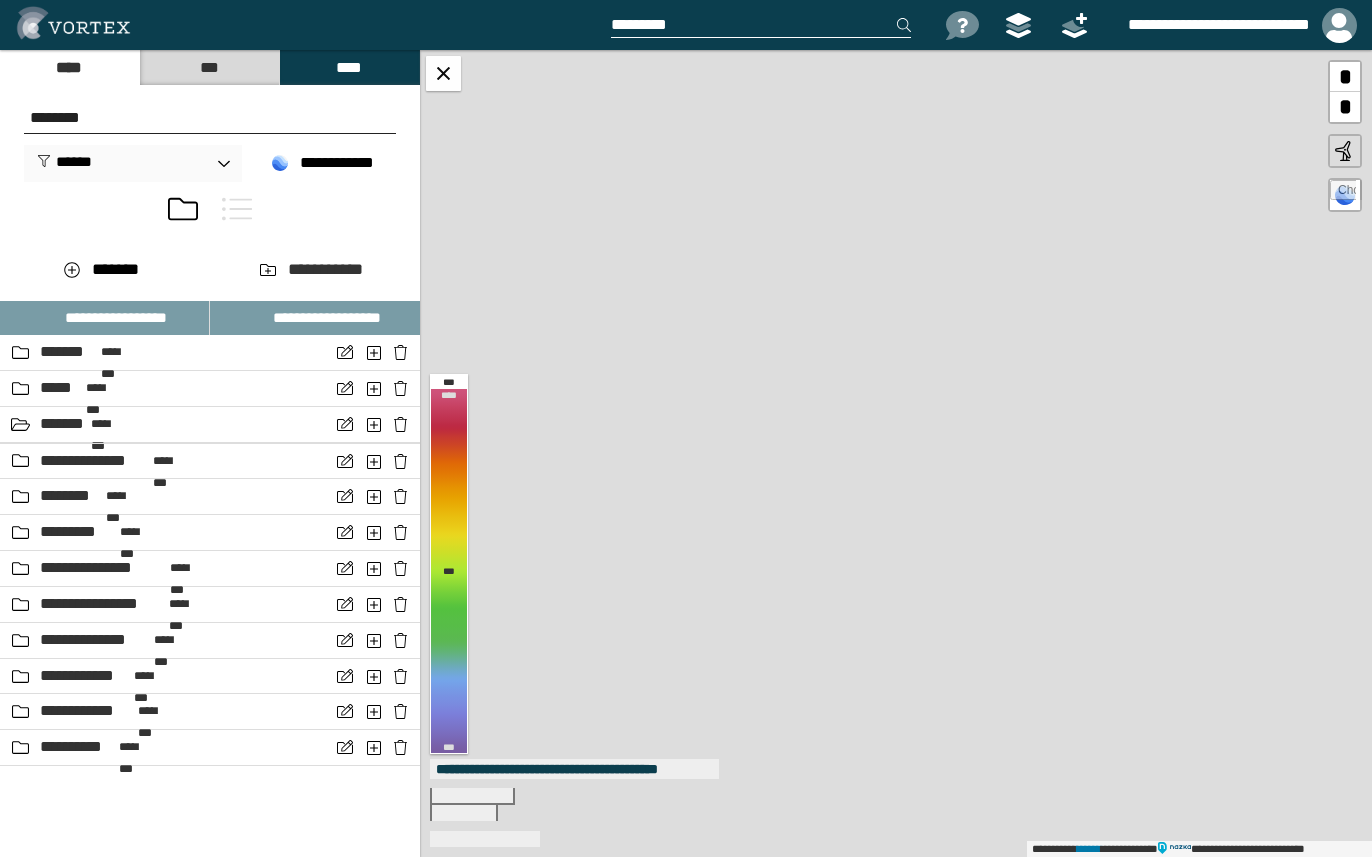 drag, startPoint x: 108, startPoint y: 116, endPoint x: -44, endPoint y: 116, distance: 152 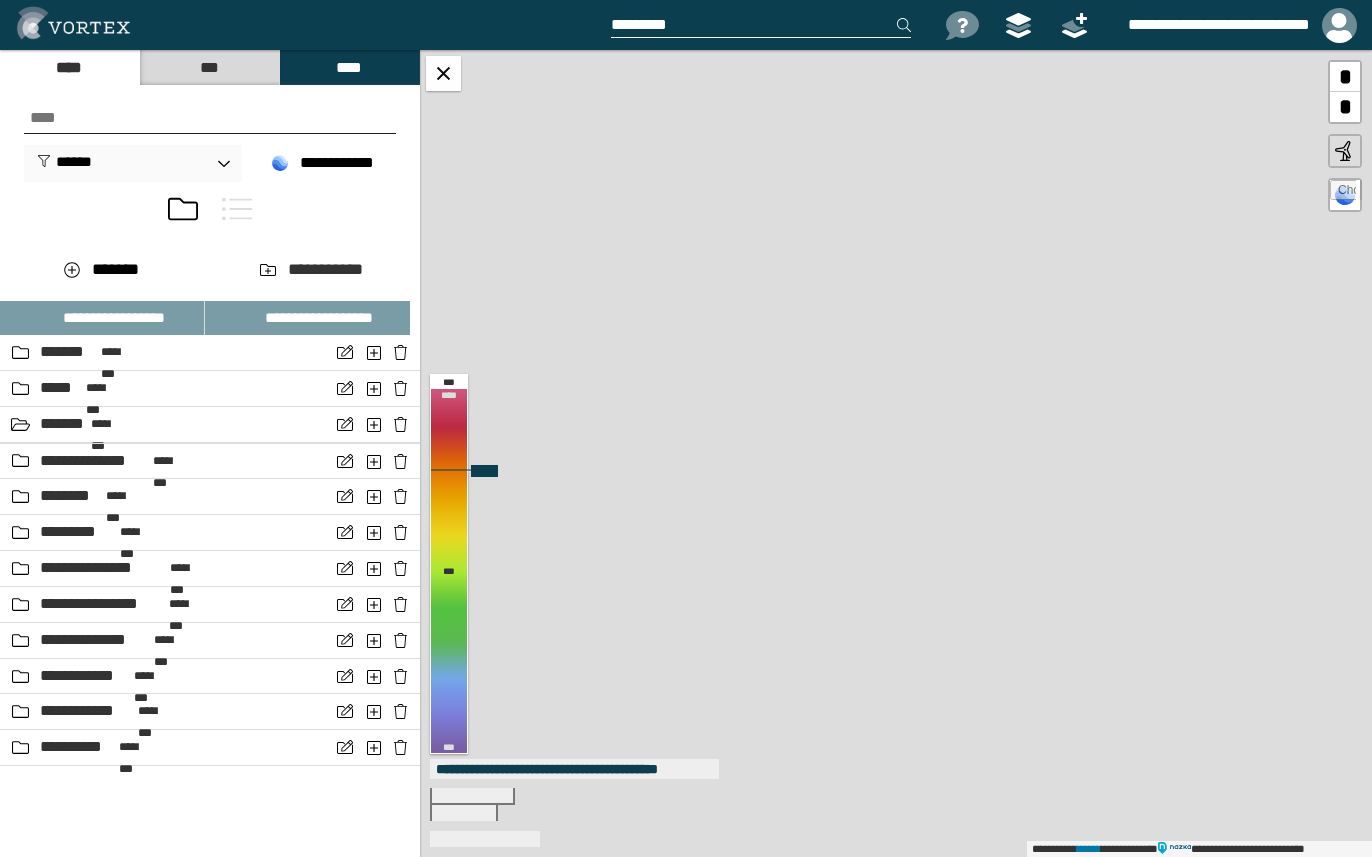 drag, startPoint x: 784, startPoint y: 473, endPoint x: 702, endPoint y: 447, distance: 86.023254 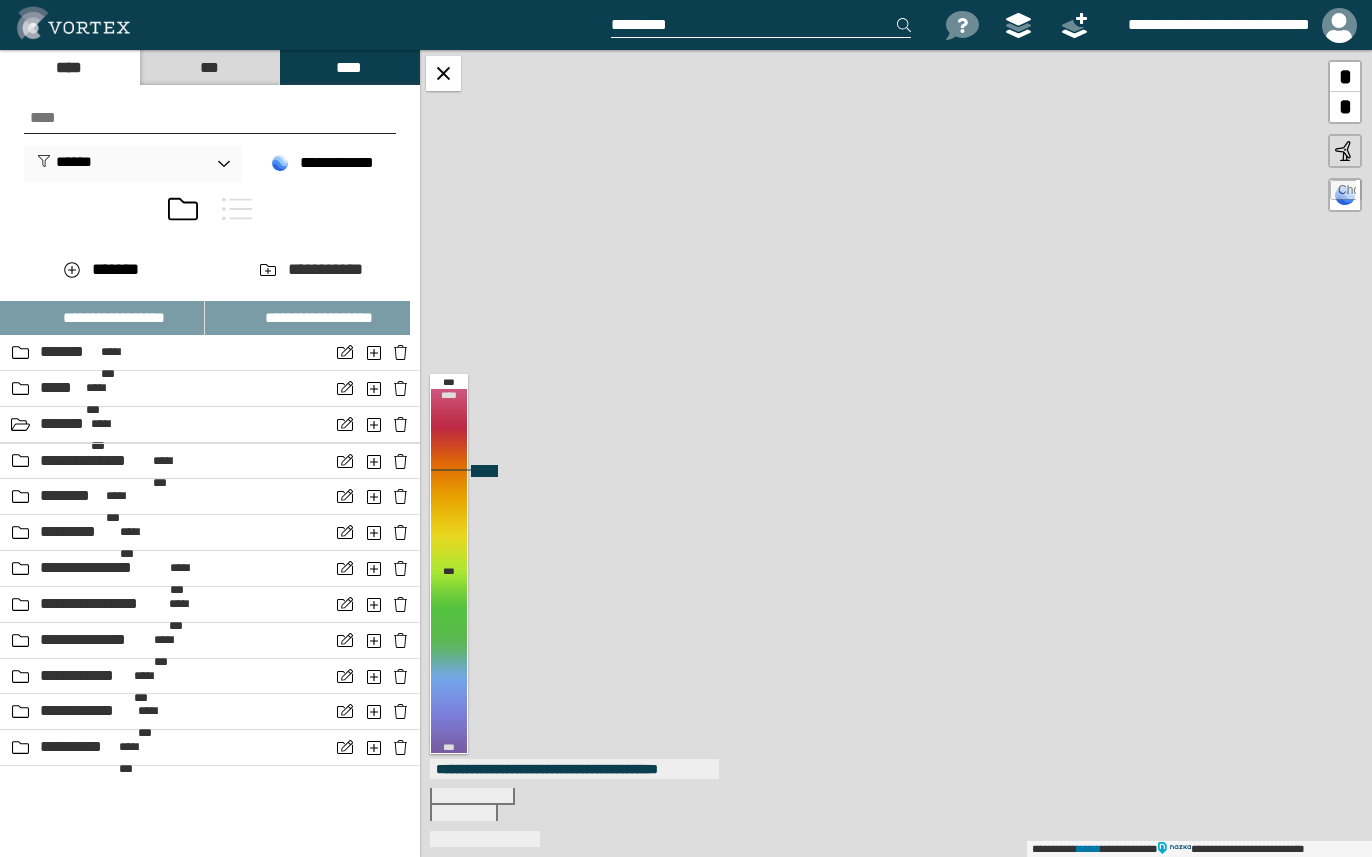 click 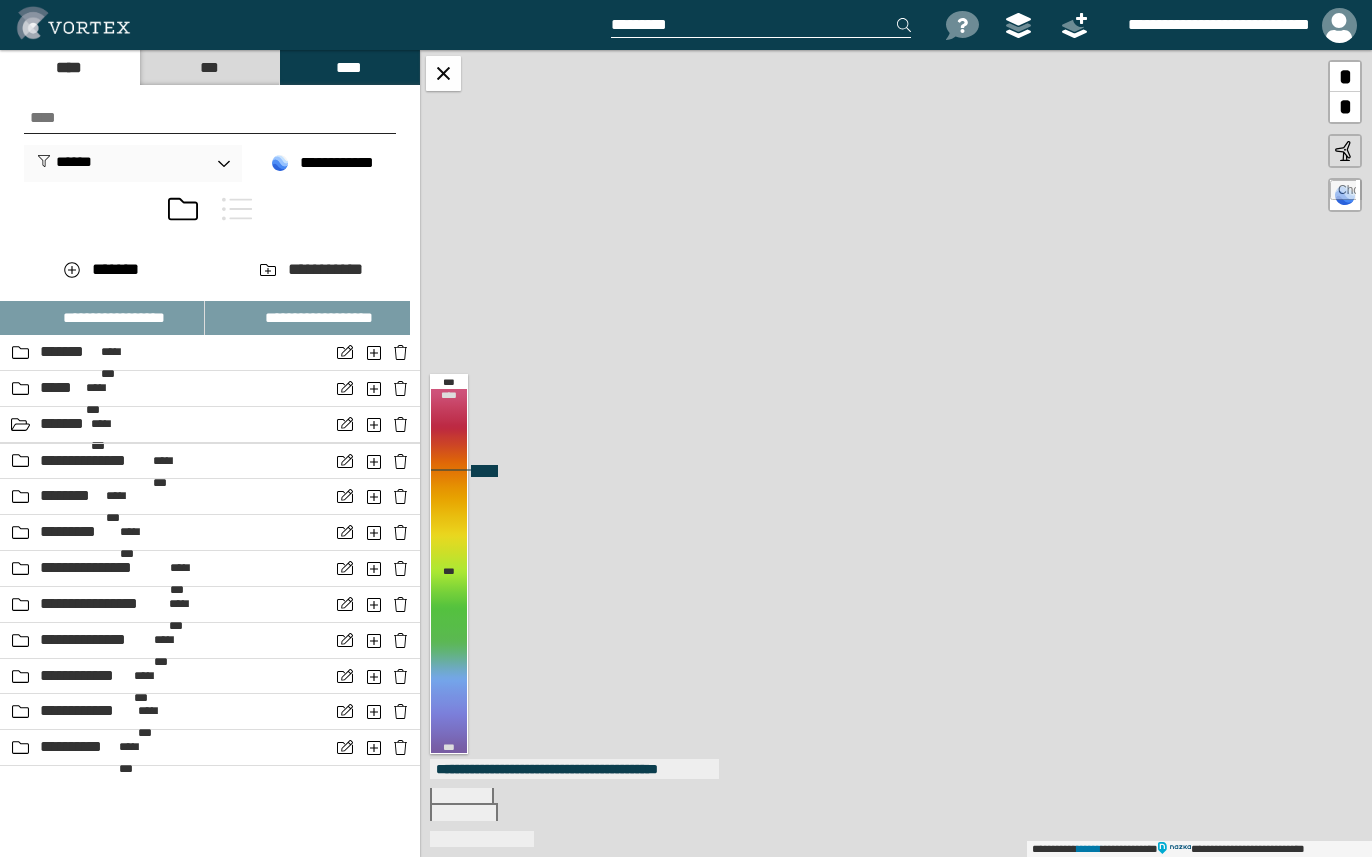 click 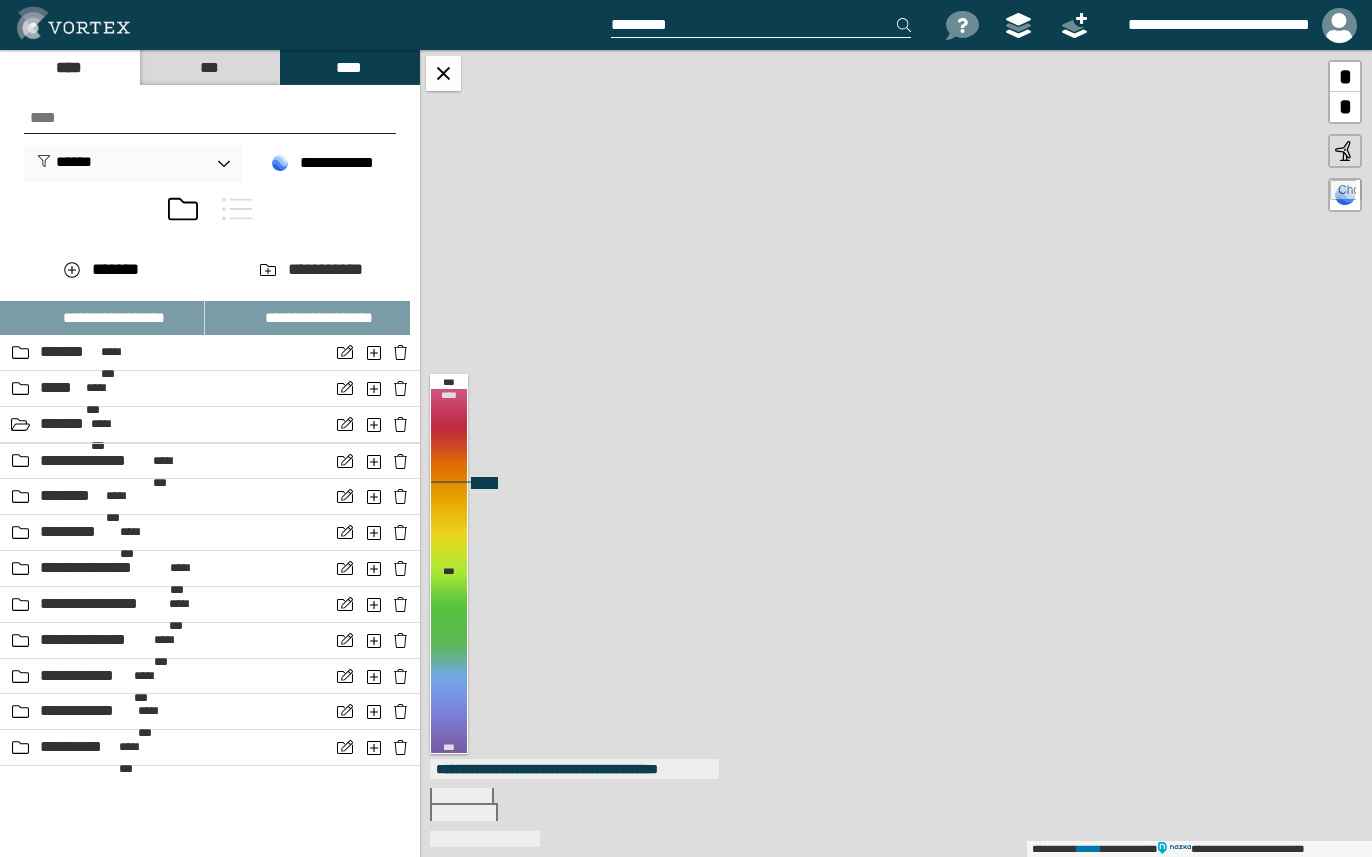 click 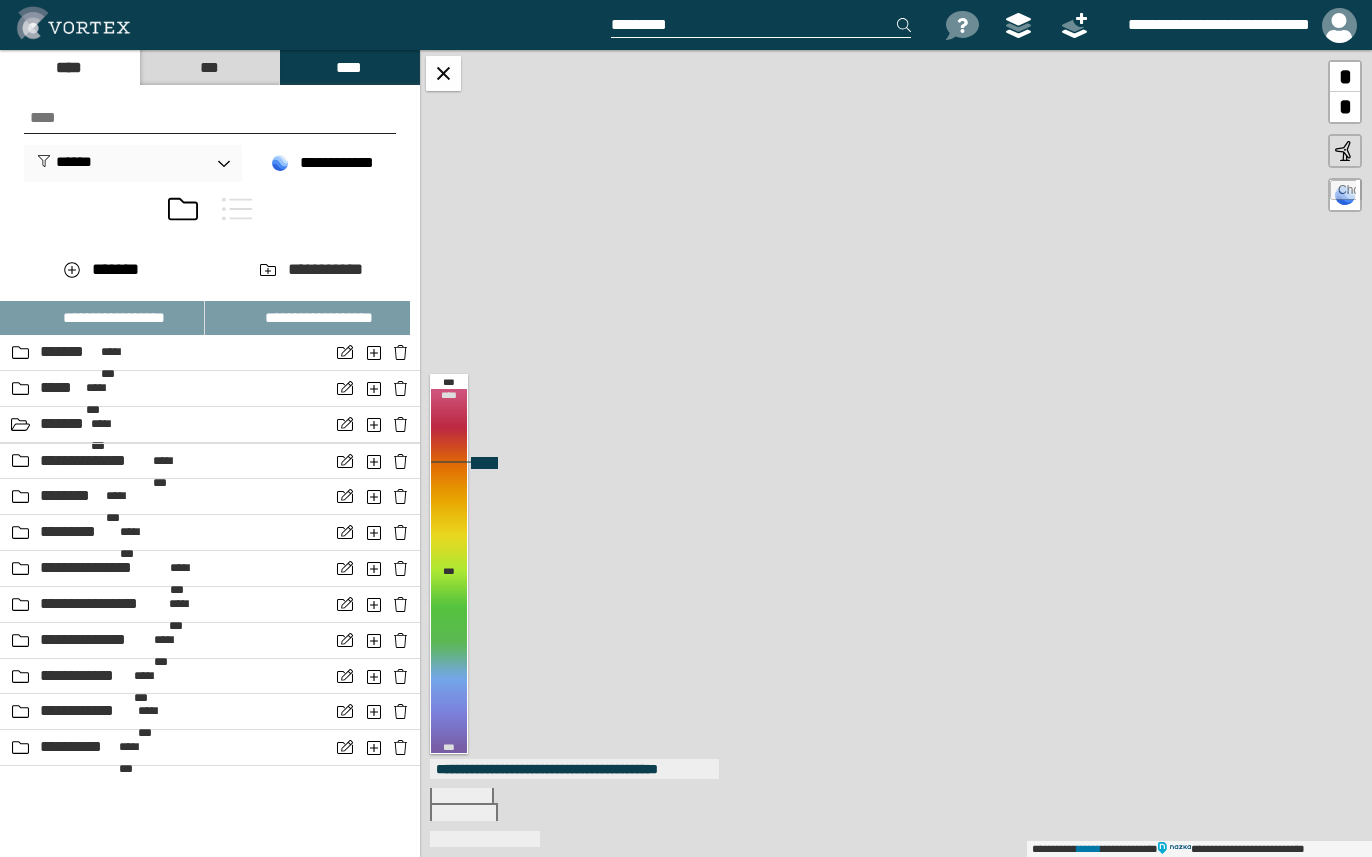 click on "*" 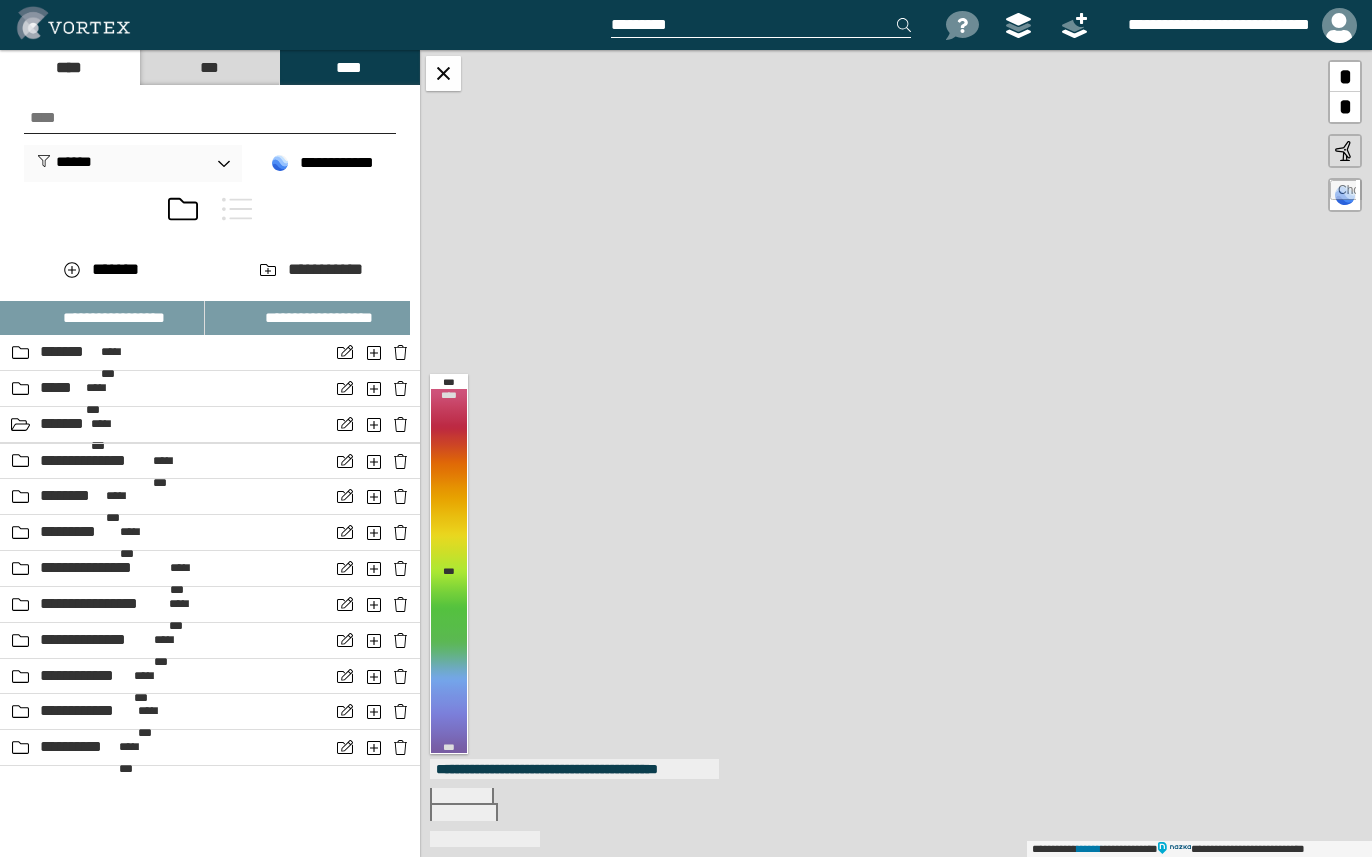 scroll, scrollTop: 1700, scrollLeft: 0, axis: vertical 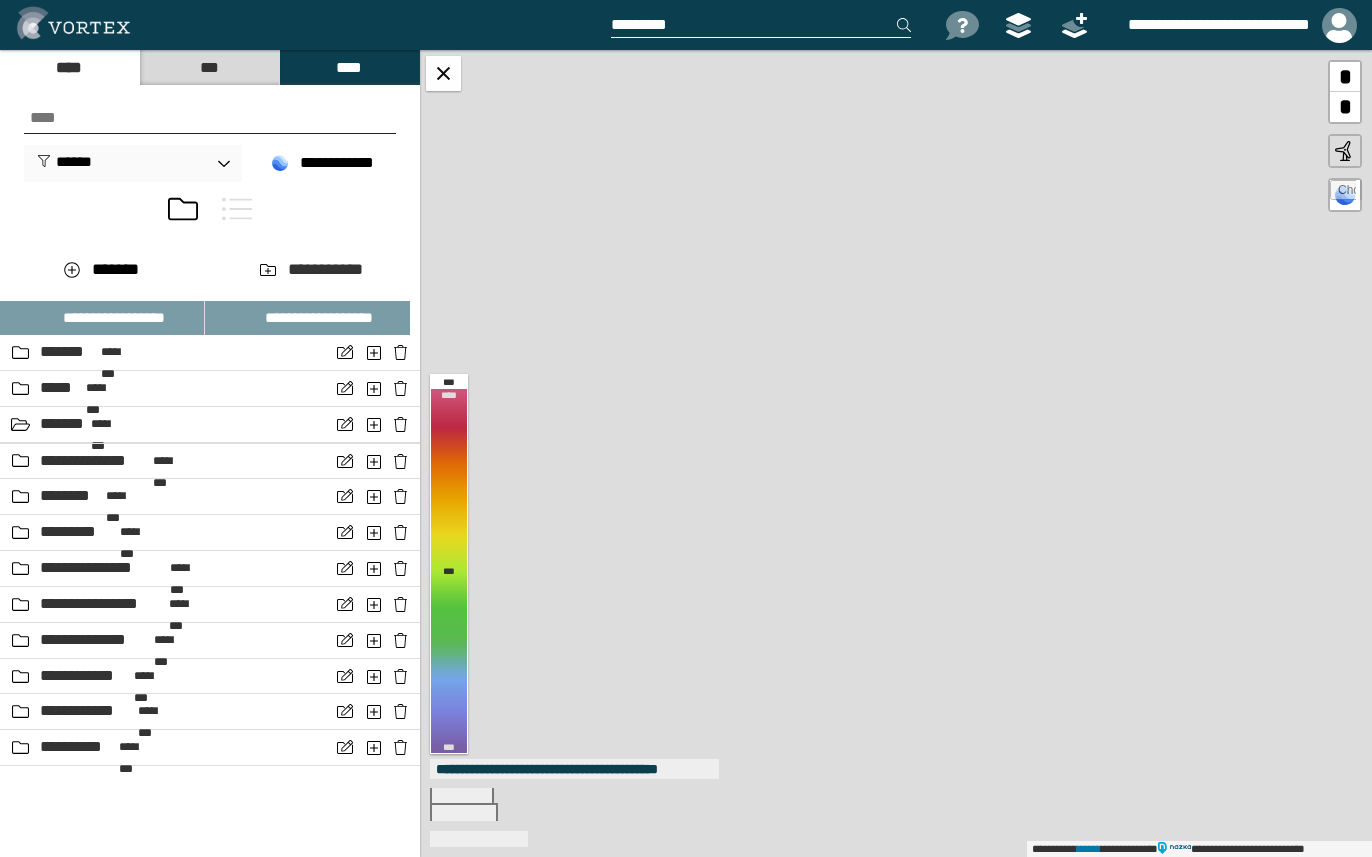 click on "***" at bounding box center (209, 67) 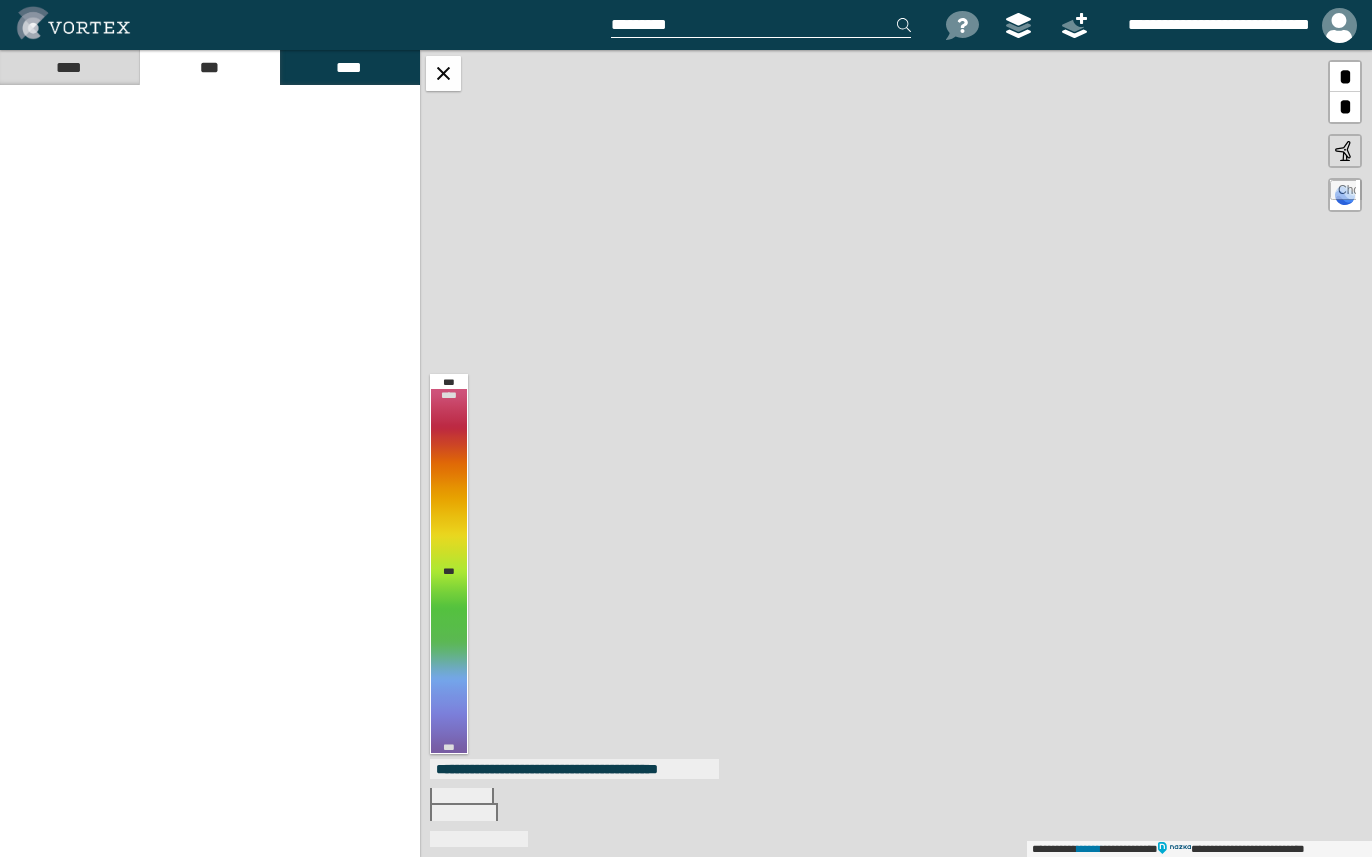 click on "****" at bounding box center [349, 67] 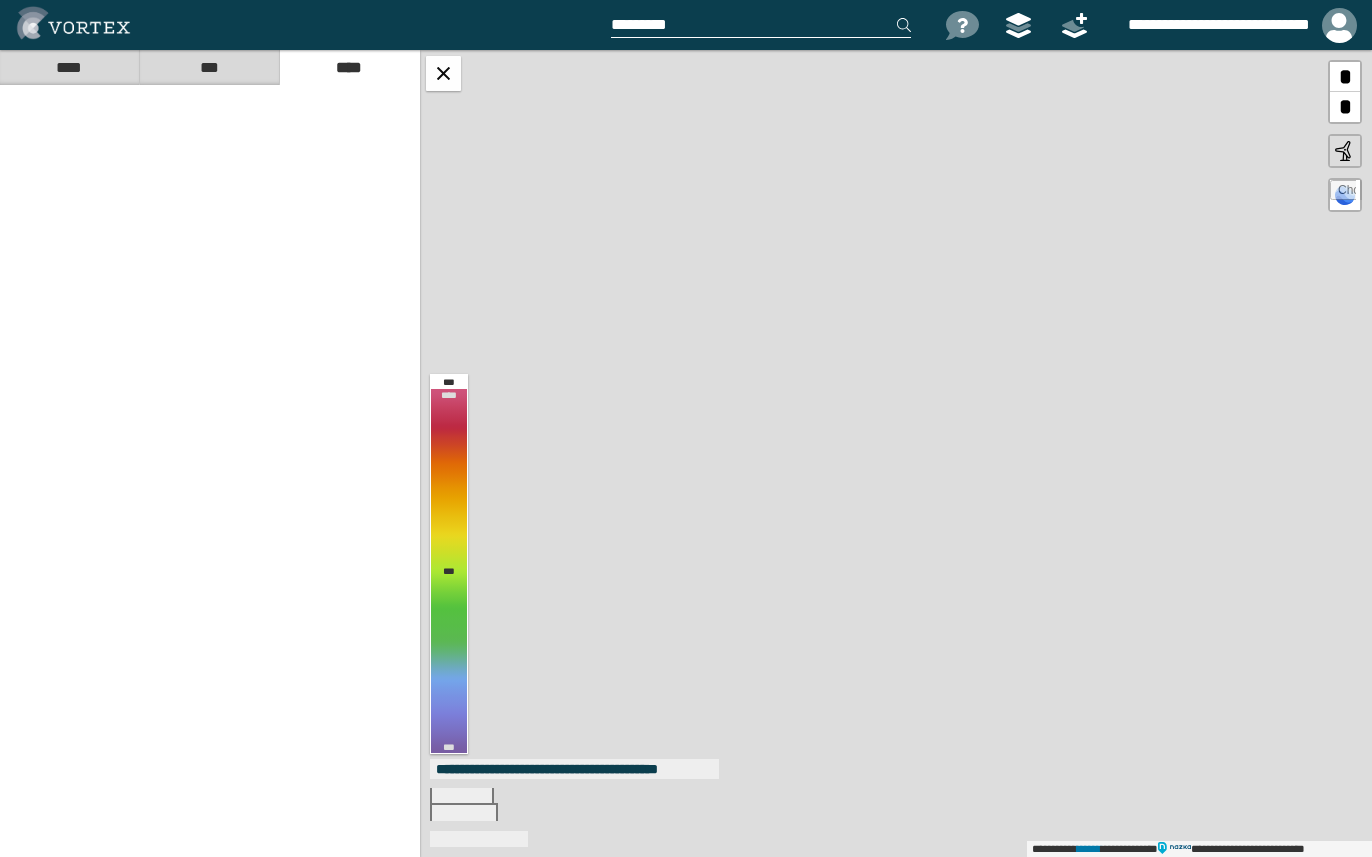 click on "****" at bounding box center [69, 67] 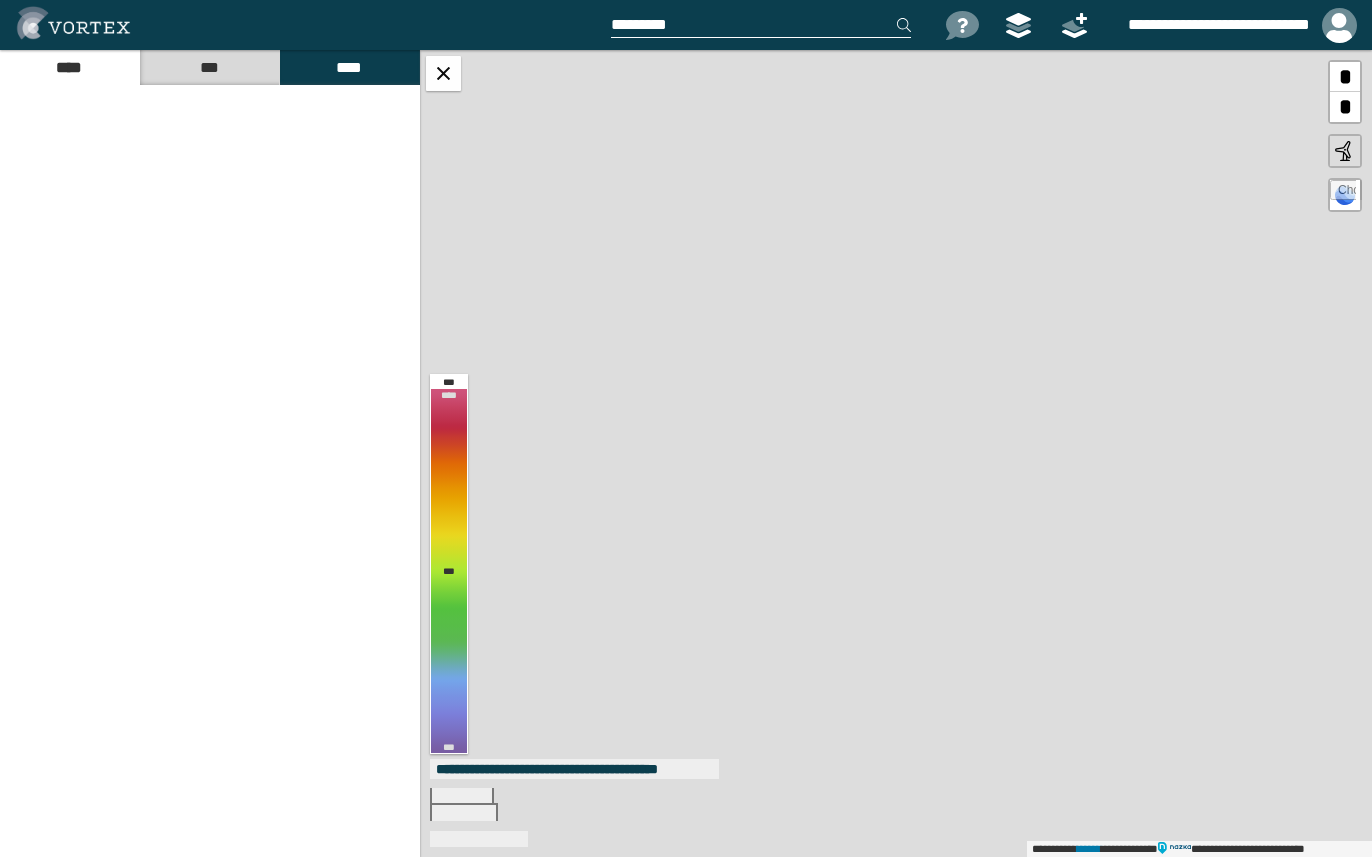 click on "****" at bounding box center (69, 67) 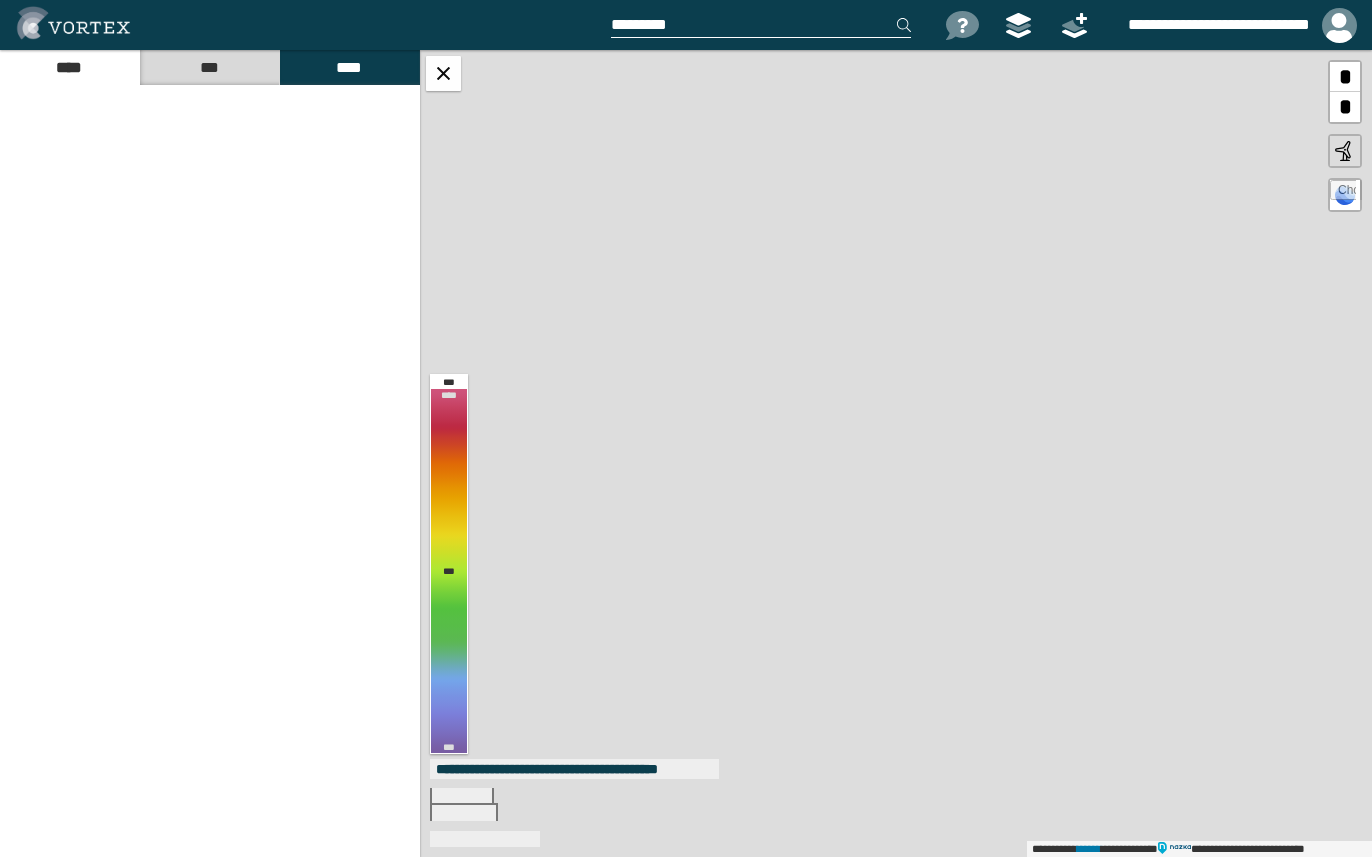 scroll, scrollTop: 0, scrollLeft: 0, axis: both 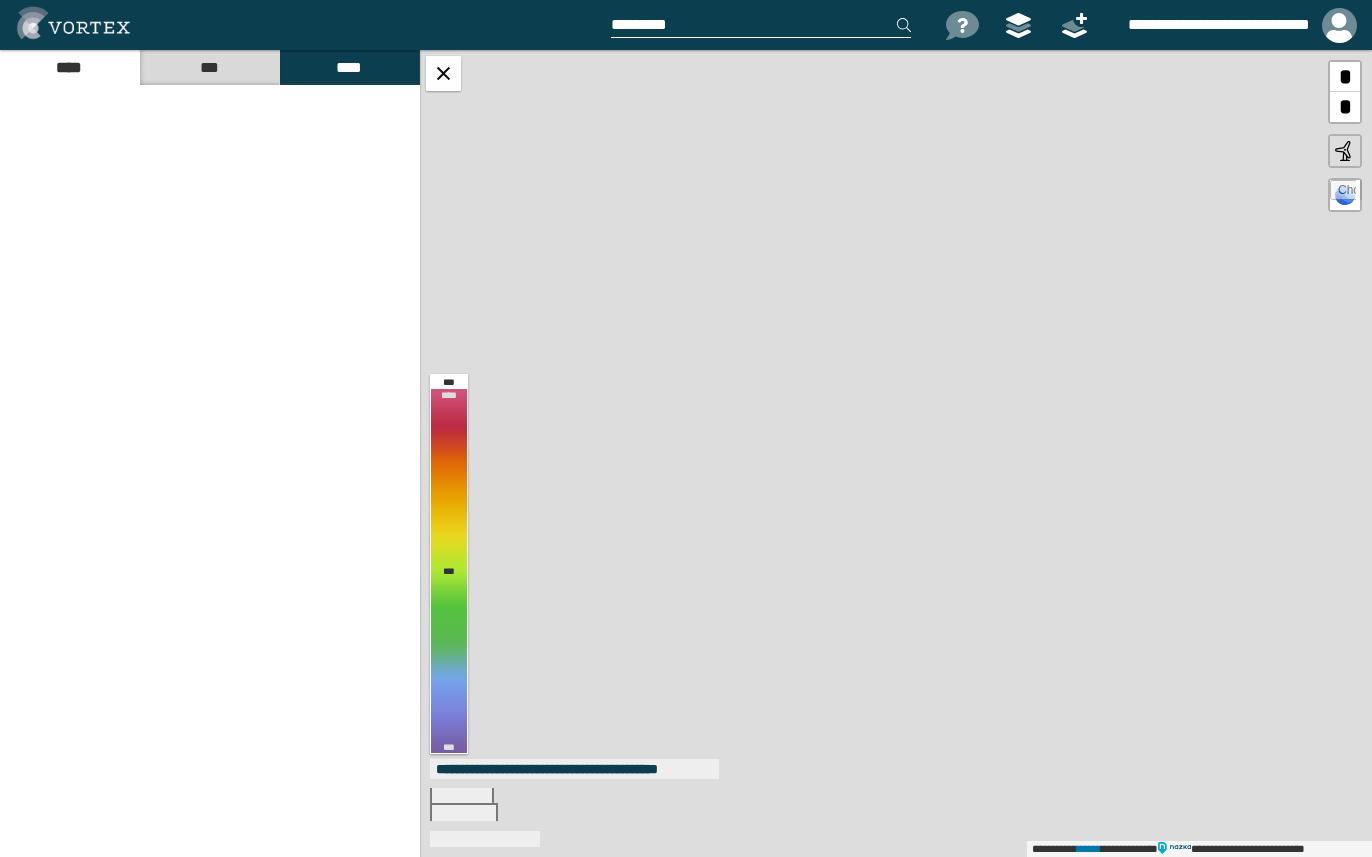 click 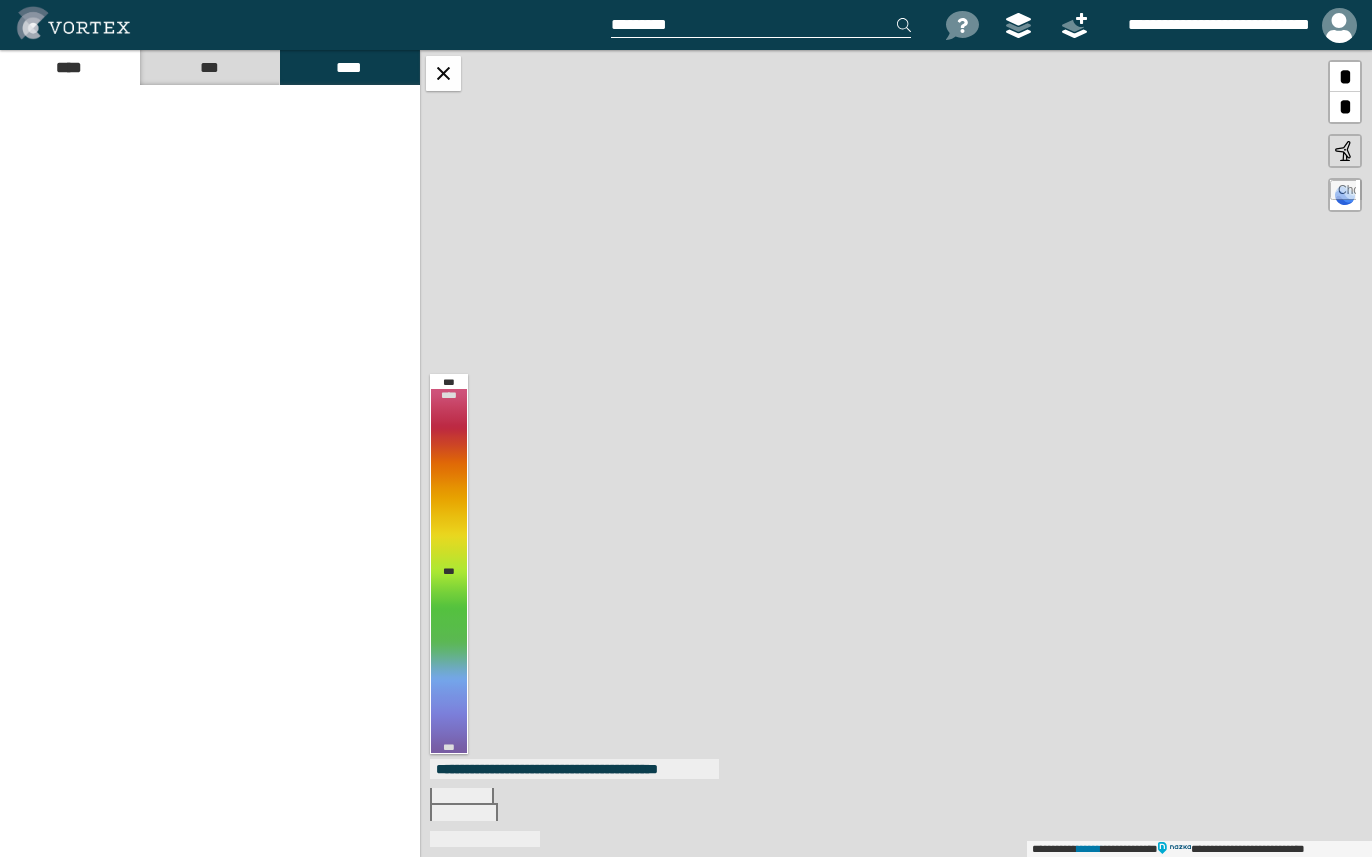 type on "******" 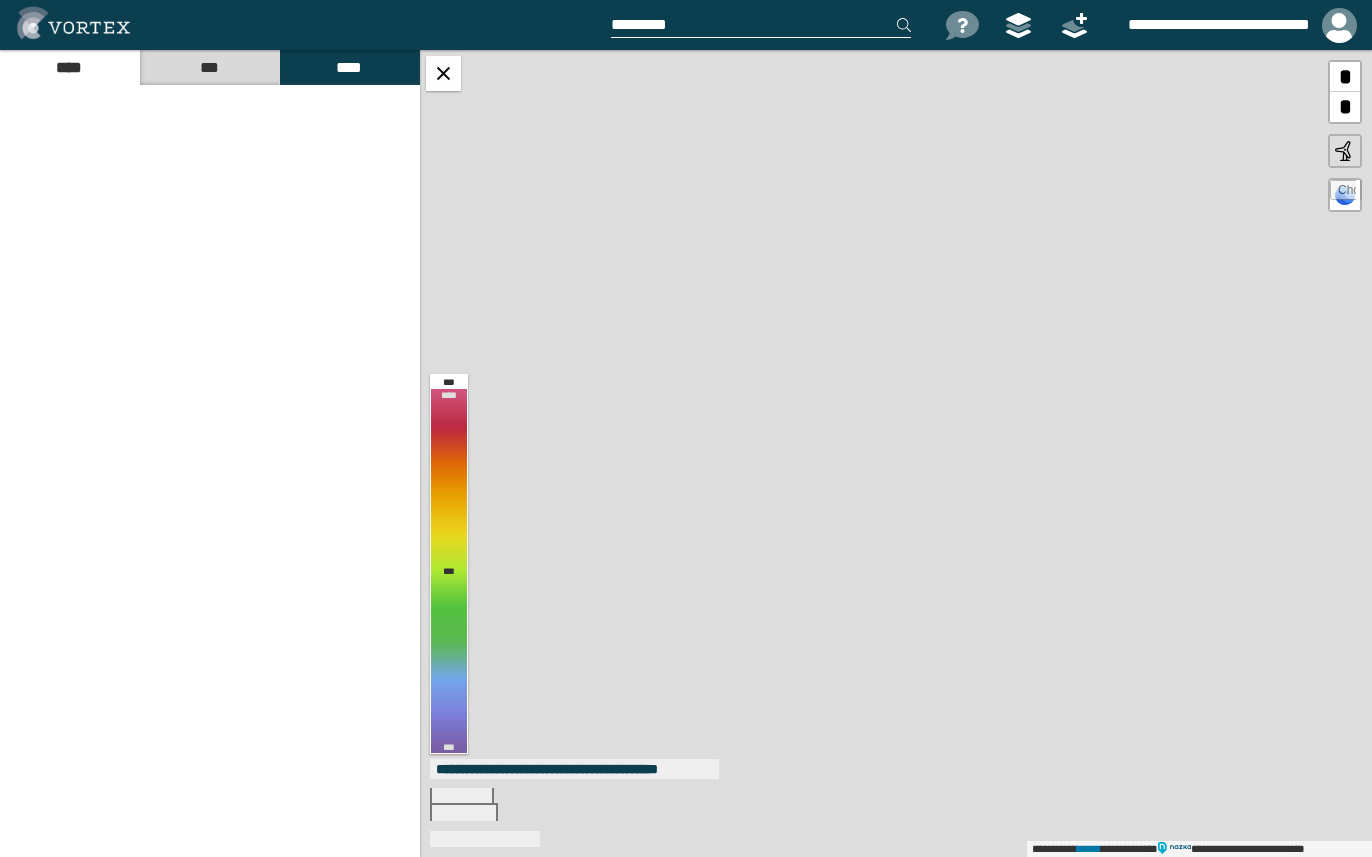 click 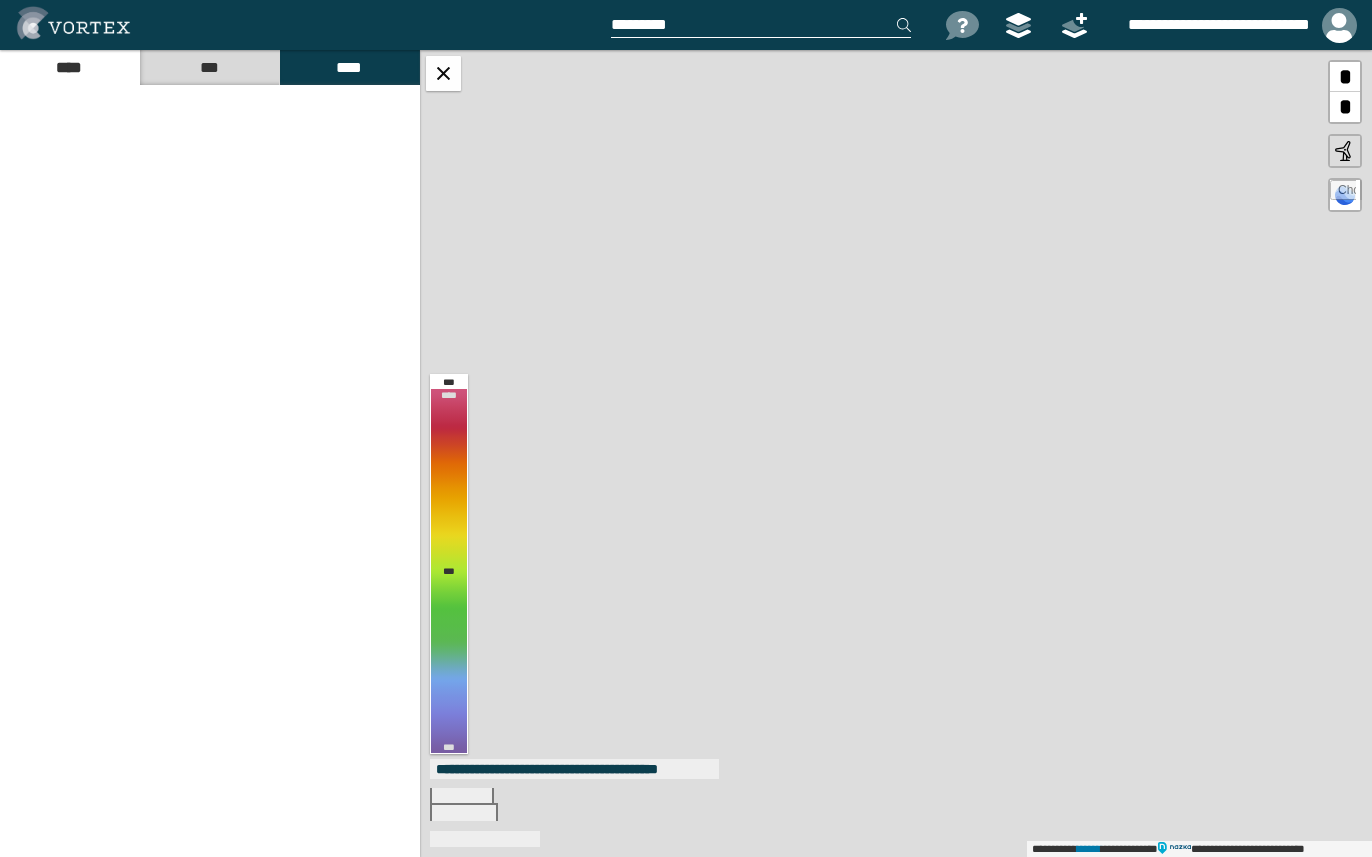type 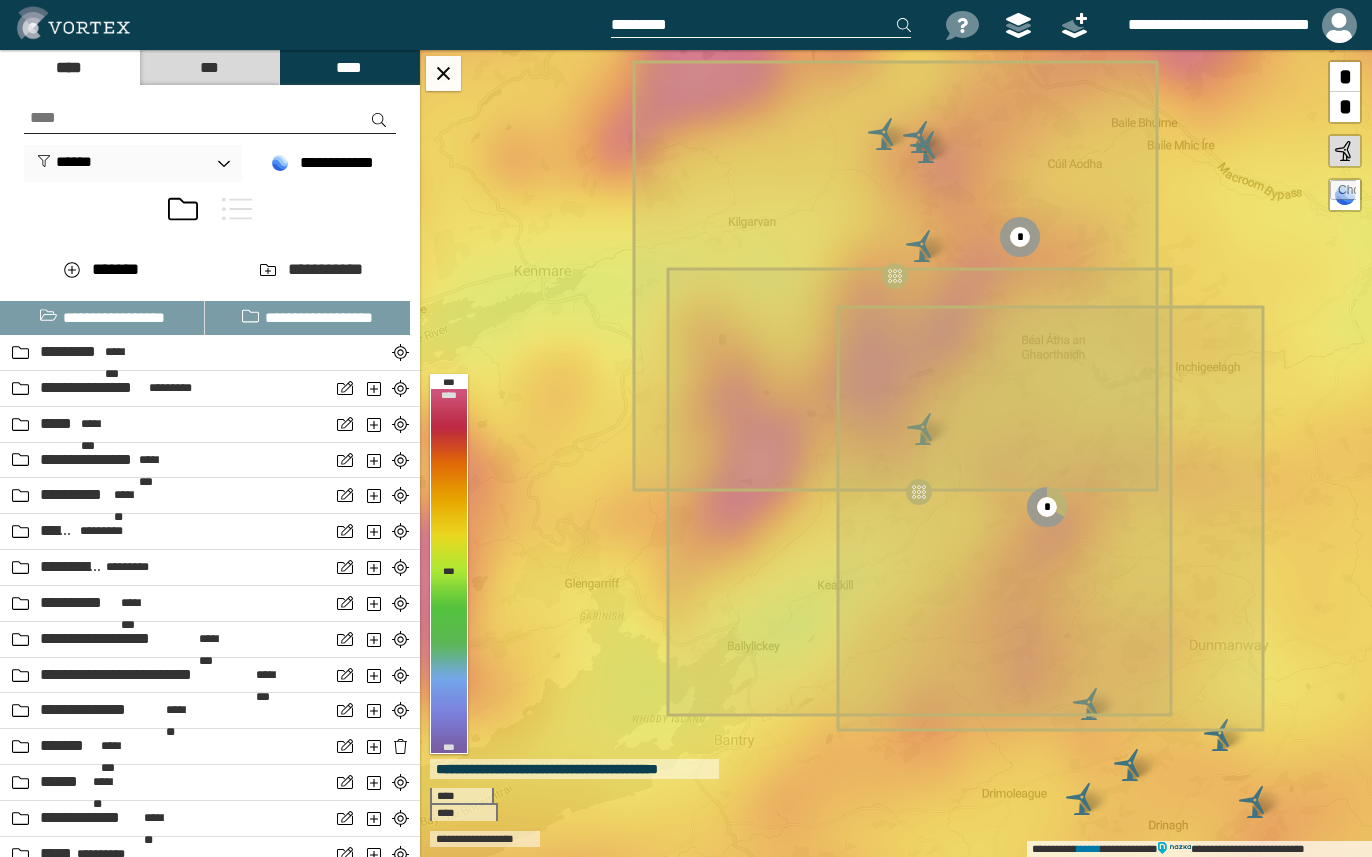 scroll, scrollTop: 0, scrollLeft: 0, axis: both 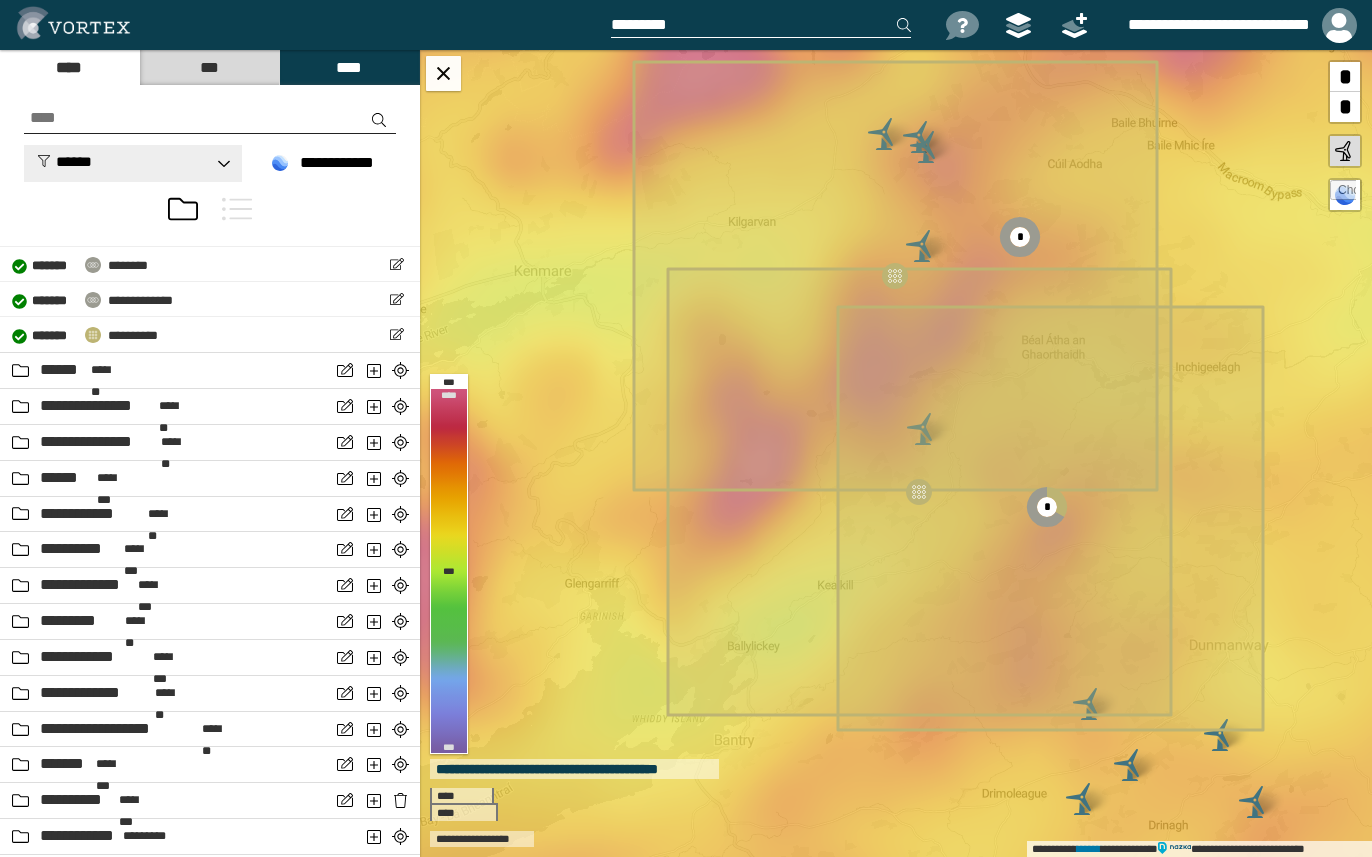 click on "******" at bounding box center (64, 161) 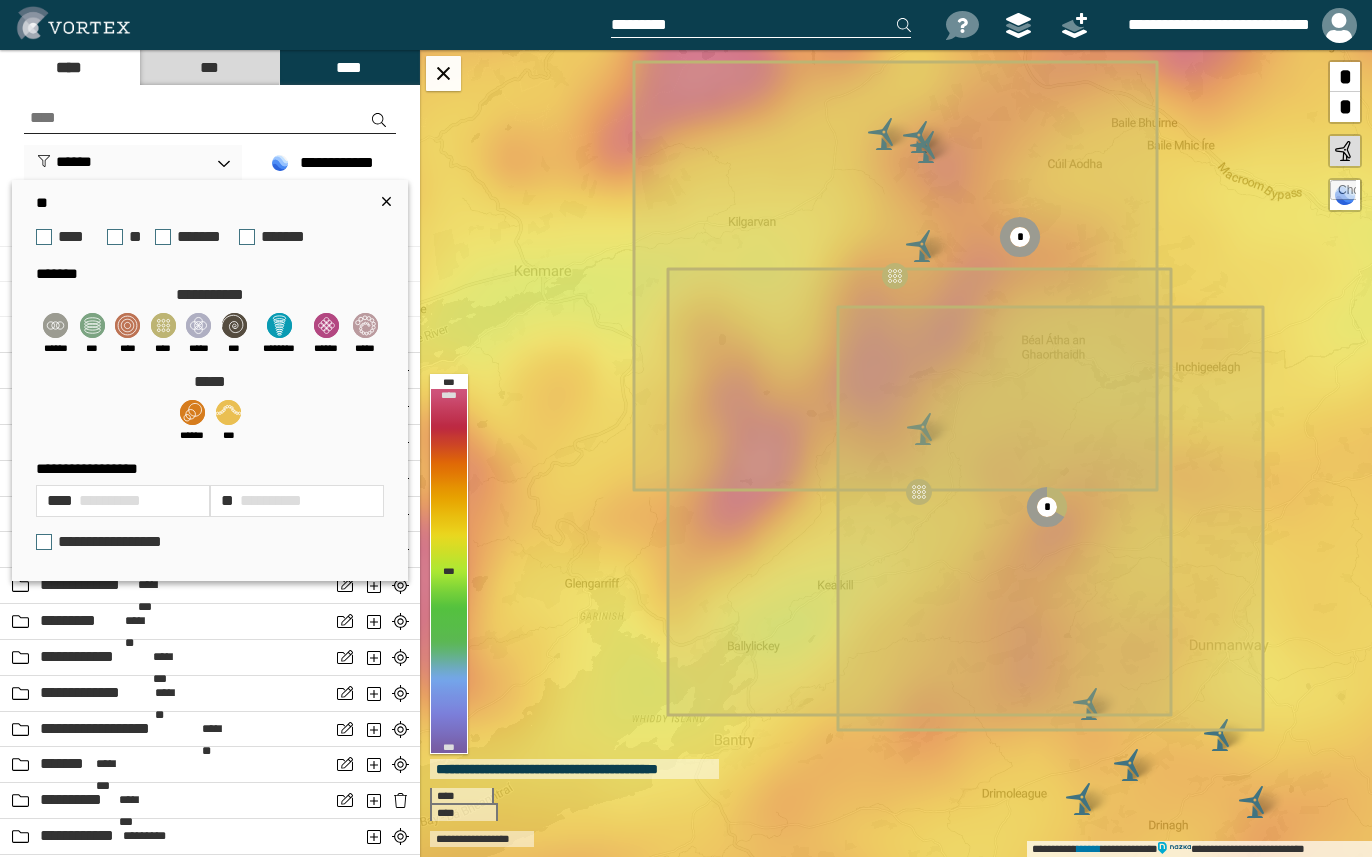 click on "**********" at bounding box center (110, 500) 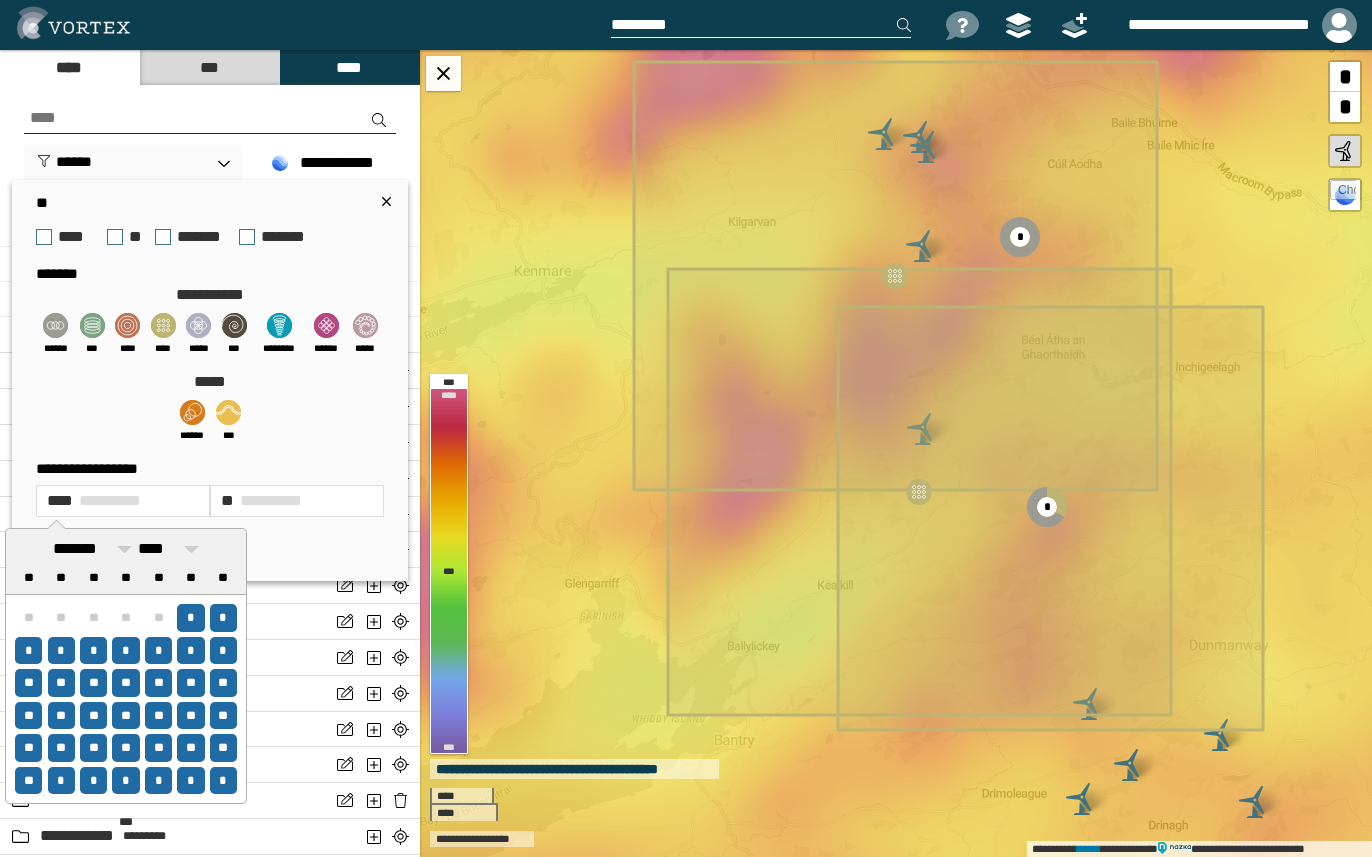click on "**********" at bounding box center [110, 500] 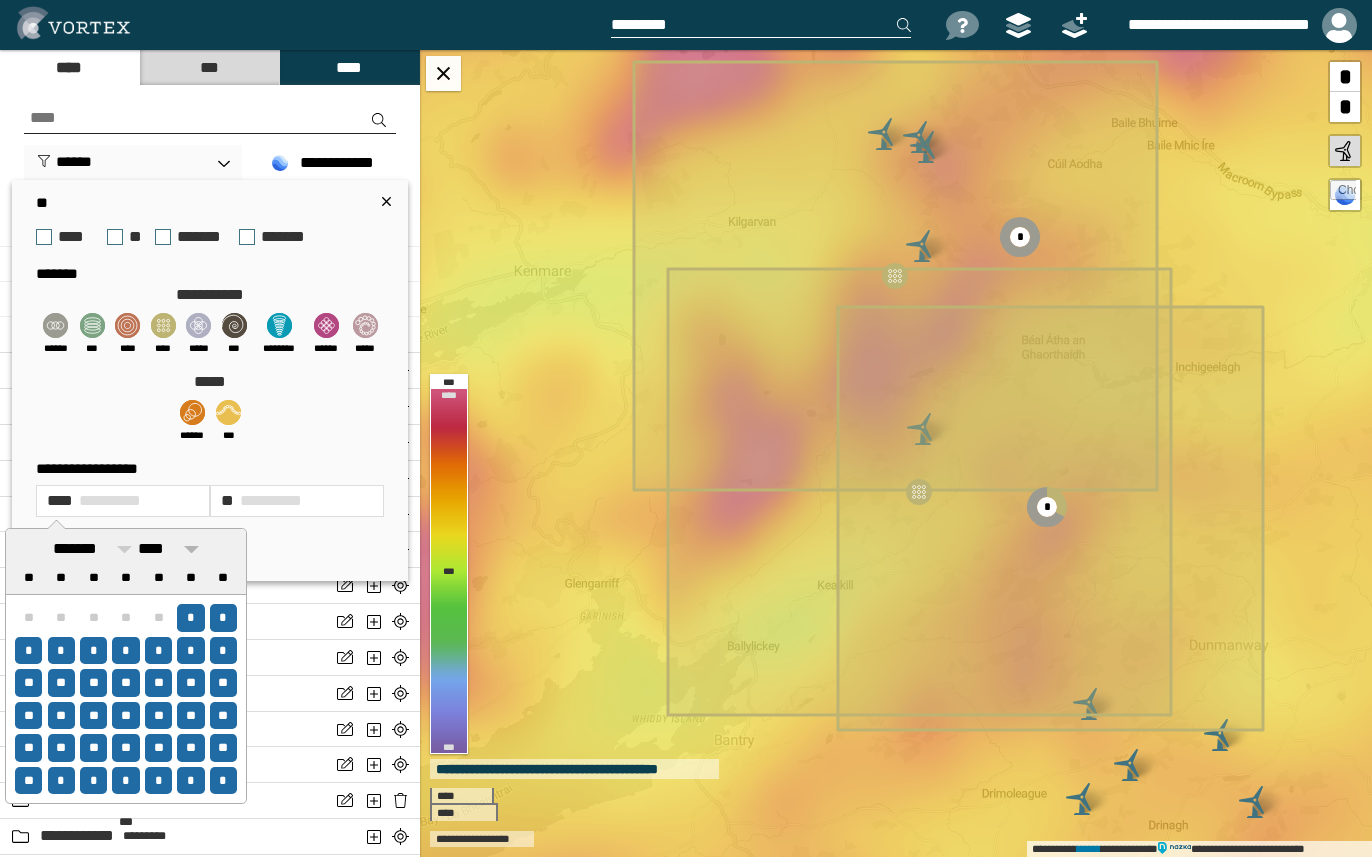 click at bounding box center (191, 549) 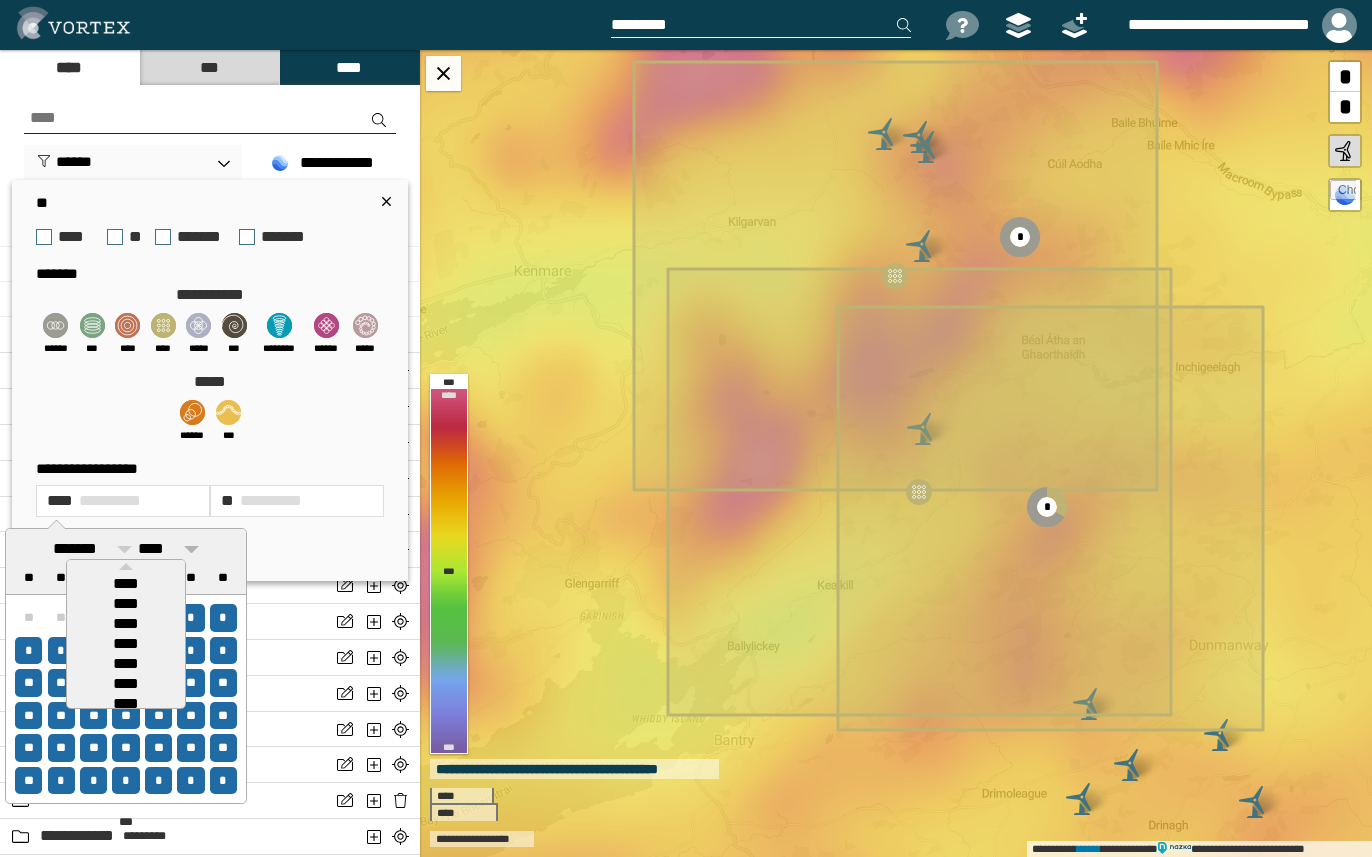 click at bounding box center [191, 549] 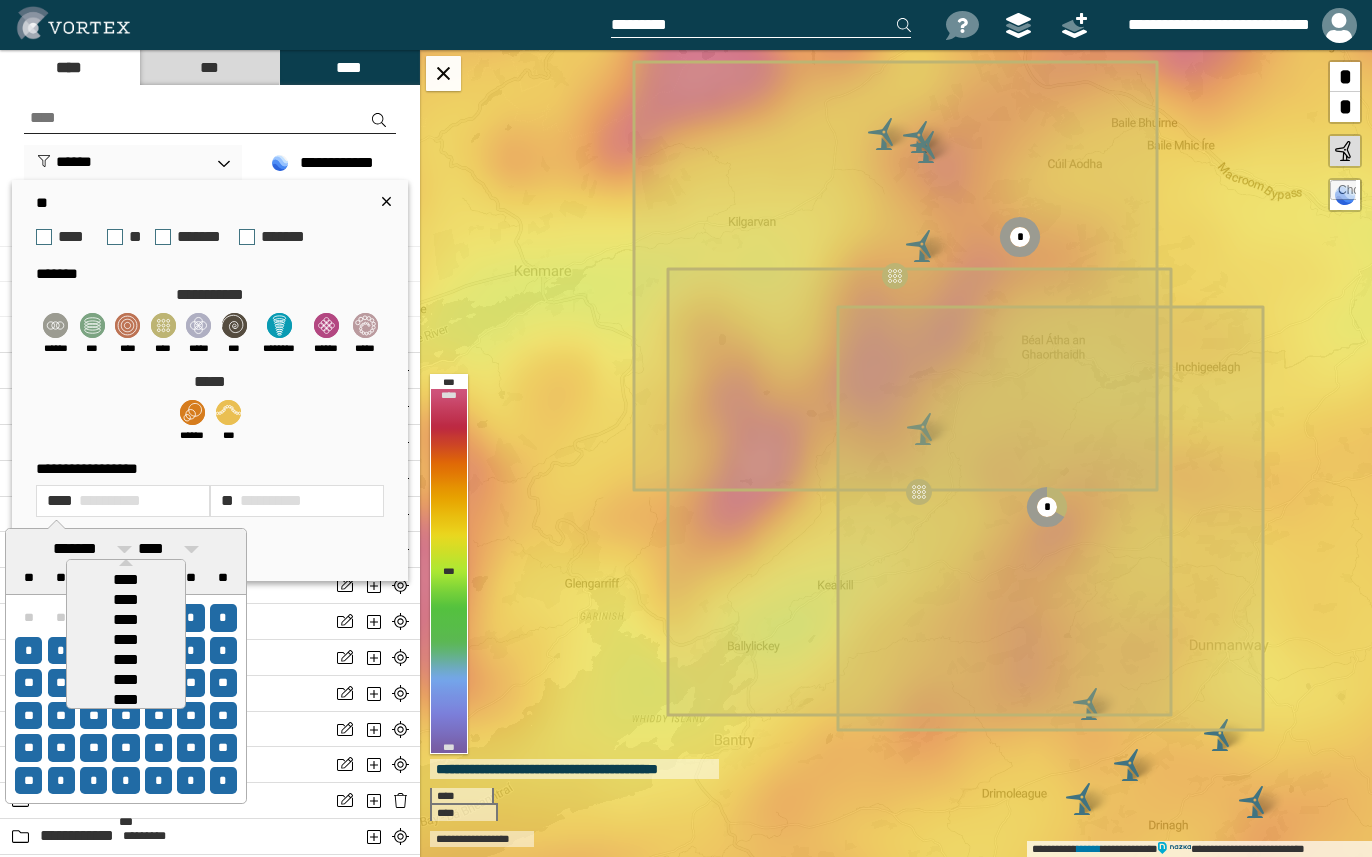 scroll, scrollTop: 0, scrollLeft: 0, axis: both 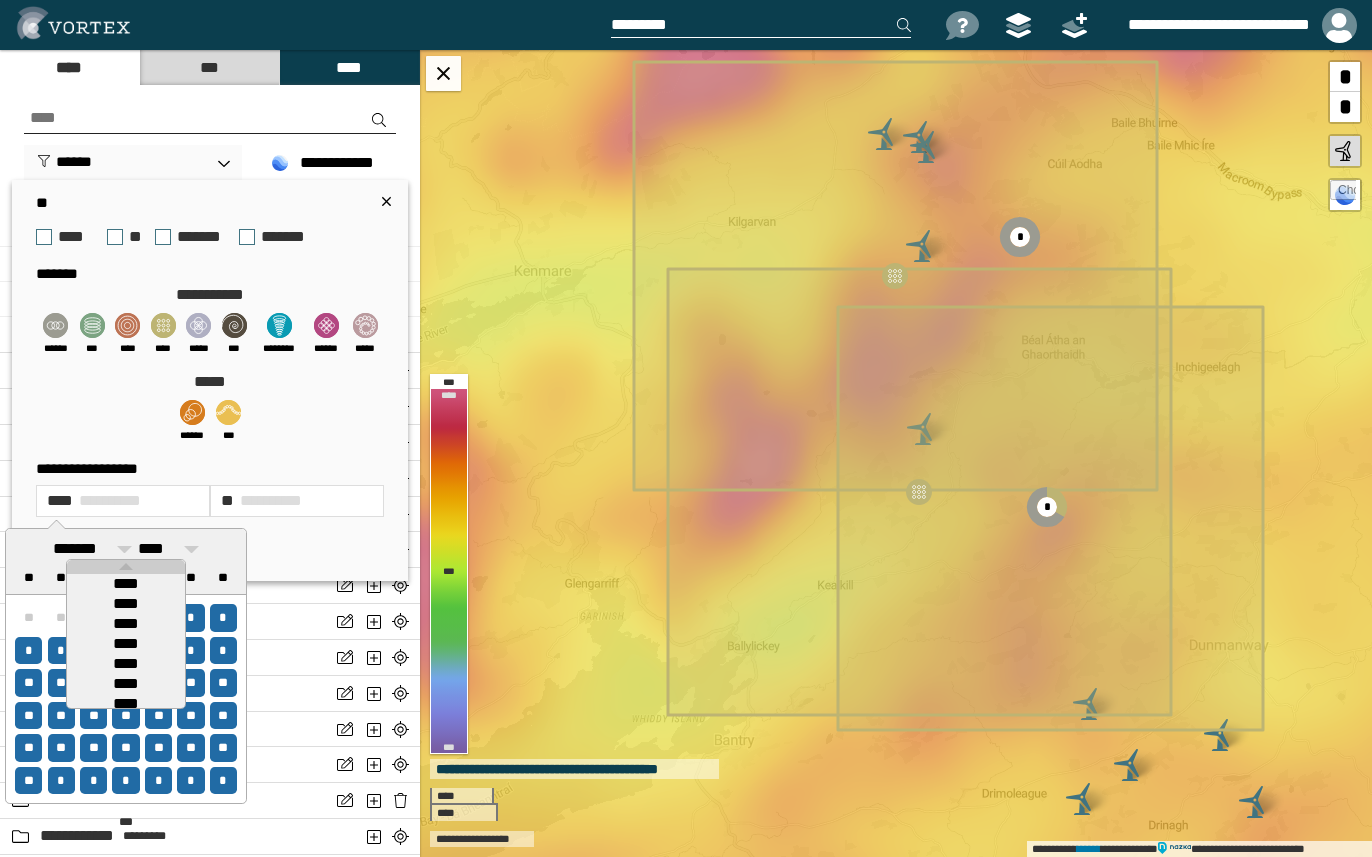 click at bounding box center [126, 567] 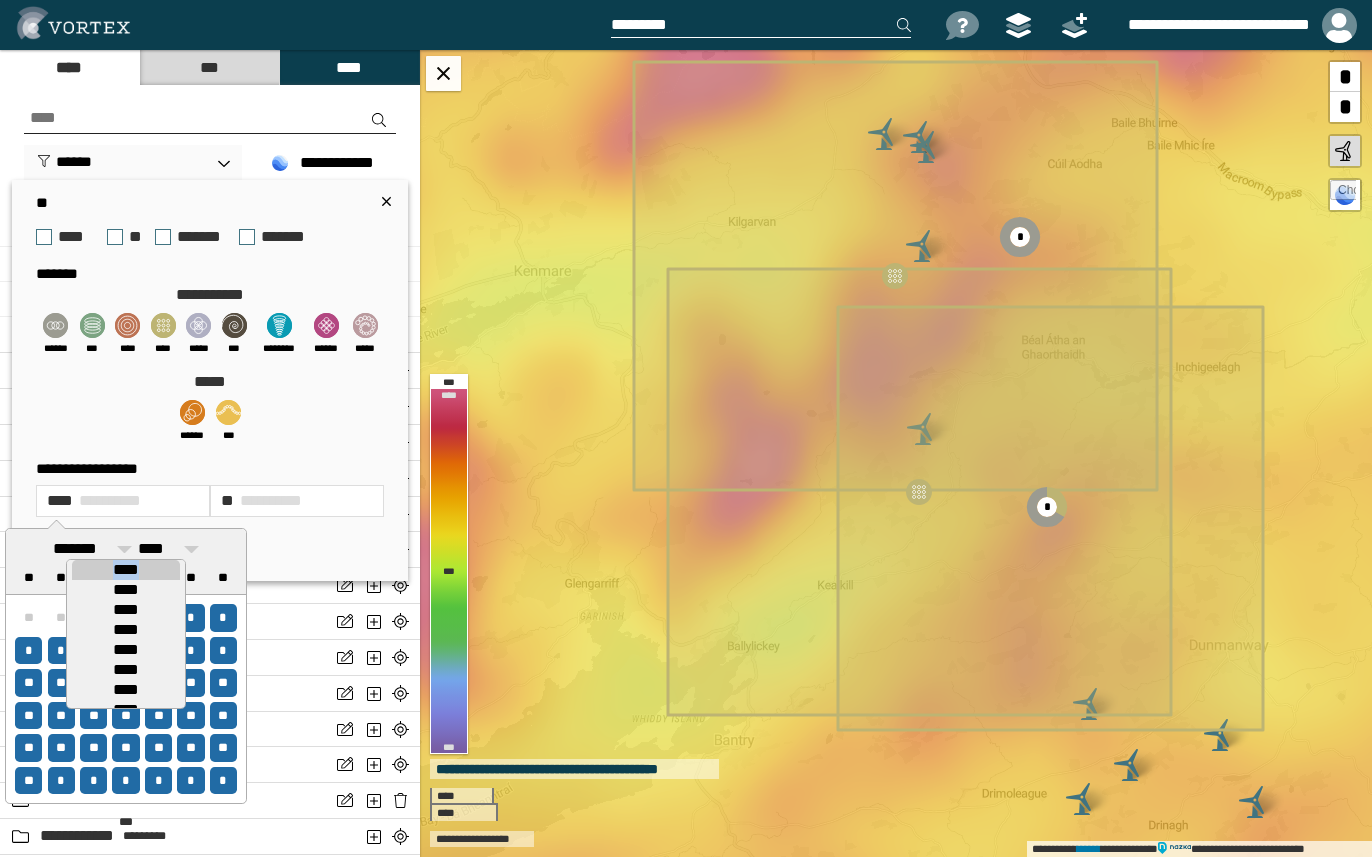 click on "****" at bounding box center [126, 570] 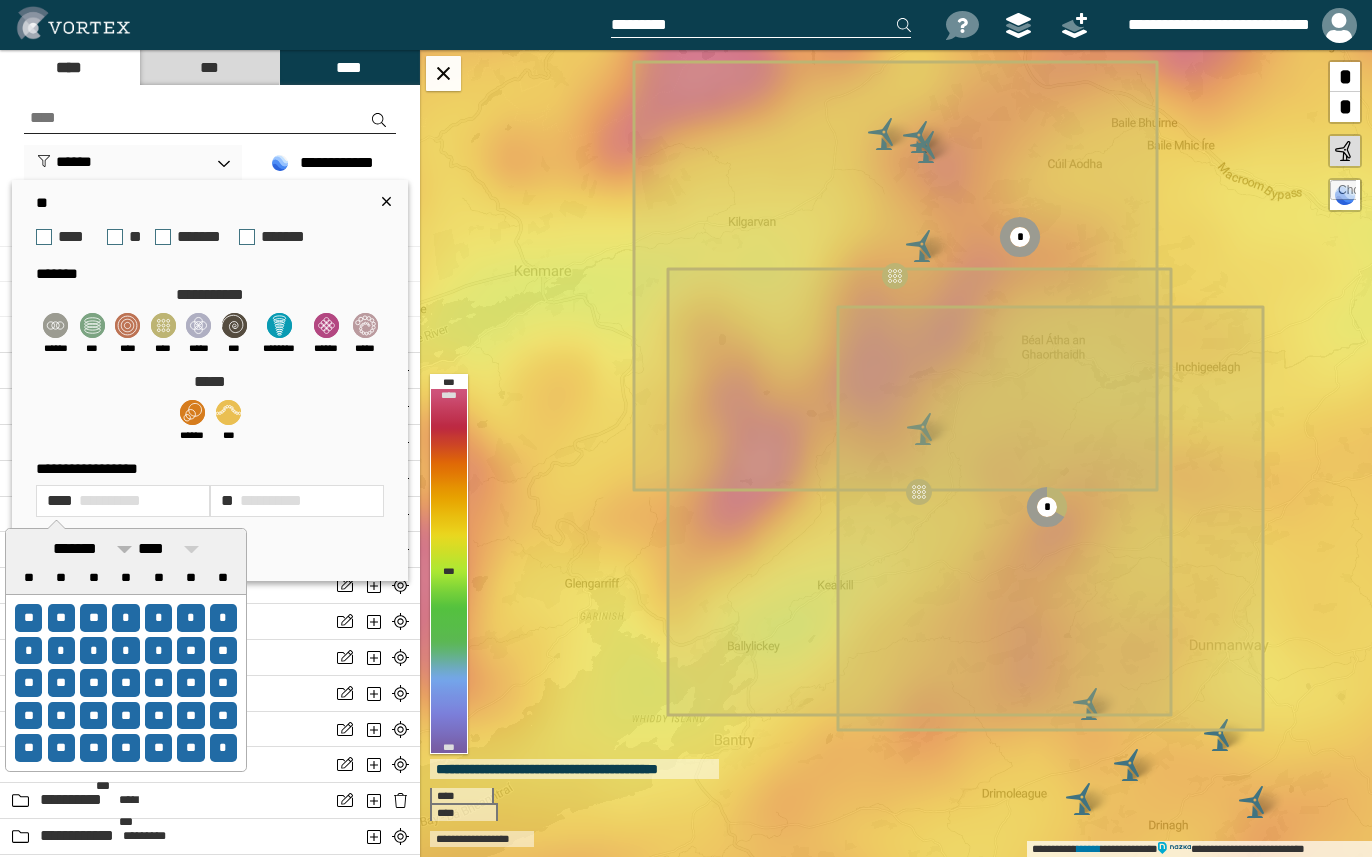 click on "*******" at bounding box center (92, 549) 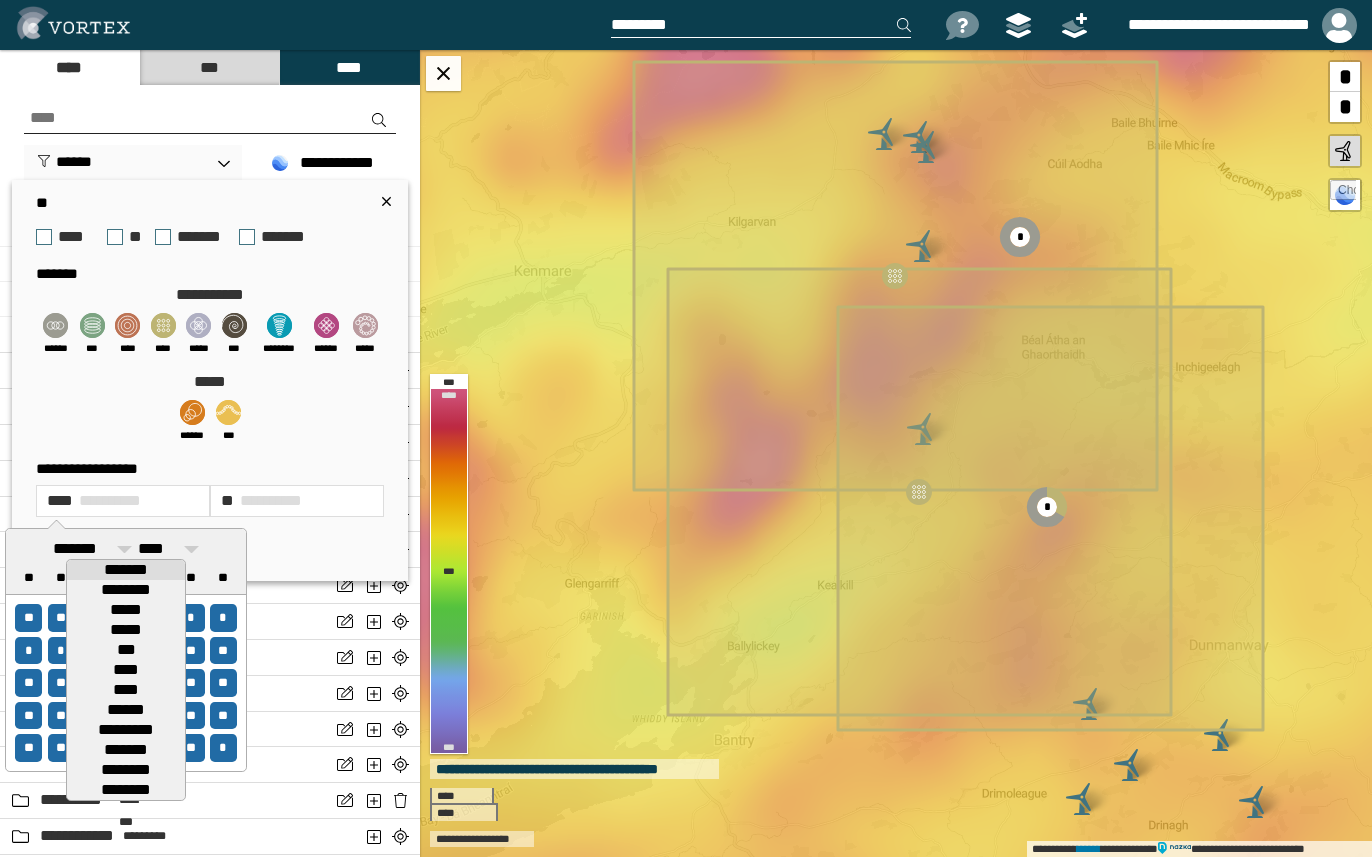click on "******" at bounding box center [126, 710] 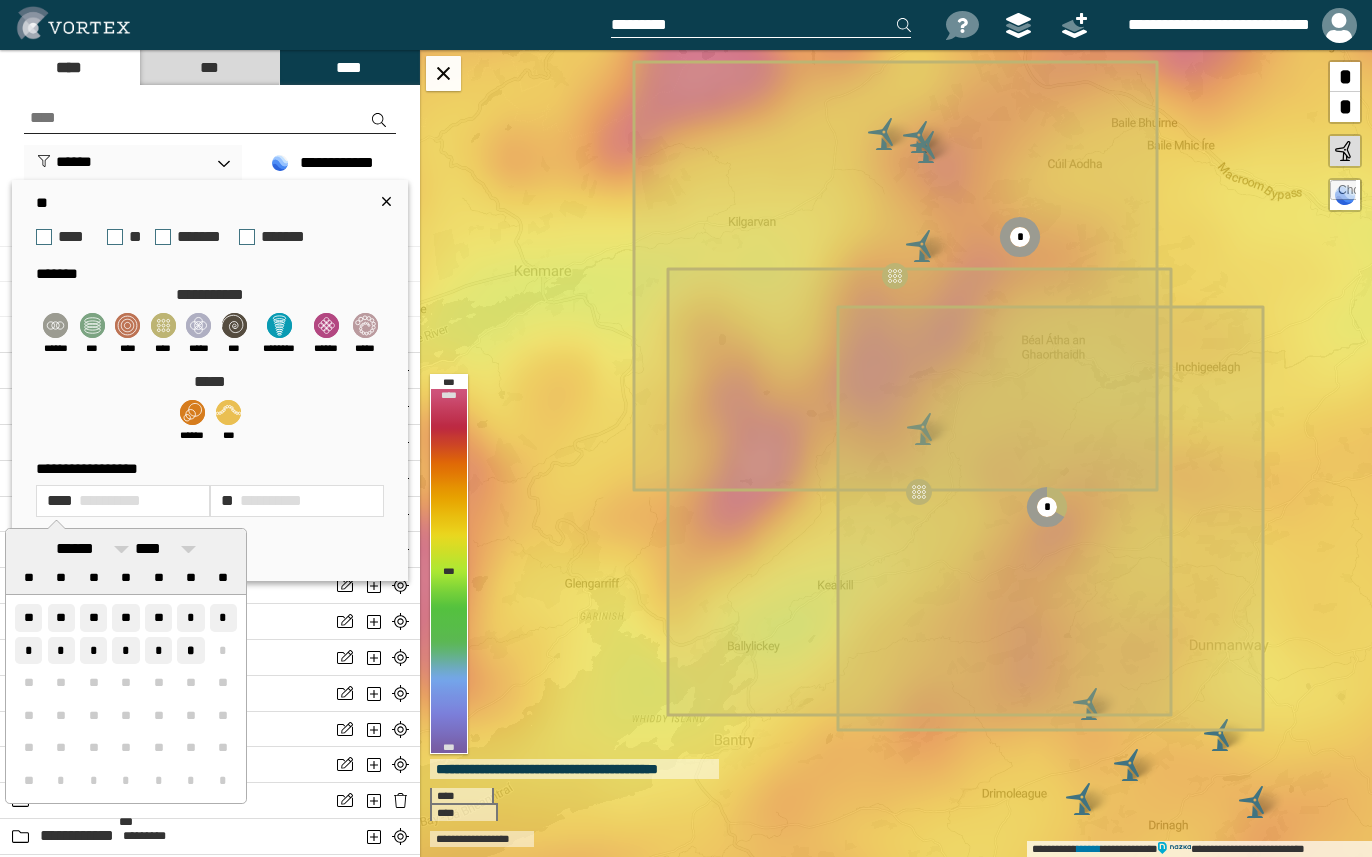 click on "*" at bounding box center (190, 650) 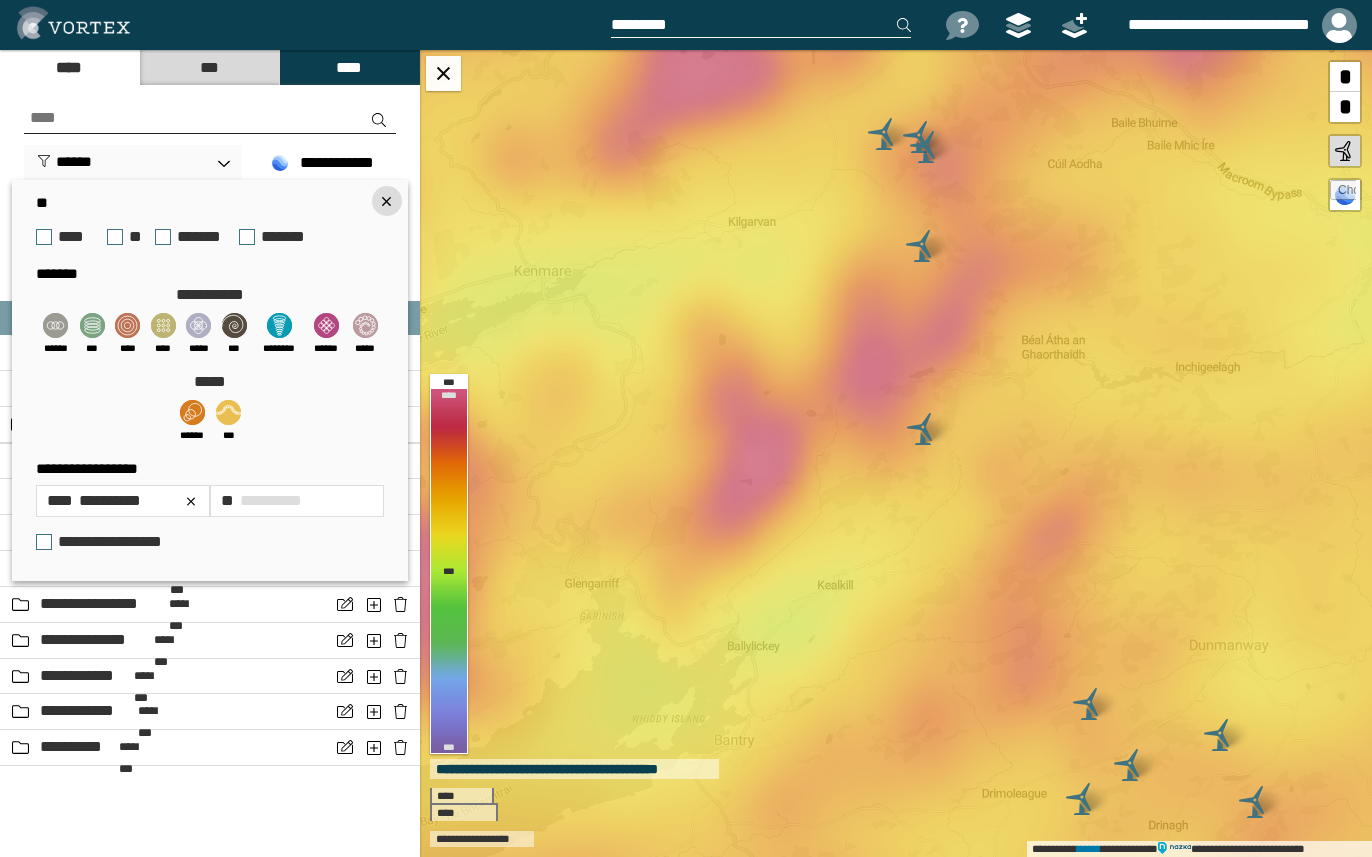 click at bounding box center (387, 201) 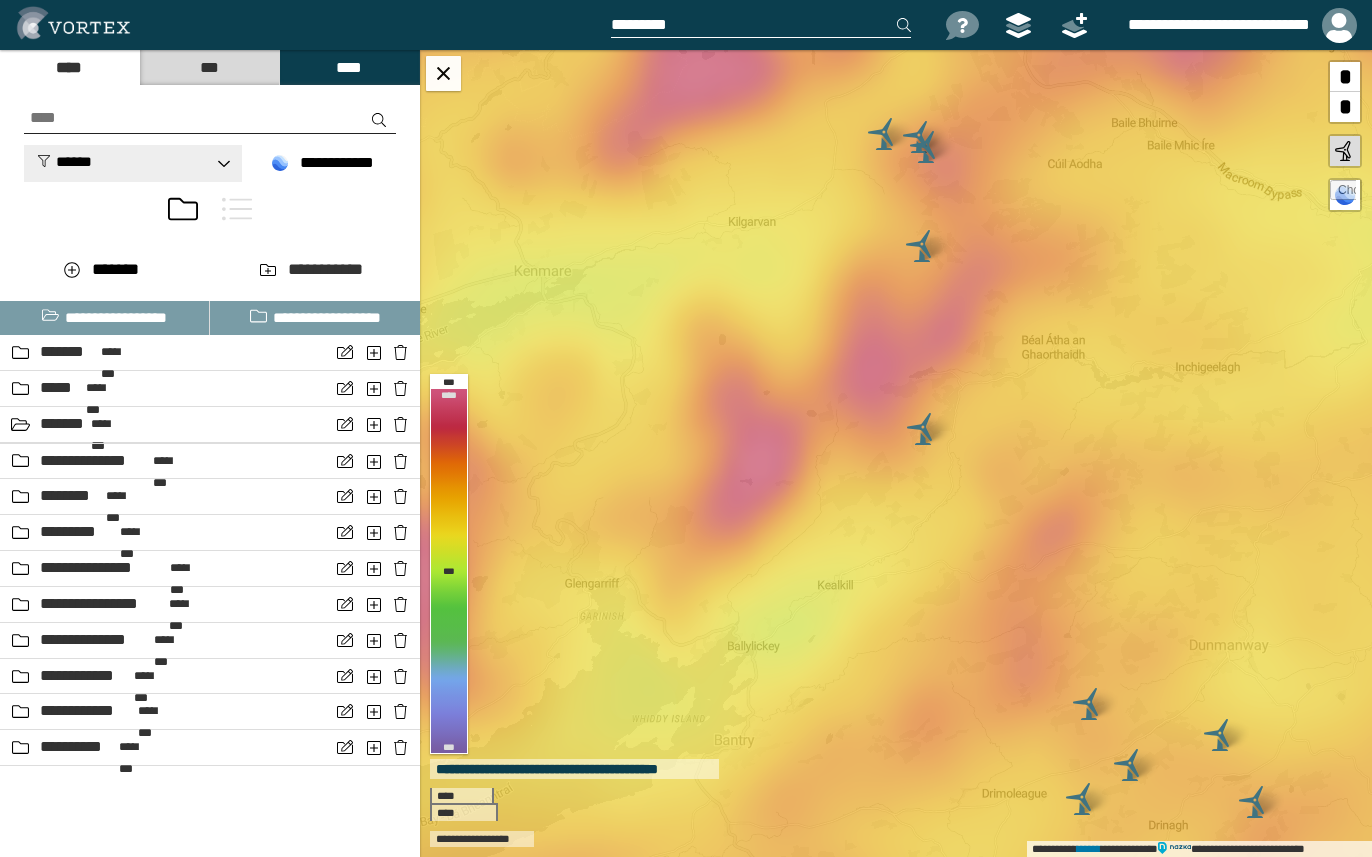 click on "******" at bounding box center (64, 161) 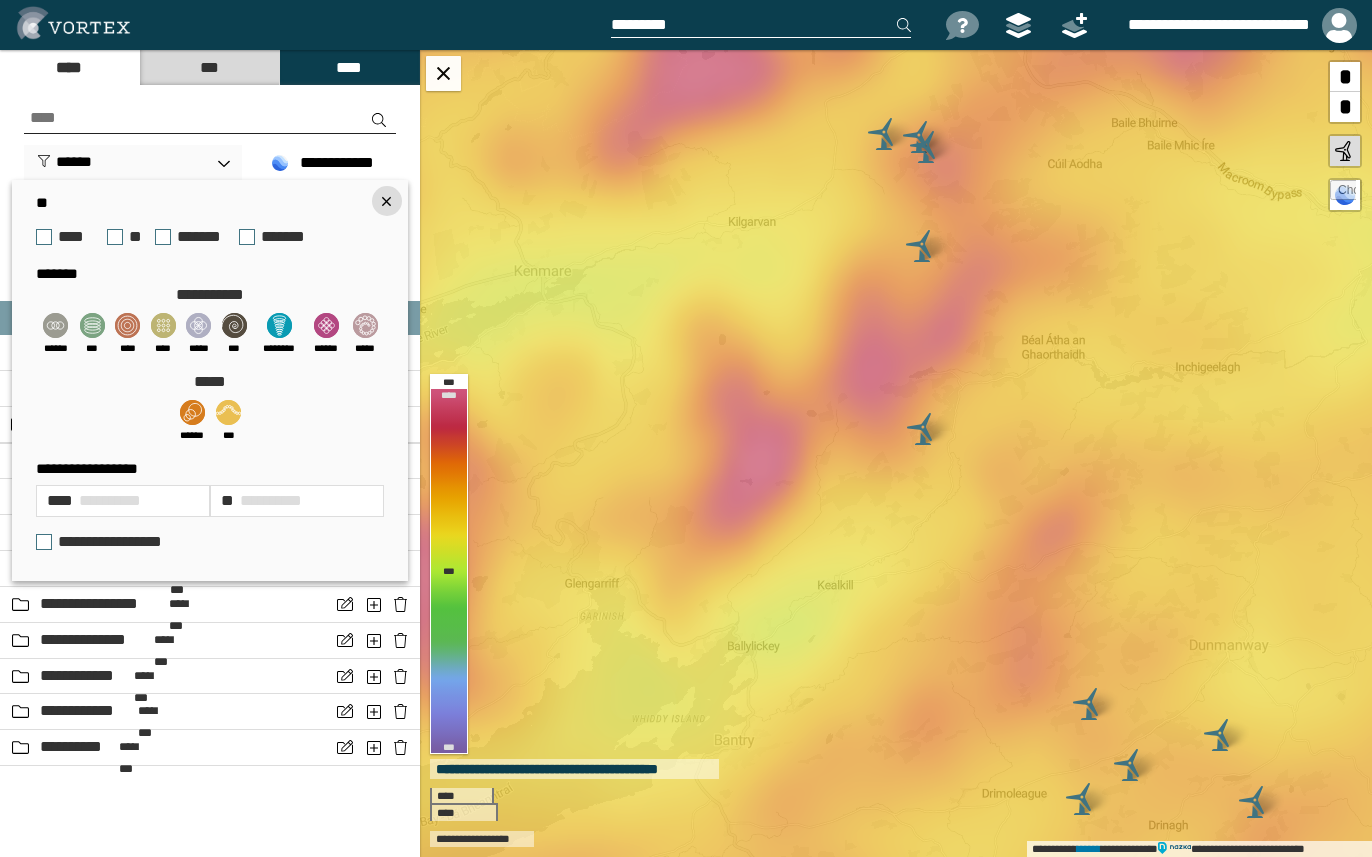 click at bounding box center (387, 201) 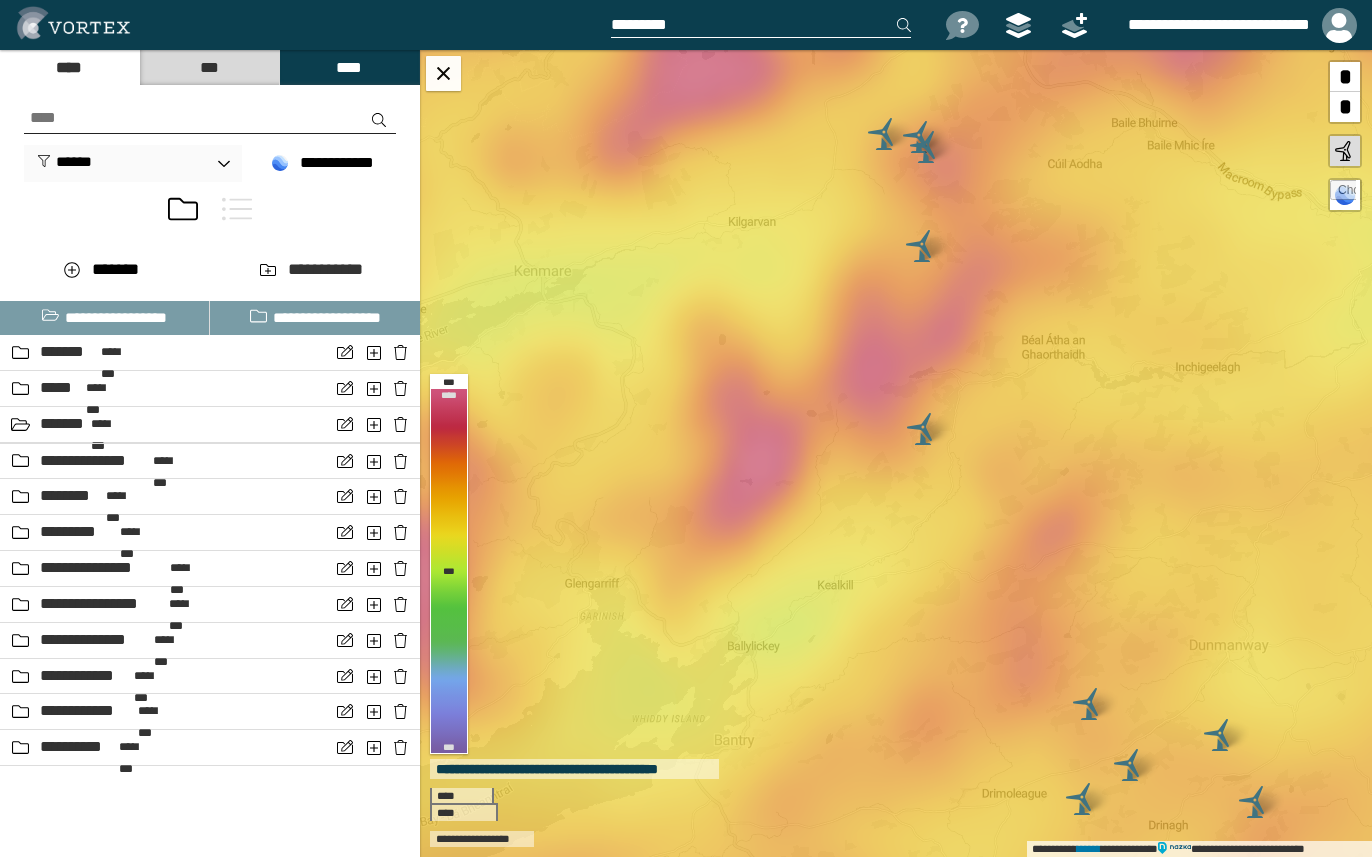 drag, startPoint x: 99, startPoint y: 420, endPoint x: 51, endPoint y: 799, distance: 382.0275 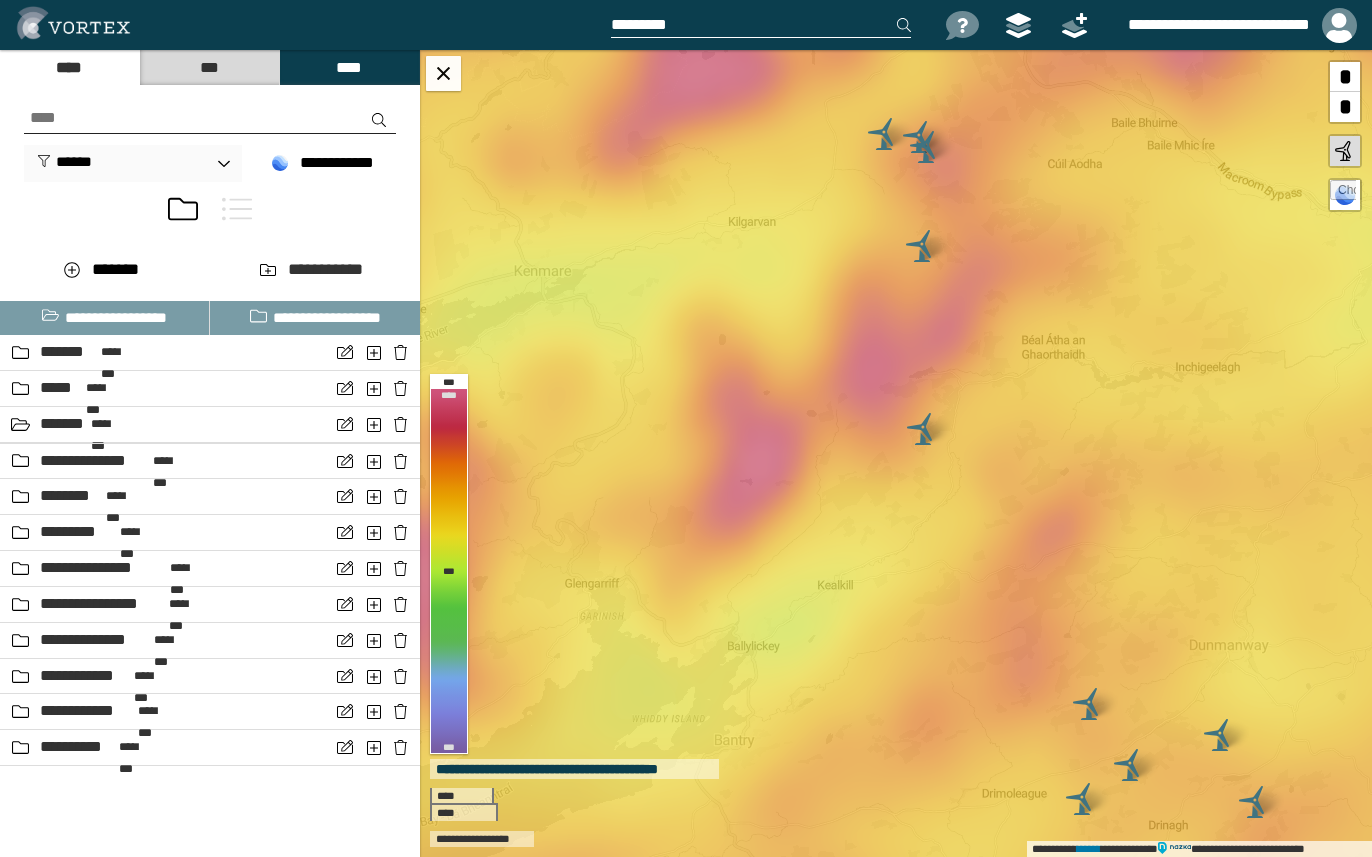 click on "**********" at bounding box center [210, 552] 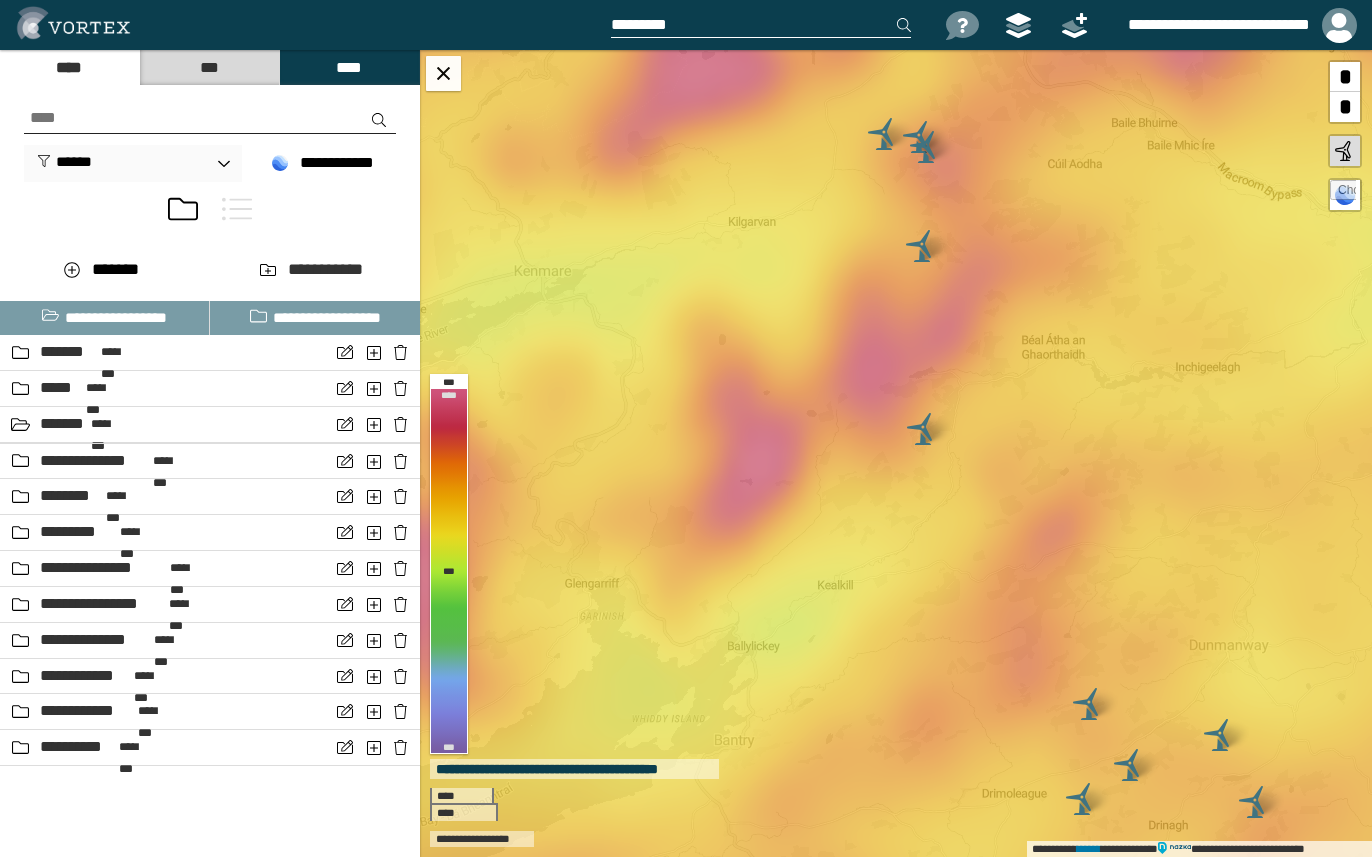 click on "***" at bounding box center (209, 67) 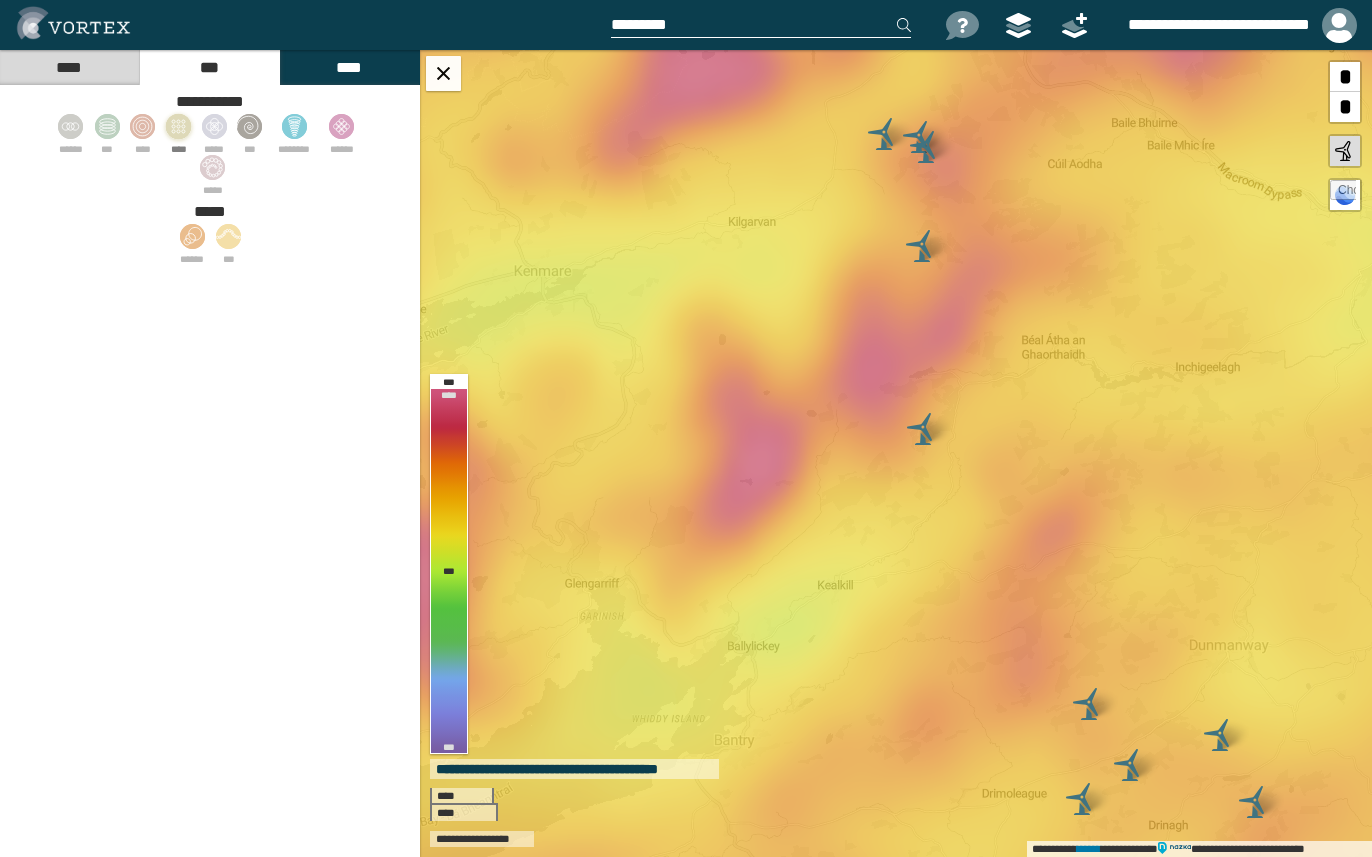 click 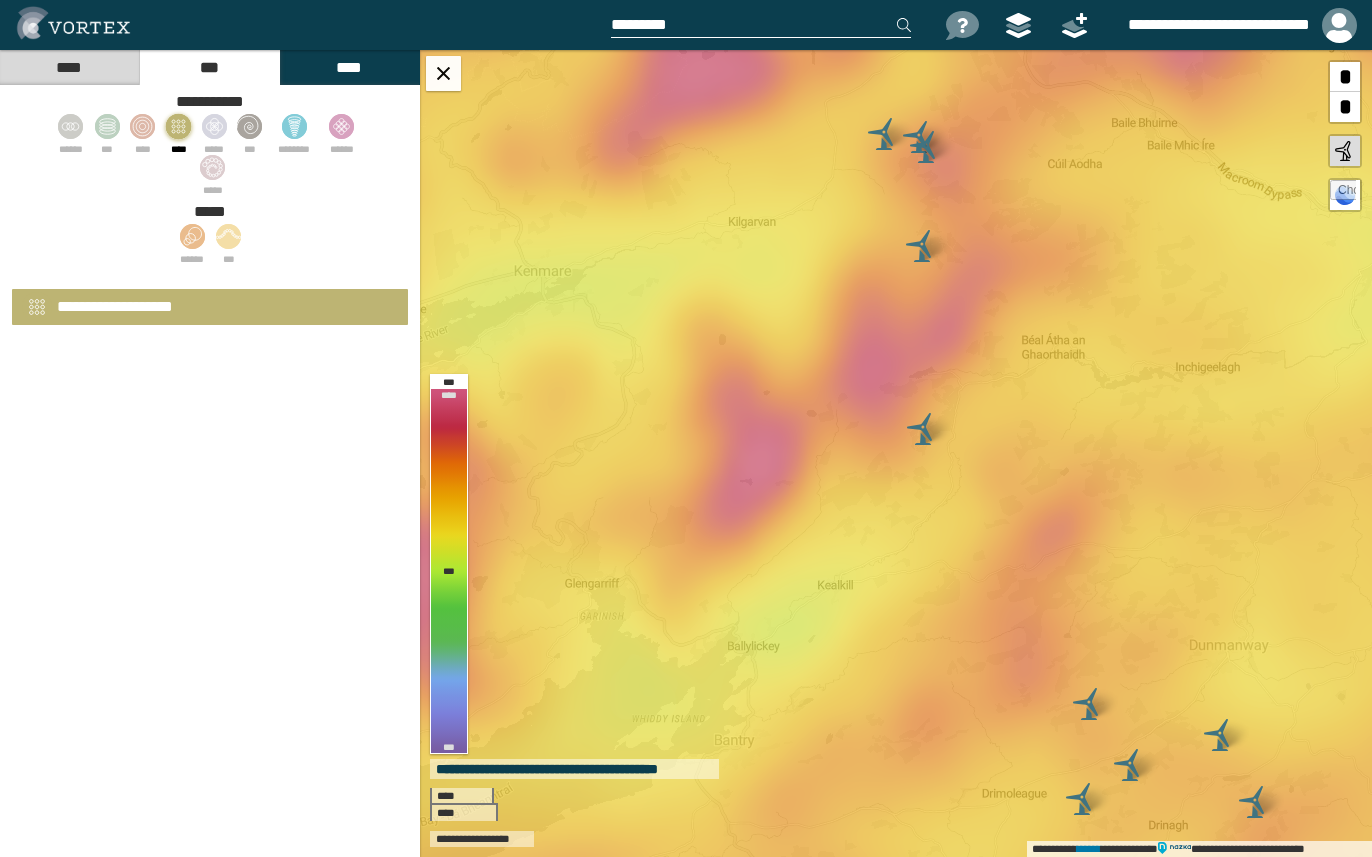select on "*" 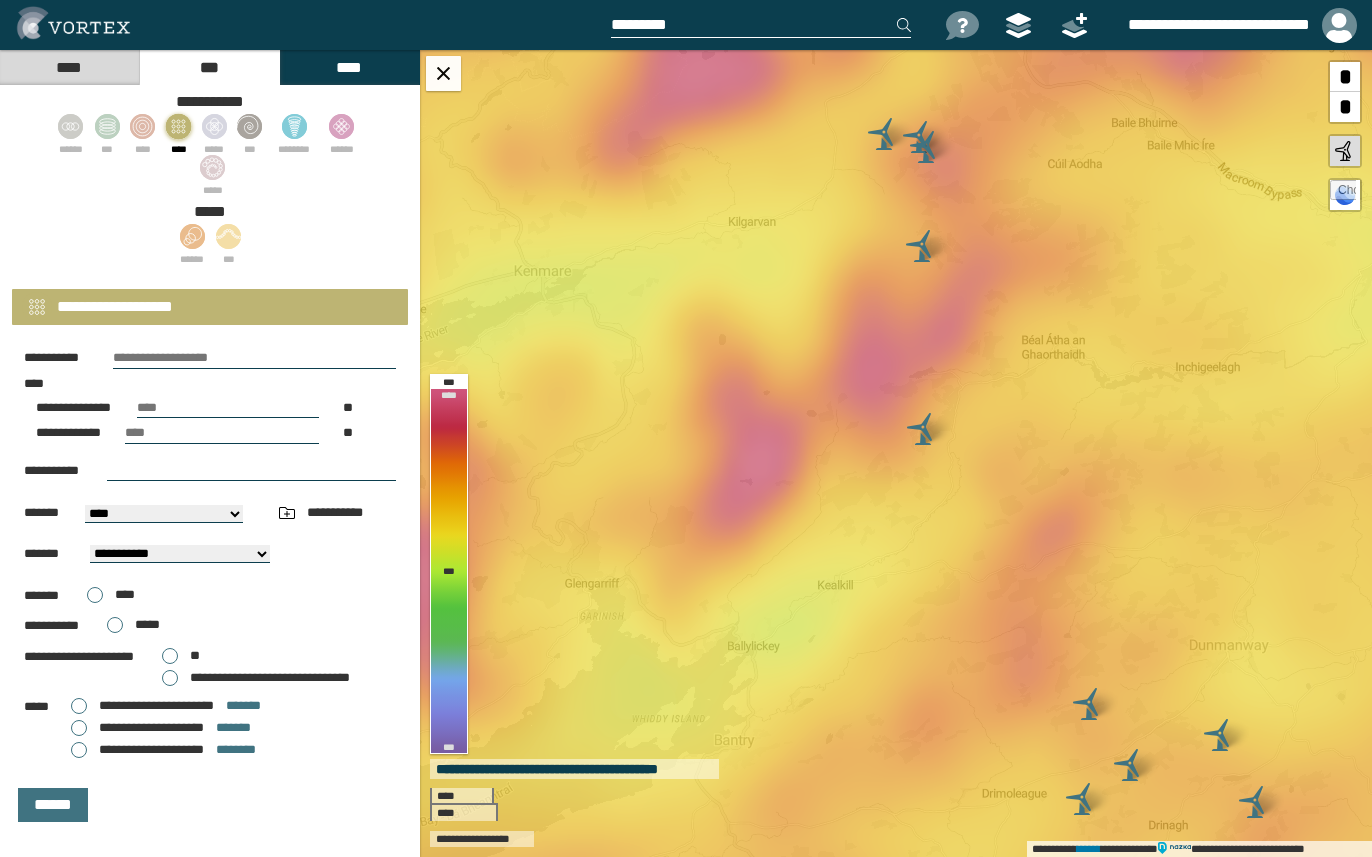 click on "****" at bounding box center [69, 67] 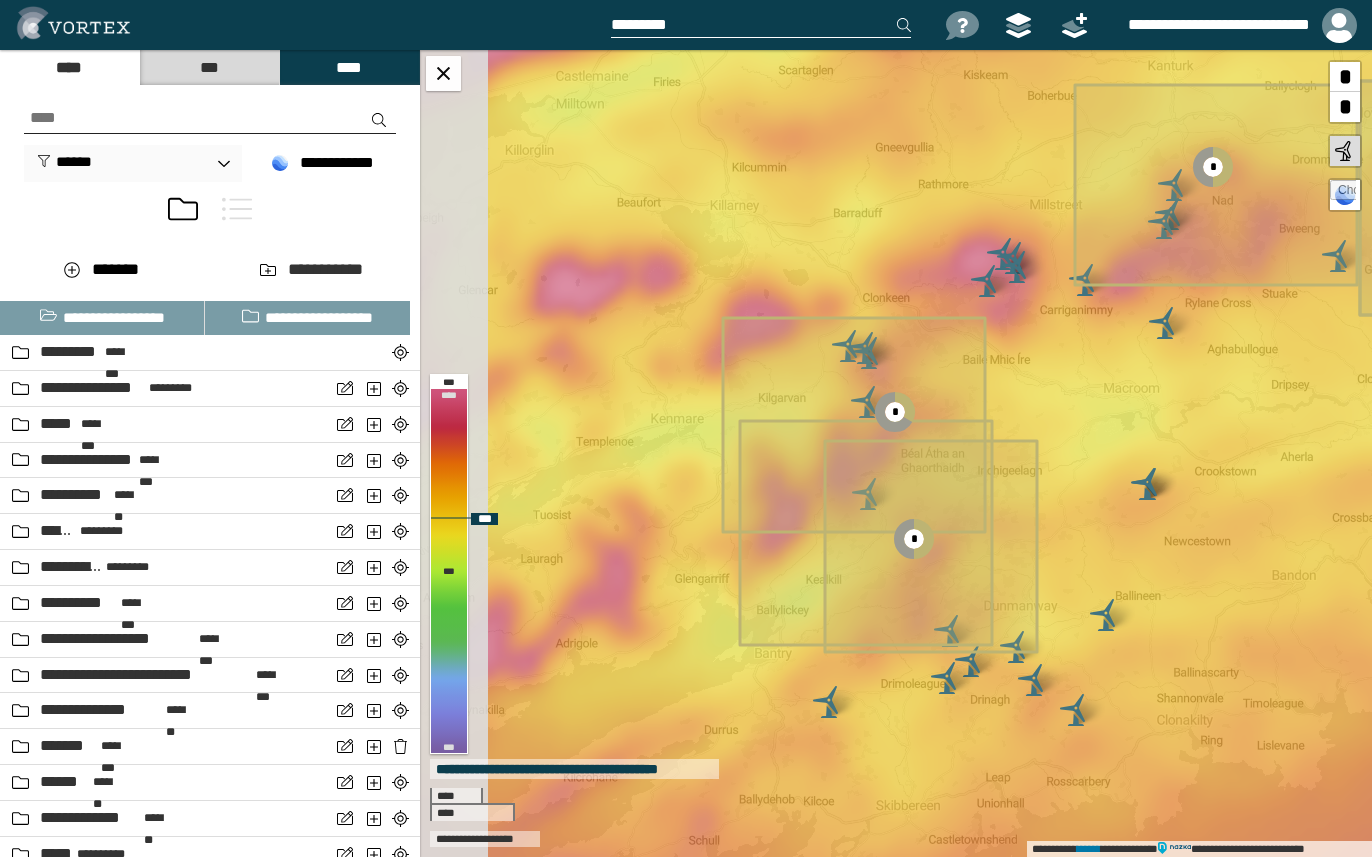 drag, startPoint x: 564, startPoint y: 514, endPoint x: 685, endPoint y: 572, distance: 134.18271 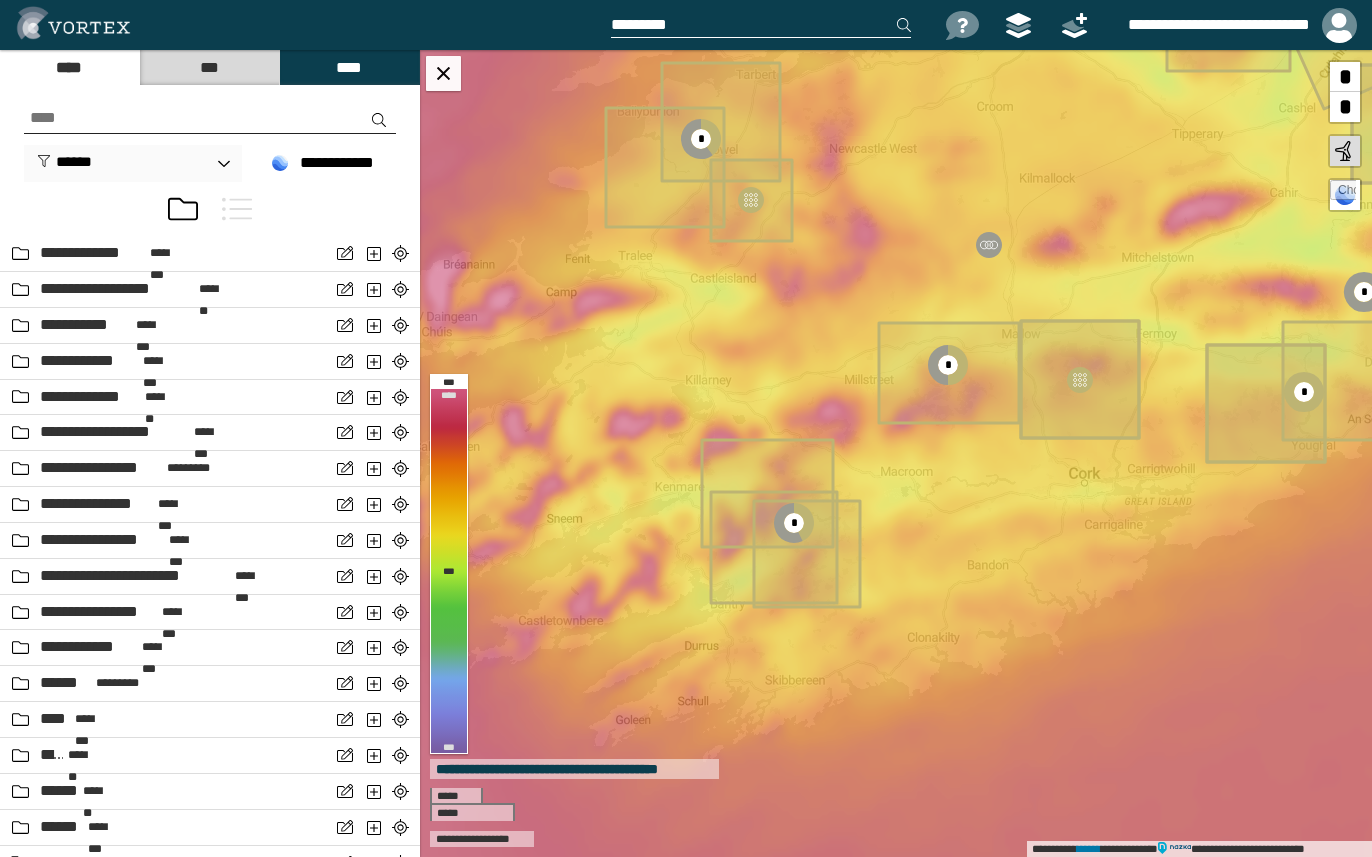 scroll, scrollTop: 11695, scrollLeft: 0, axis: vertical 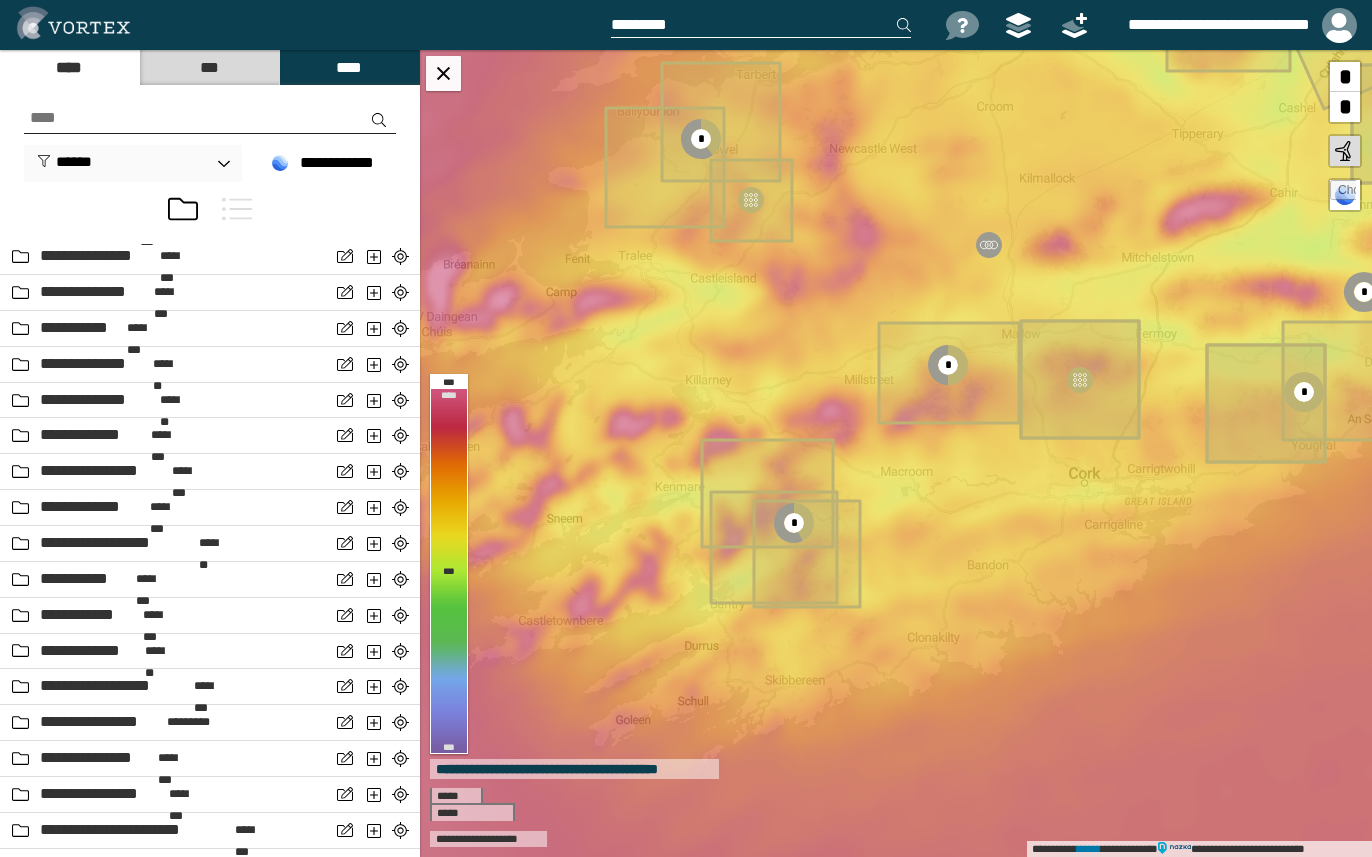 click at bounding box center (210, 118) 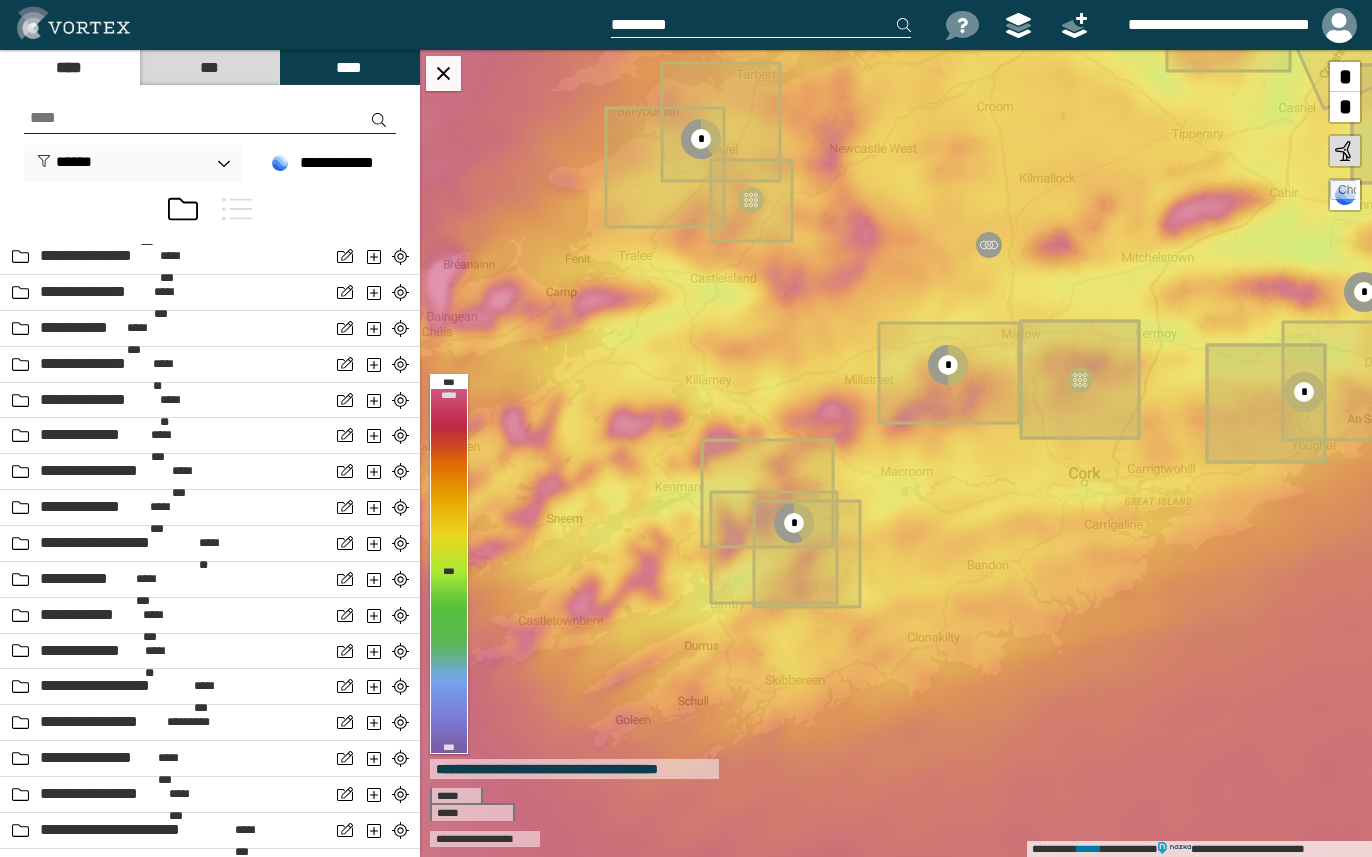 click at bounding box center (237, 209) 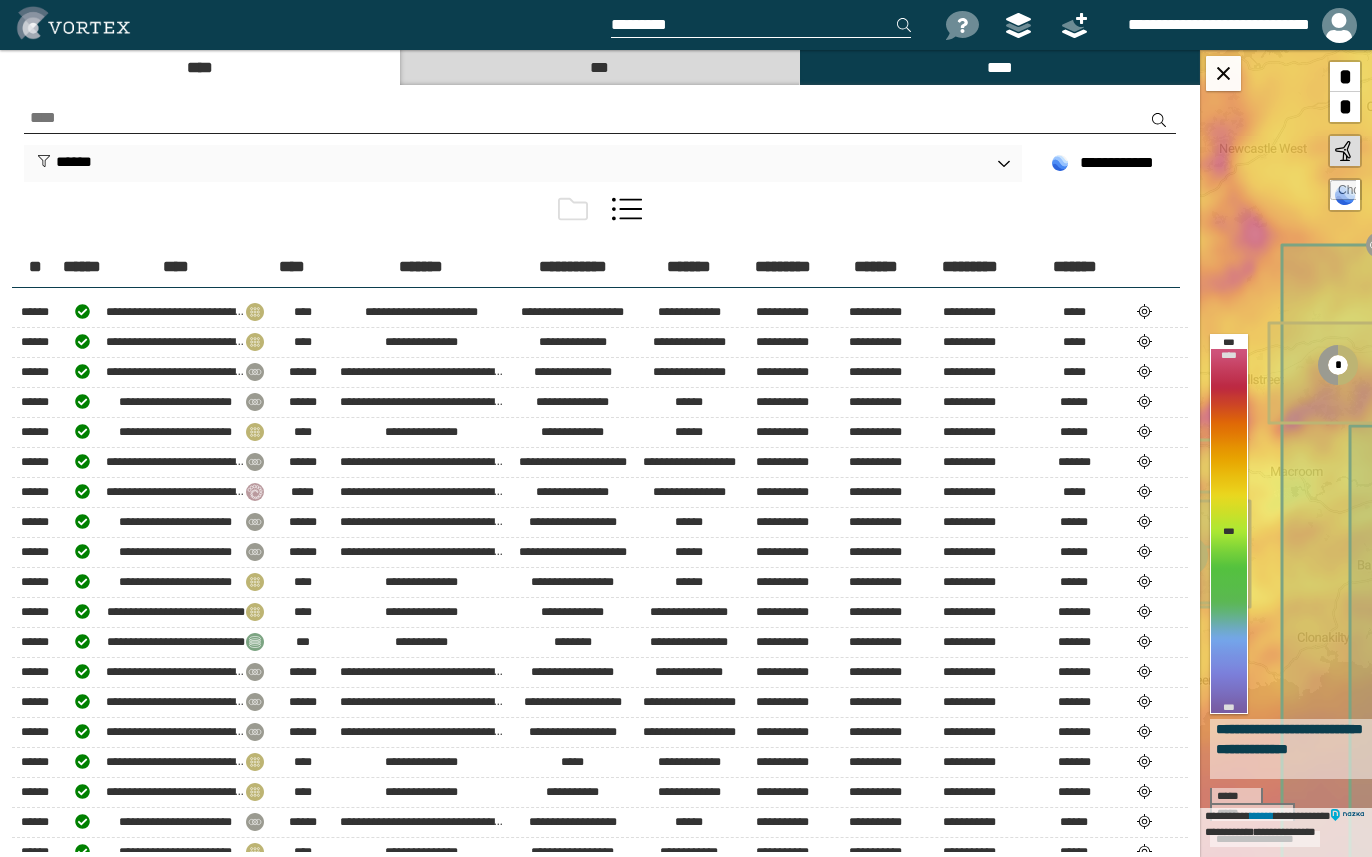 scroll, scrollTop: 700, scrollLeft: 0, axis: vertical 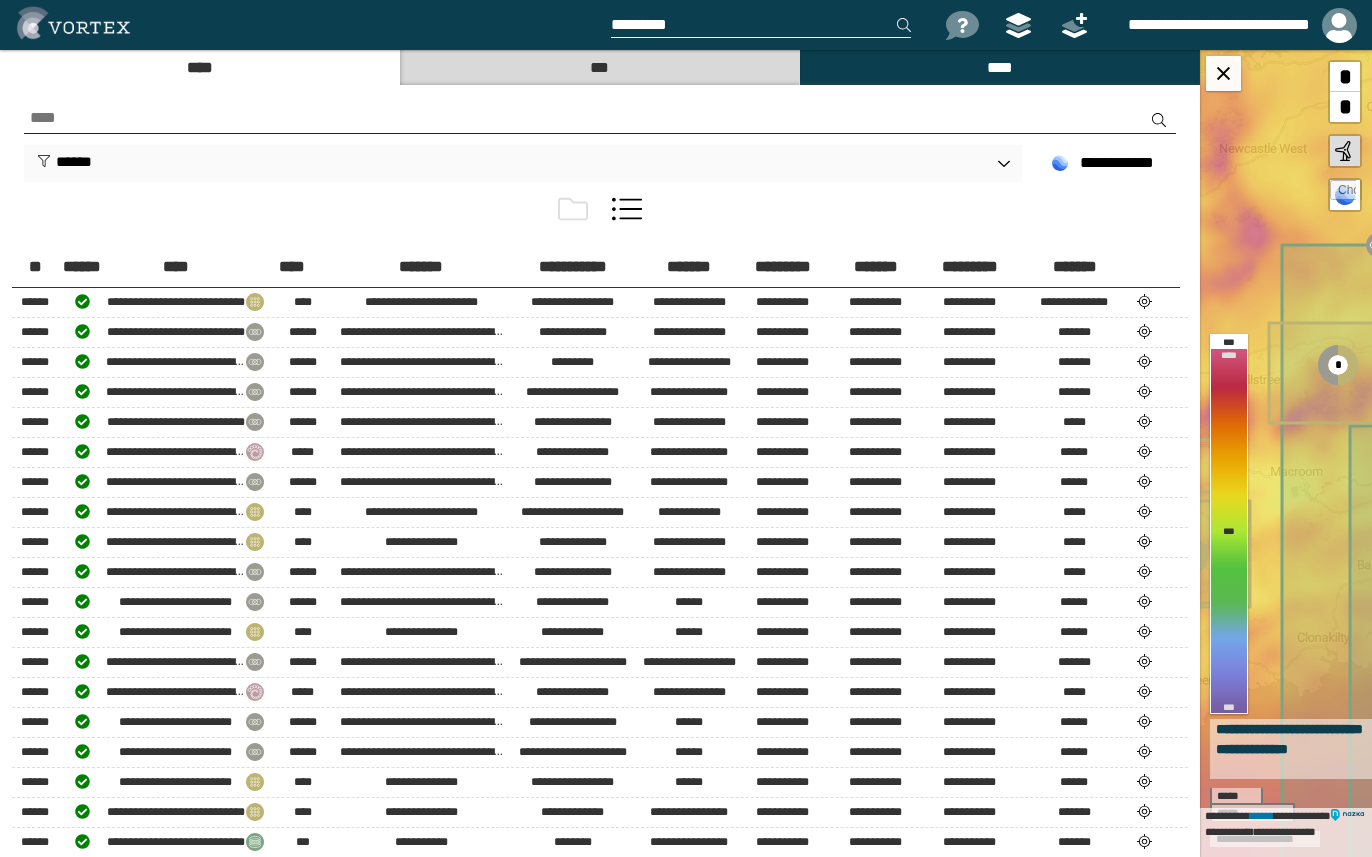 click at bounding box center (627, 209) 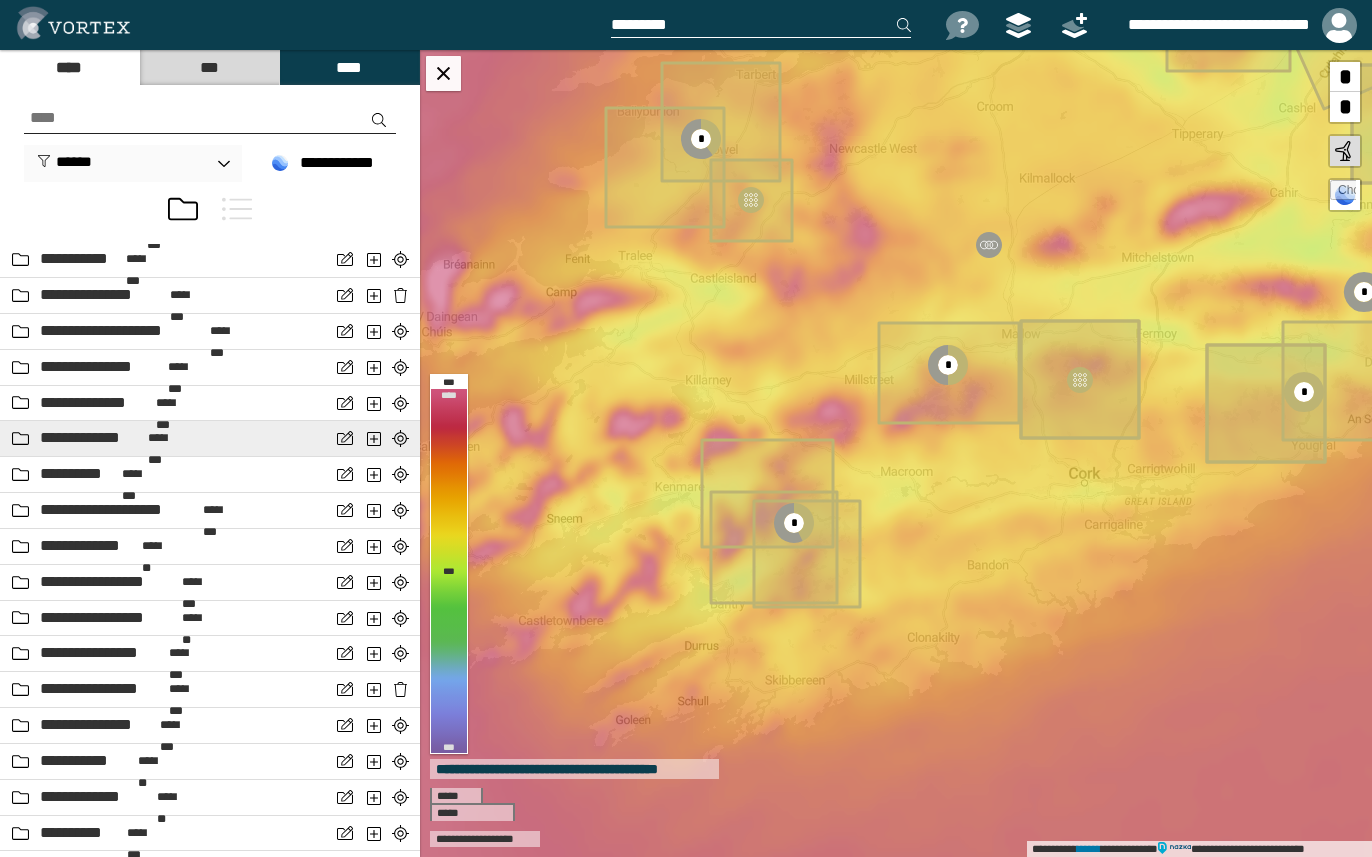 scroll, scrollTop: 9615, scrollLeft: 0, axis: vertical 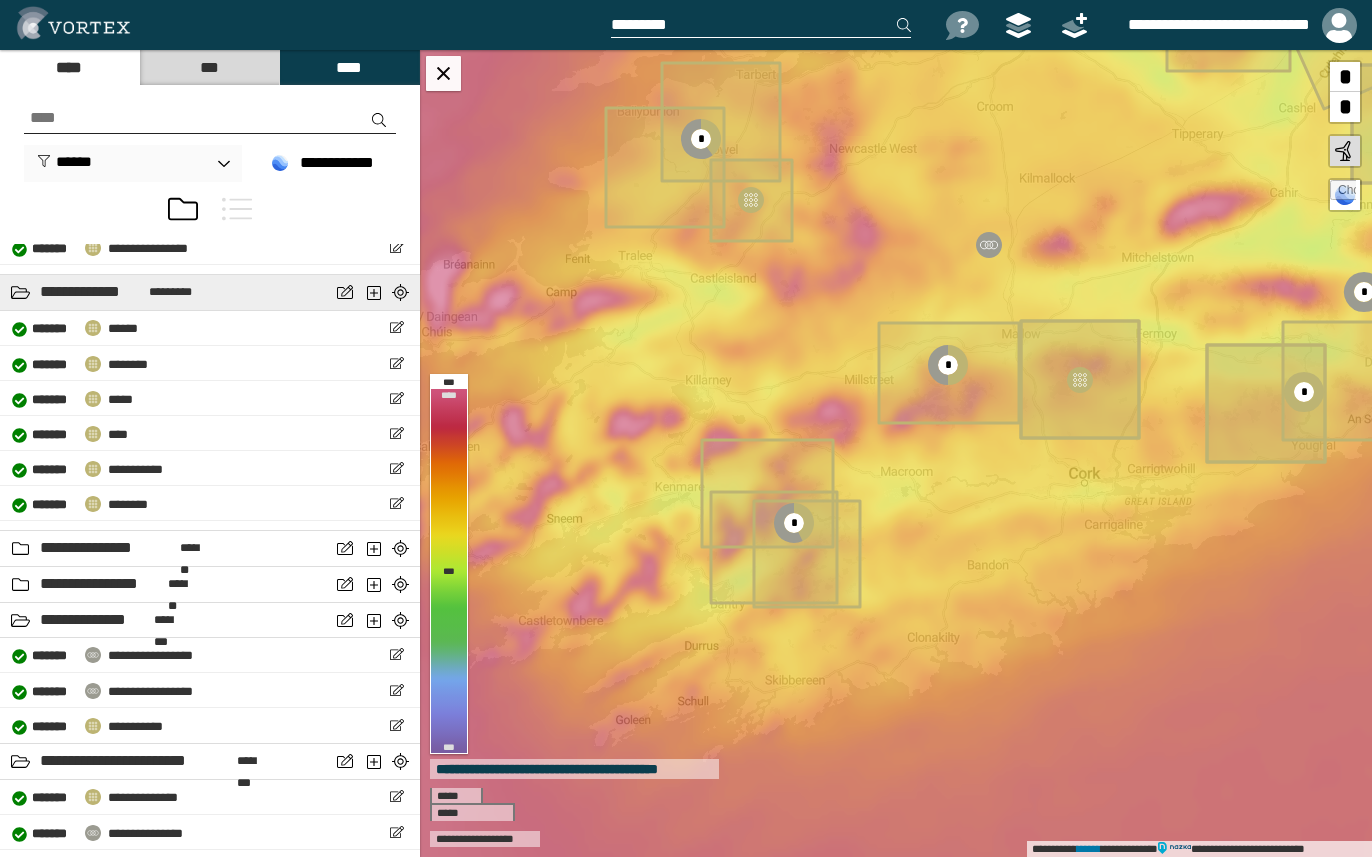 click at bounding box center [20, 292] 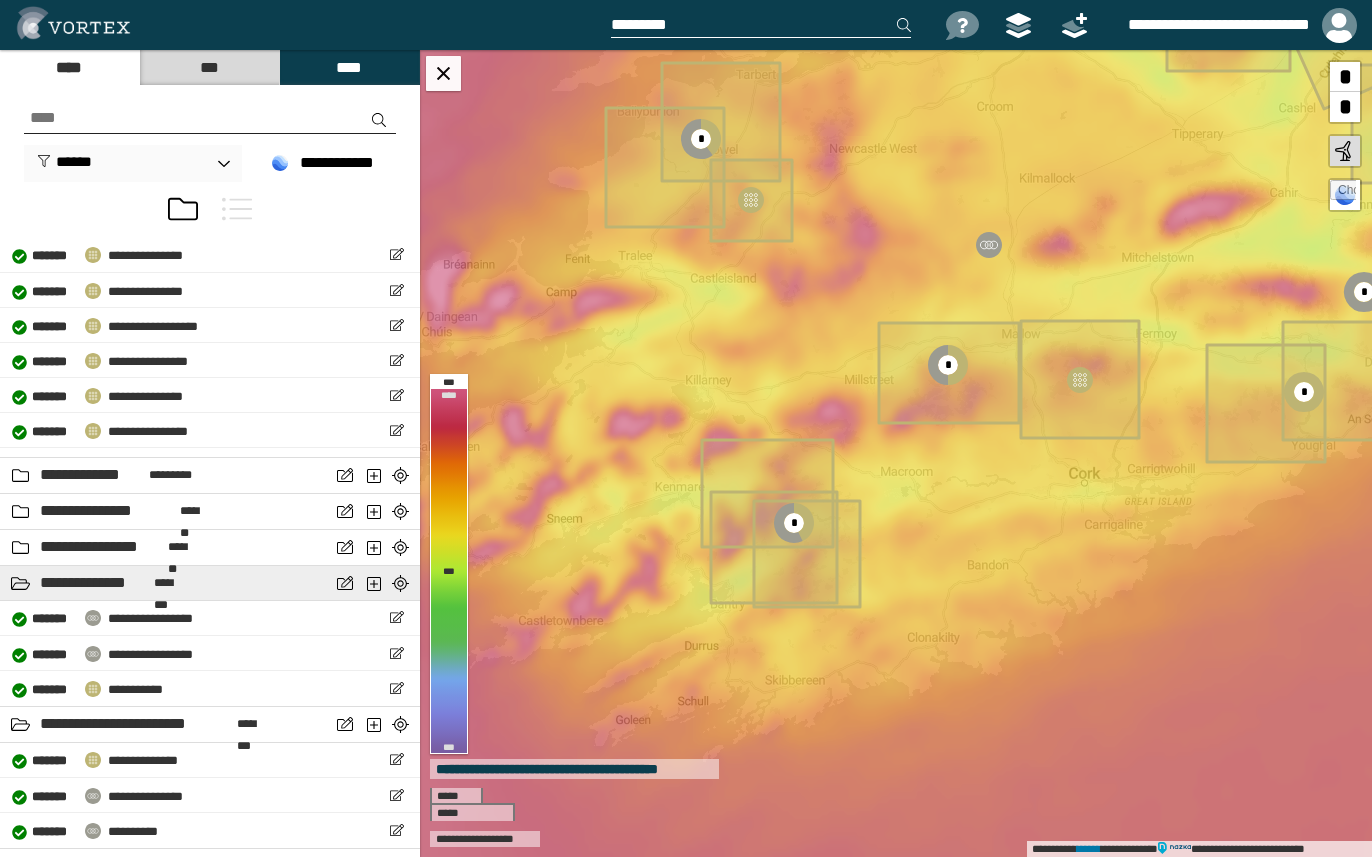 scroll, scrollTop: 2953, scrollLeft: 0, axis: vertical 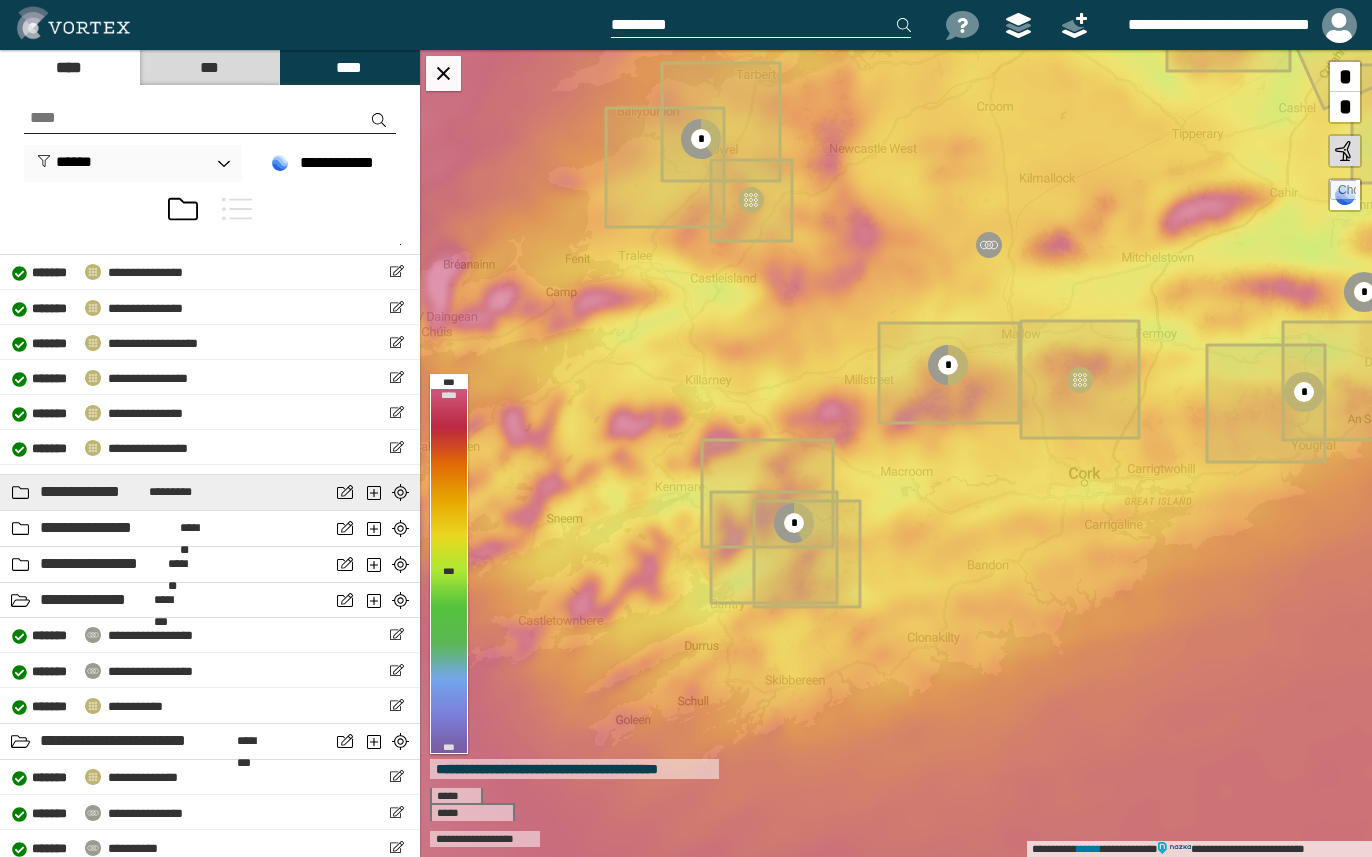 click at bounding box center (20, 492) 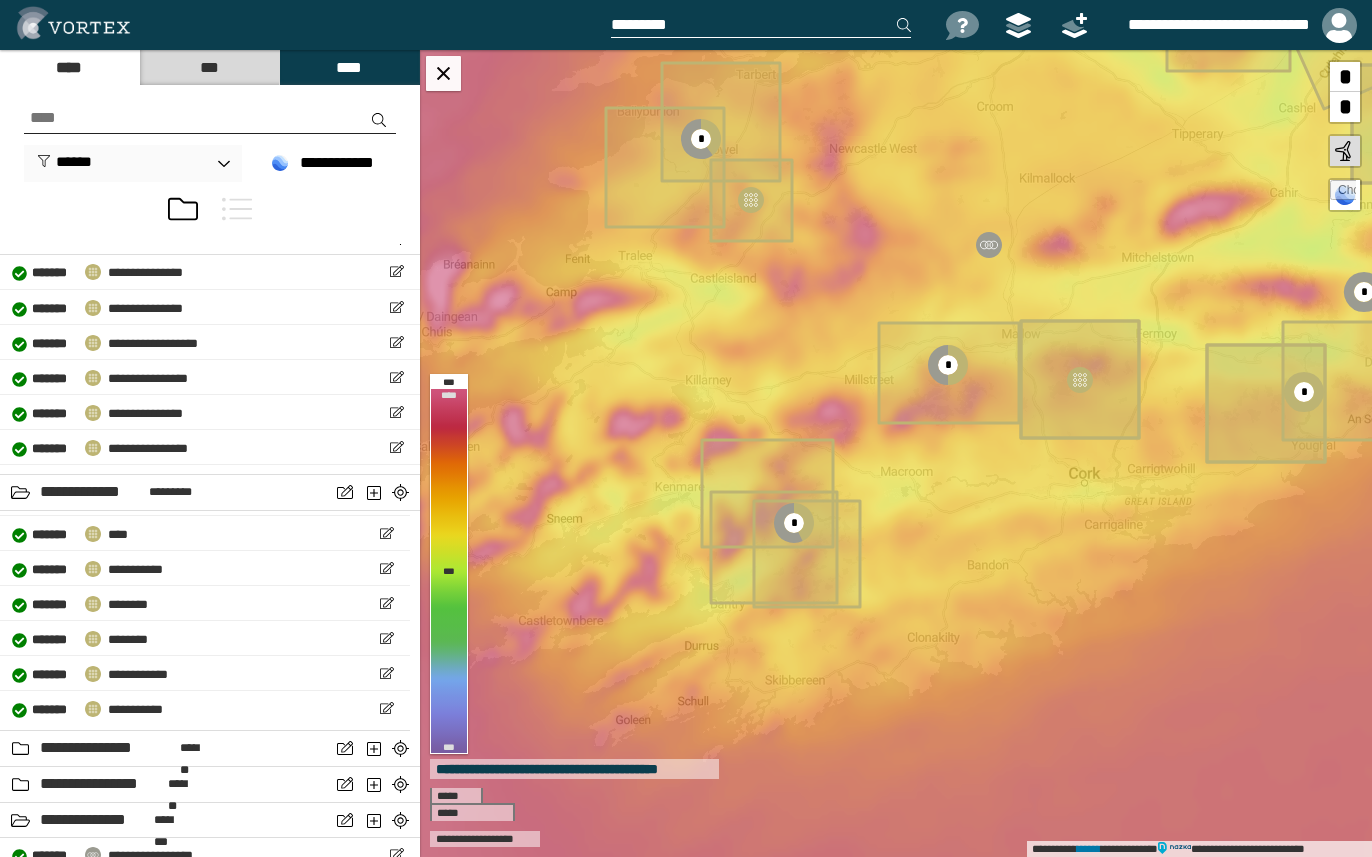 scroll, scrollTop: 0, scrollLeft: 0, axis: both 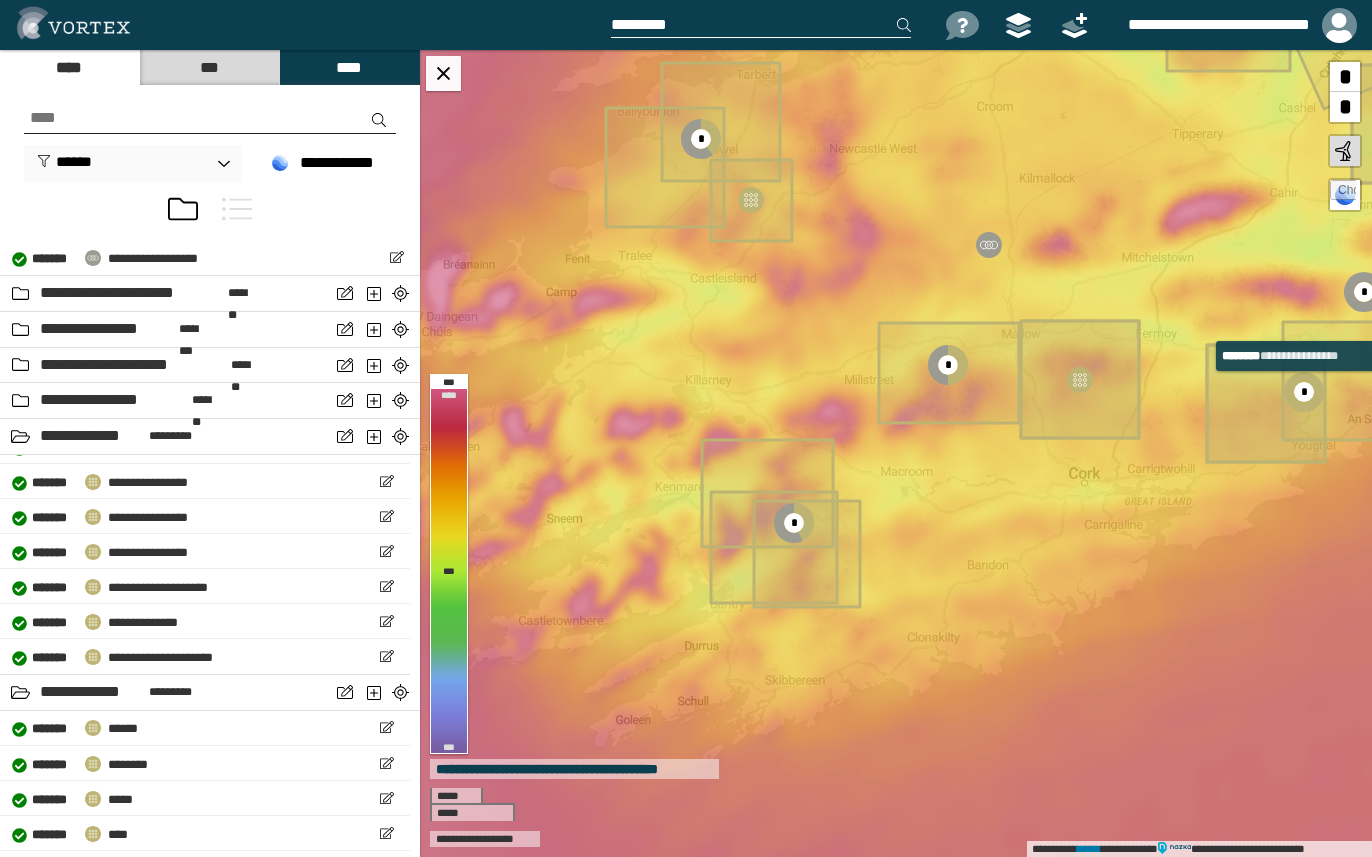 click on "***" at bounding box center [209, 67] 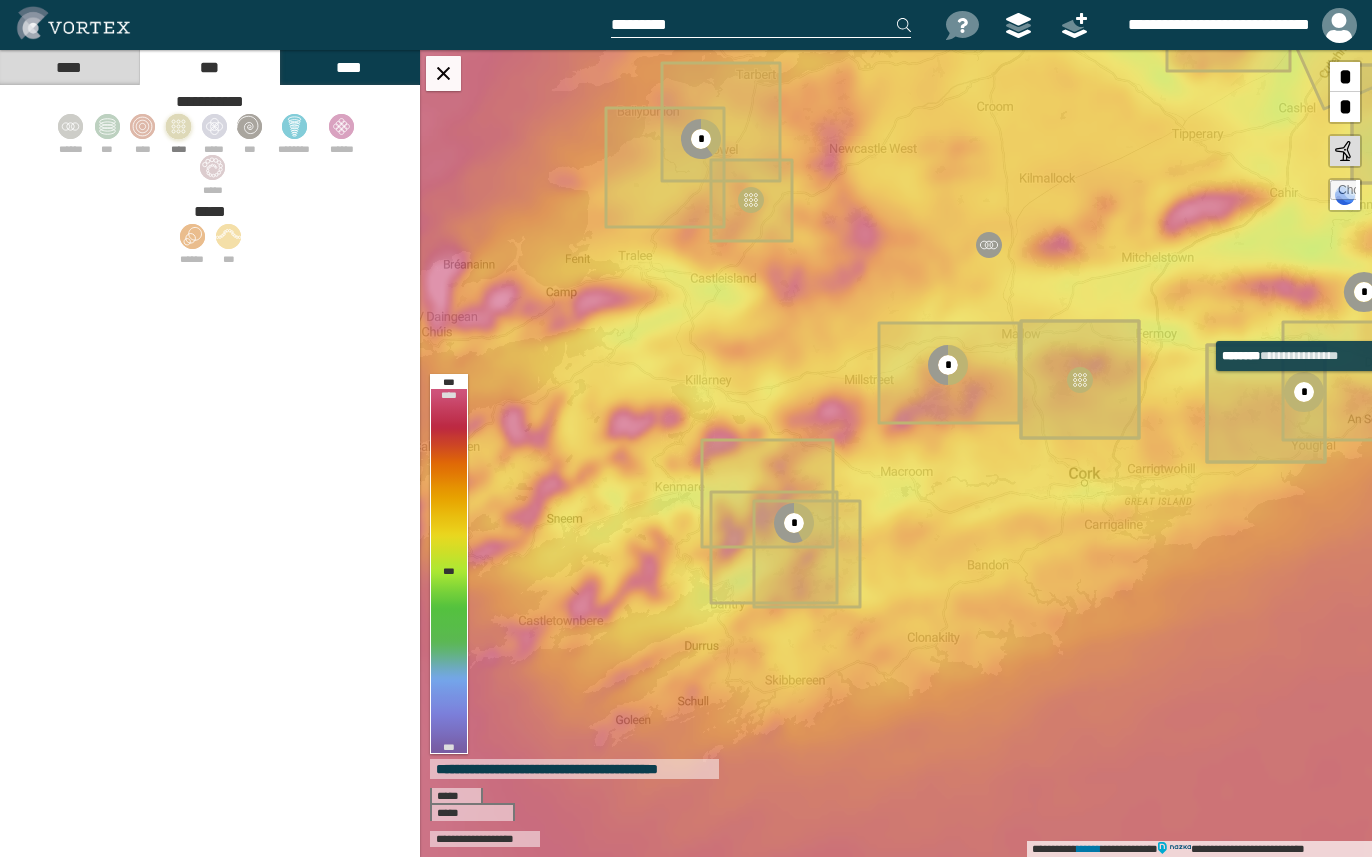 click 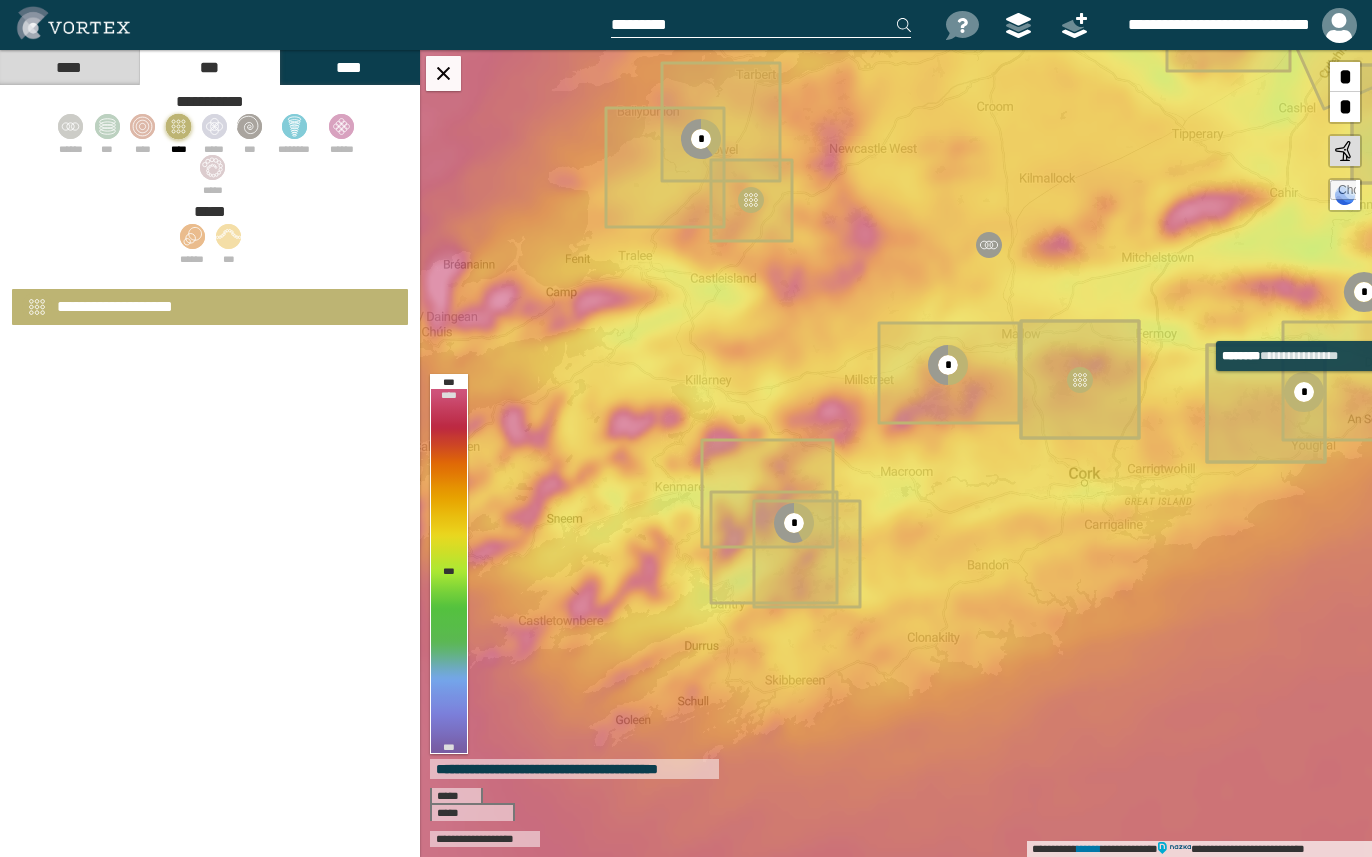 select on "*" 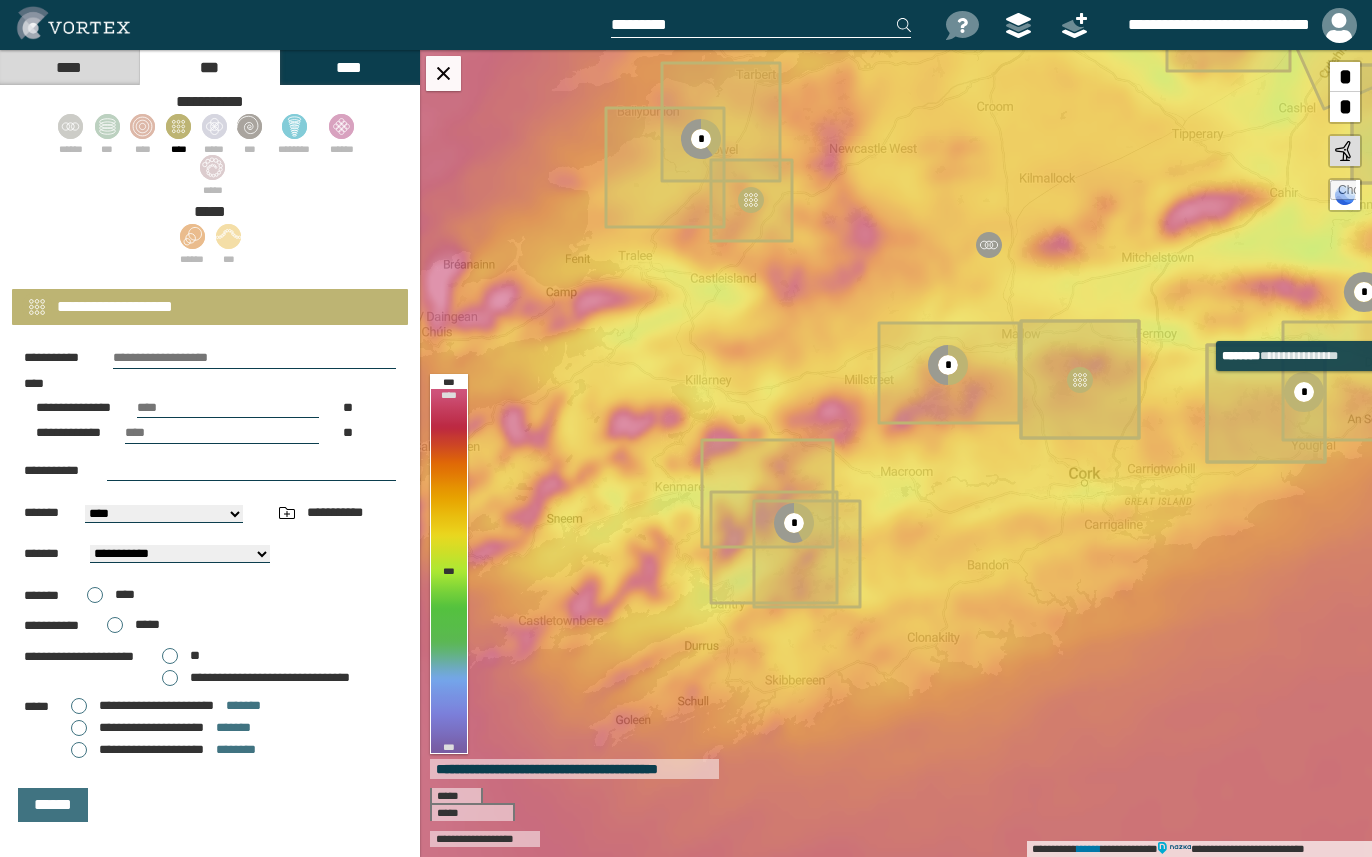click at bounding box center [254, 358] 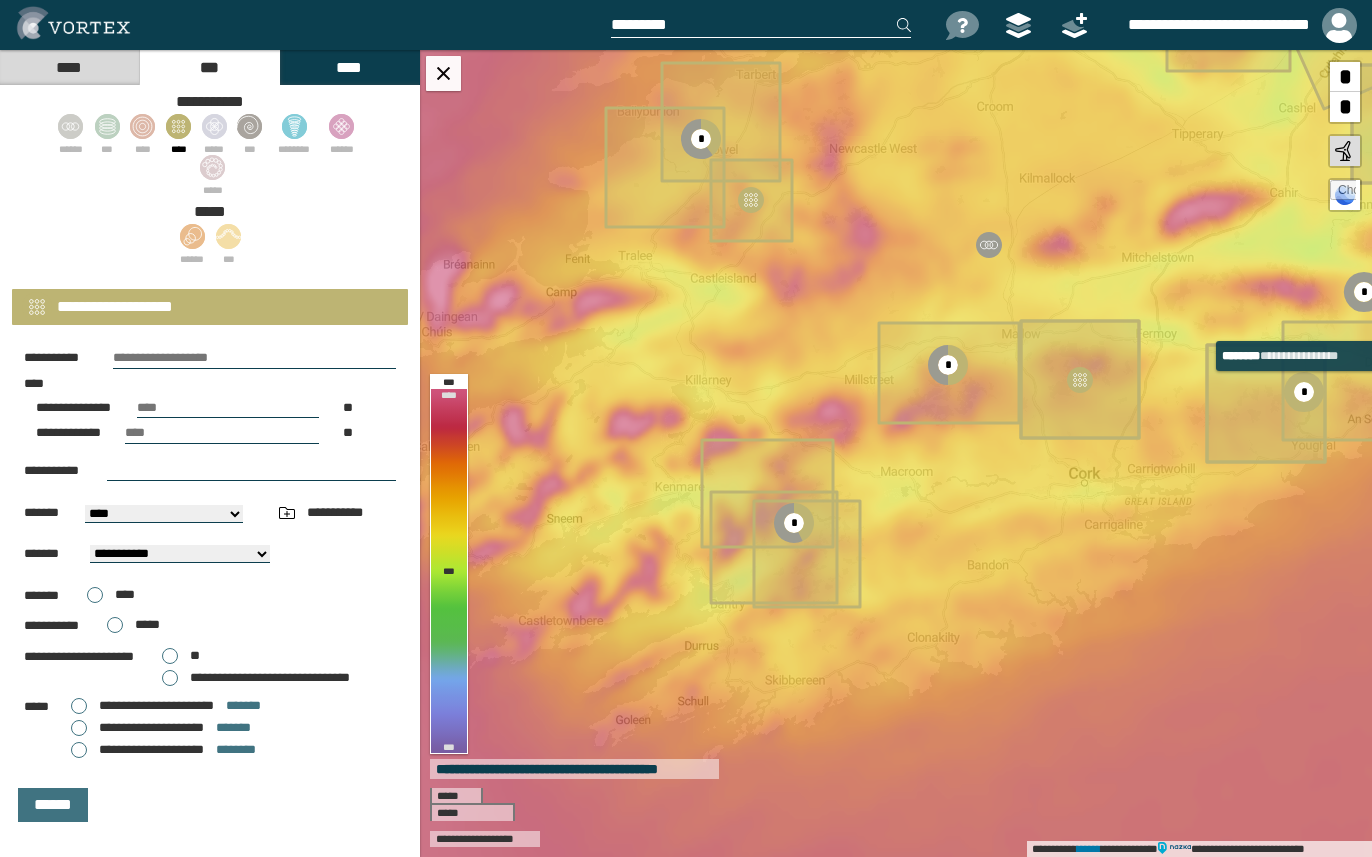 type on "**********" 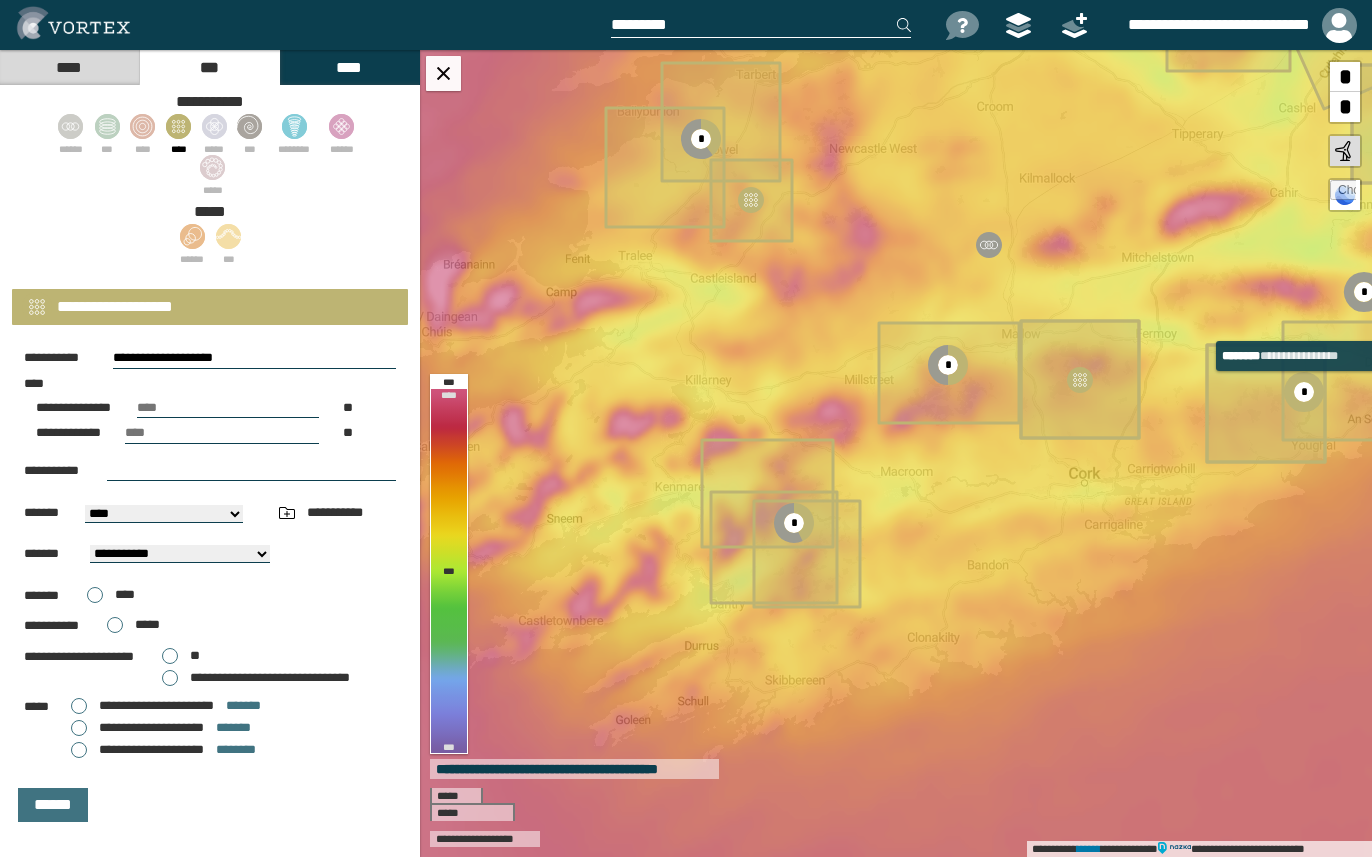 type on "****" 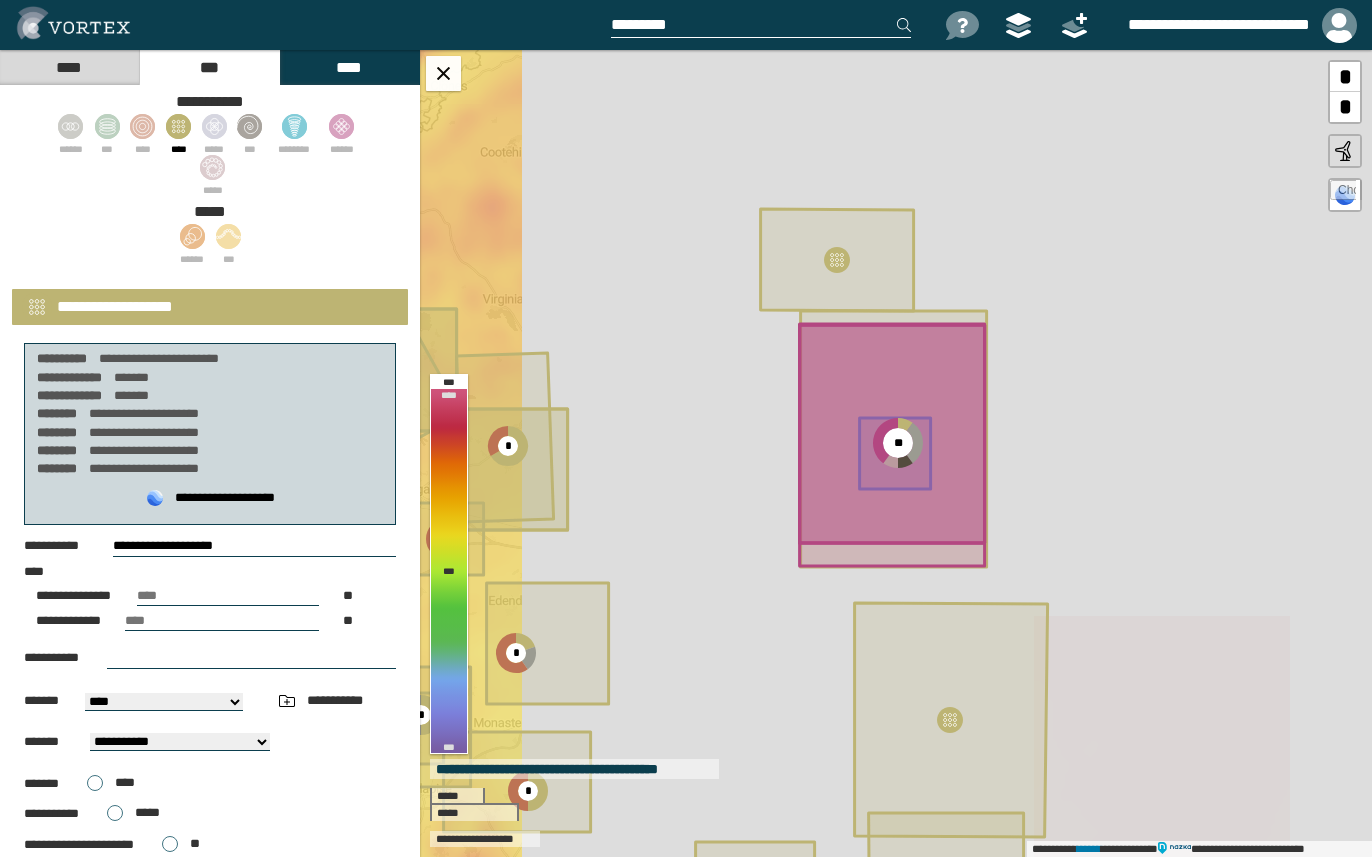select on "**" 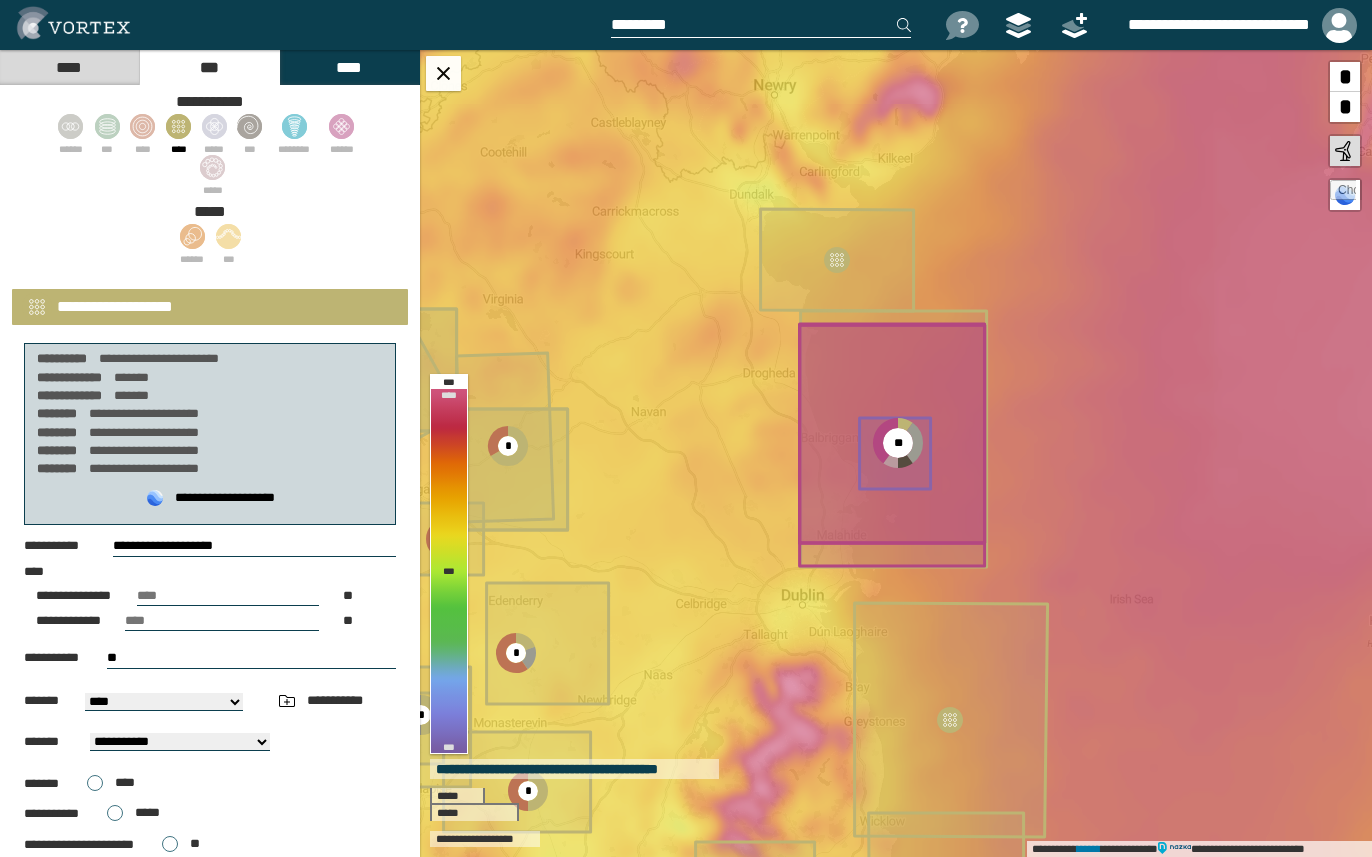 type on "**********" 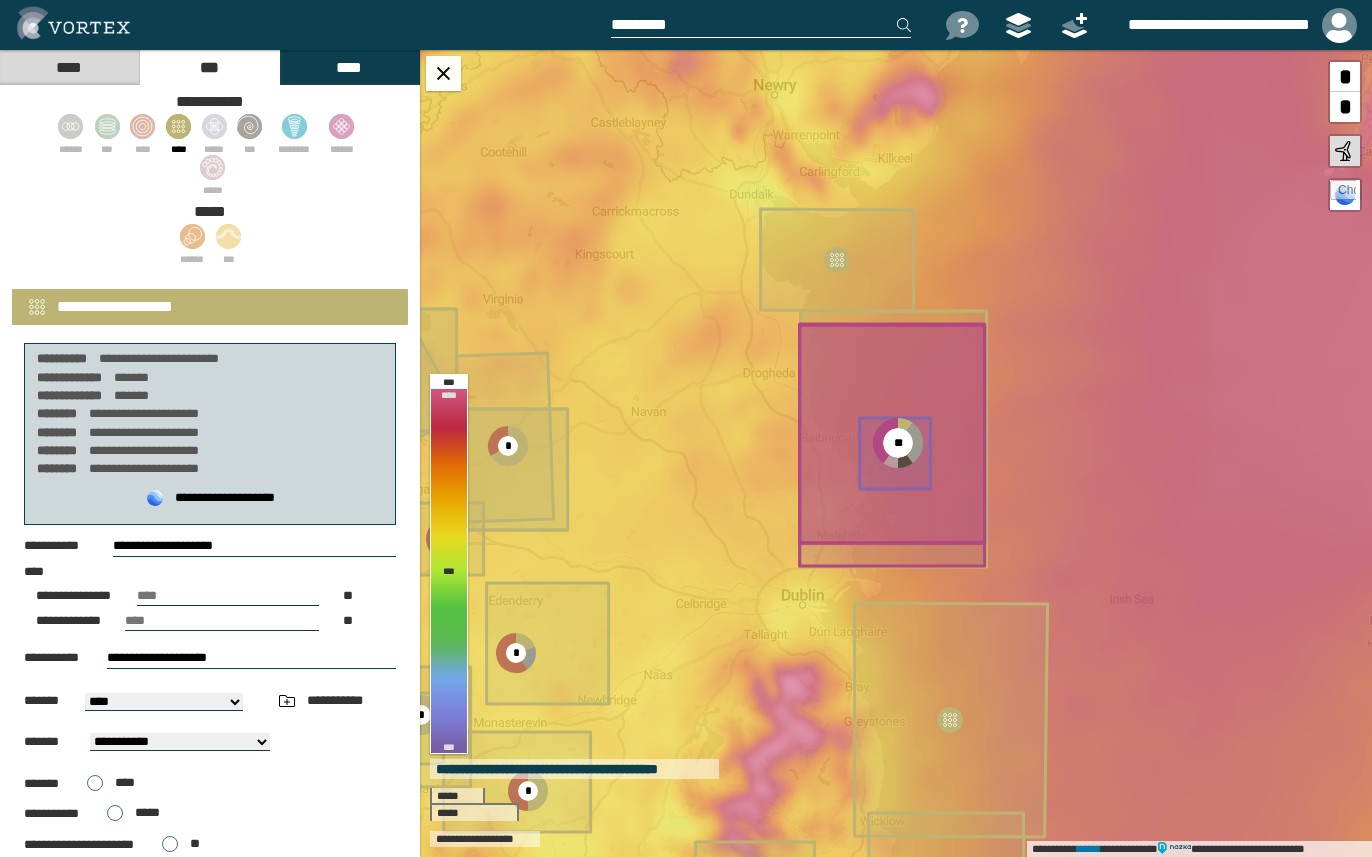 click on "**********" at bounding box center [164, 702] 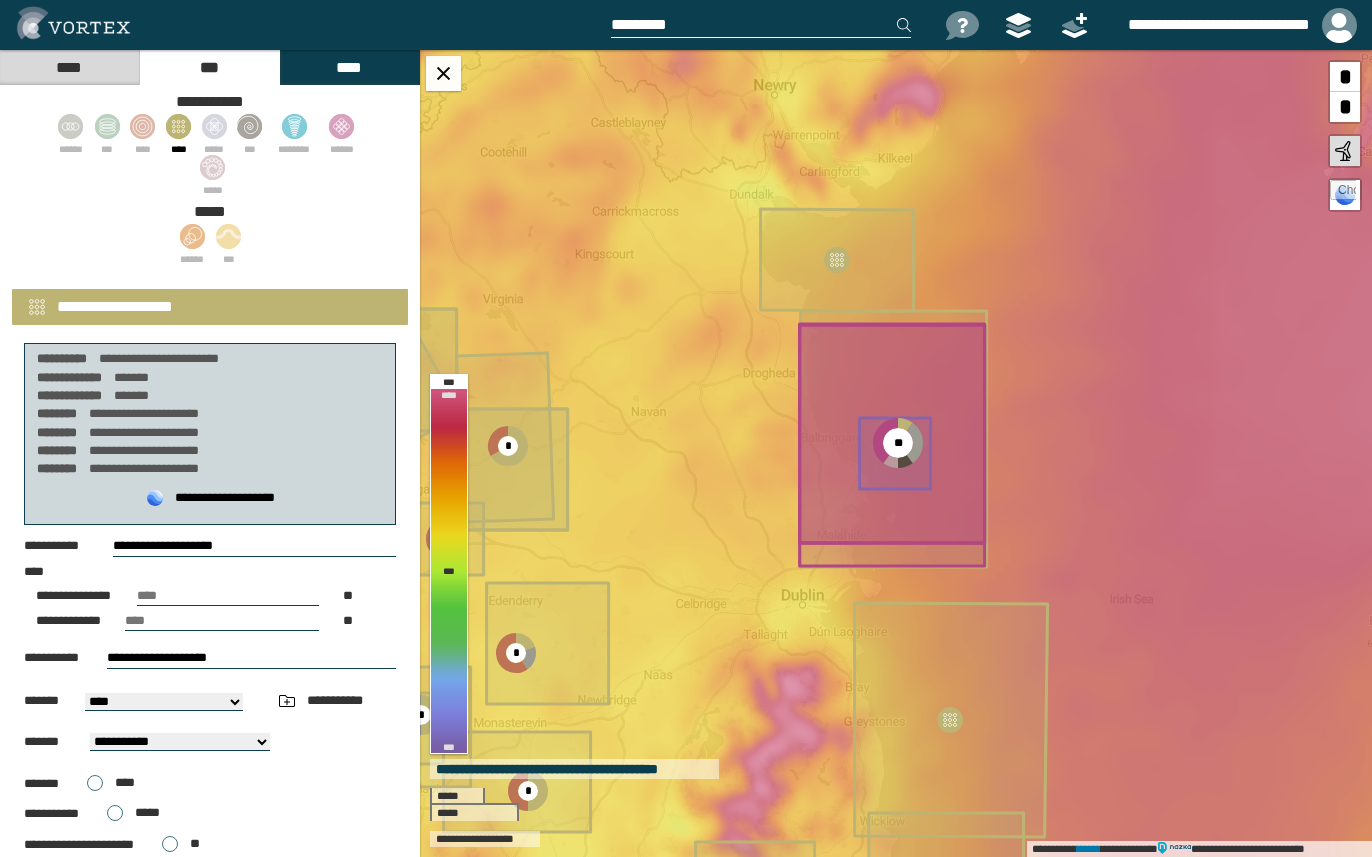 select on "*****" 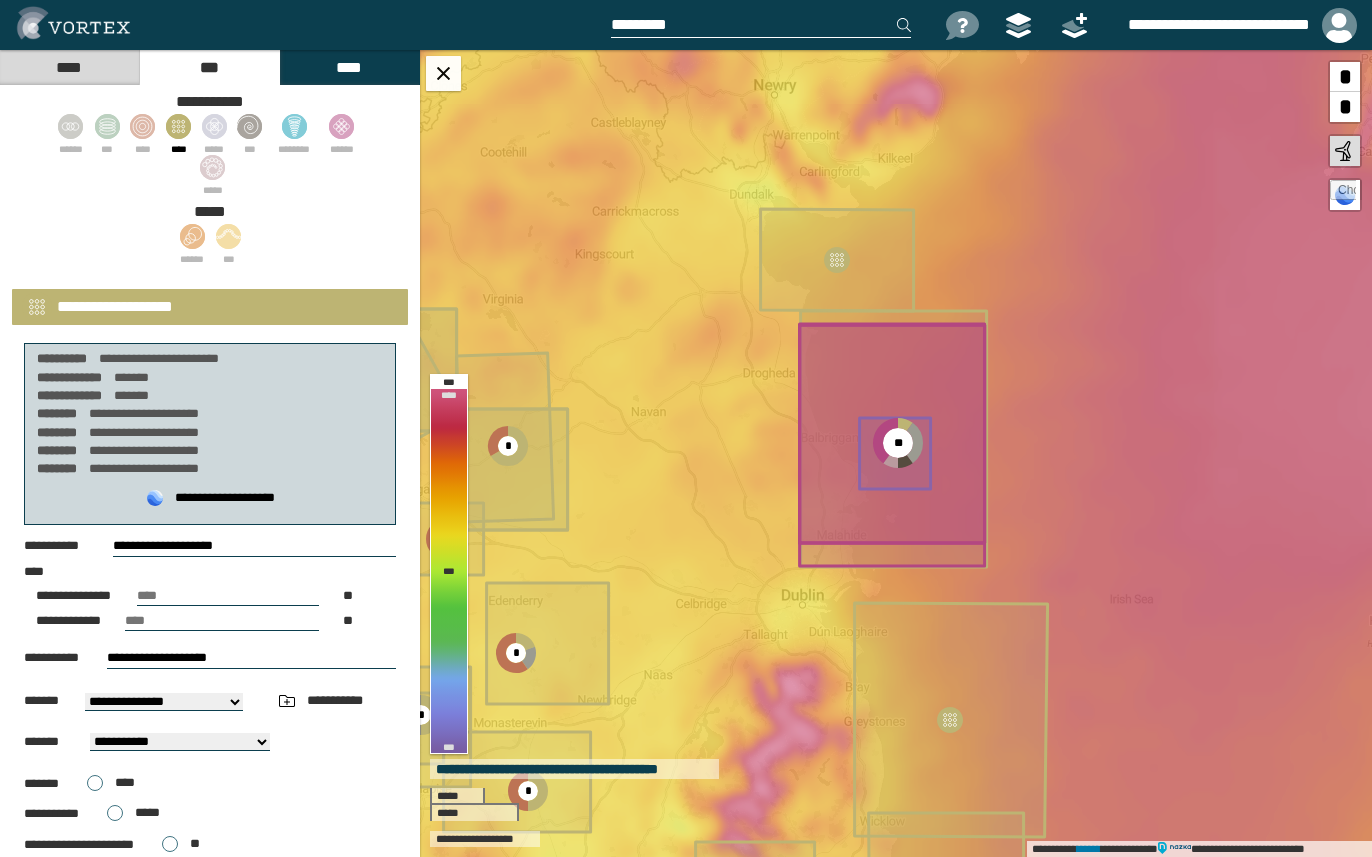 click on "**********" at bounding box center [164, 702] 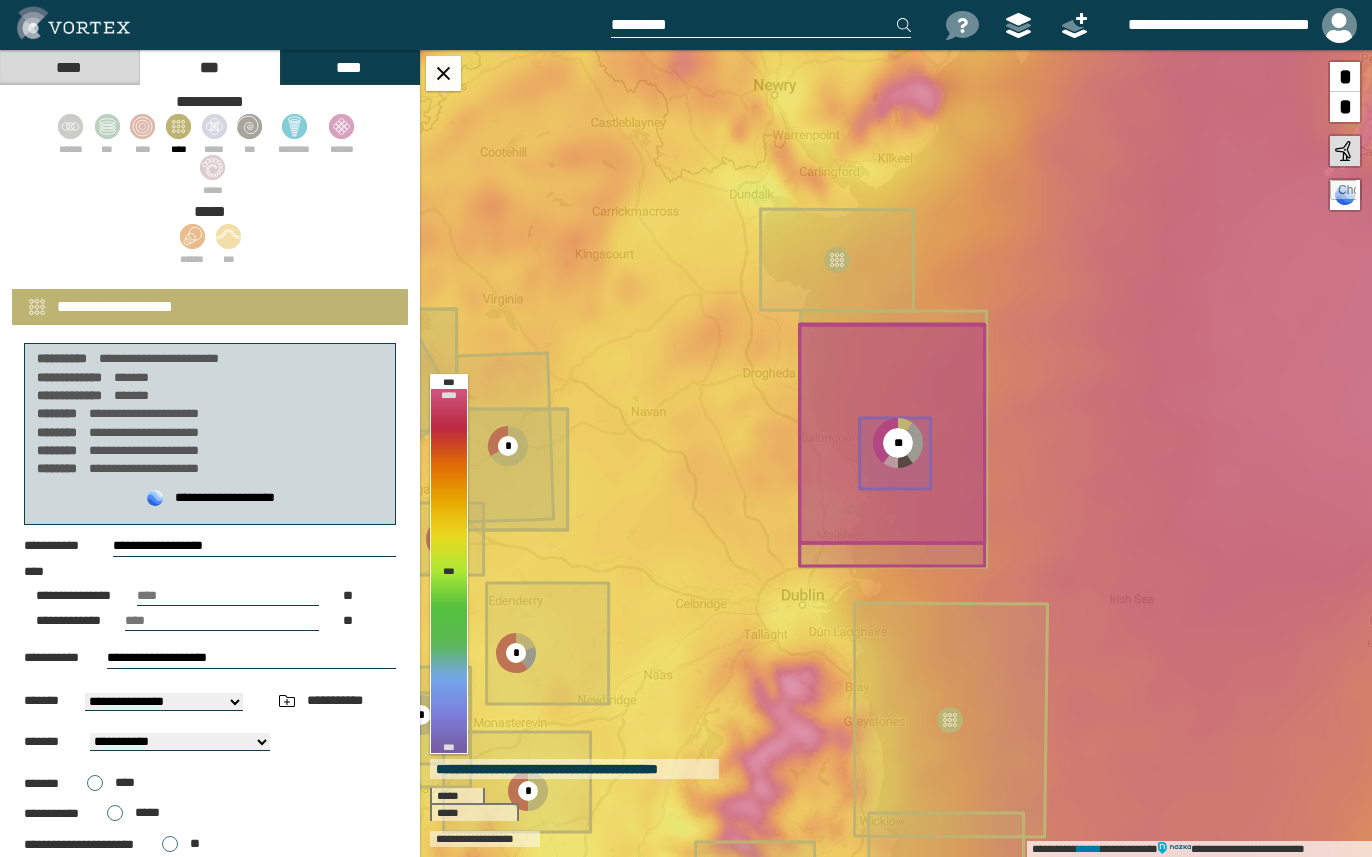 type on "**********" 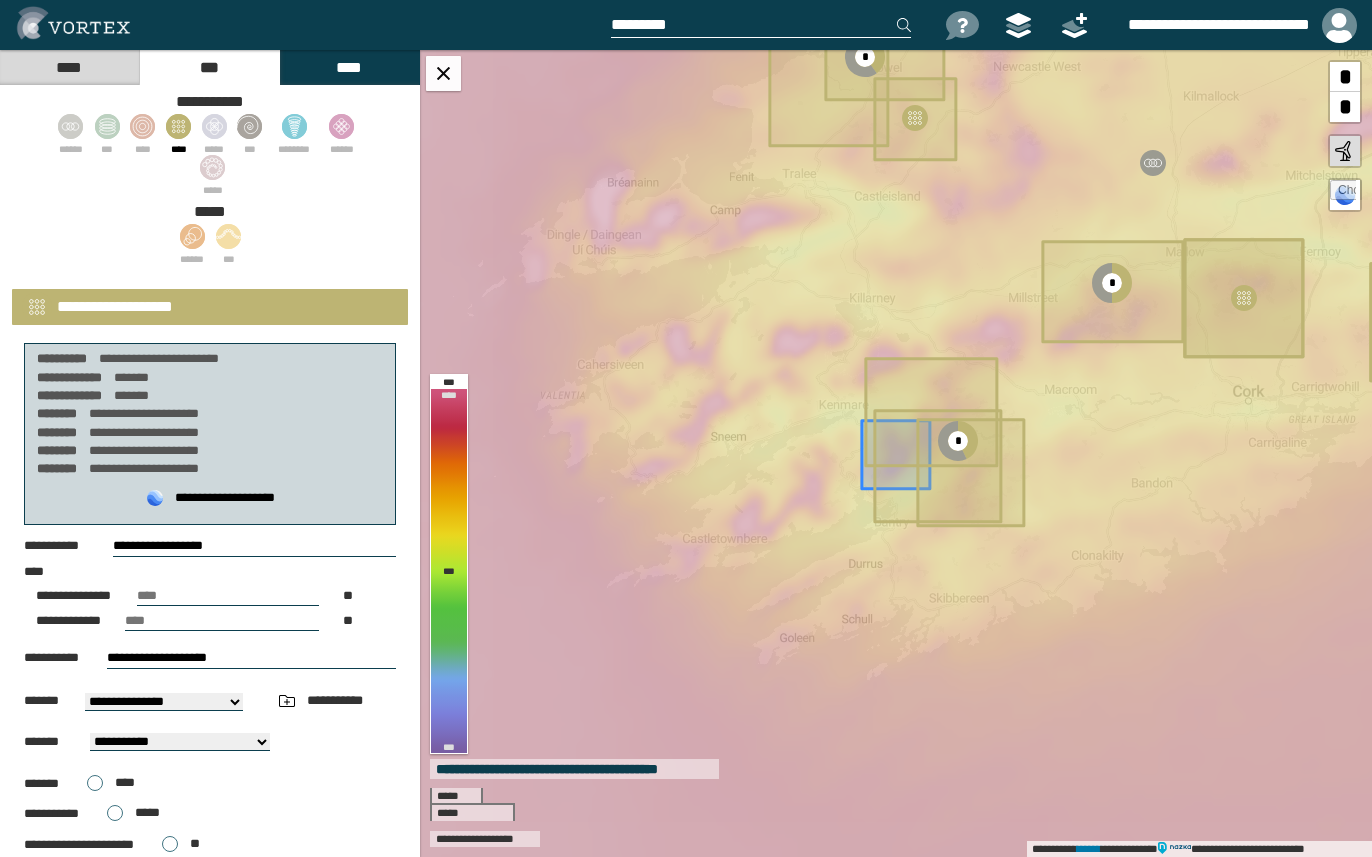 click on "****" at bounding box center [228, 596] 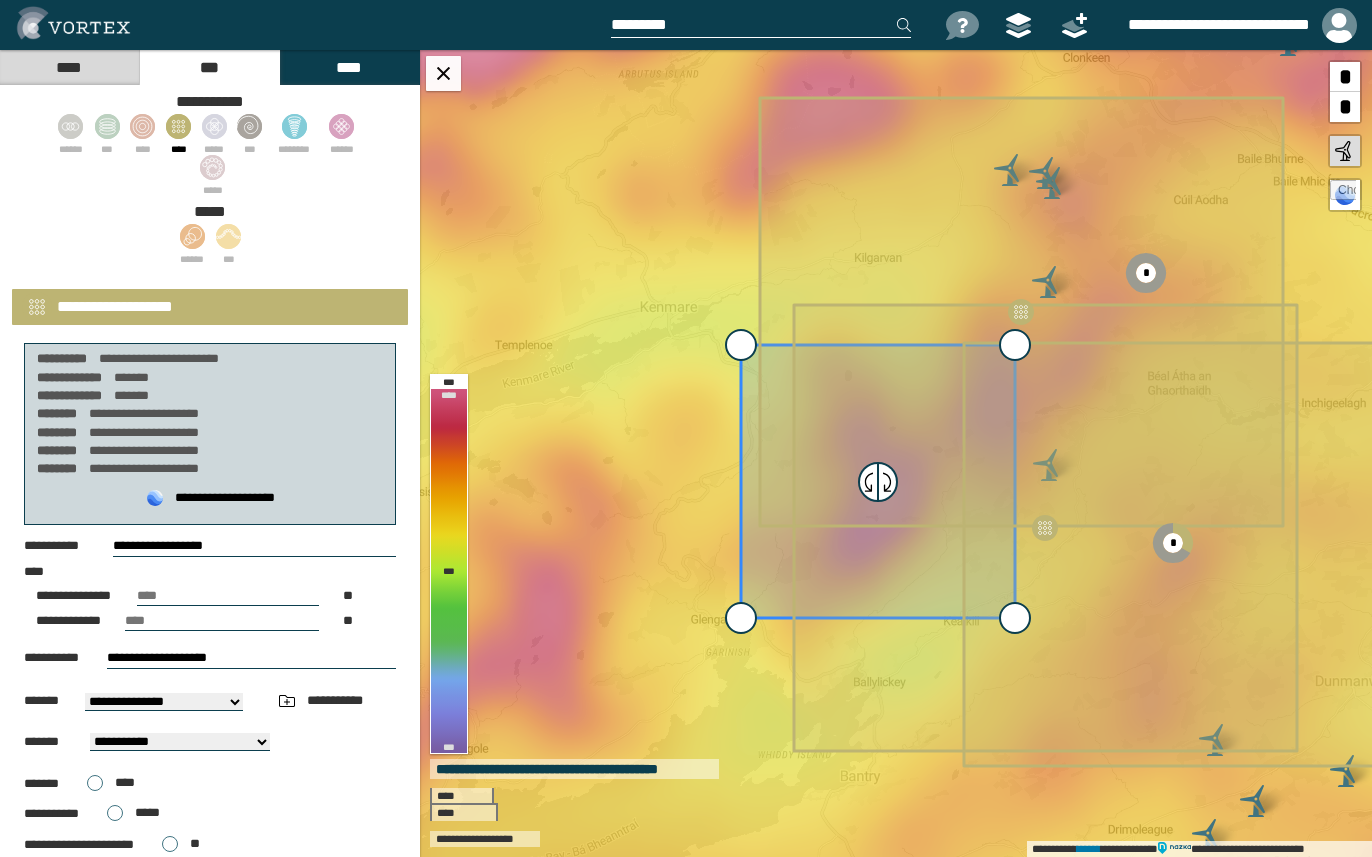 drag, startPoint x: 187, startPoint y: 593, endPoint x: 92, endPoint y: 589, distance: 95.084175 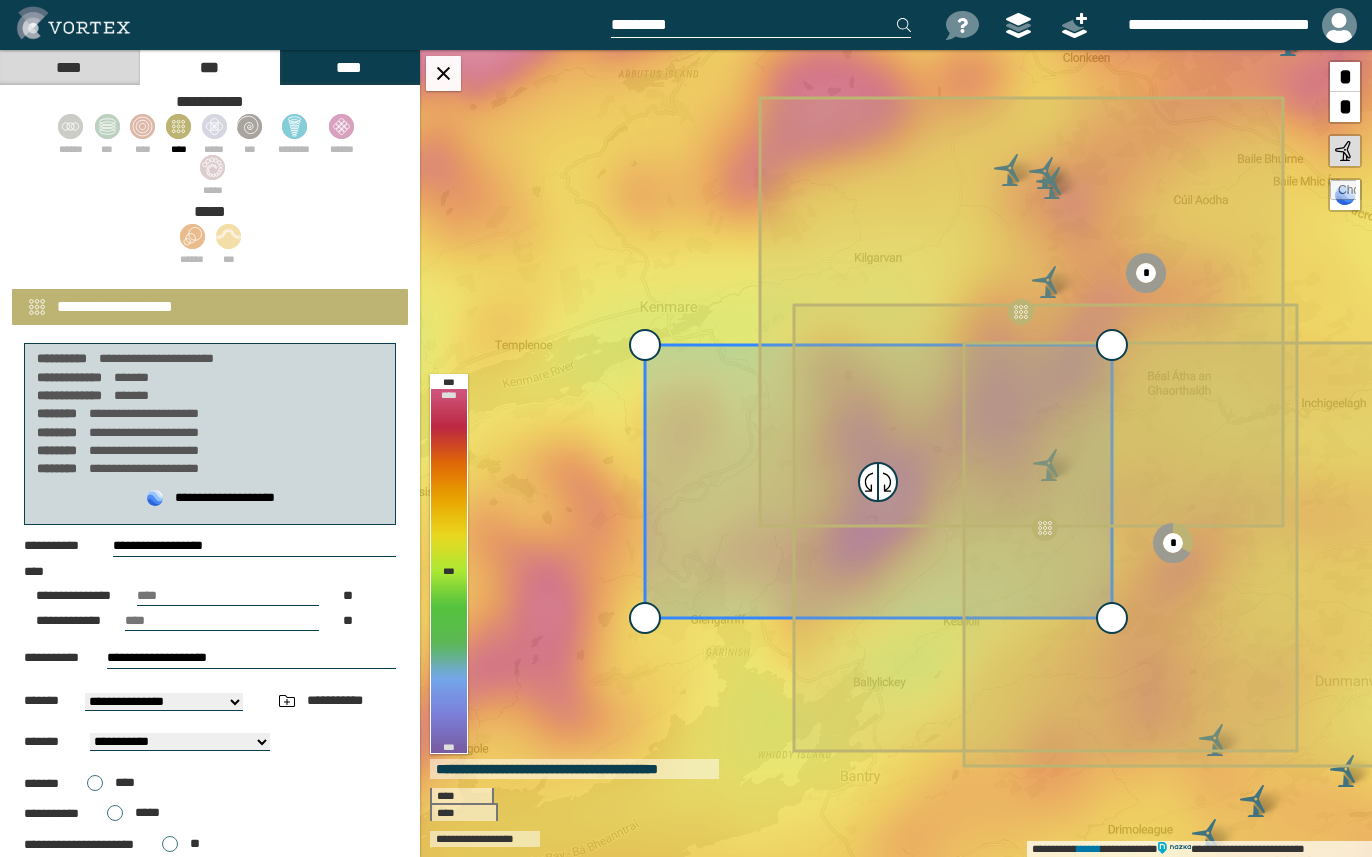 drag, startPoint x: 154, startPoint y: 614, endPoint x: 88, endPoint y: 613, distance: 66.007576 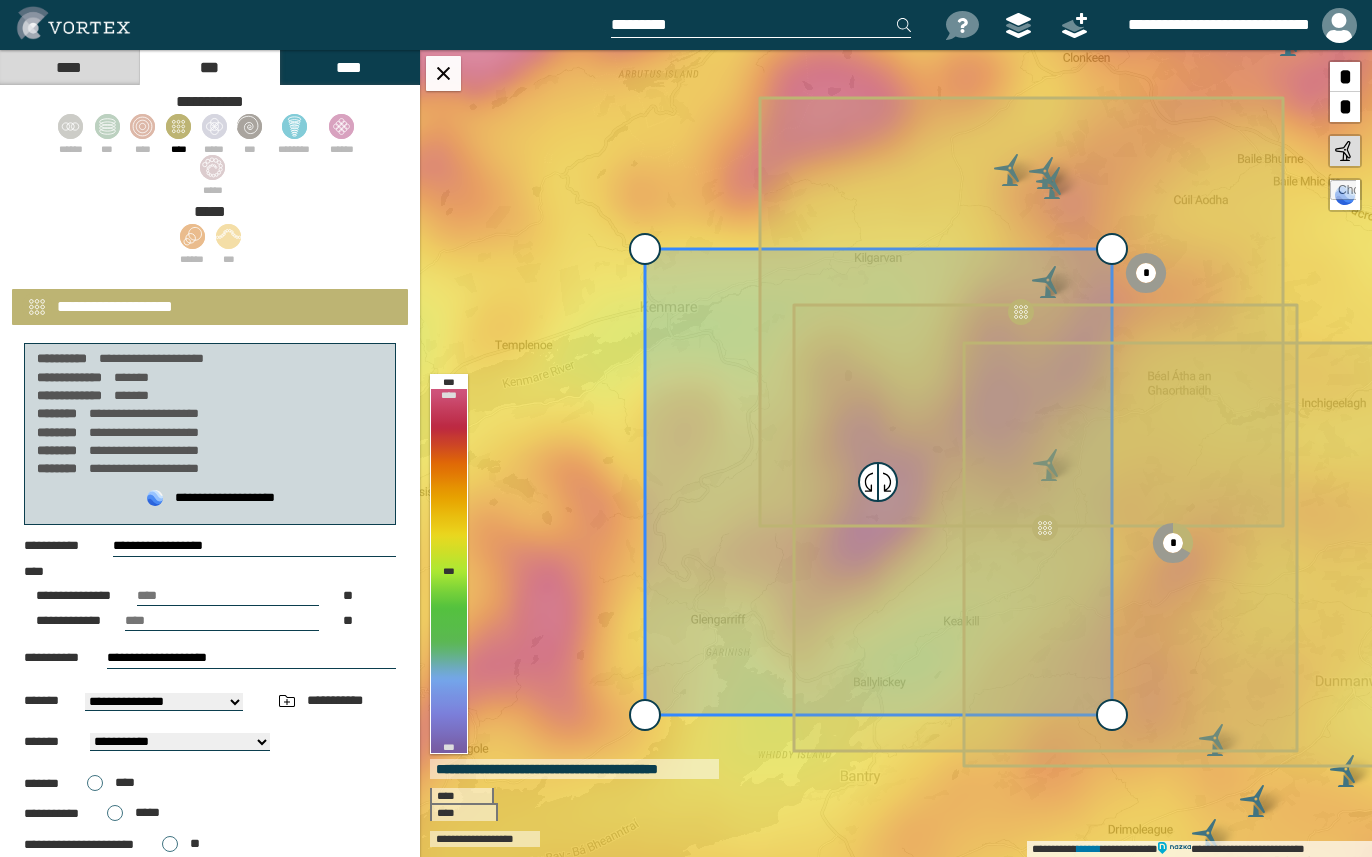 type on "****" 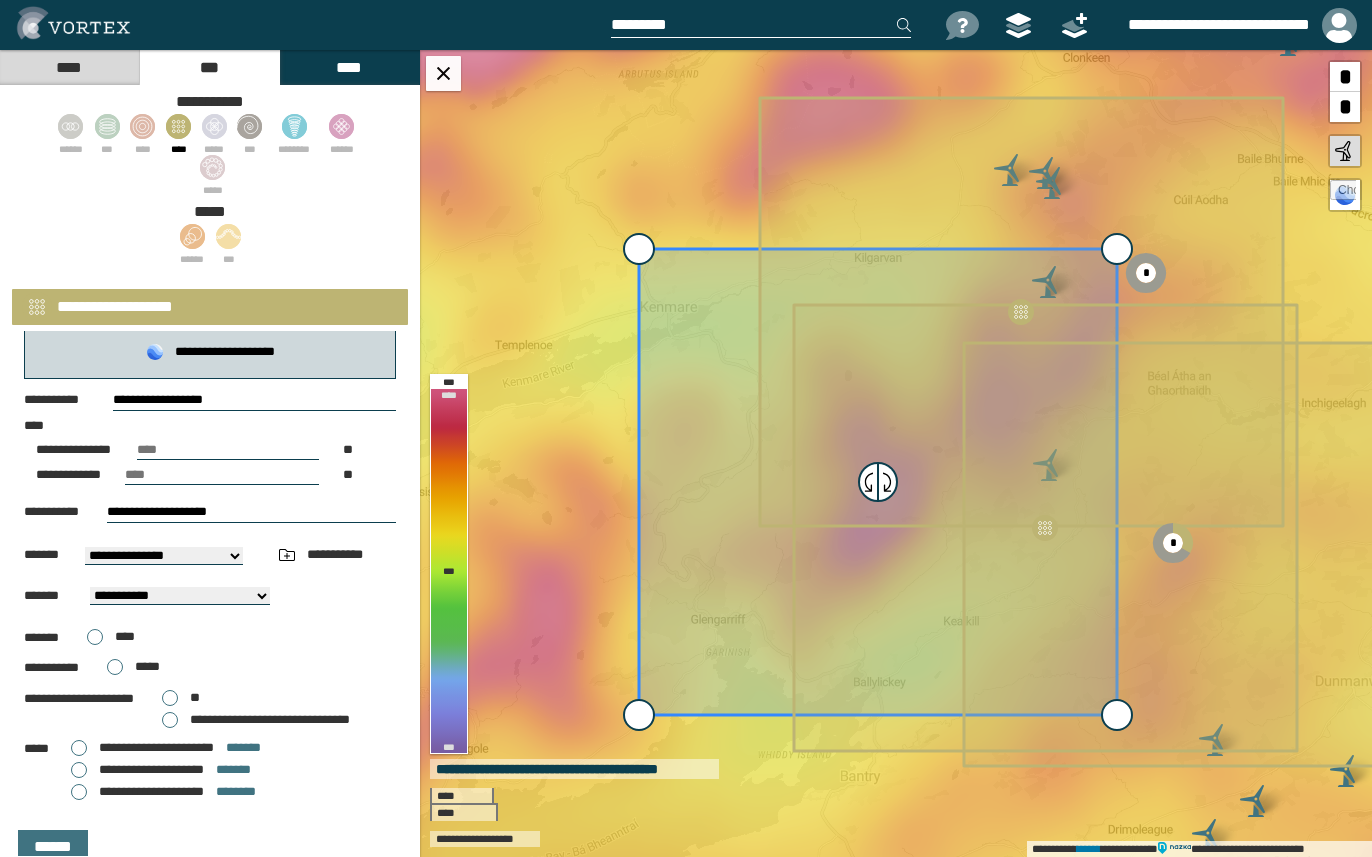 scroll, scrollTop: 160, scrollLeft: 0, axis: vertical 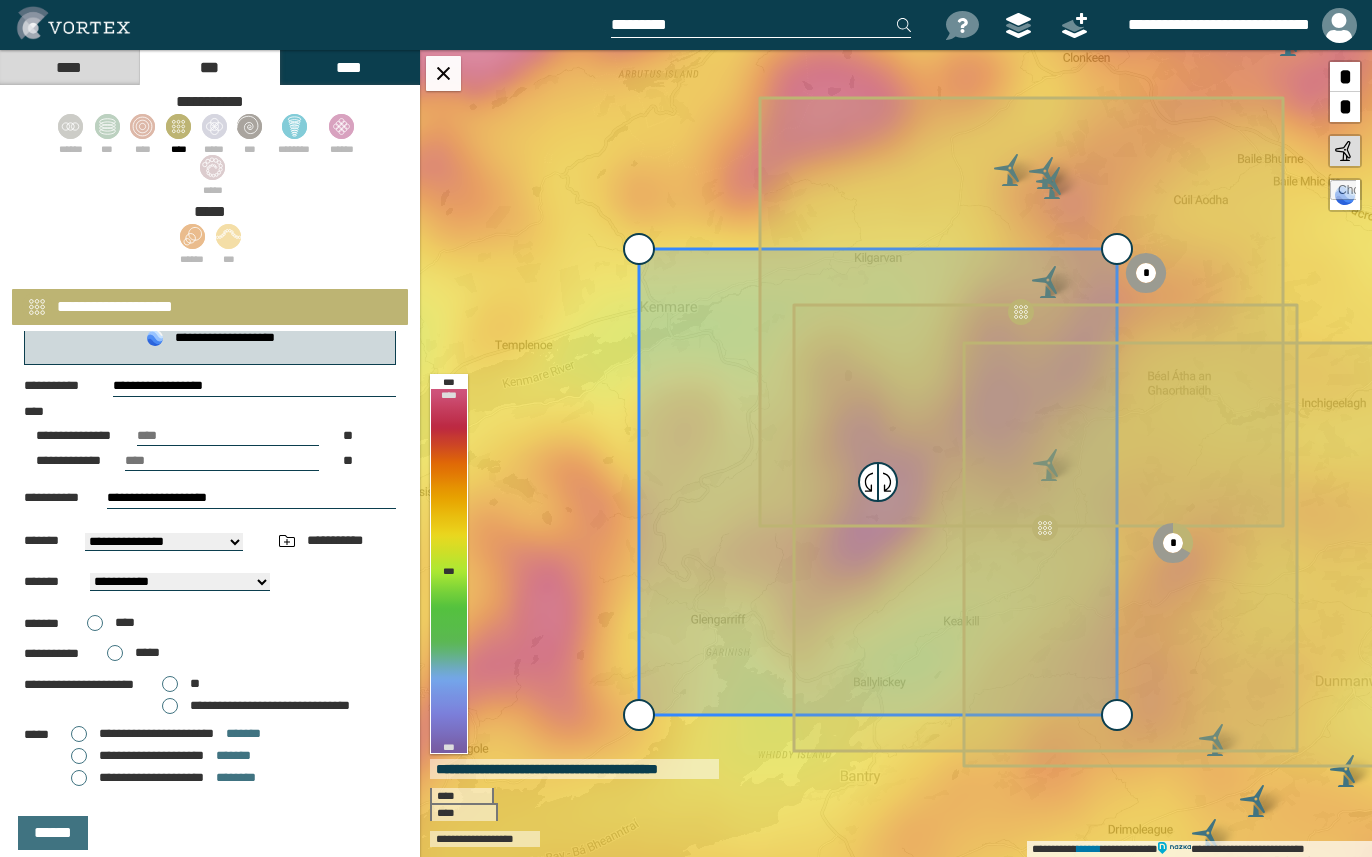click on "**" at bounding box center (181, 684) 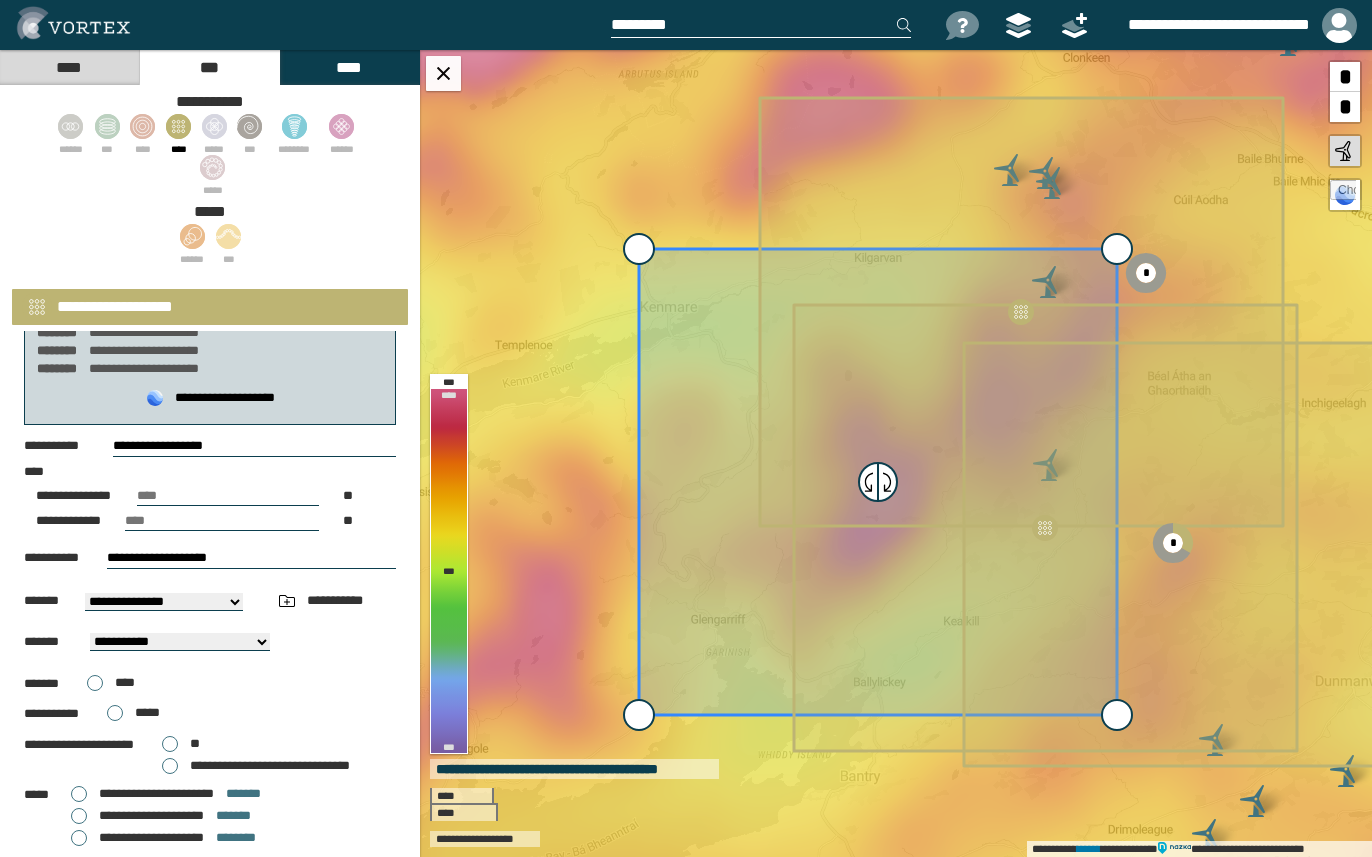 scroll, scrollTop: 160, scrollLeft: 0, axis: vertical 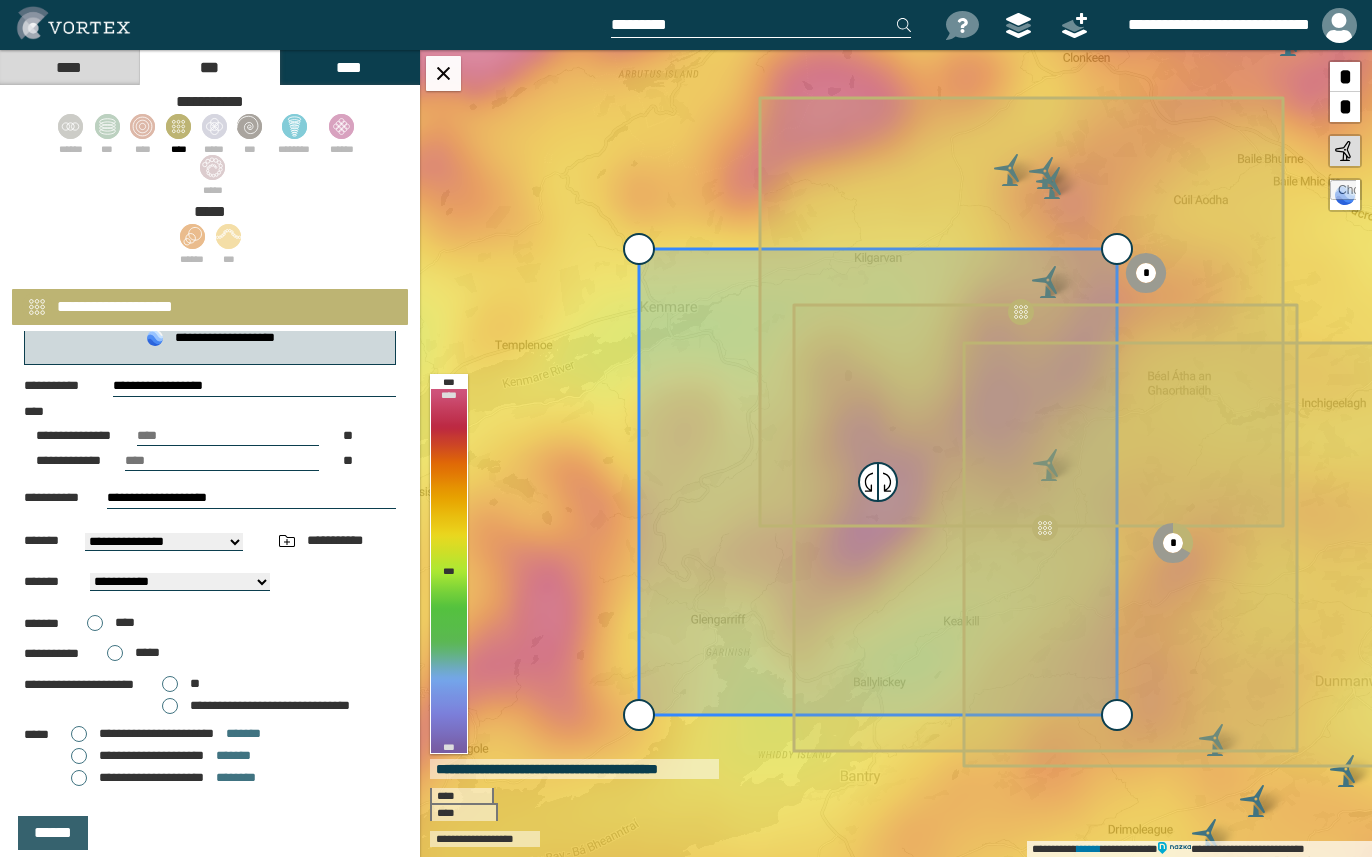 click on "******" at bounding box center [53, 833] 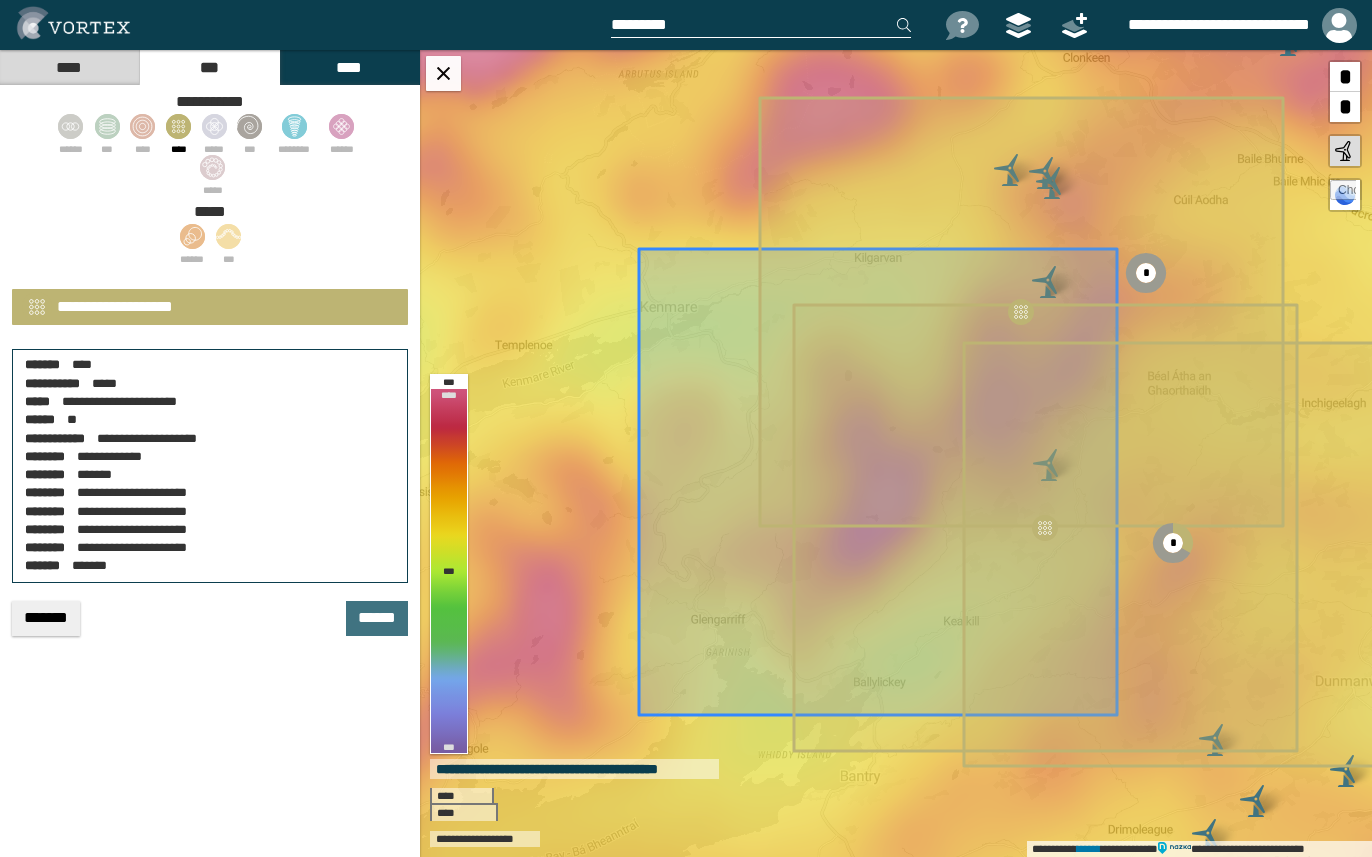scroll, scrollTop: 0, scrollLeft: 0, axis: both 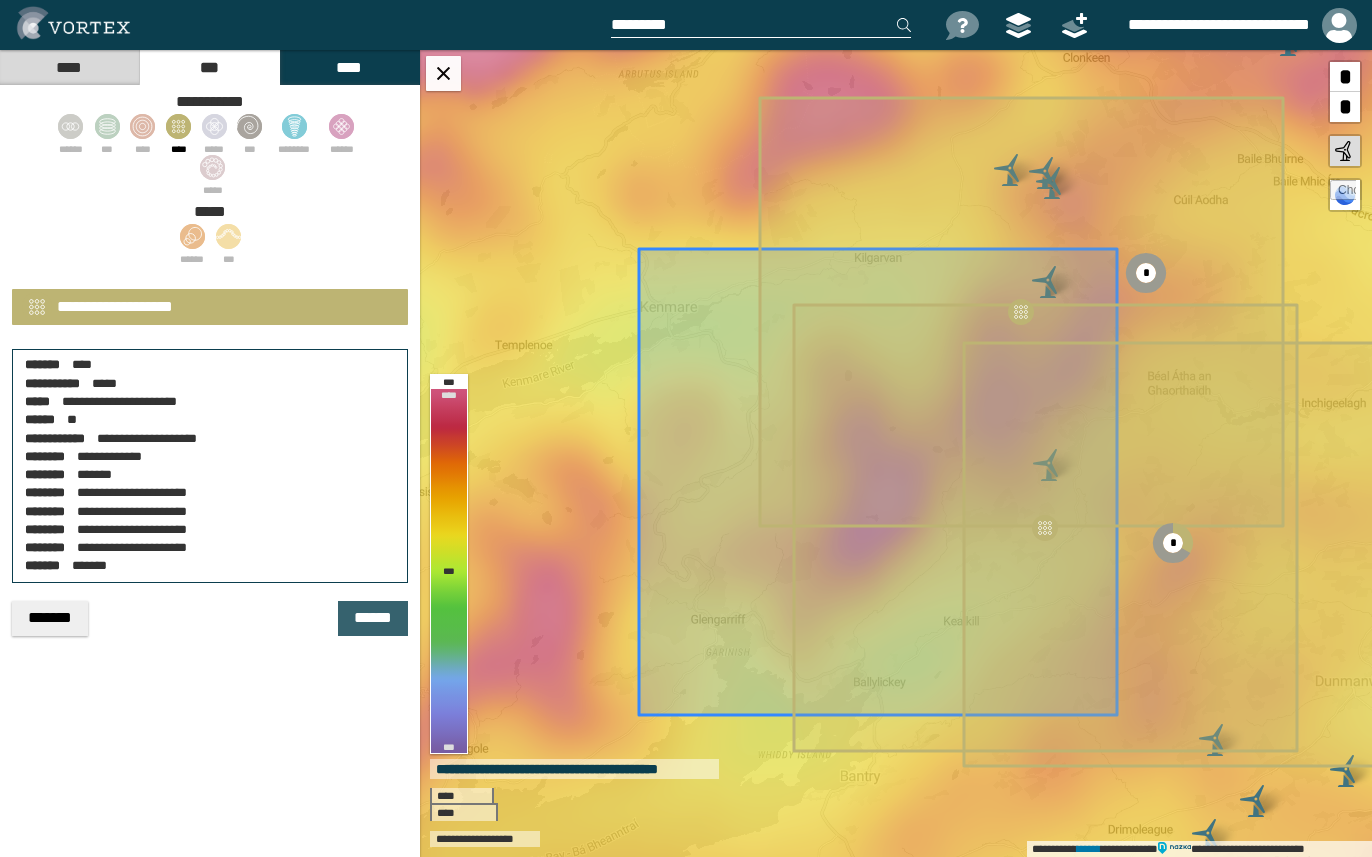 click on "******" at bounding box center (373, 618) 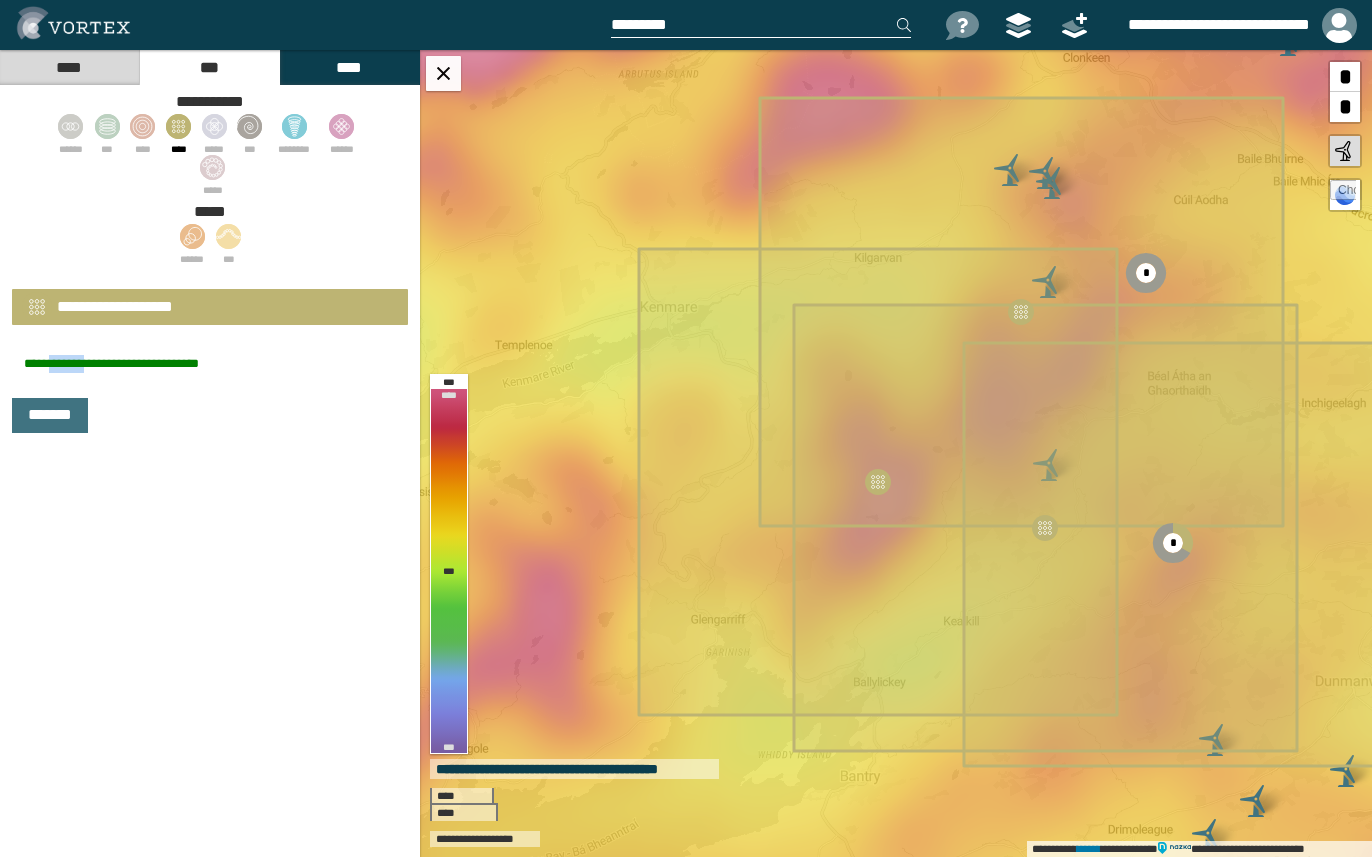 drag, startPoint x: 96, startPoint y: 365, endPoint x: 53, endPoint y: 362, distance: 43.104523 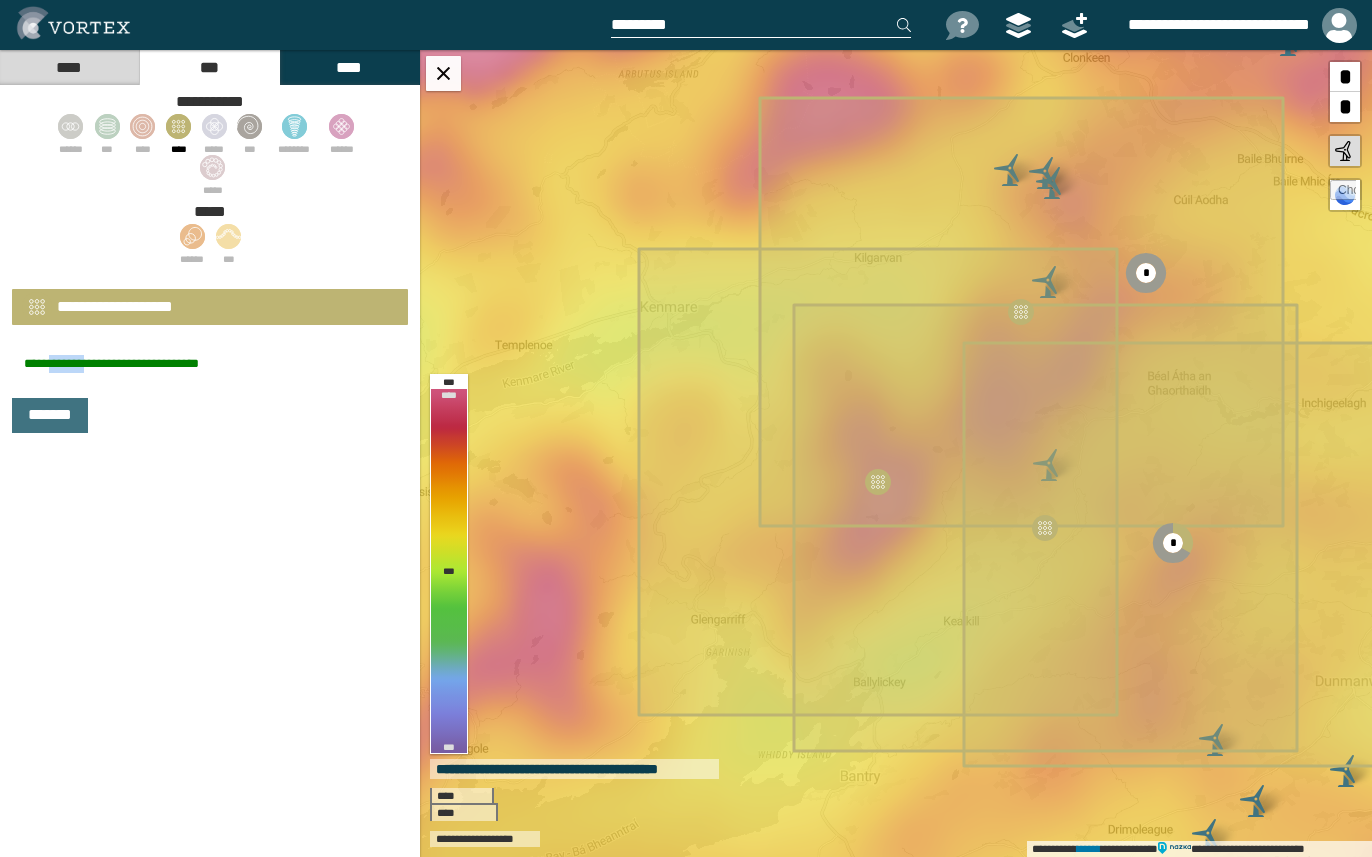 click on "**********" at bounding box center [210, 364] 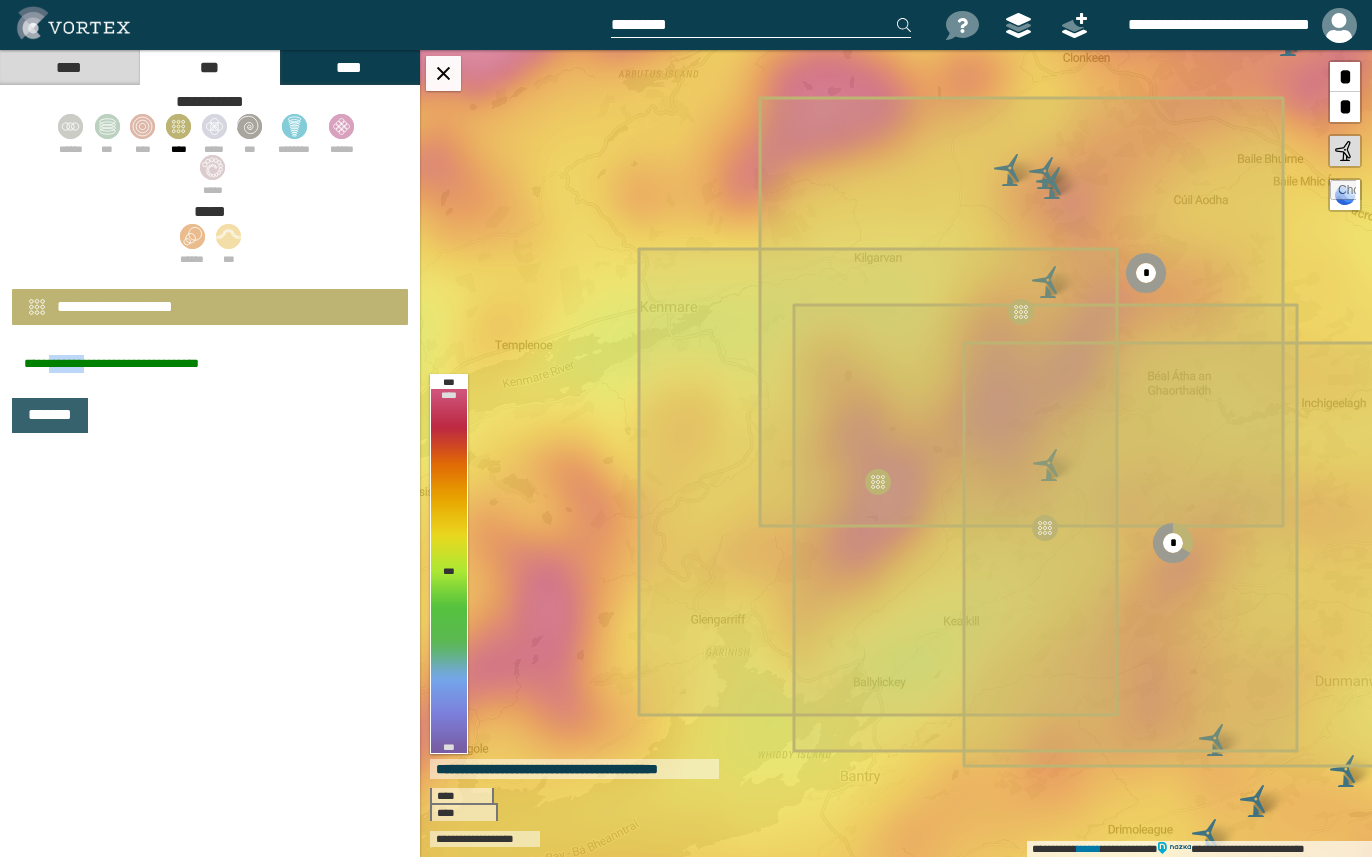 copy on "*******" 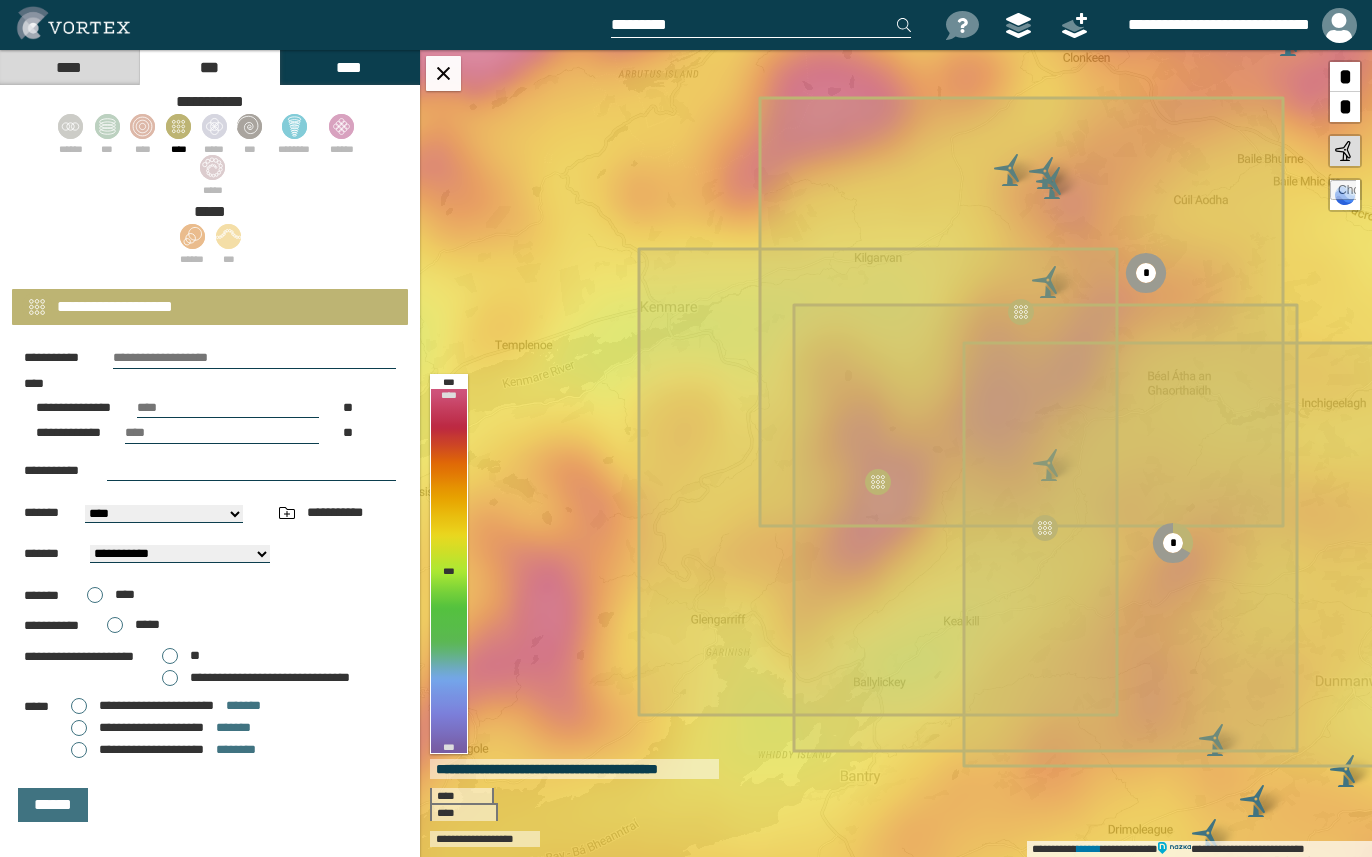 drag, startPoint x: 51, startPoint y: 64, endPoint x: 70, endPoint y: 71, distance: 20.248457 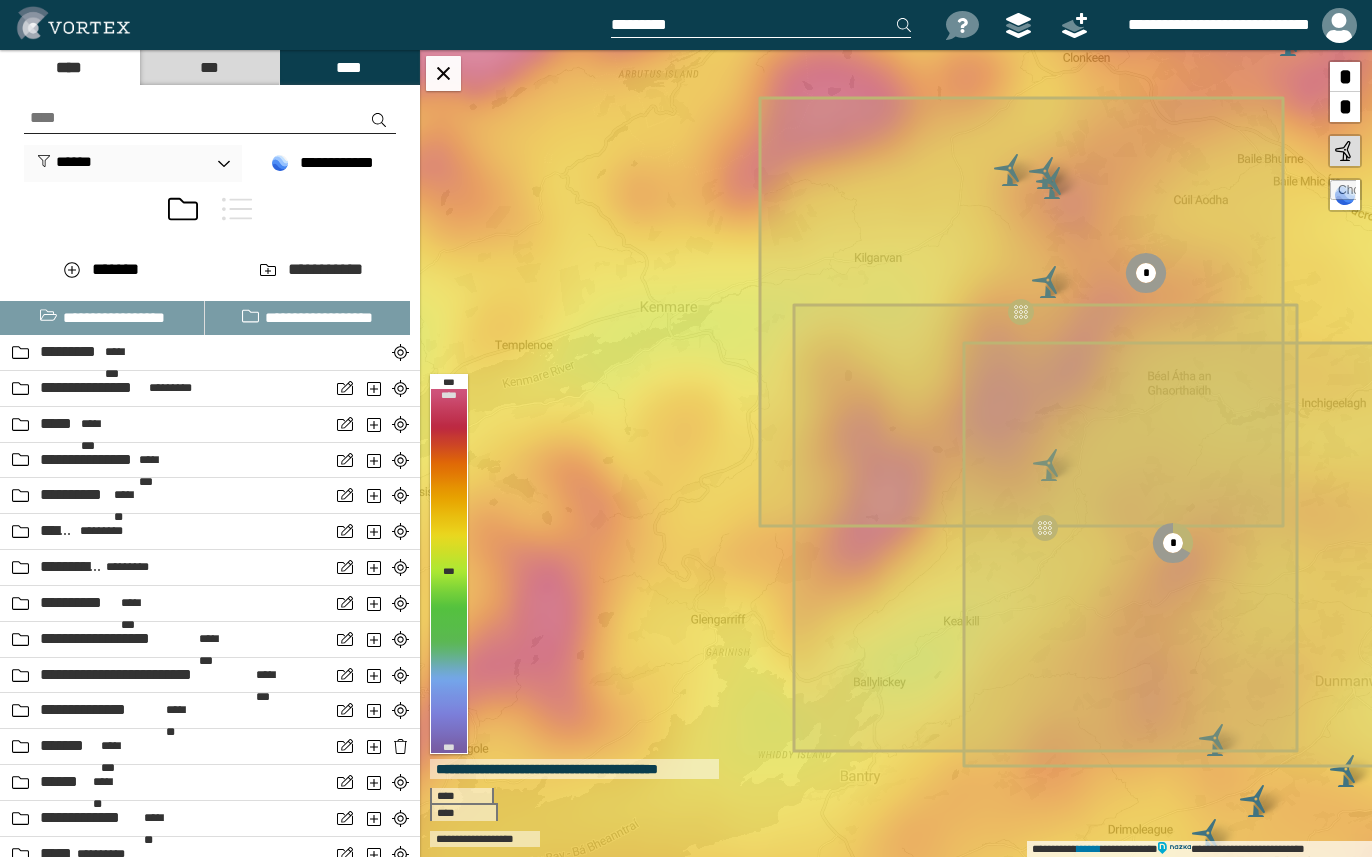 click at bounding box center [210, 118] 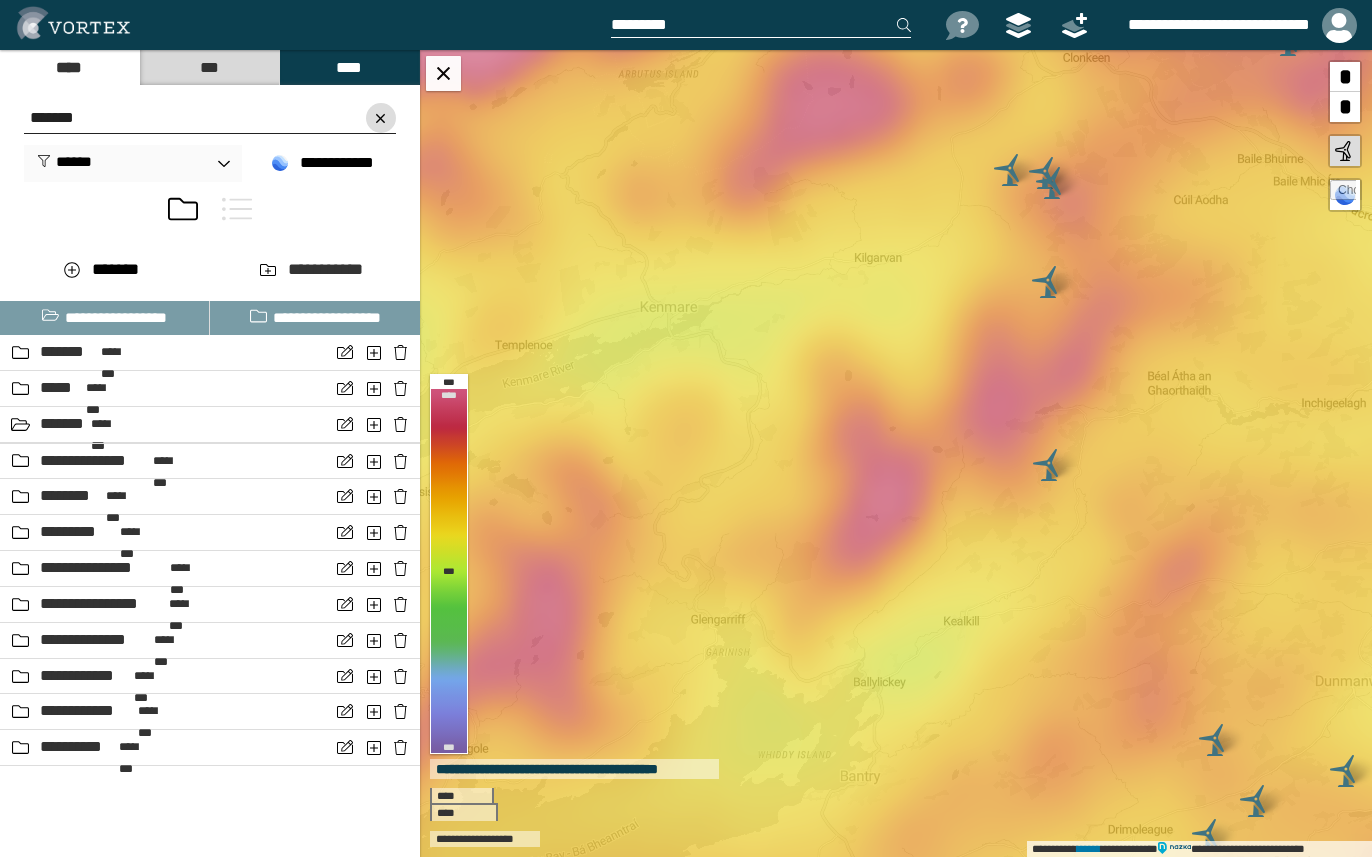 type on "******" 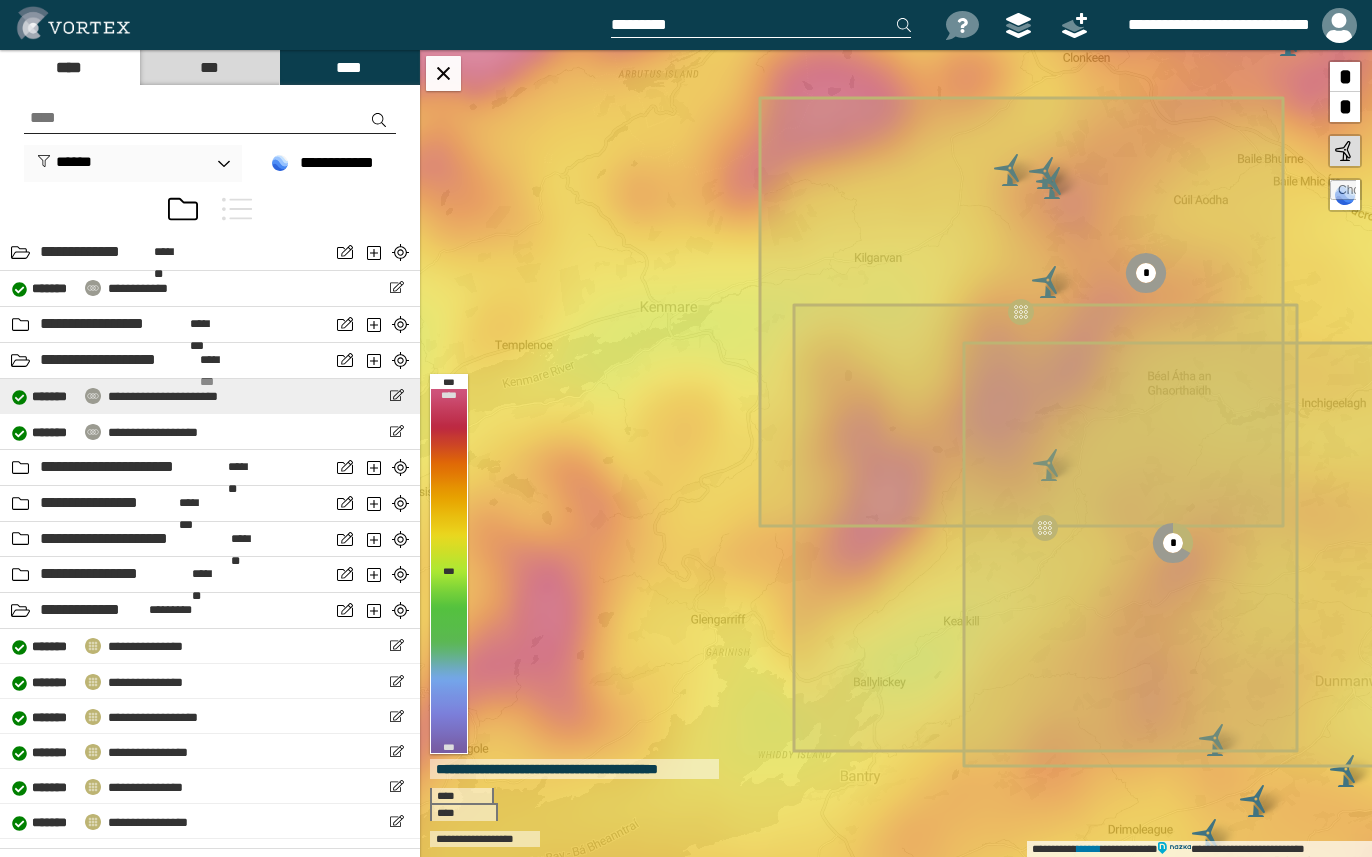 scroll, scrollTop: 2600, scrollLeft: 0, axis: vertical 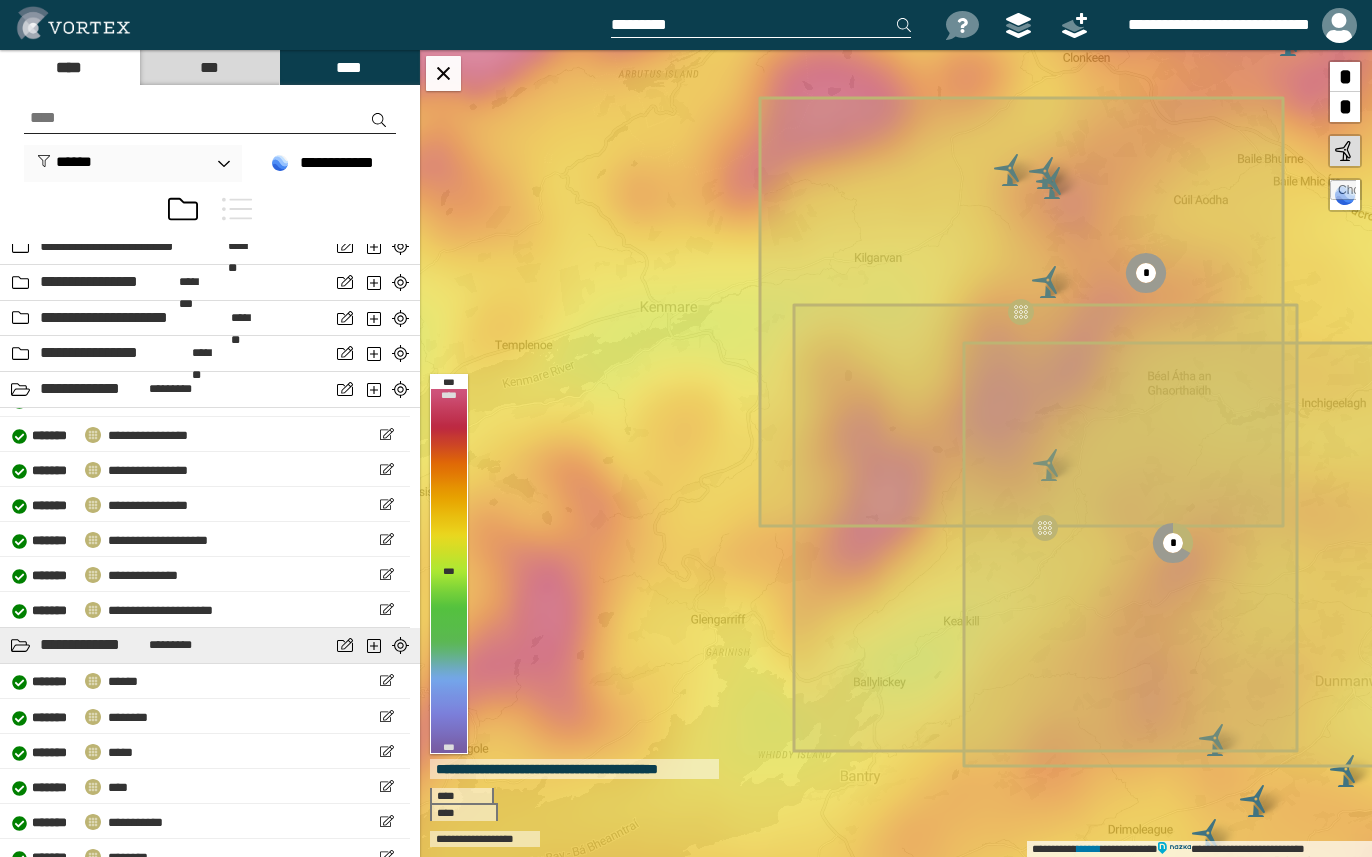 click at bounding box center (20, 645) 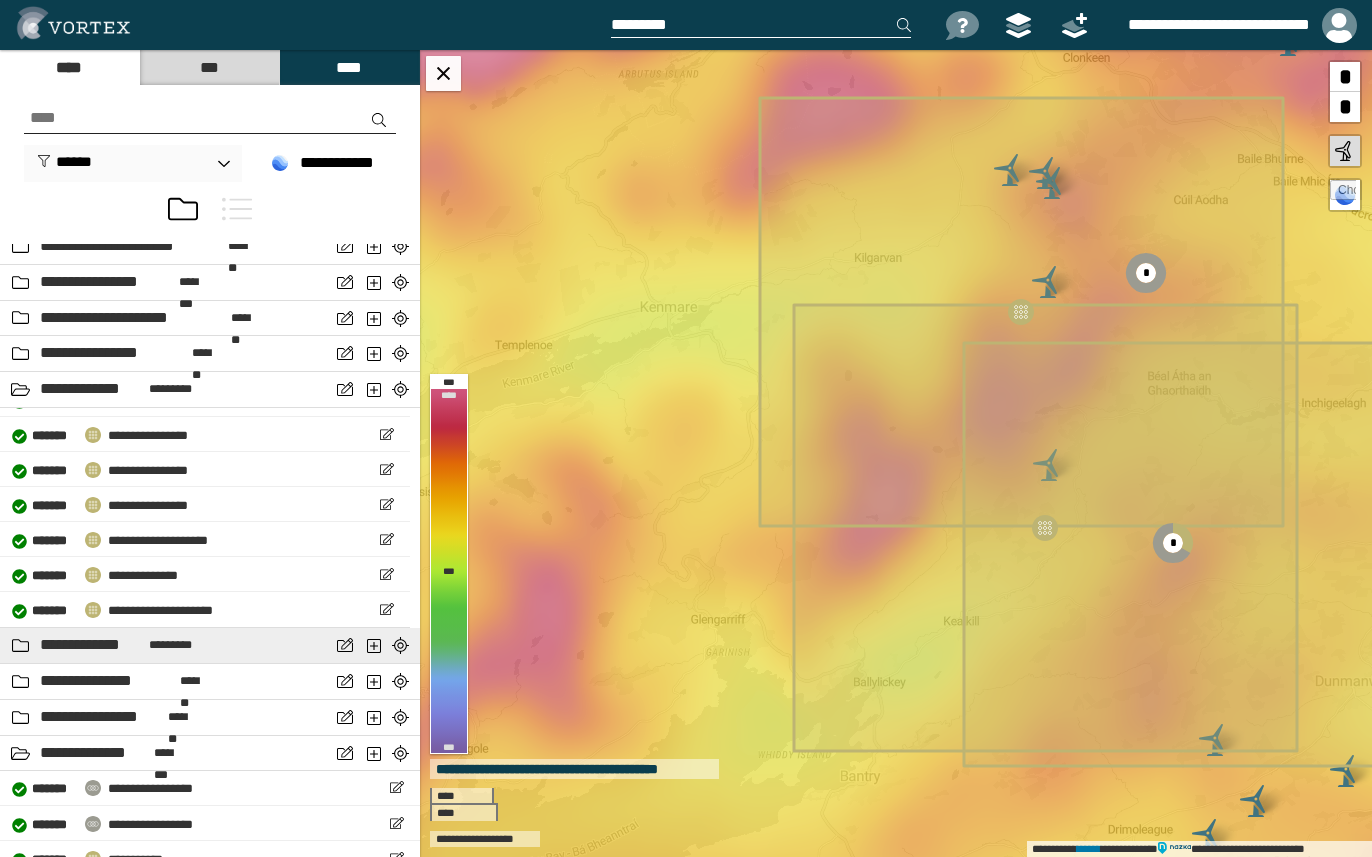 click at bounding box center (20, 645) 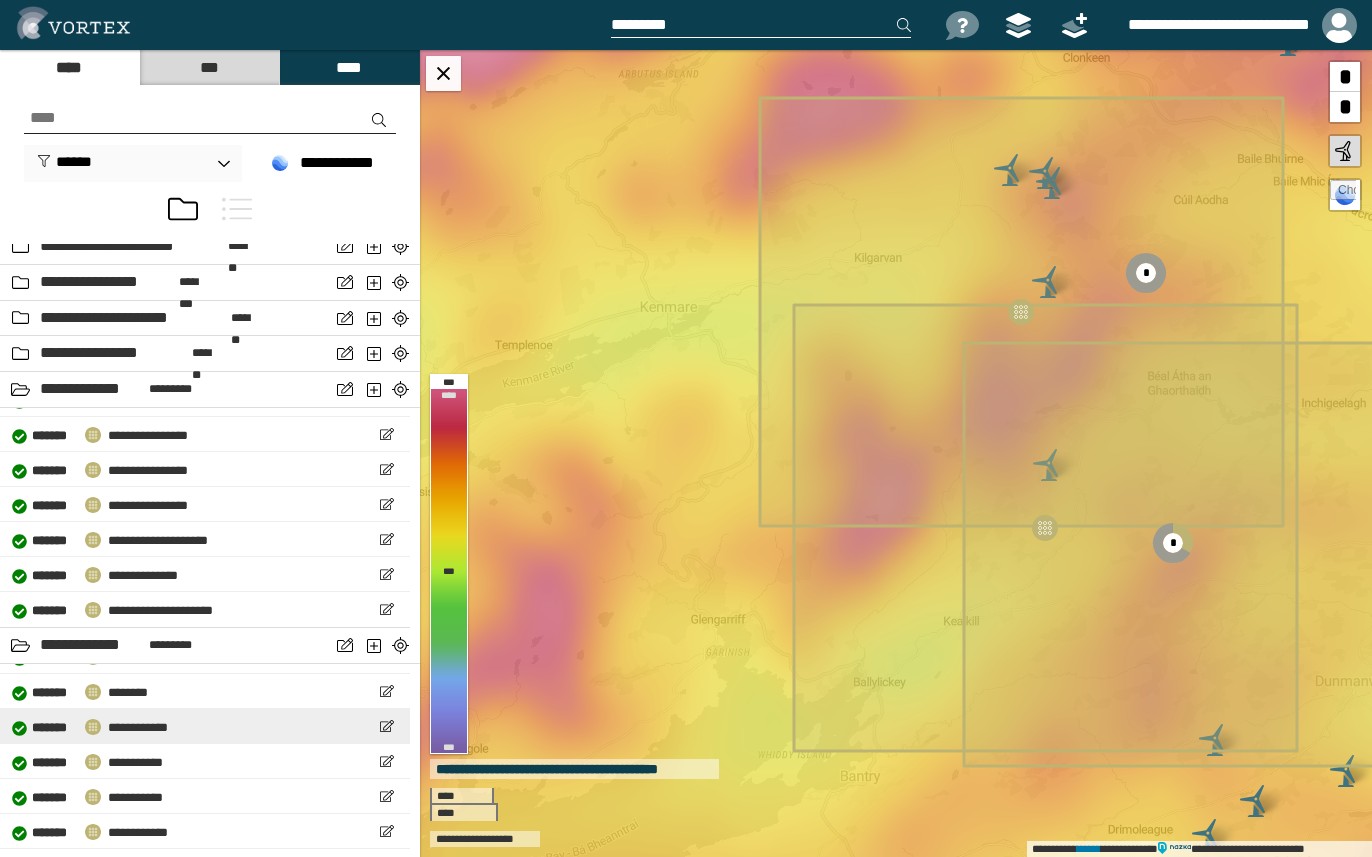 scroll, scrollTop: 201, scrollLeft: 0, axis: vertical 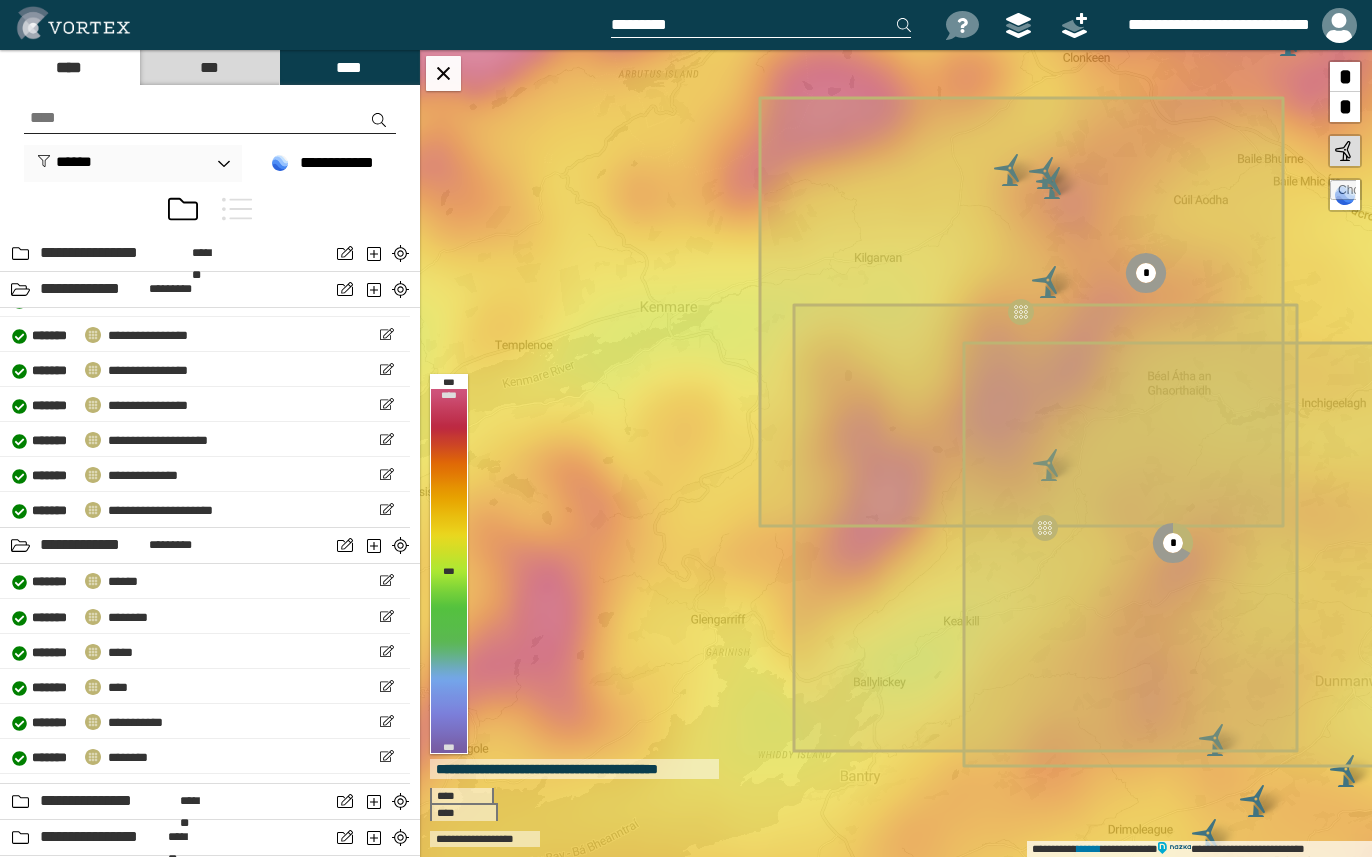 click at bounding box center [210, 118] 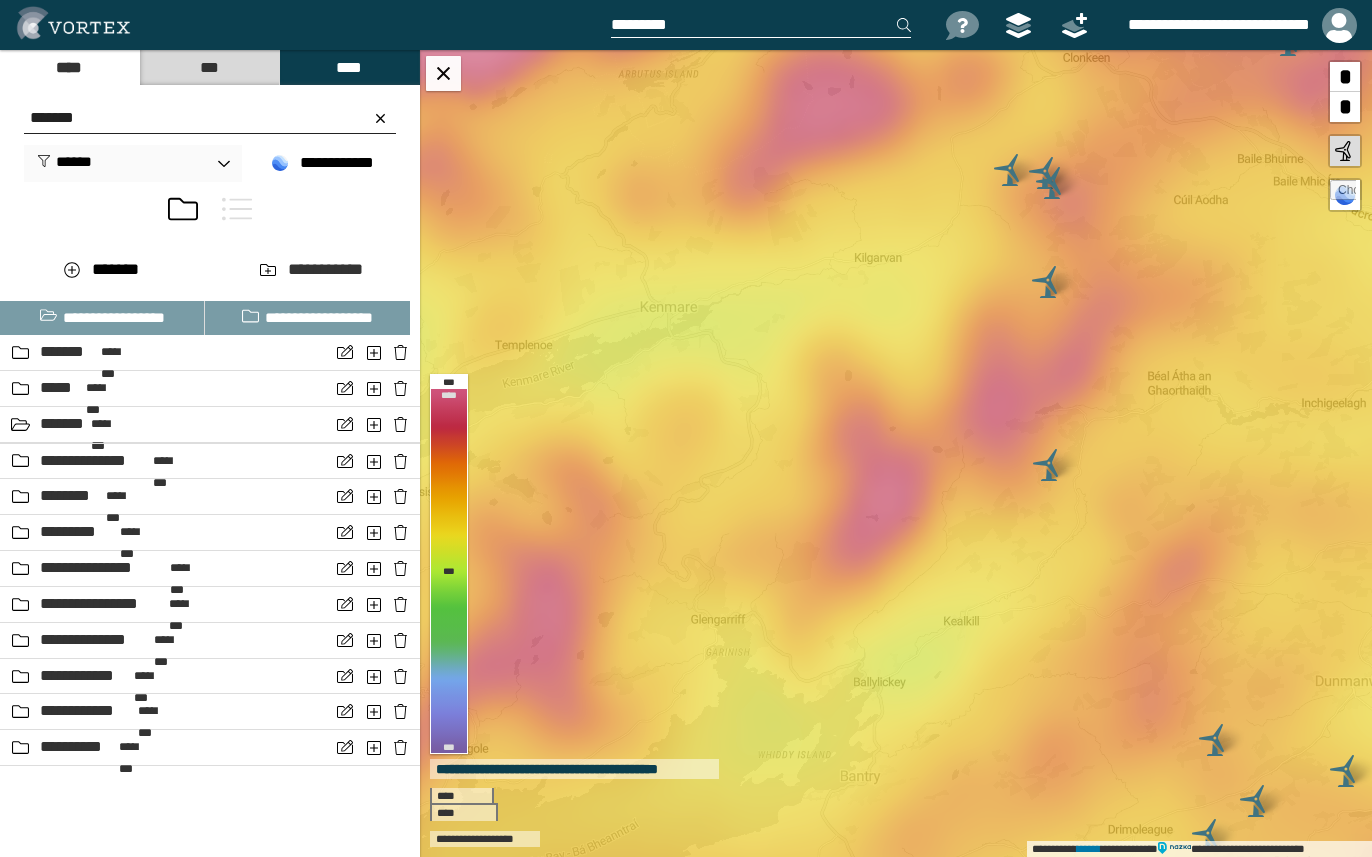 scroll, scrollTop: 0, scrollLeft: 0, axis: both 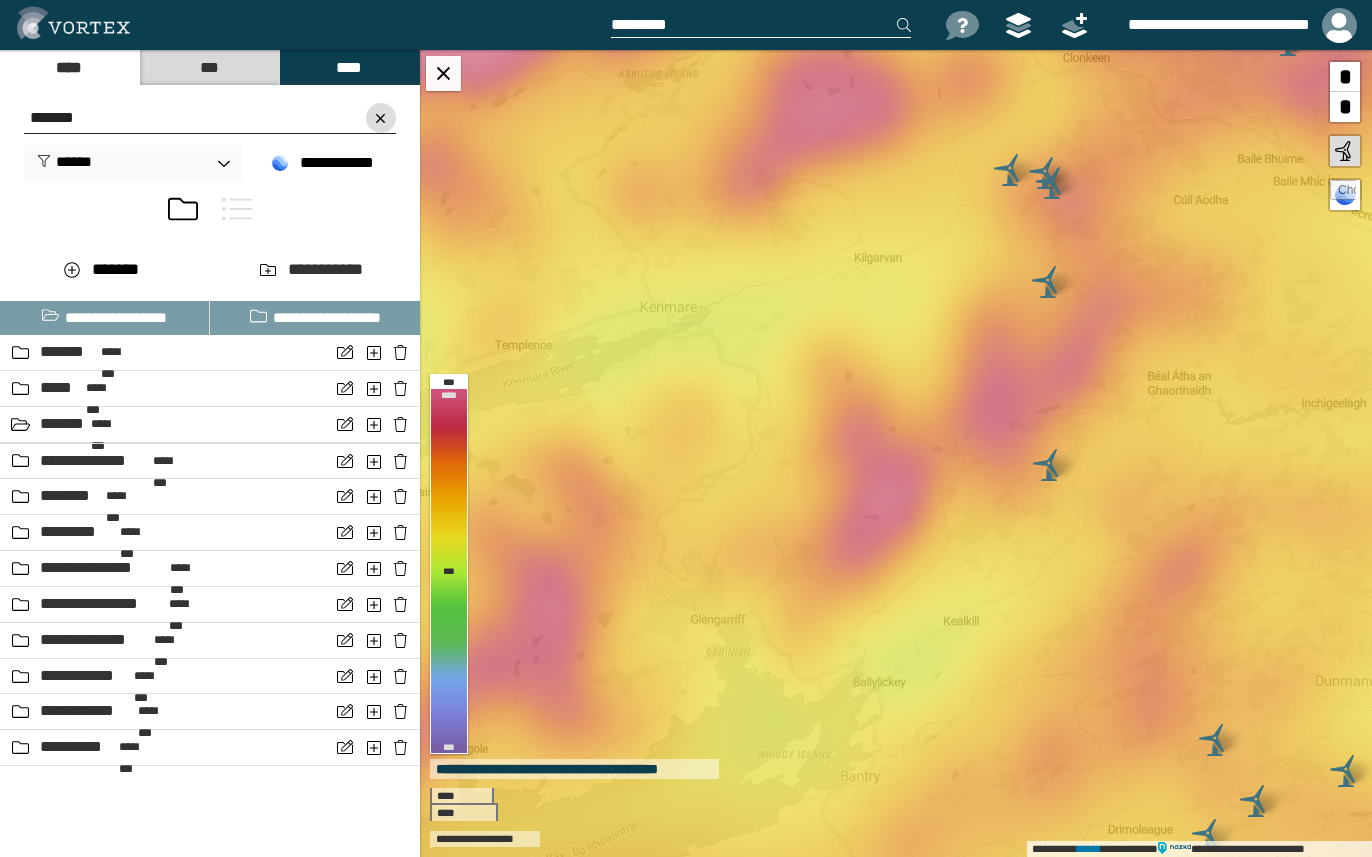 type on "******" 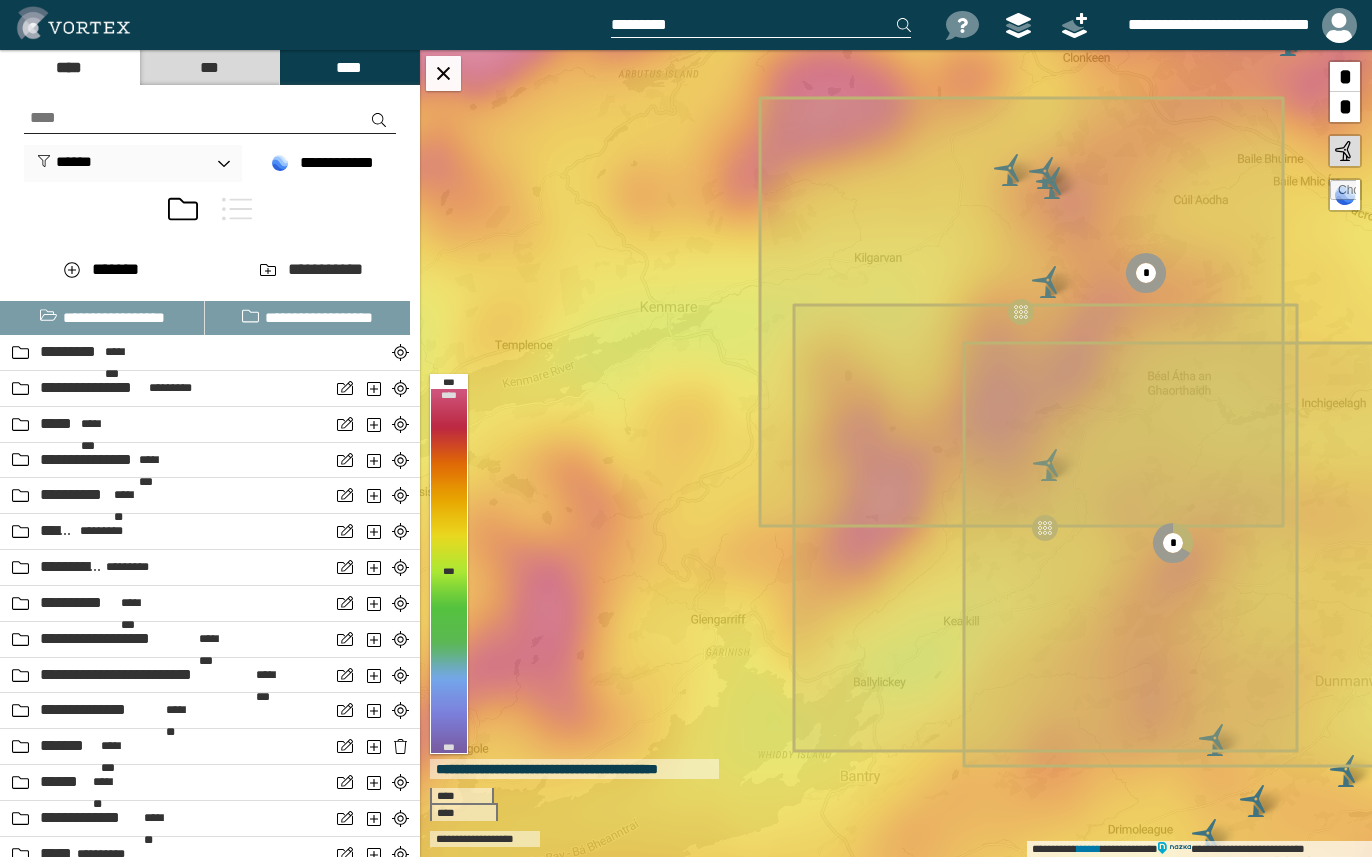 click at bounding box center (237, 209) 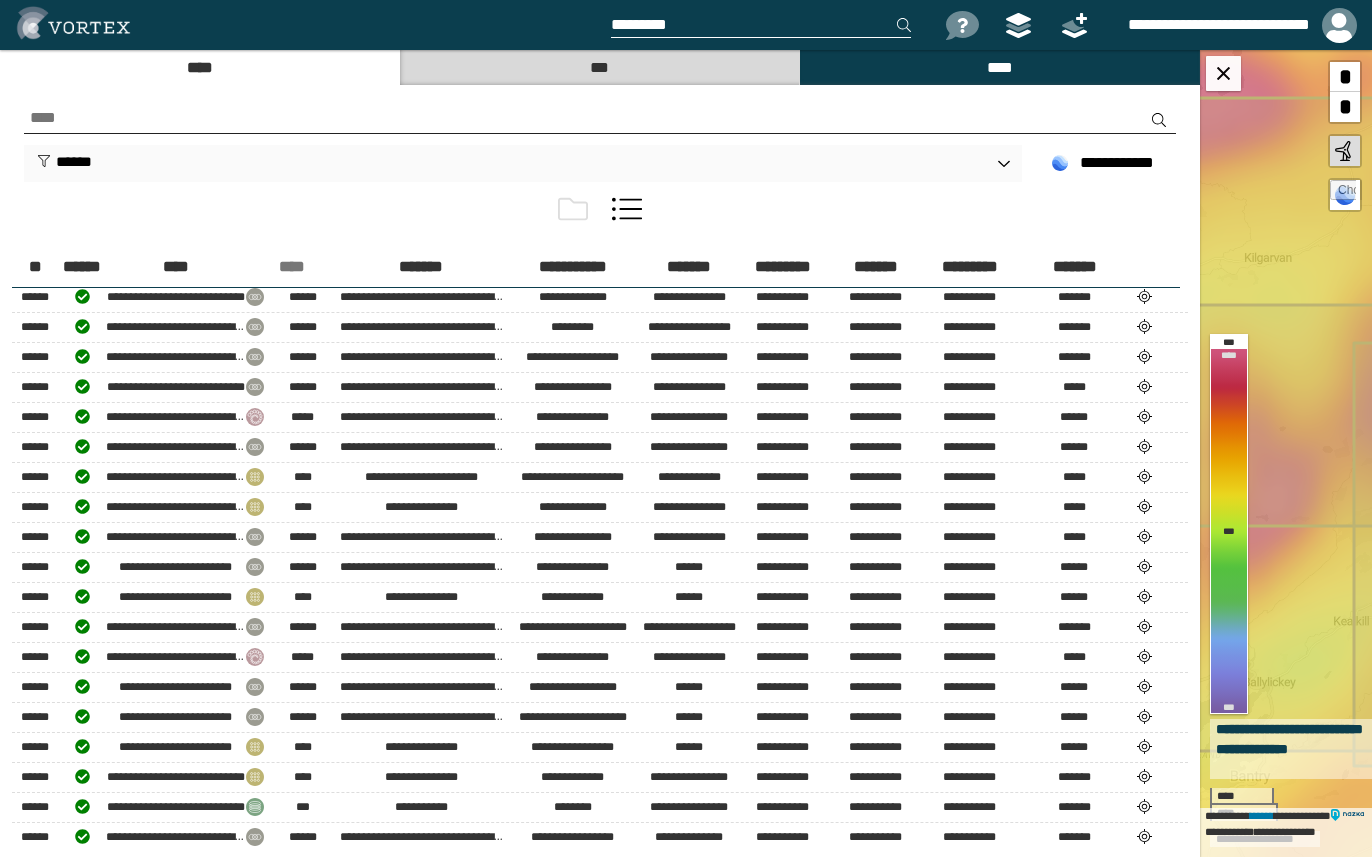 scroll, scrollTop: 0, scrollLeft: 0, axis: both 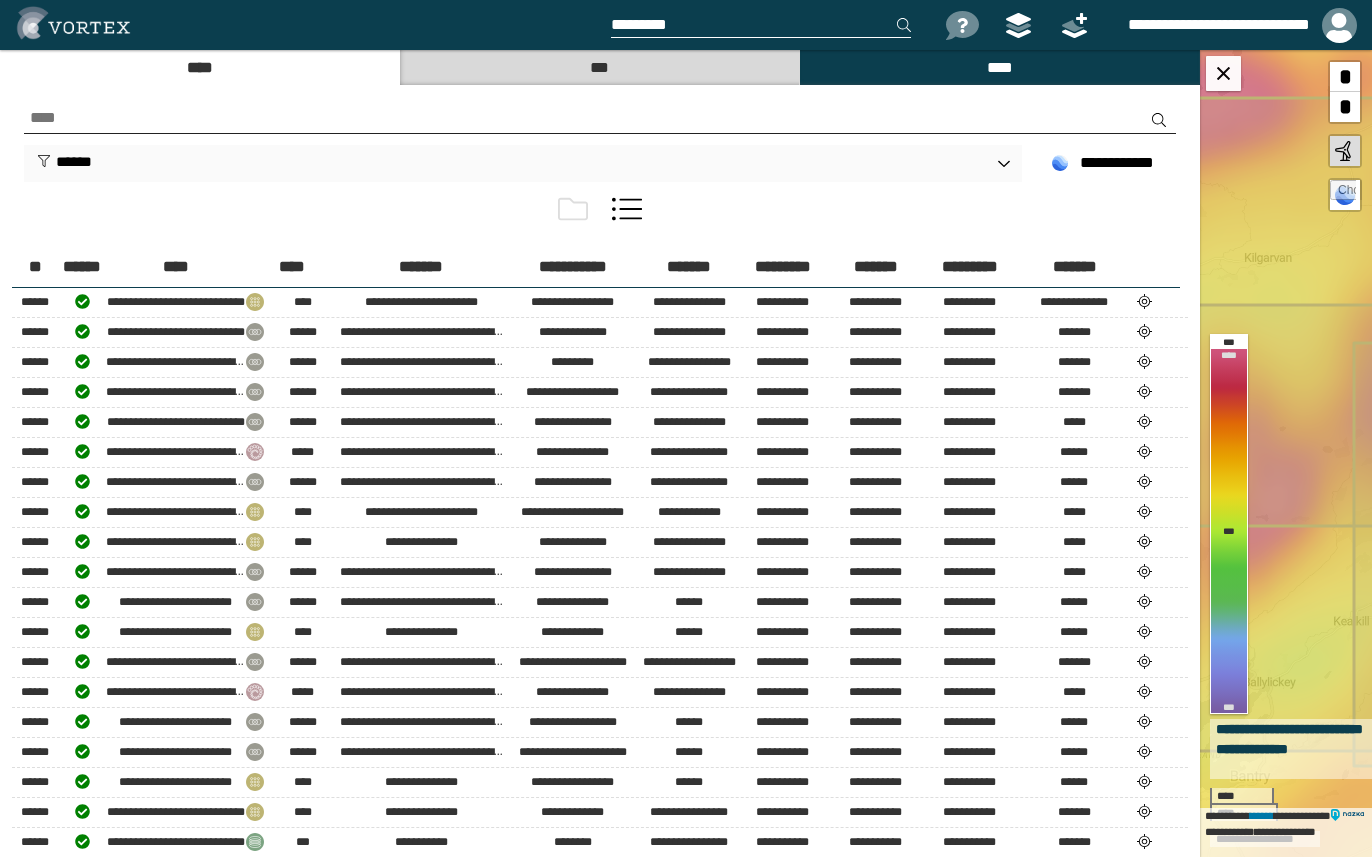 click on "****" at bounding box center (199, 67) 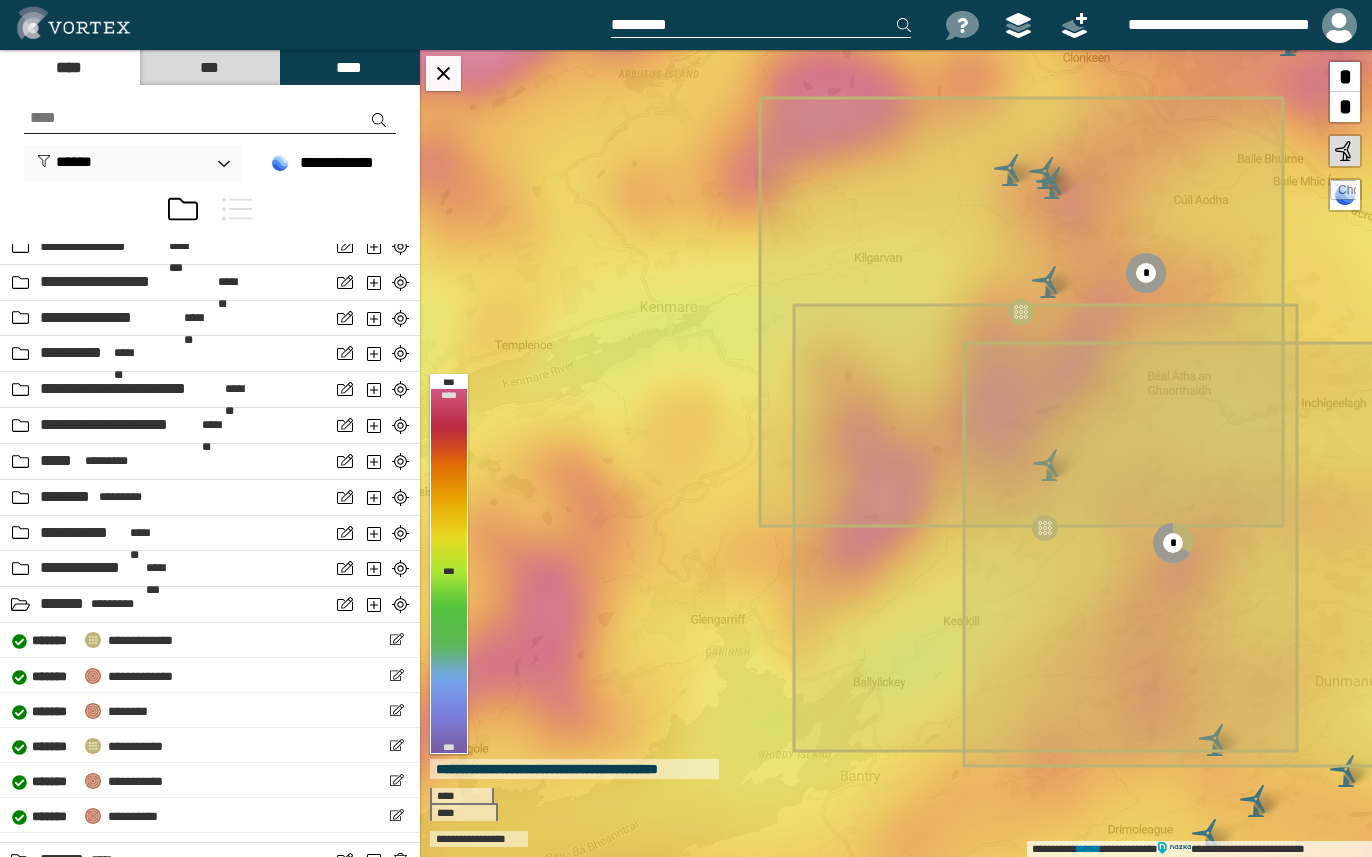 scroll, scrollTop: 1900, scrollLeft: 0, axis: vertical 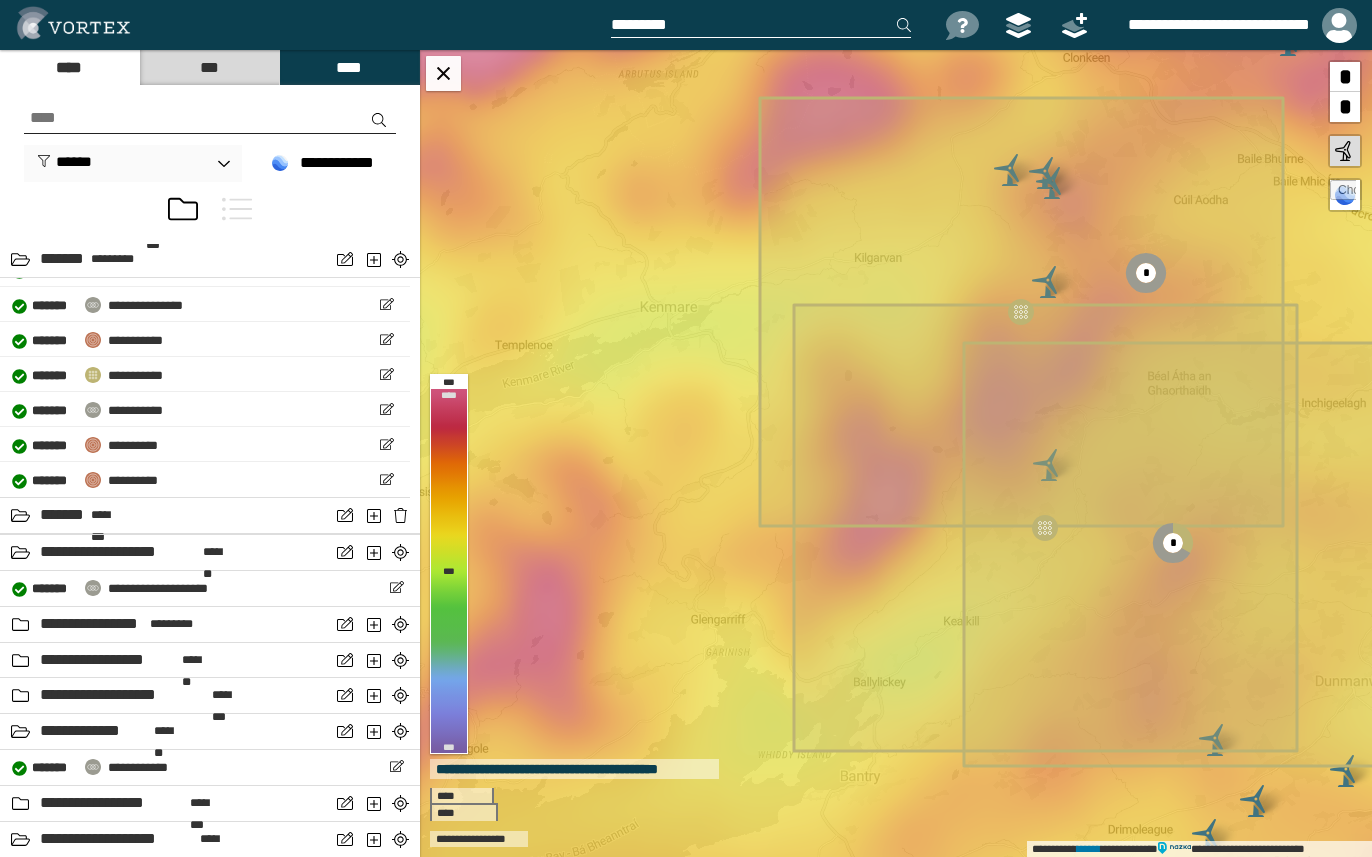 click at bounding box center [210, 118] 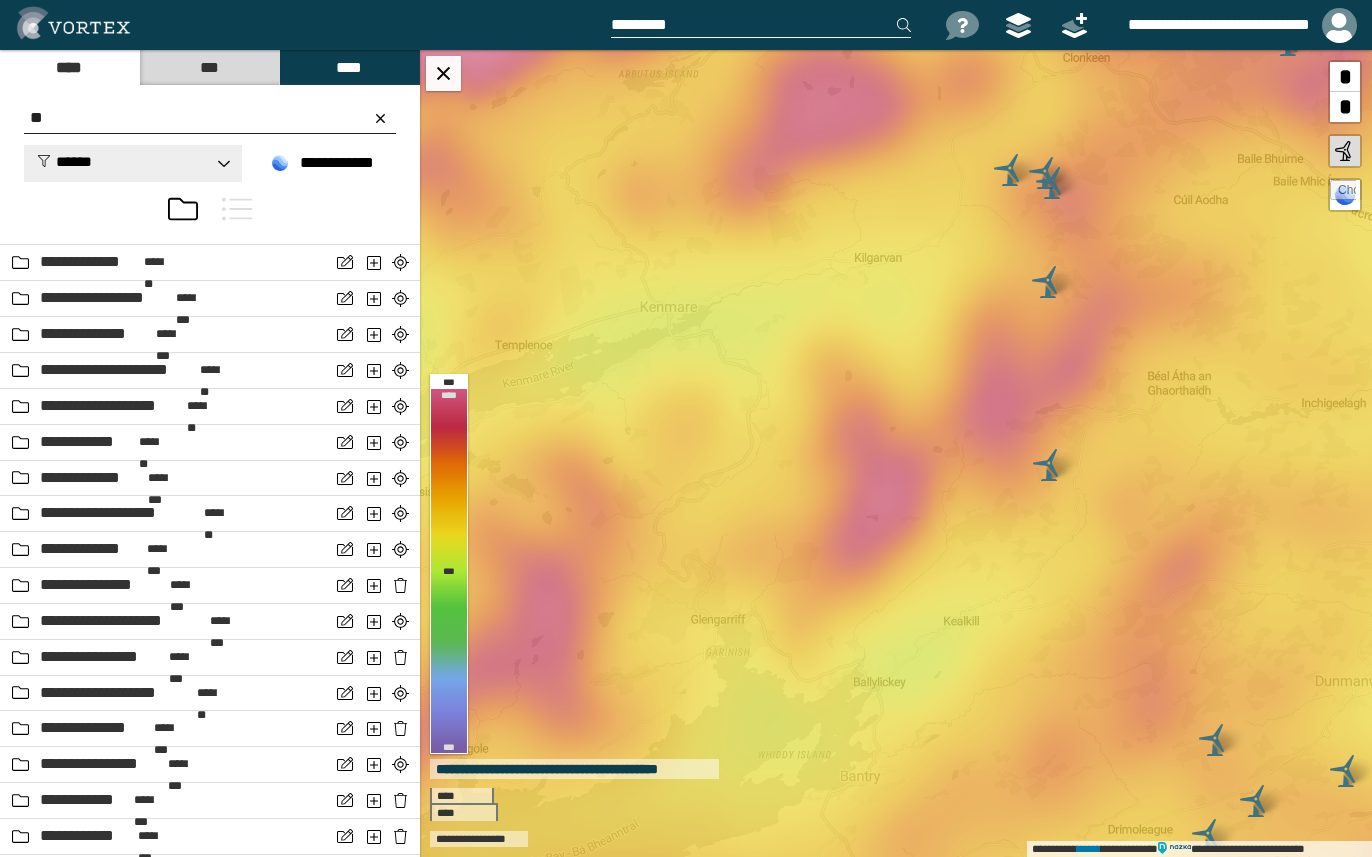 scroll, scrollTop: 0, scrollLeft: 0, axis: both 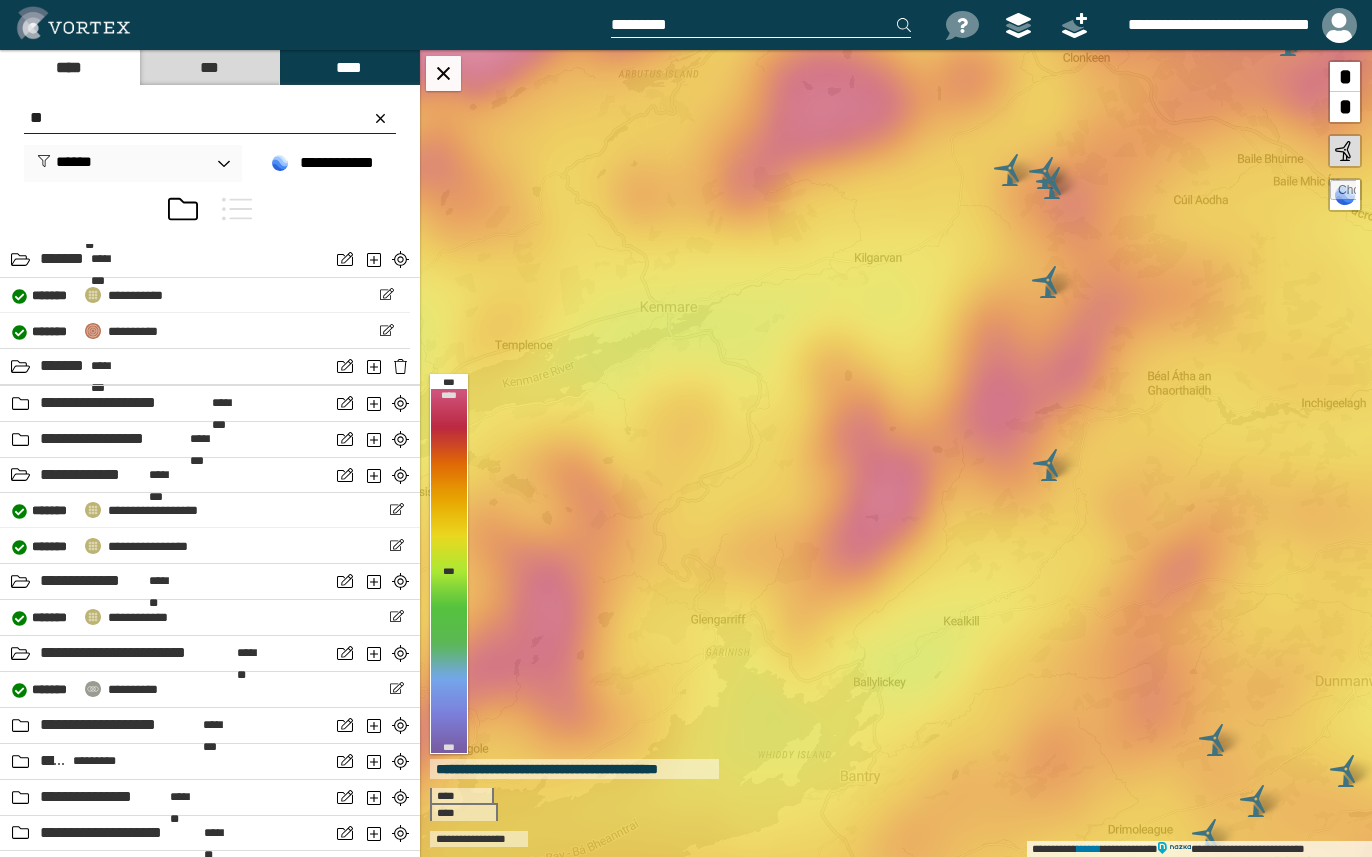 click on "**" at bounding box center (210, 118) 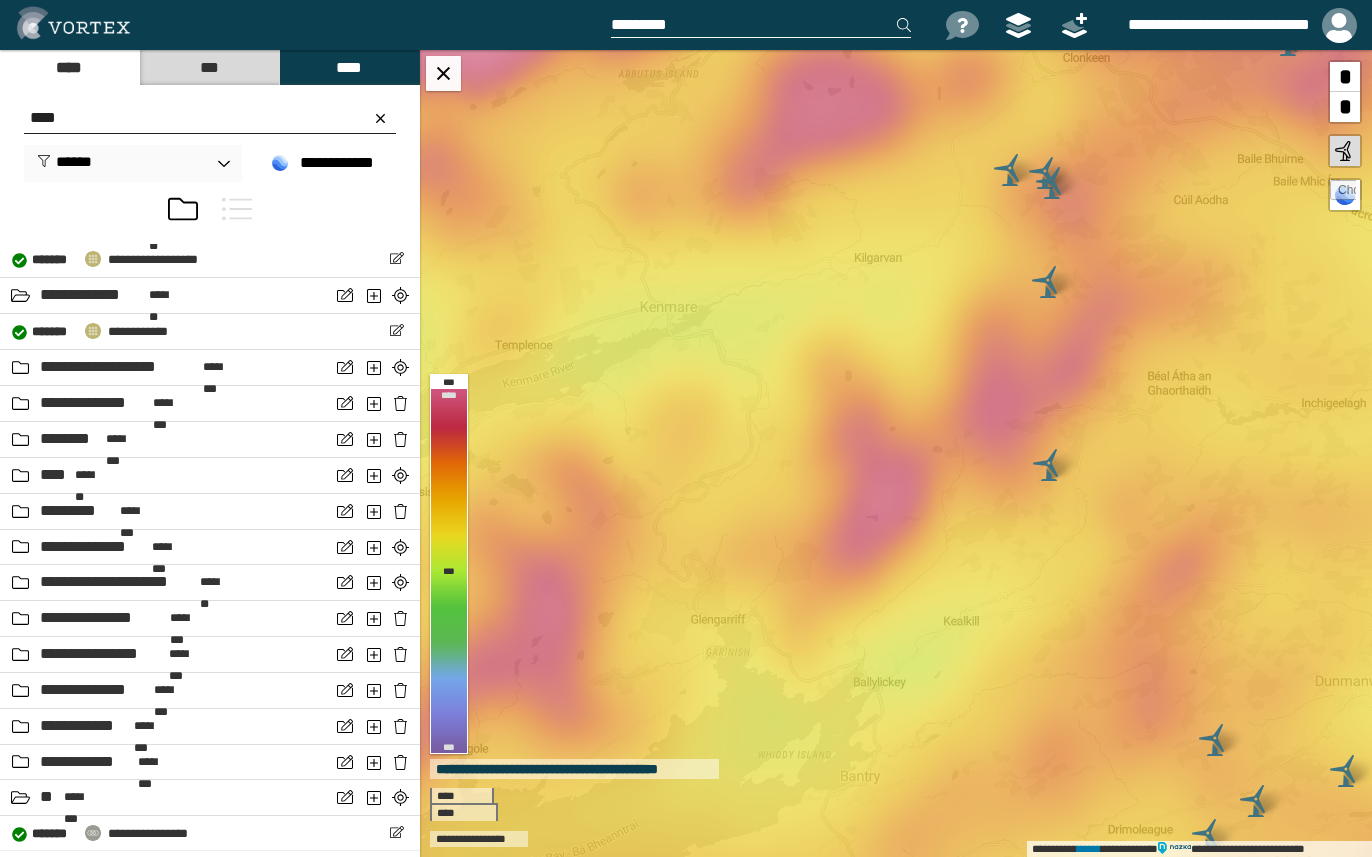 scroll, scrollTop: 57, scrollLeft: 0, axis: vertical 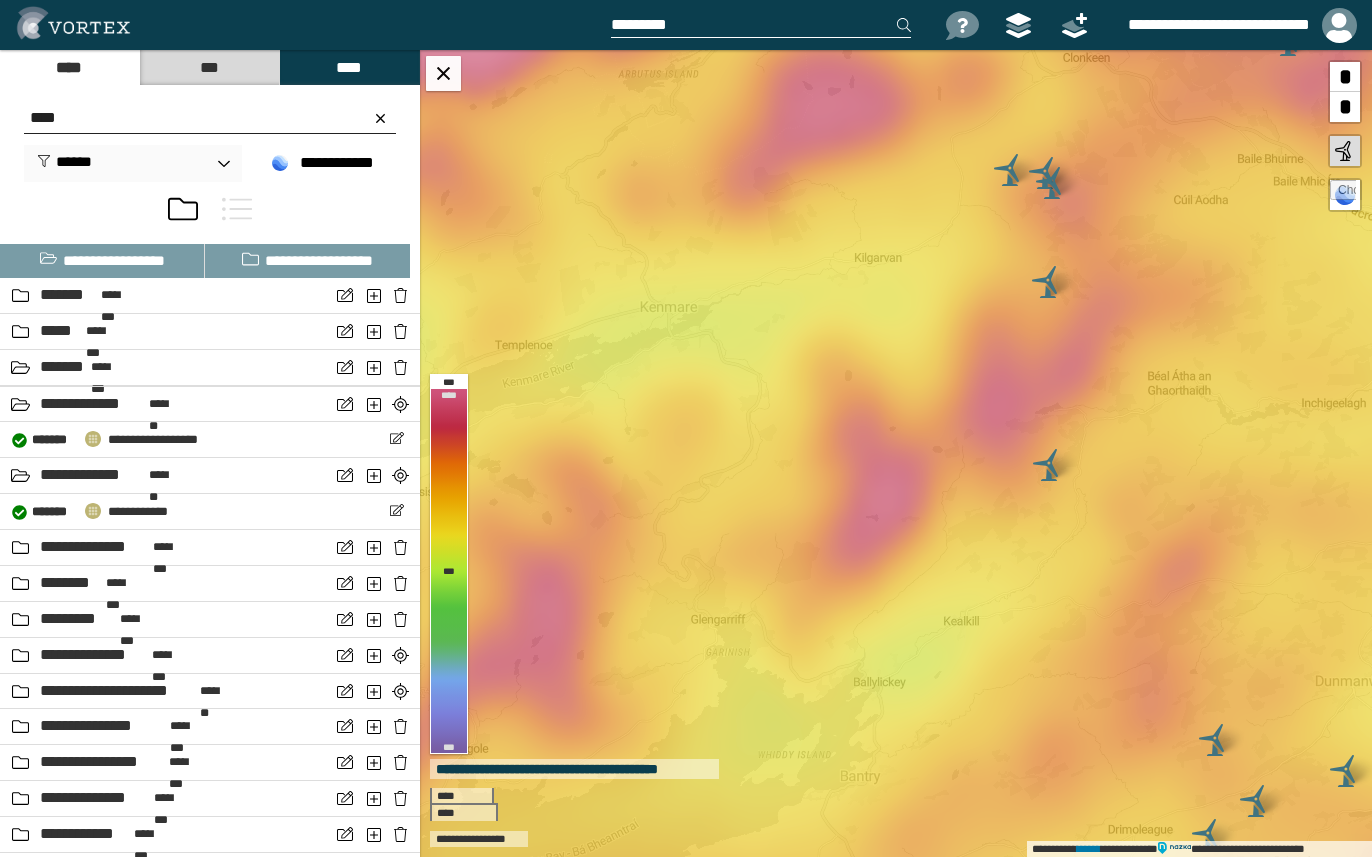 drag, startPoint x: 70, startPoint y: 116, endPoint x: 7, endPoint y: 111, distance: 63.1981 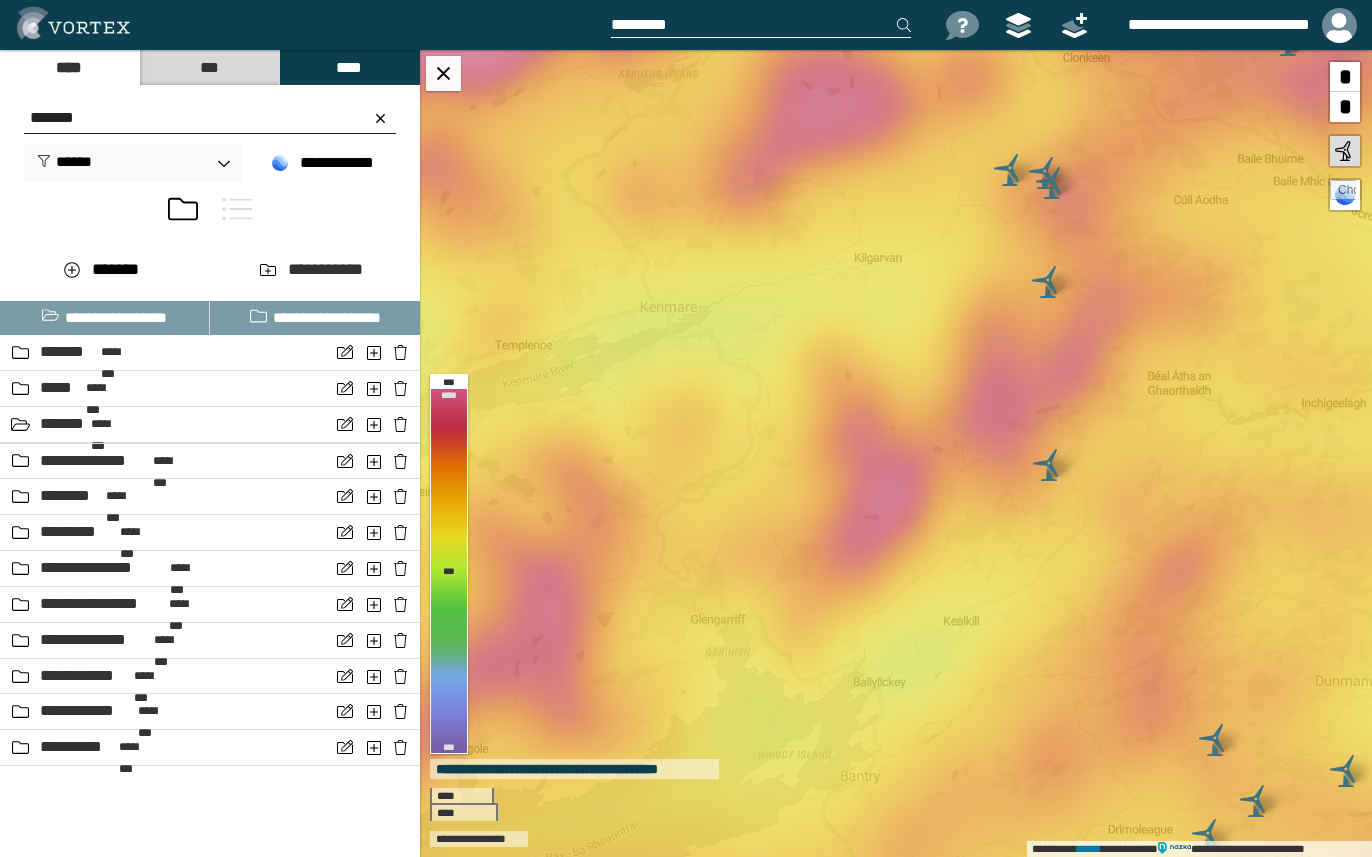 scroll, scrollTop: 0, scrollLeft: 0, axis: both 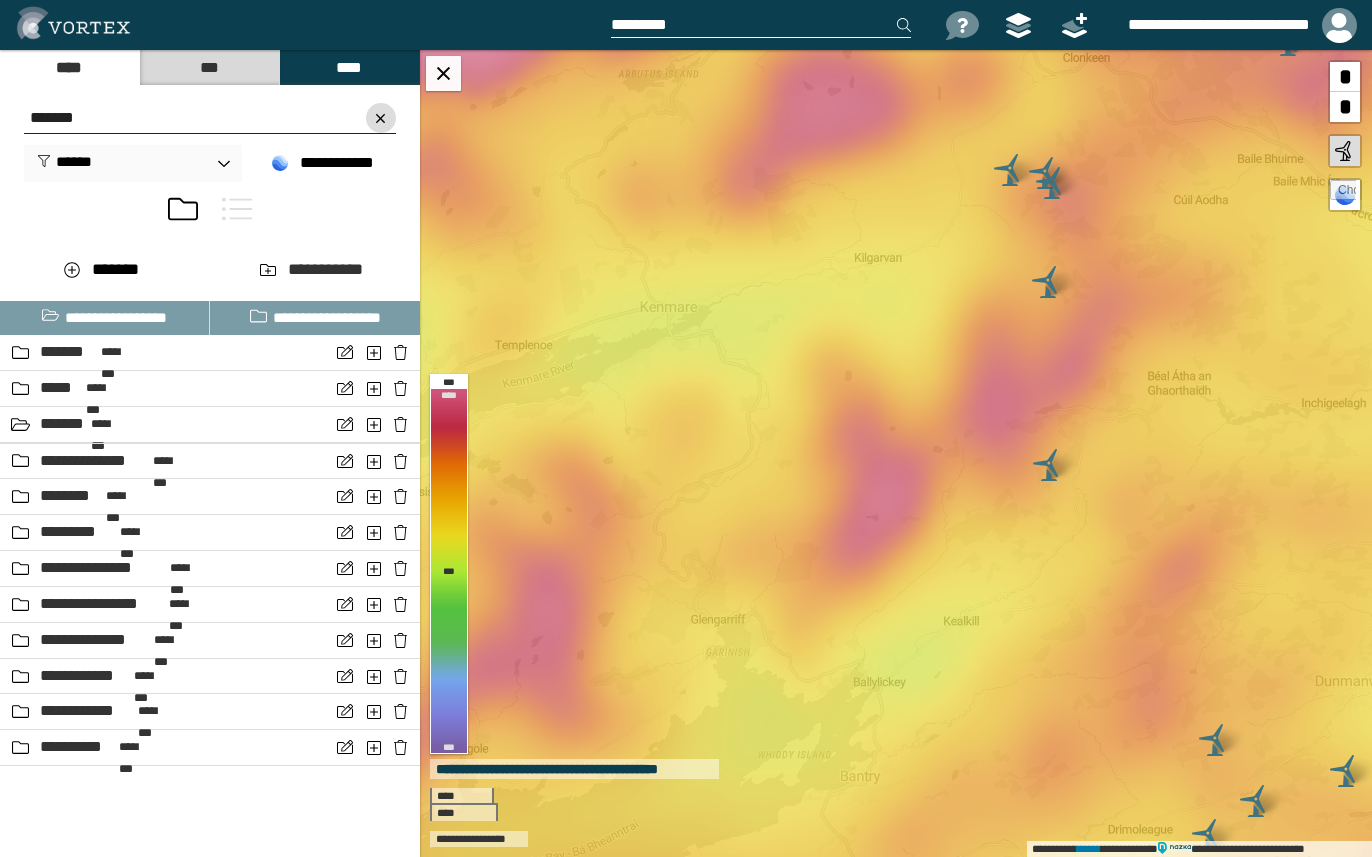 type on "******" 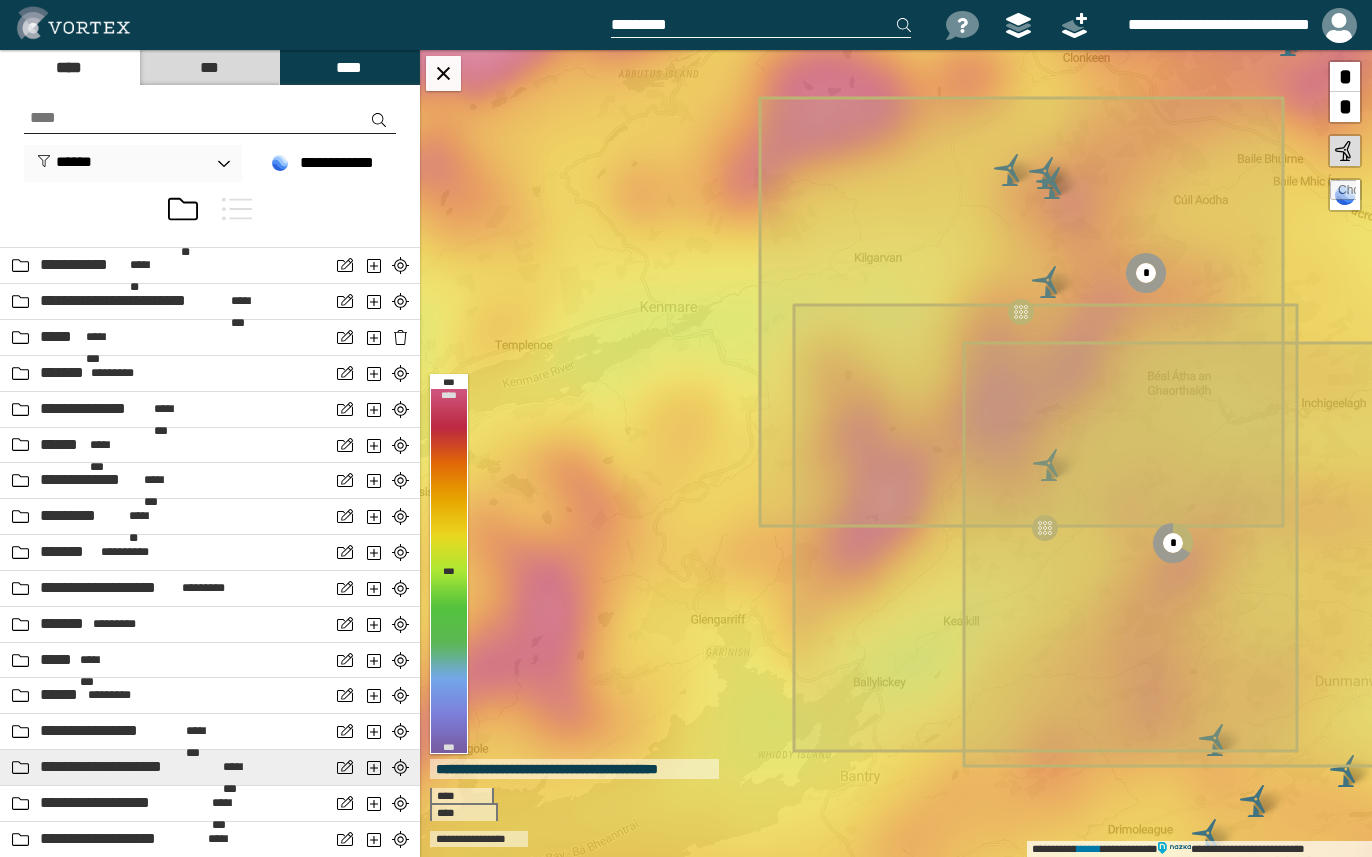 scroll, scrollTop: 900, scrollLeft: 0, axis: vertical 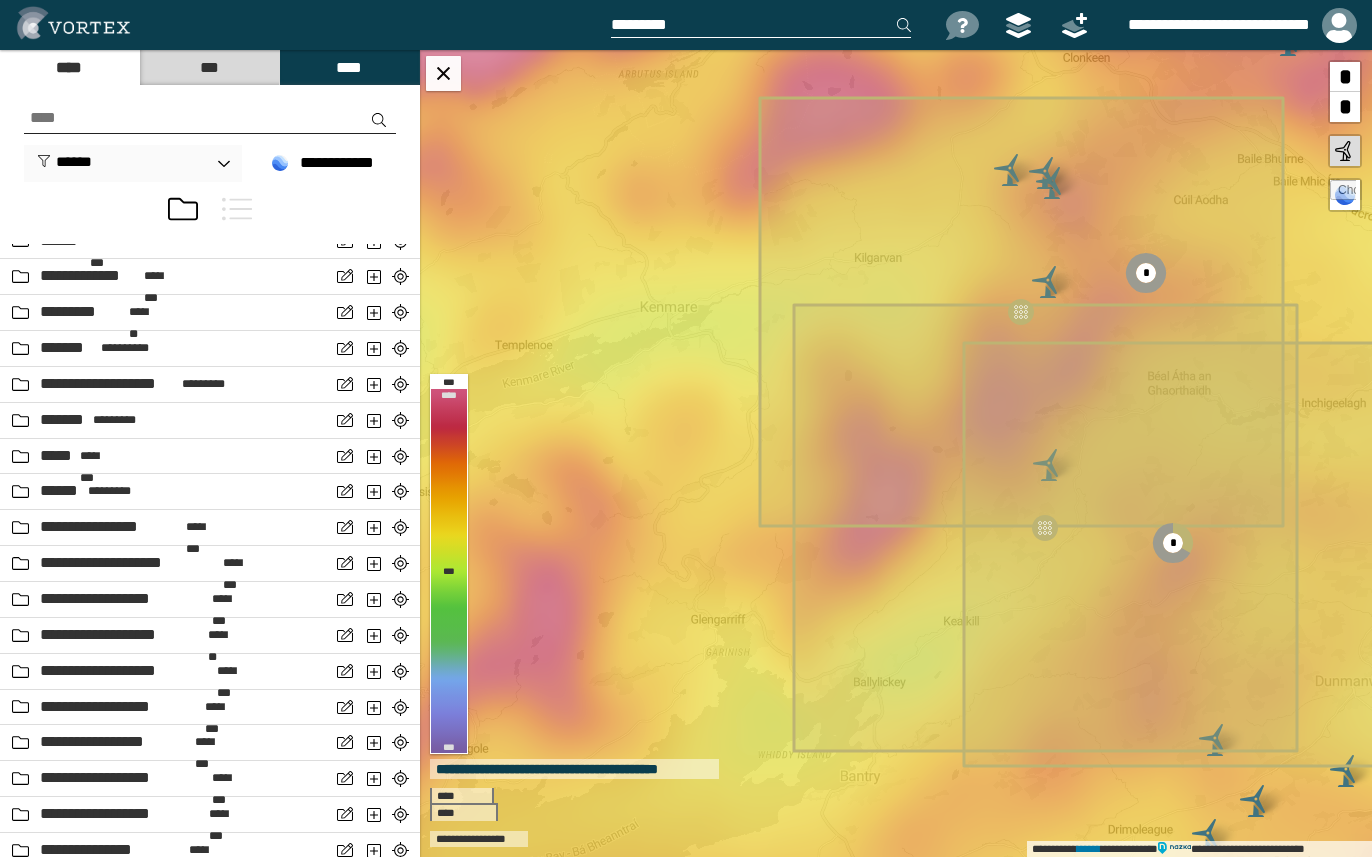 click at bounding box center (210, 118) 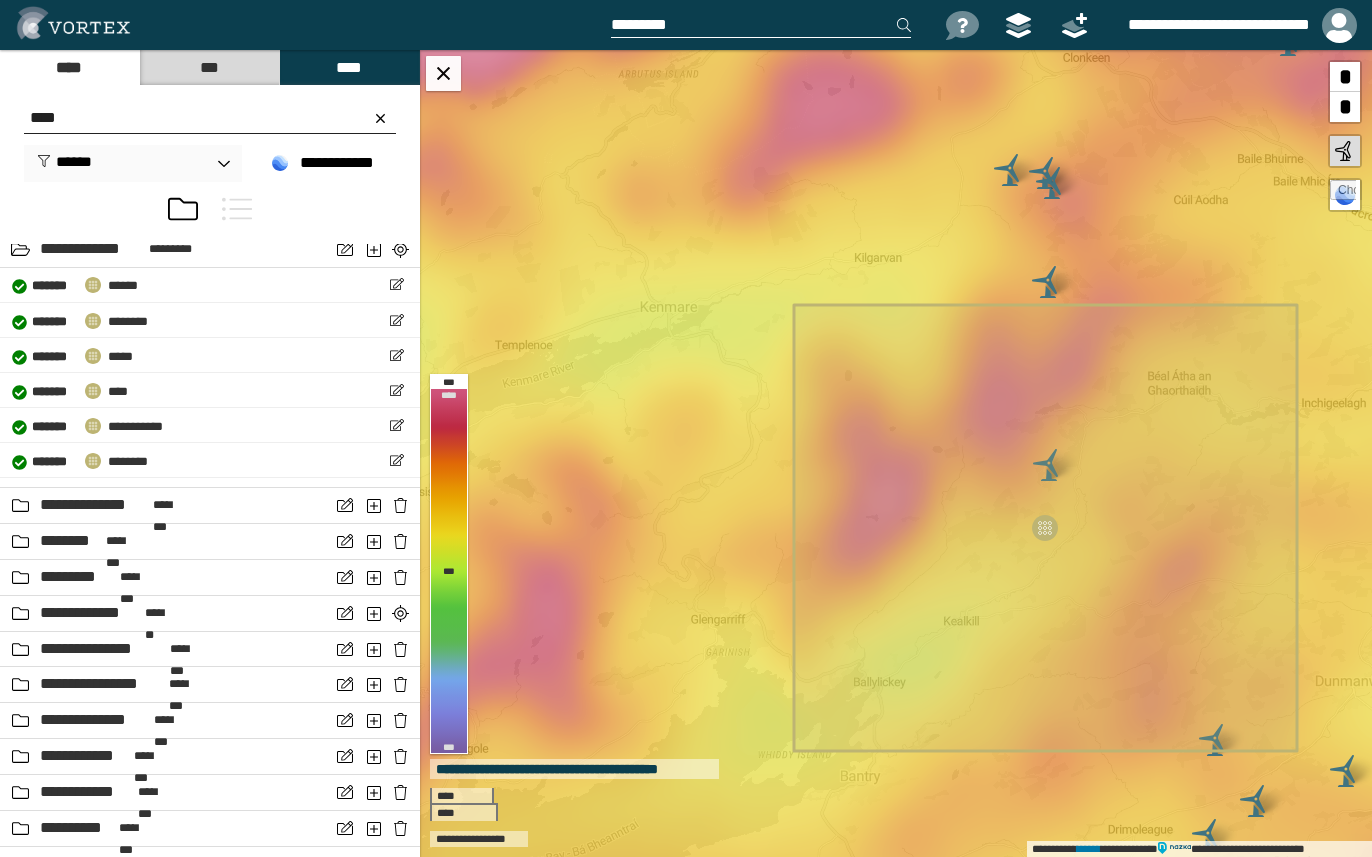 click on "****" at bounding box center [210, 118] 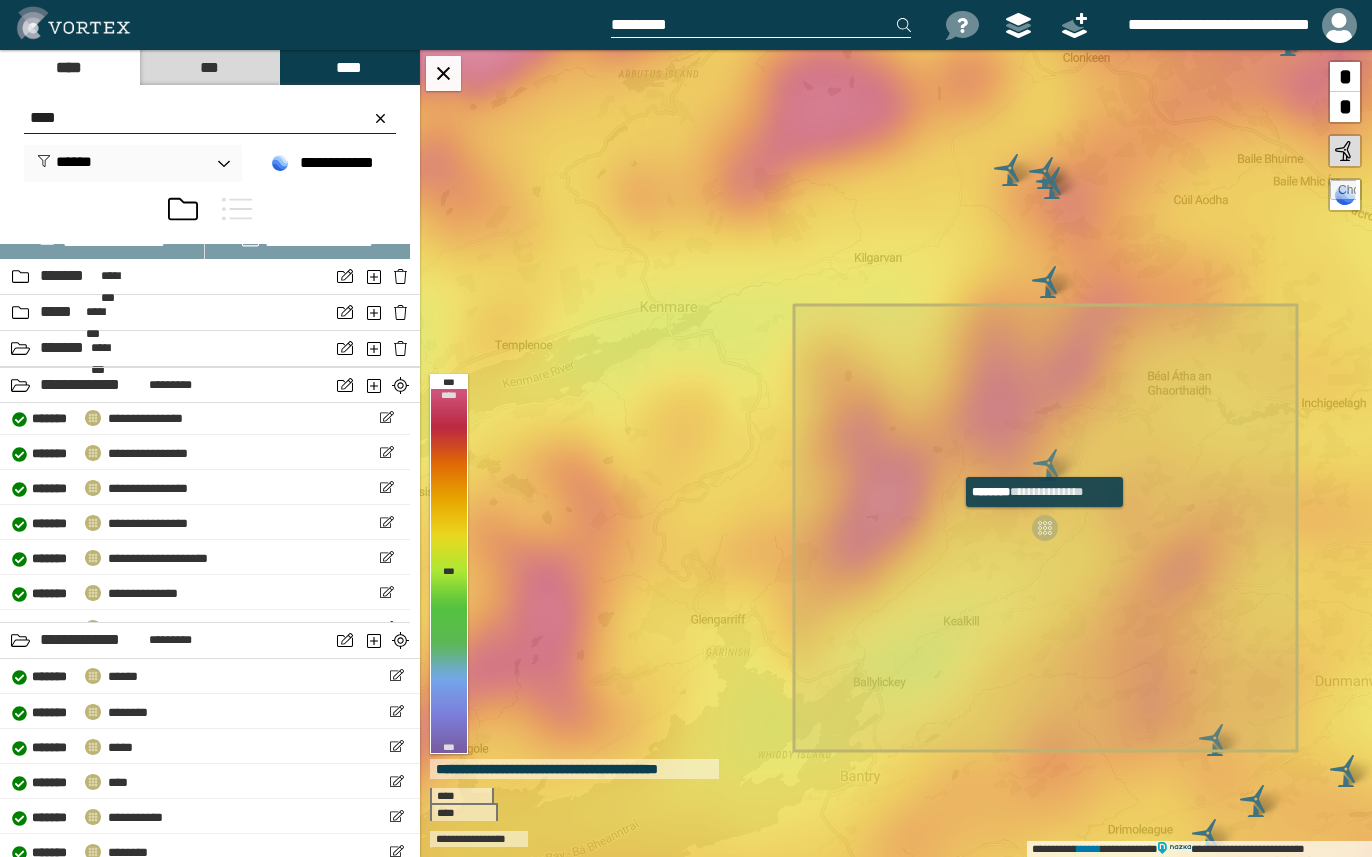 scroll, scrollTop: 166, scrollLeft: 0, axis: vertical 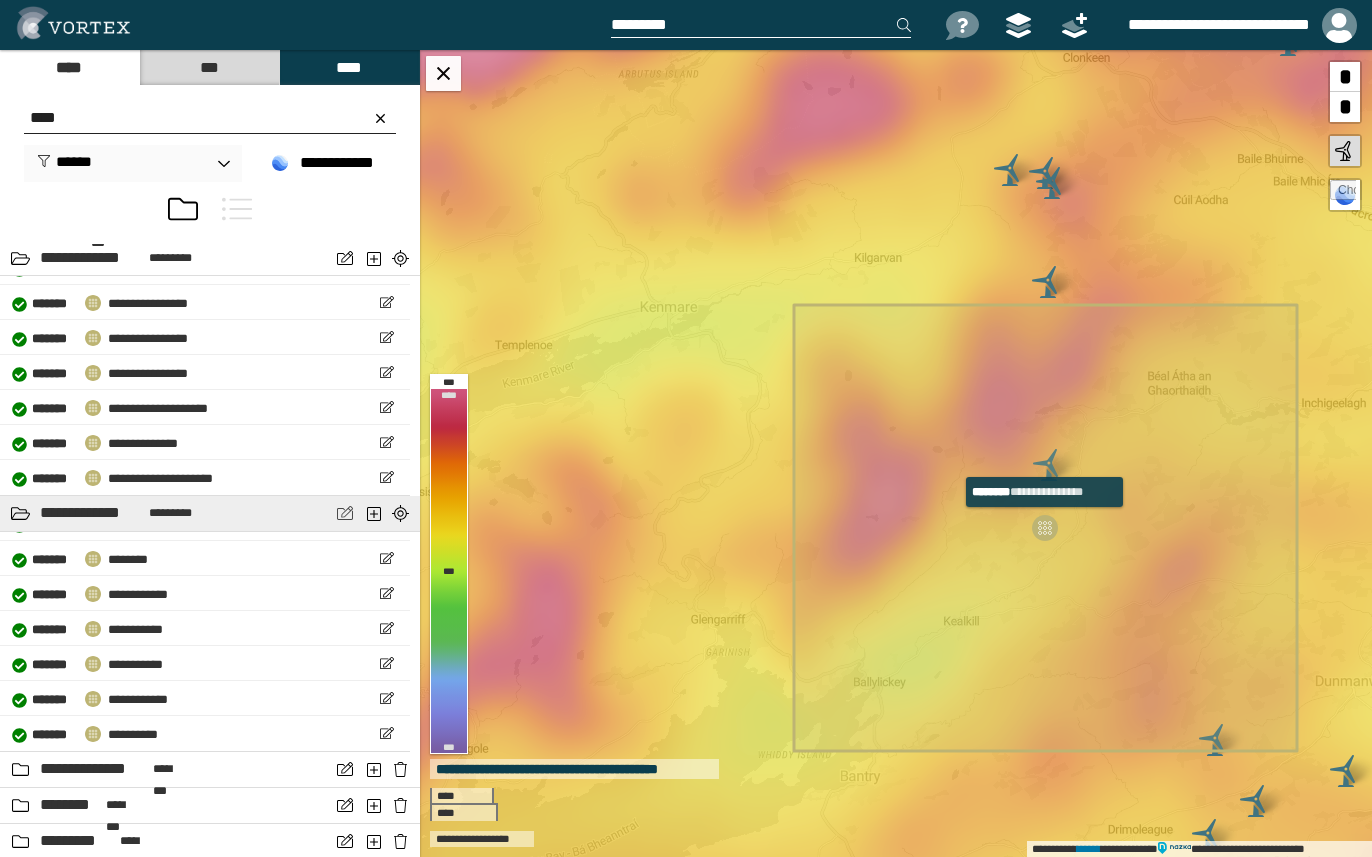 type on "****" 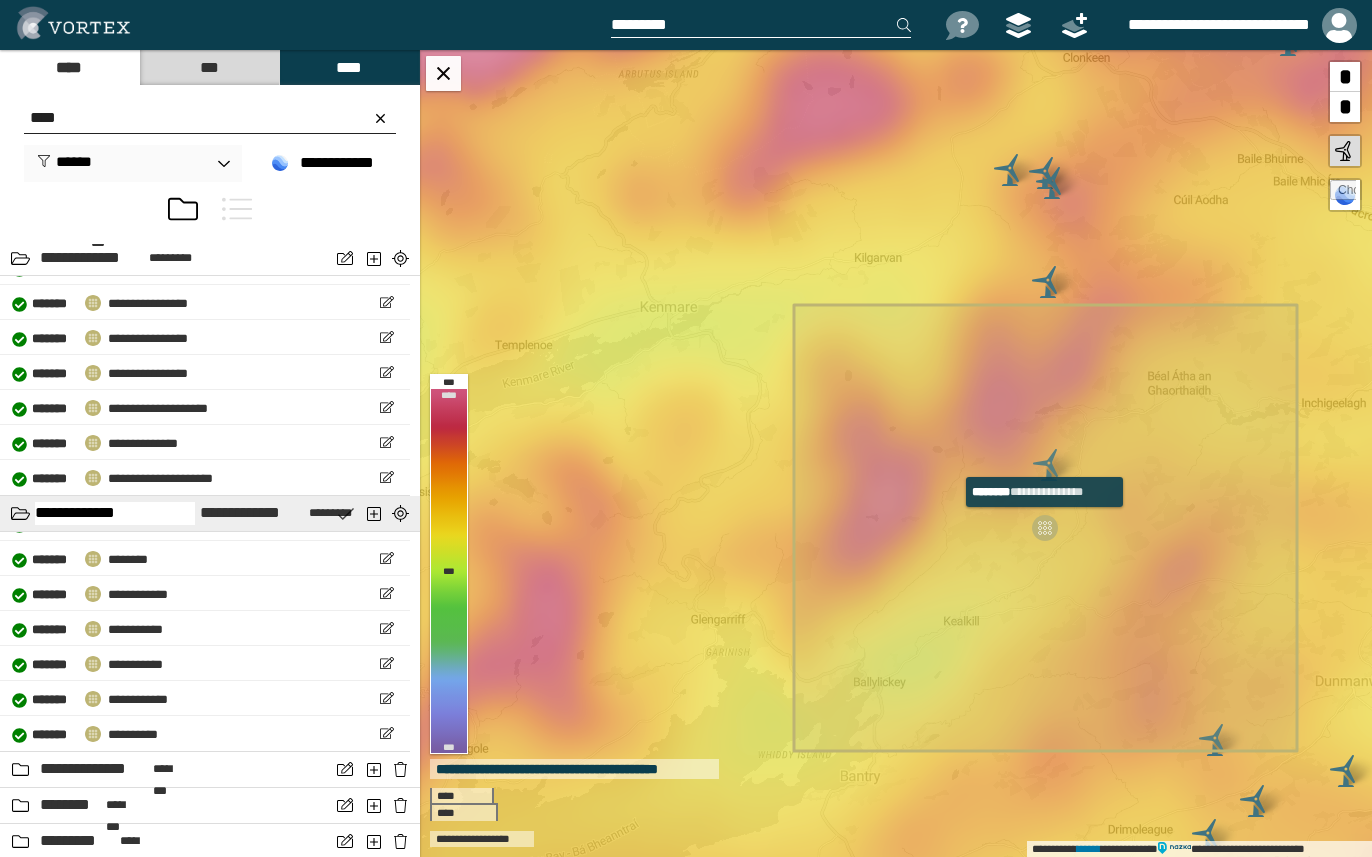 scroll, scrollTop: 0, scrollLeft: 0, axis: both 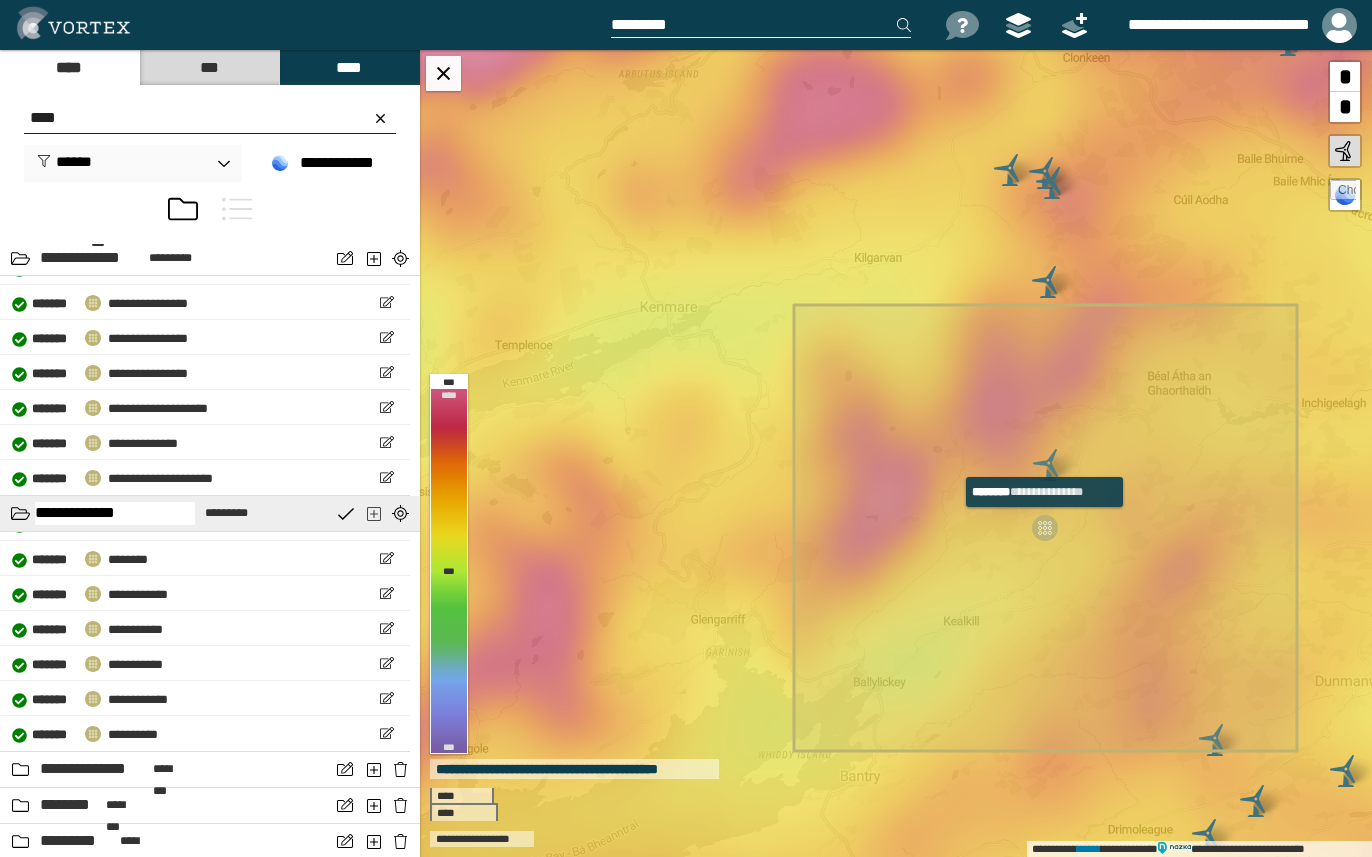 click at bounding box center (375, 513) 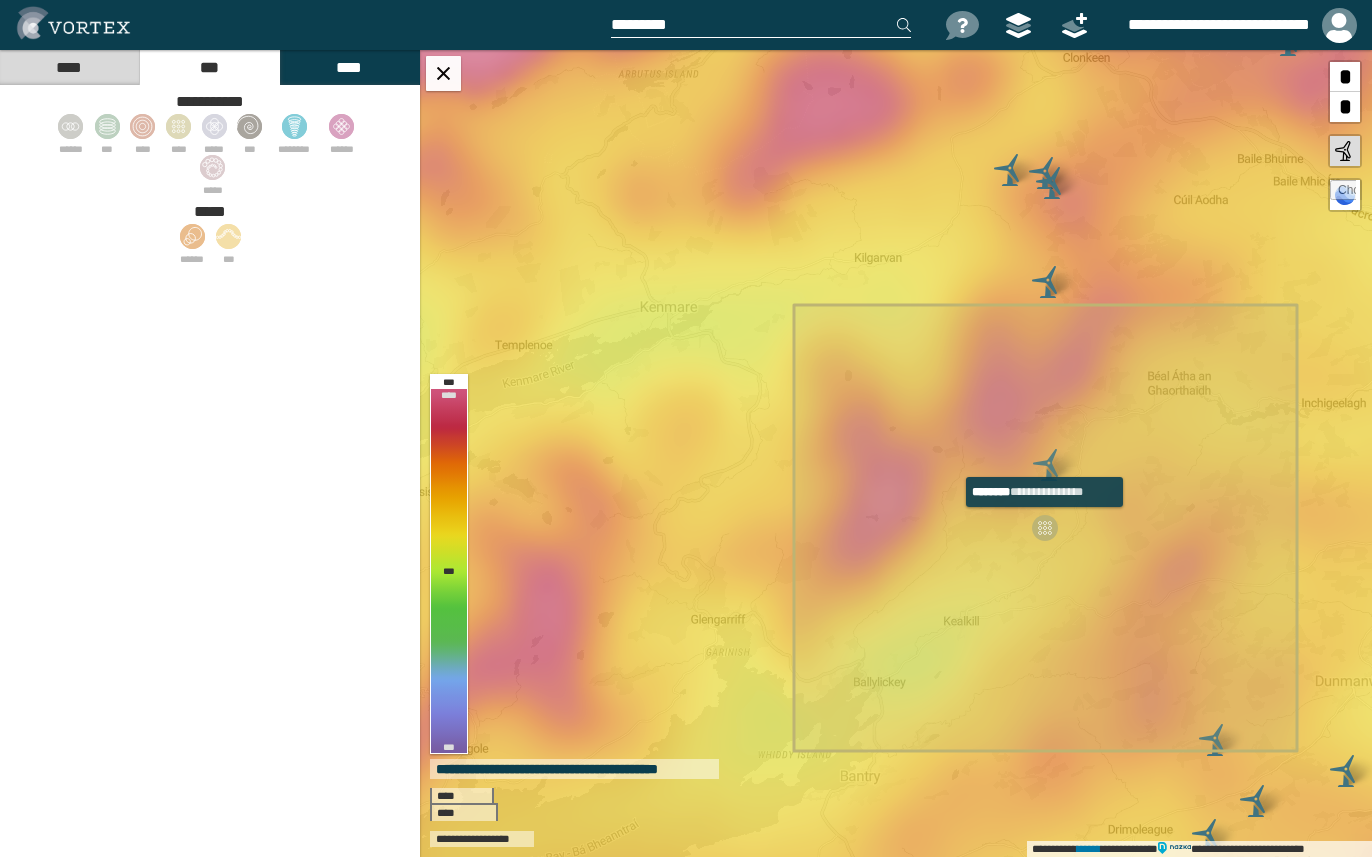 click on "****" at bounding box center [69, 67] 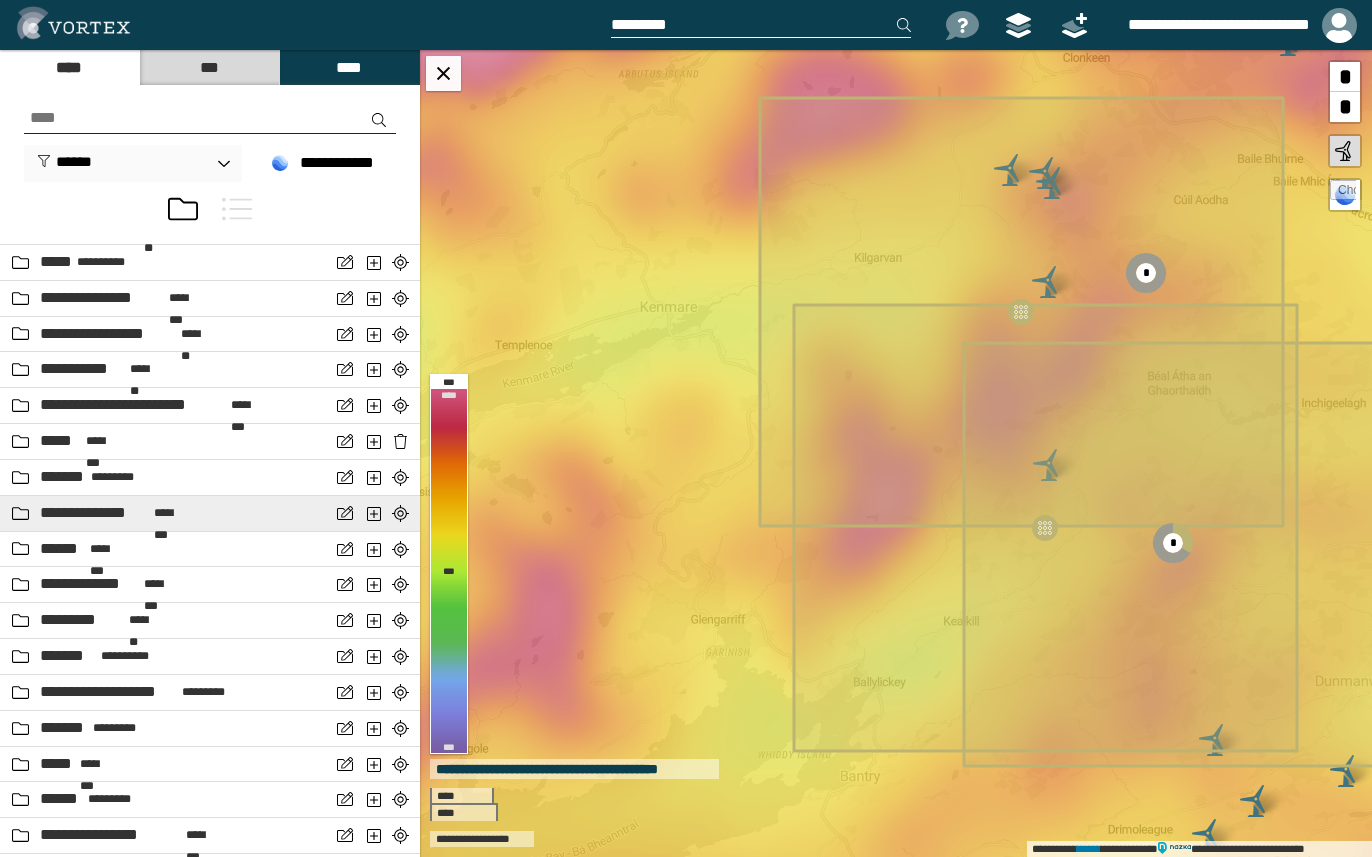 scroll, scrollTop: 600, scrollLeft: 0, axis: vertical 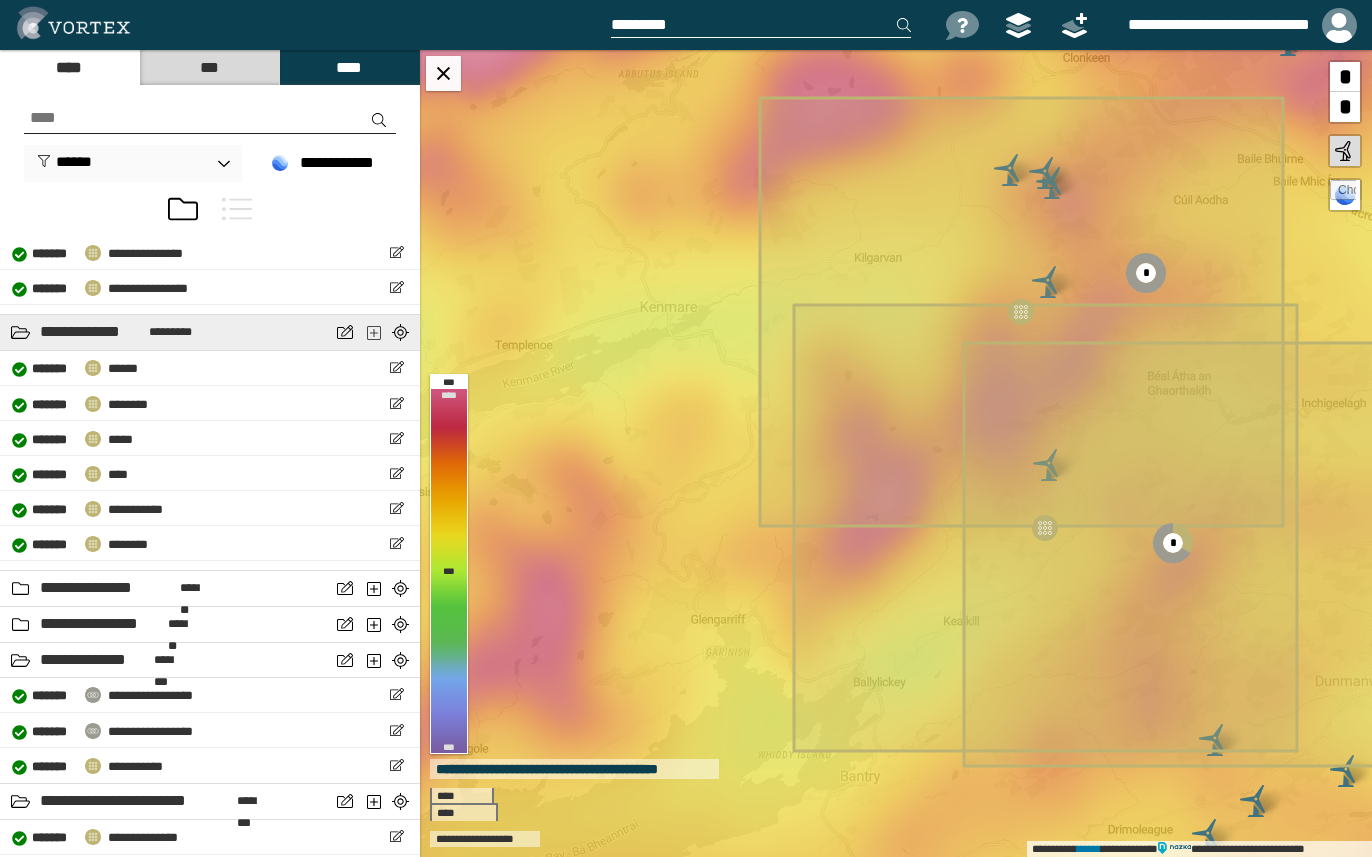 click at bounding box center (375, 332) 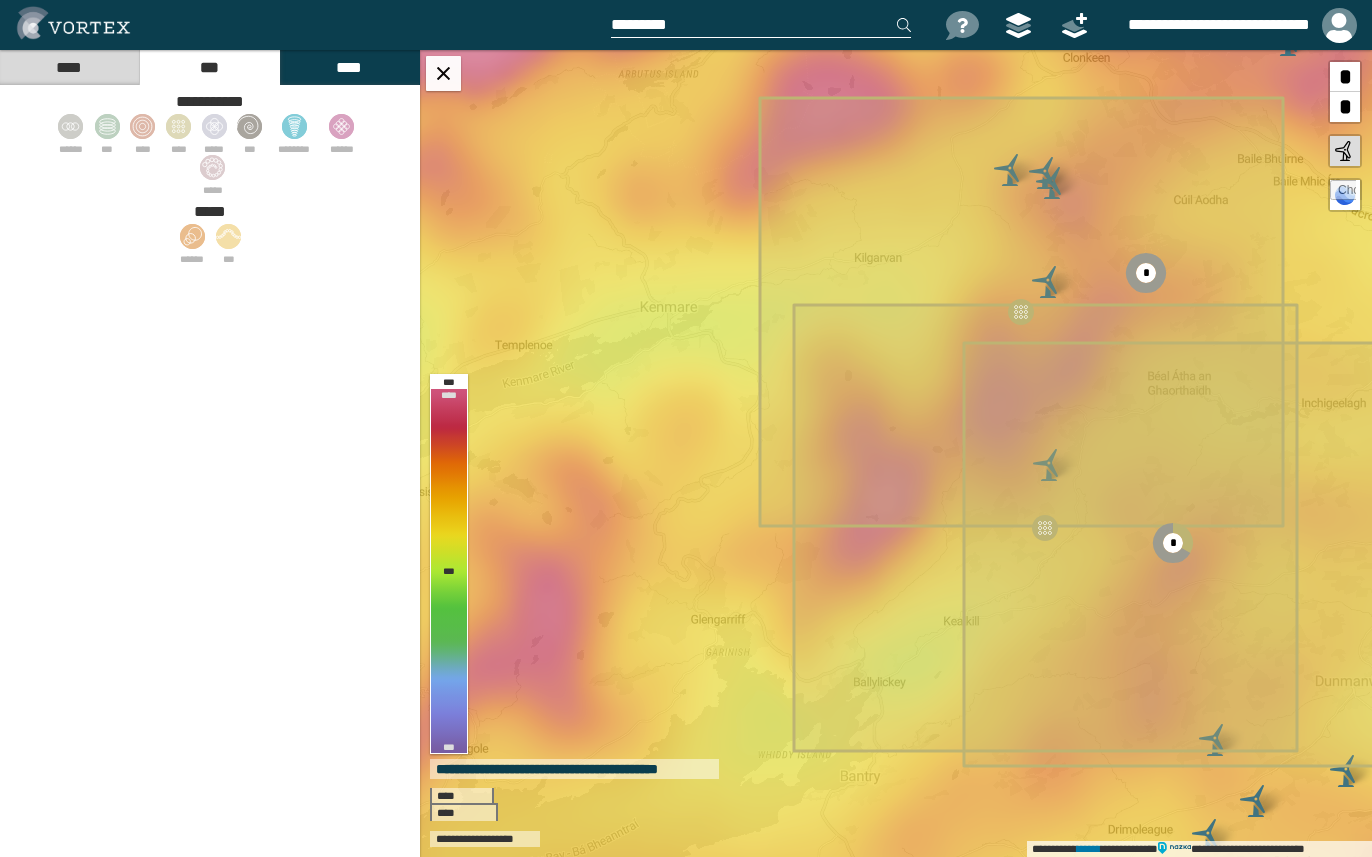click on "****" at bounding box center [69, 67] 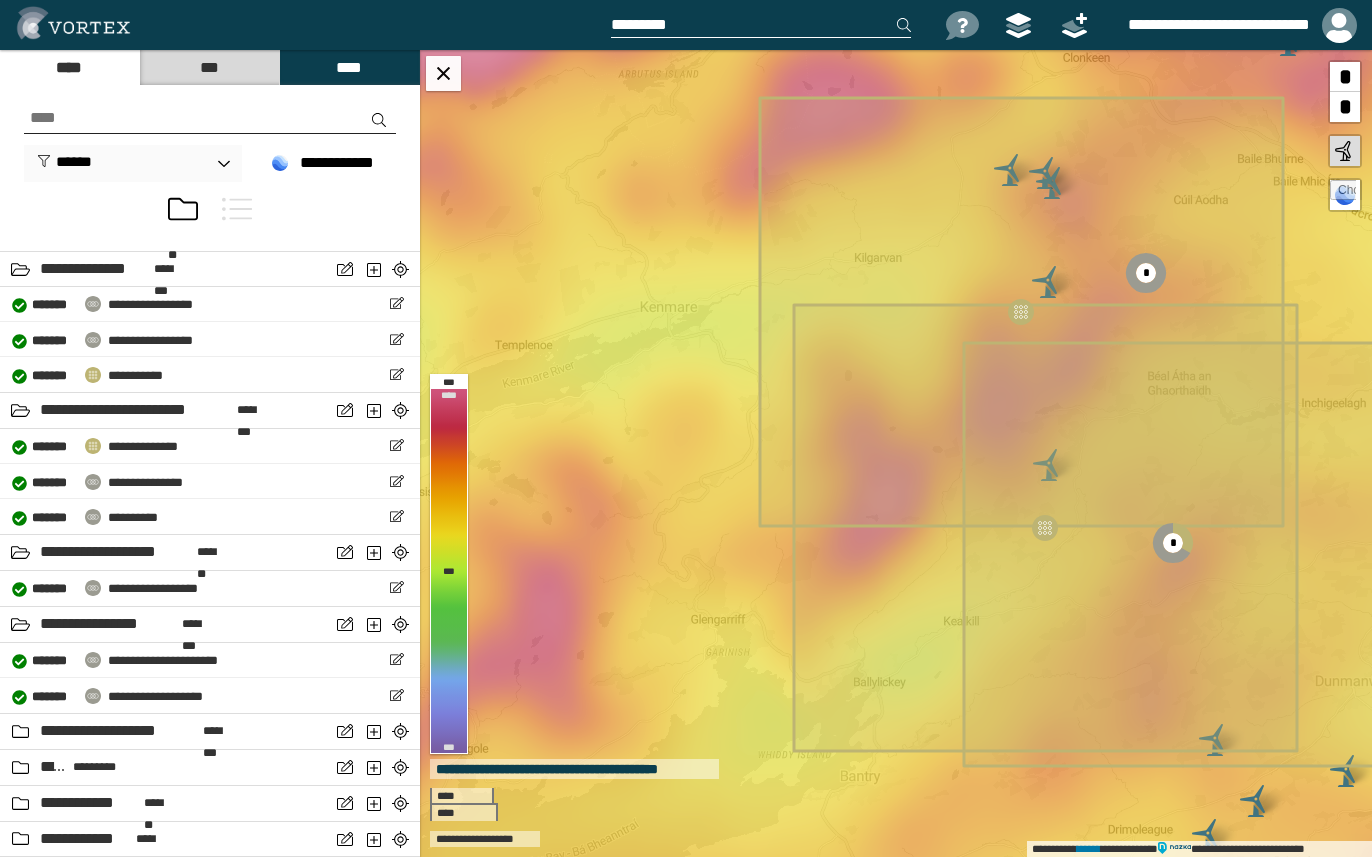 scroll, scrollTop: 3412, scrollLeft: 0, axis: vertical 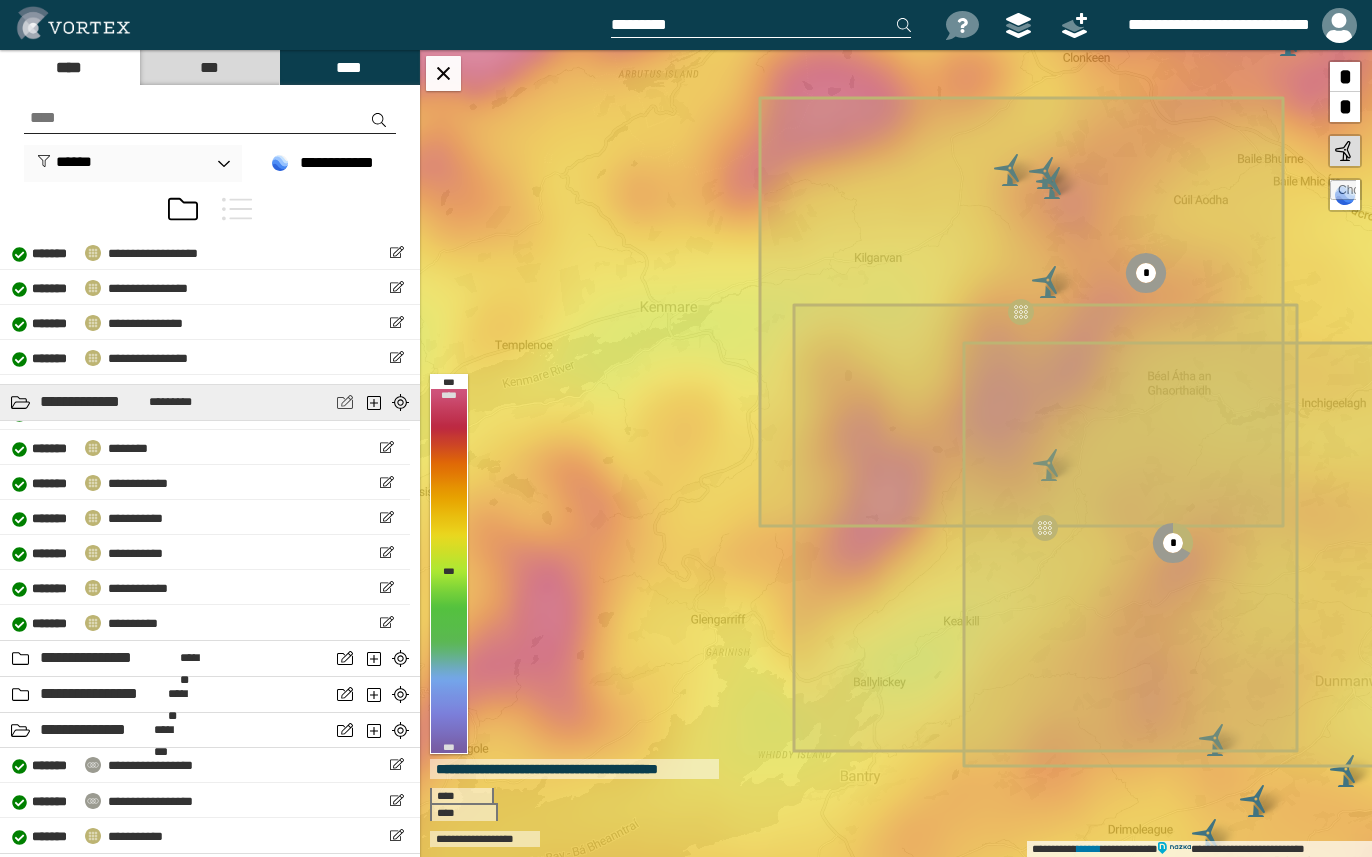 click at bounding box center (345, 402) 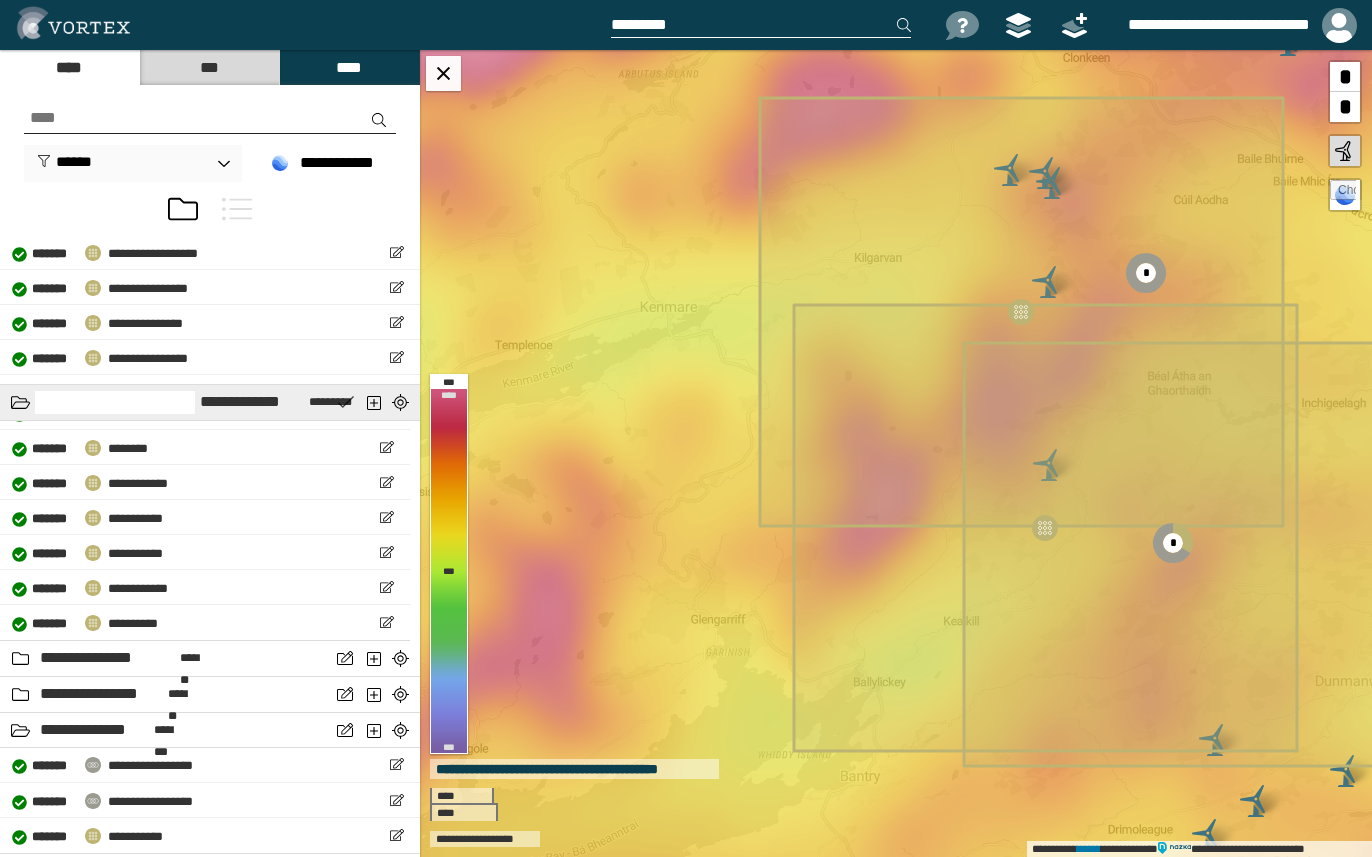 type on "**********" 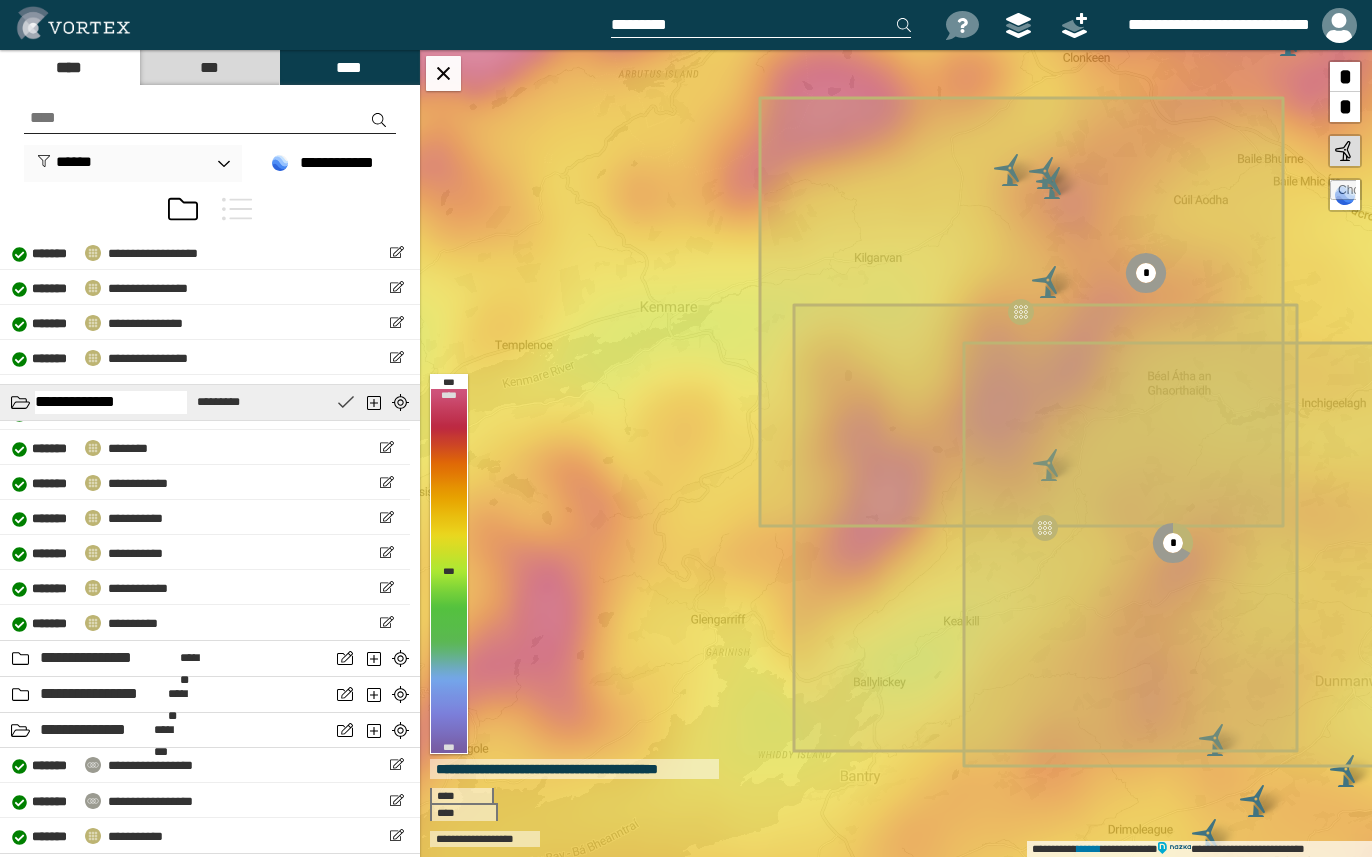 scroll, scrollTop: 0, scrollLeft: 0, axis: both 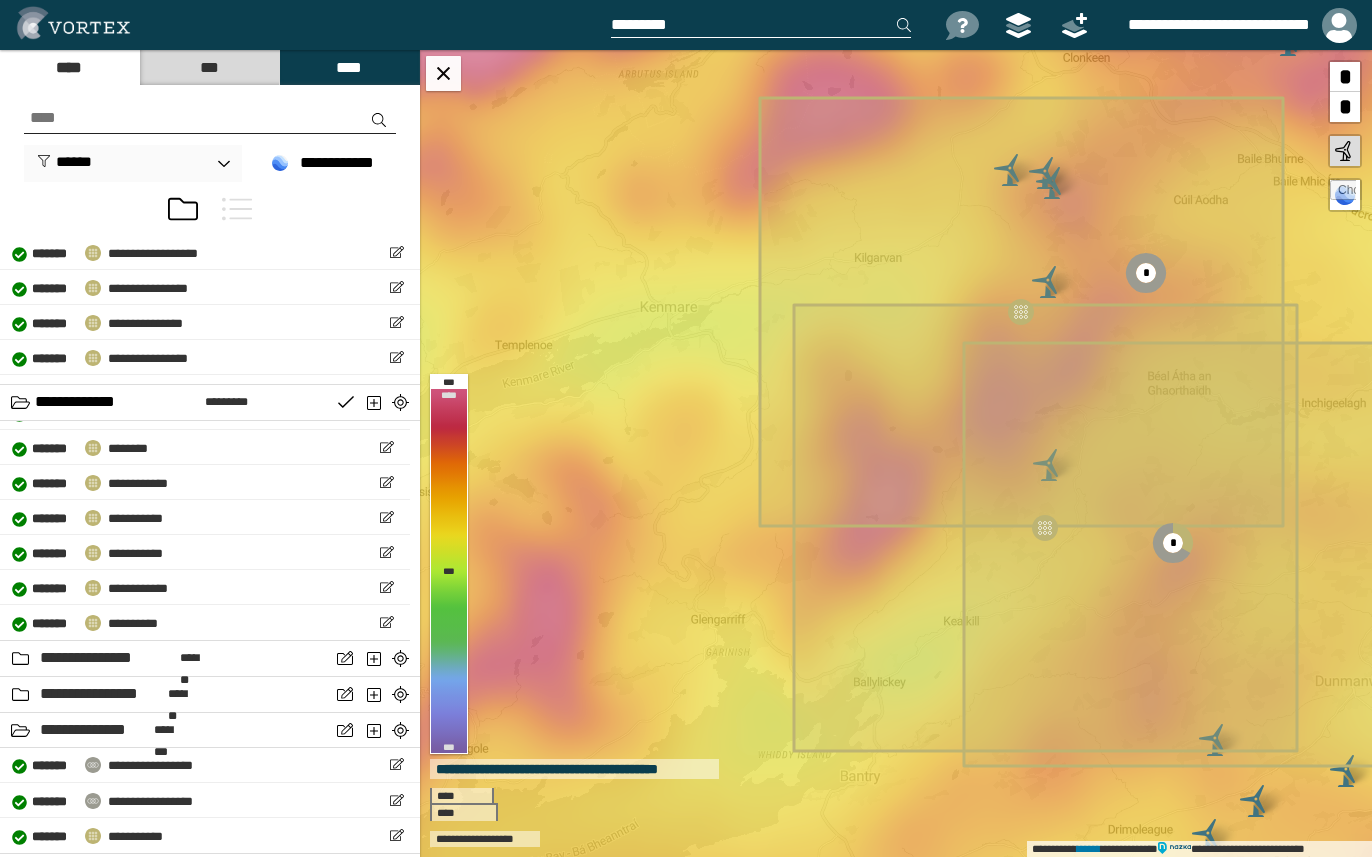 type 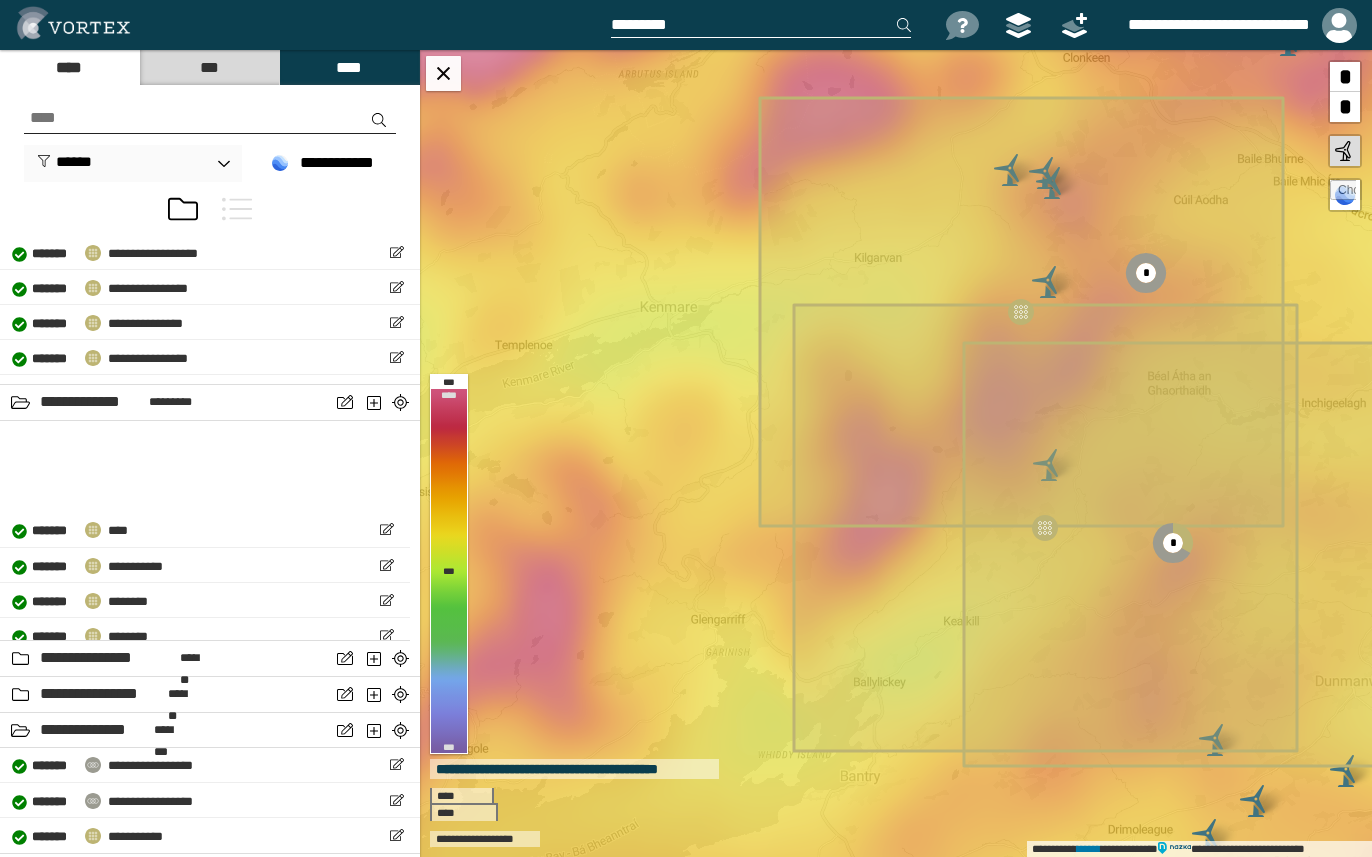 scroll, scrollTop: 0, scrollLeft: 0, axis: both 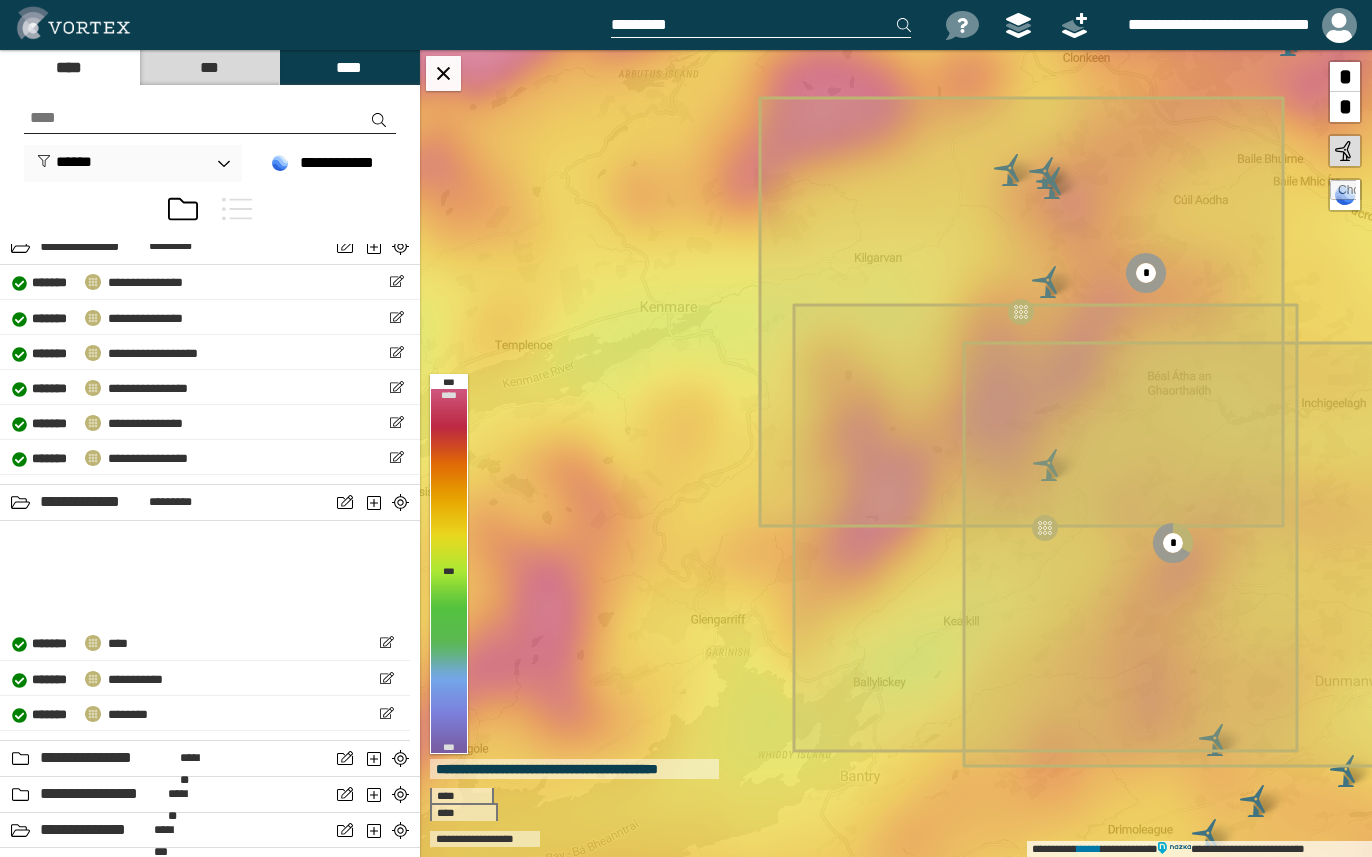 click at bounding box center (210, 118) 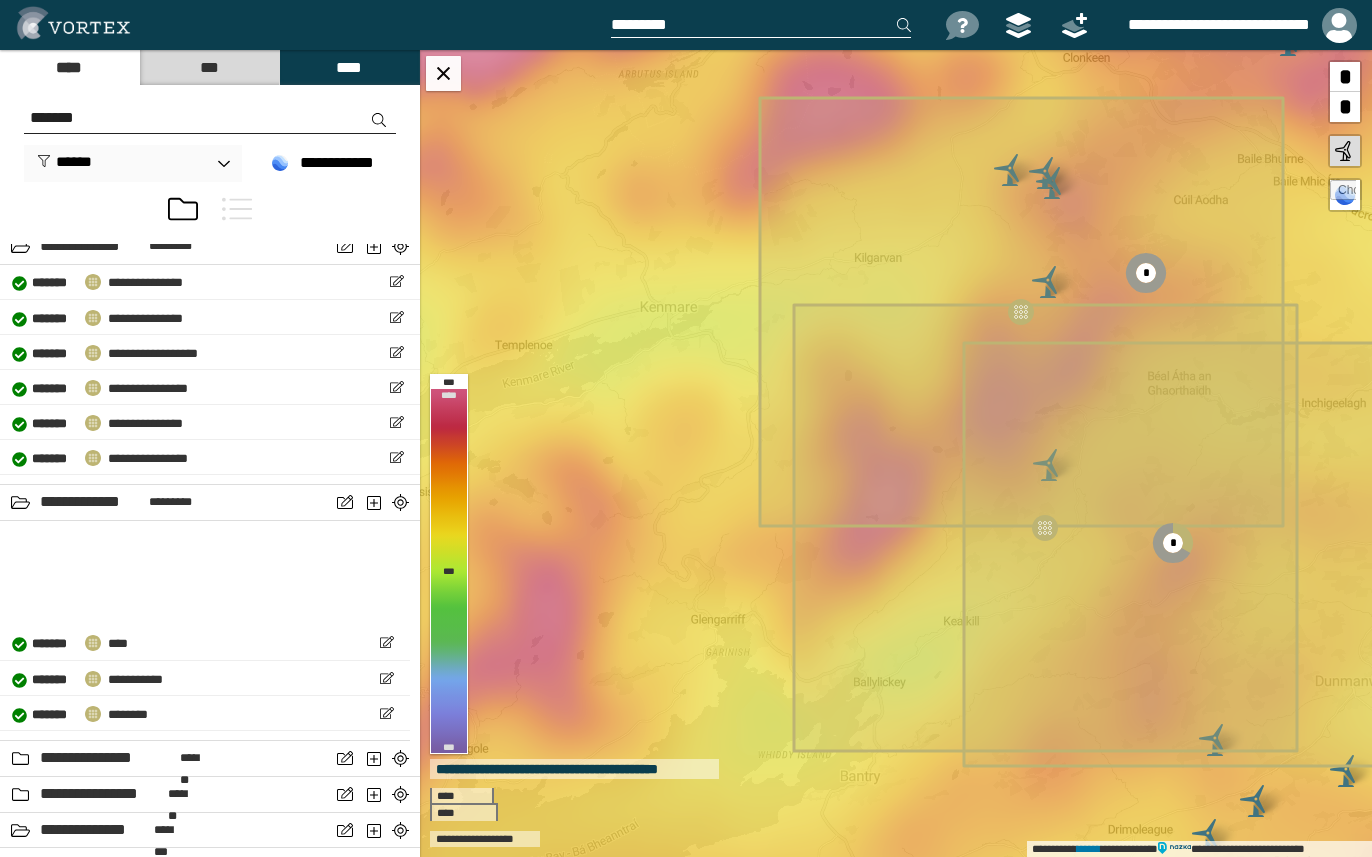 scroll, scrollTop: 0, scrollLeft: 0, axis: both 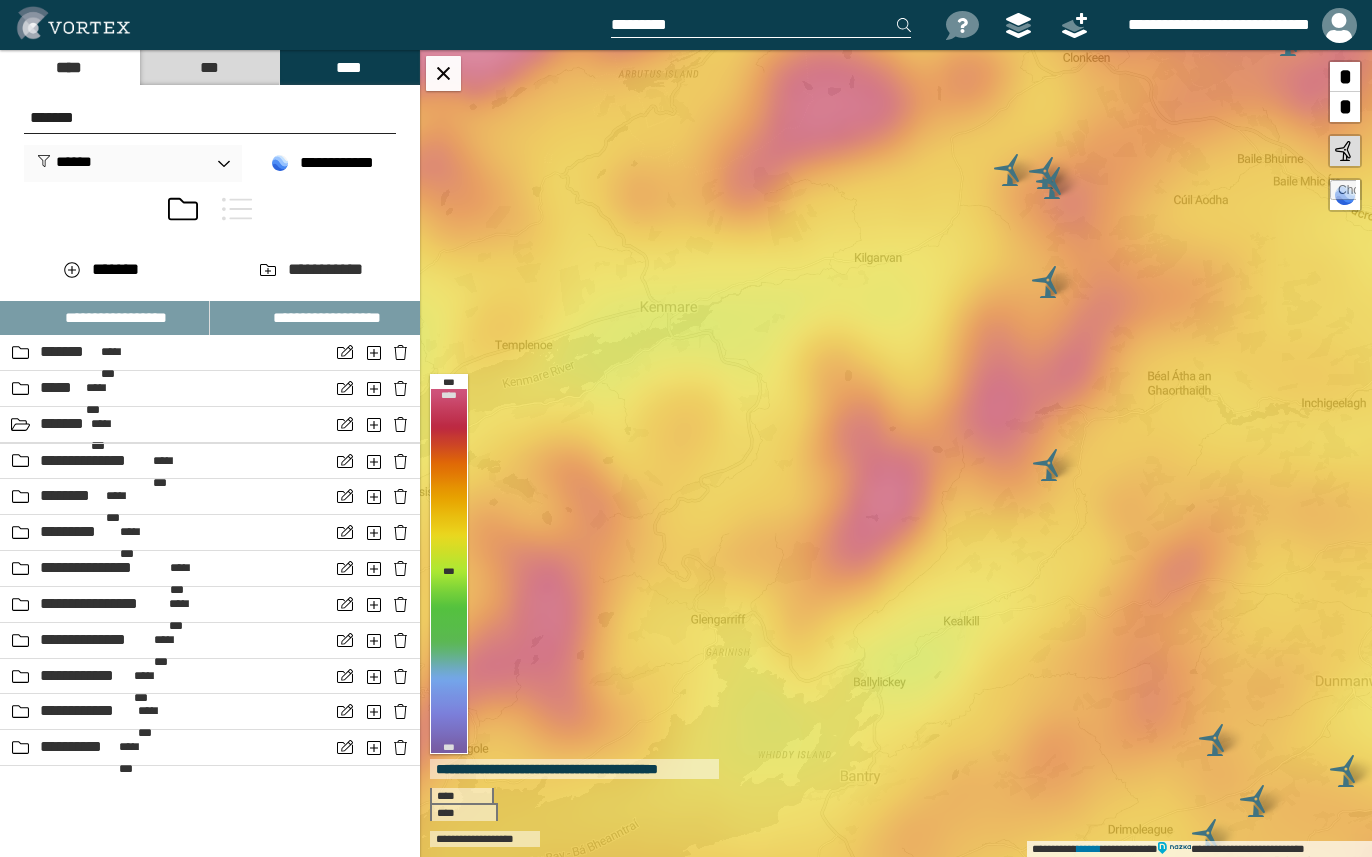 type on "******" 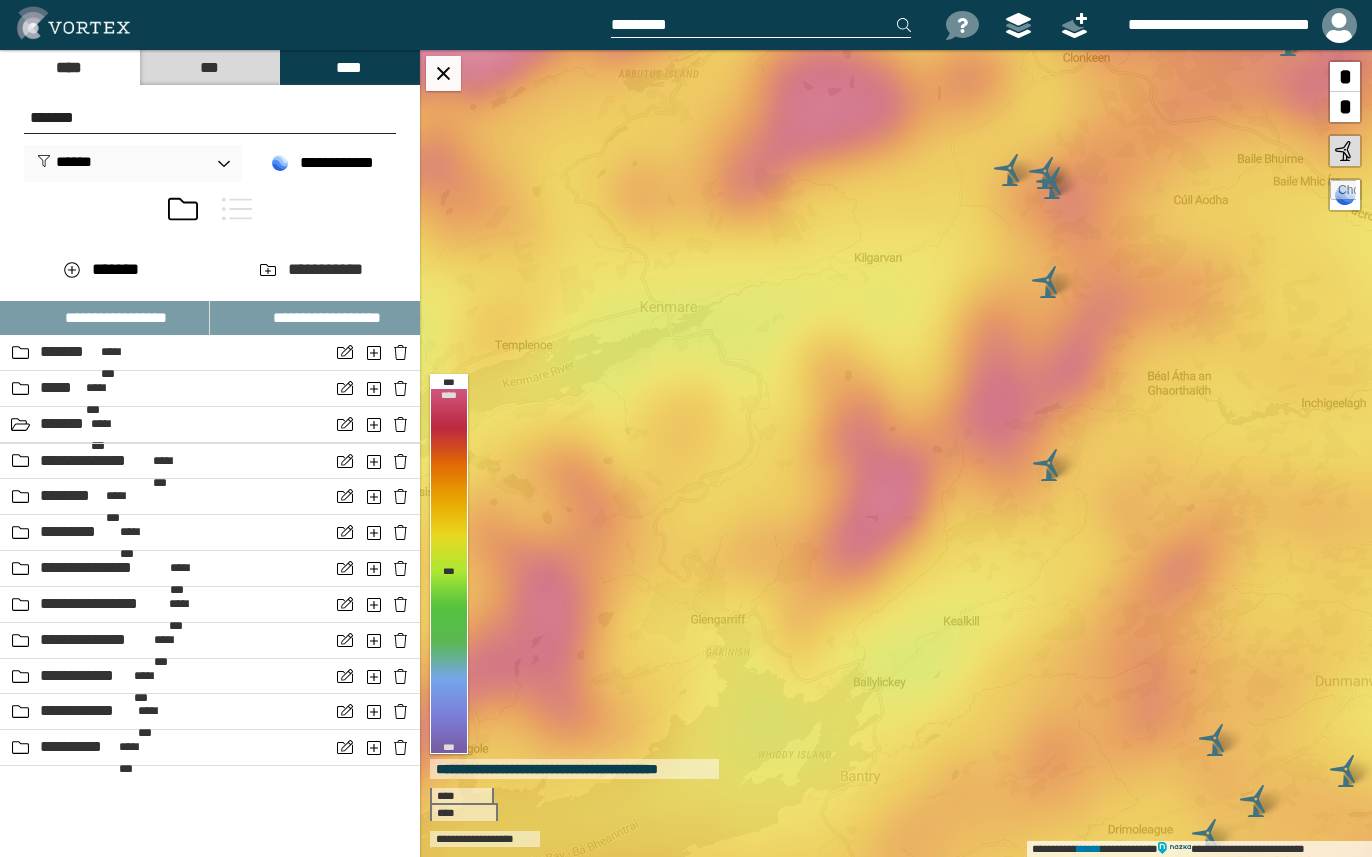 click at bounding box center [237, 209] 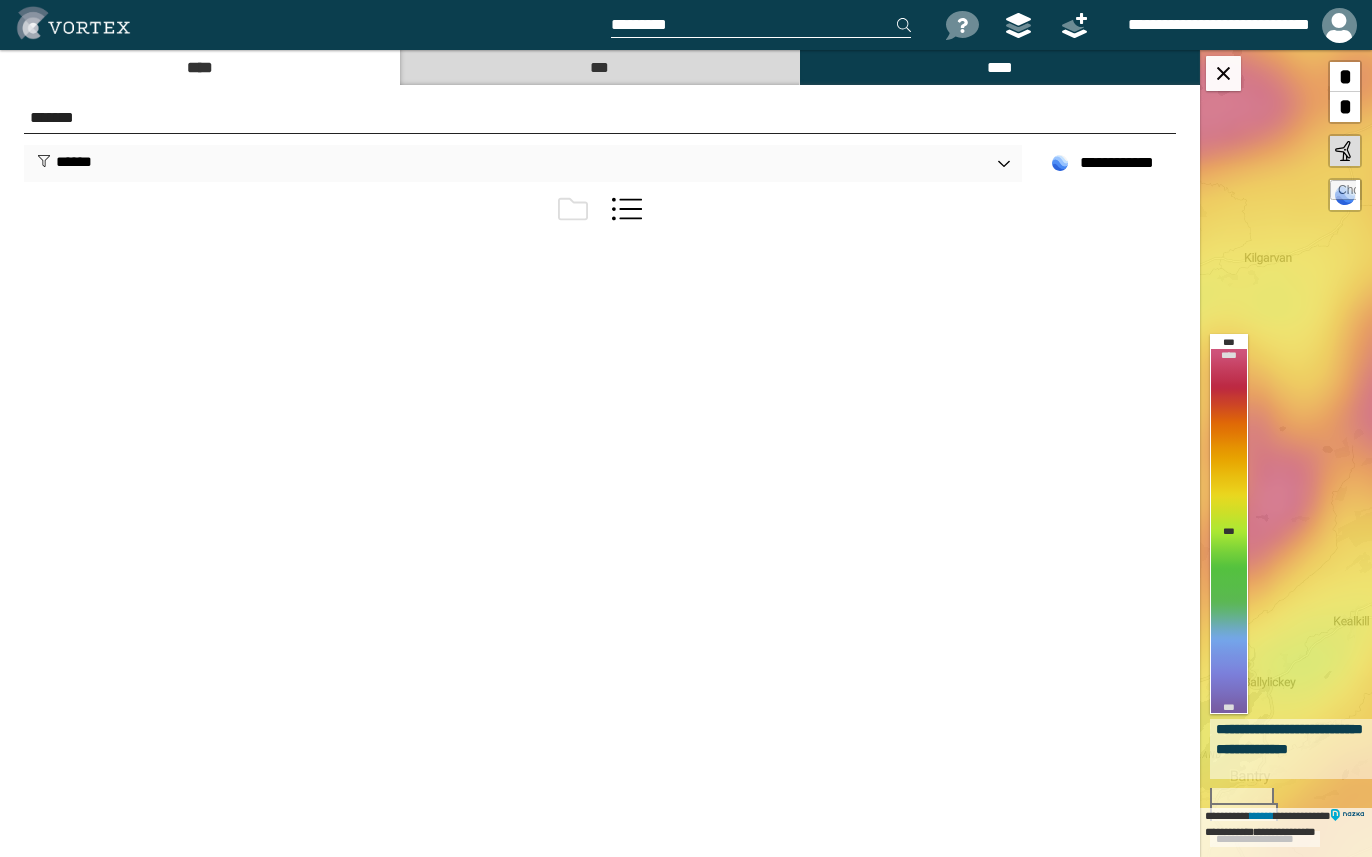 click at bounding box center [627, 209] 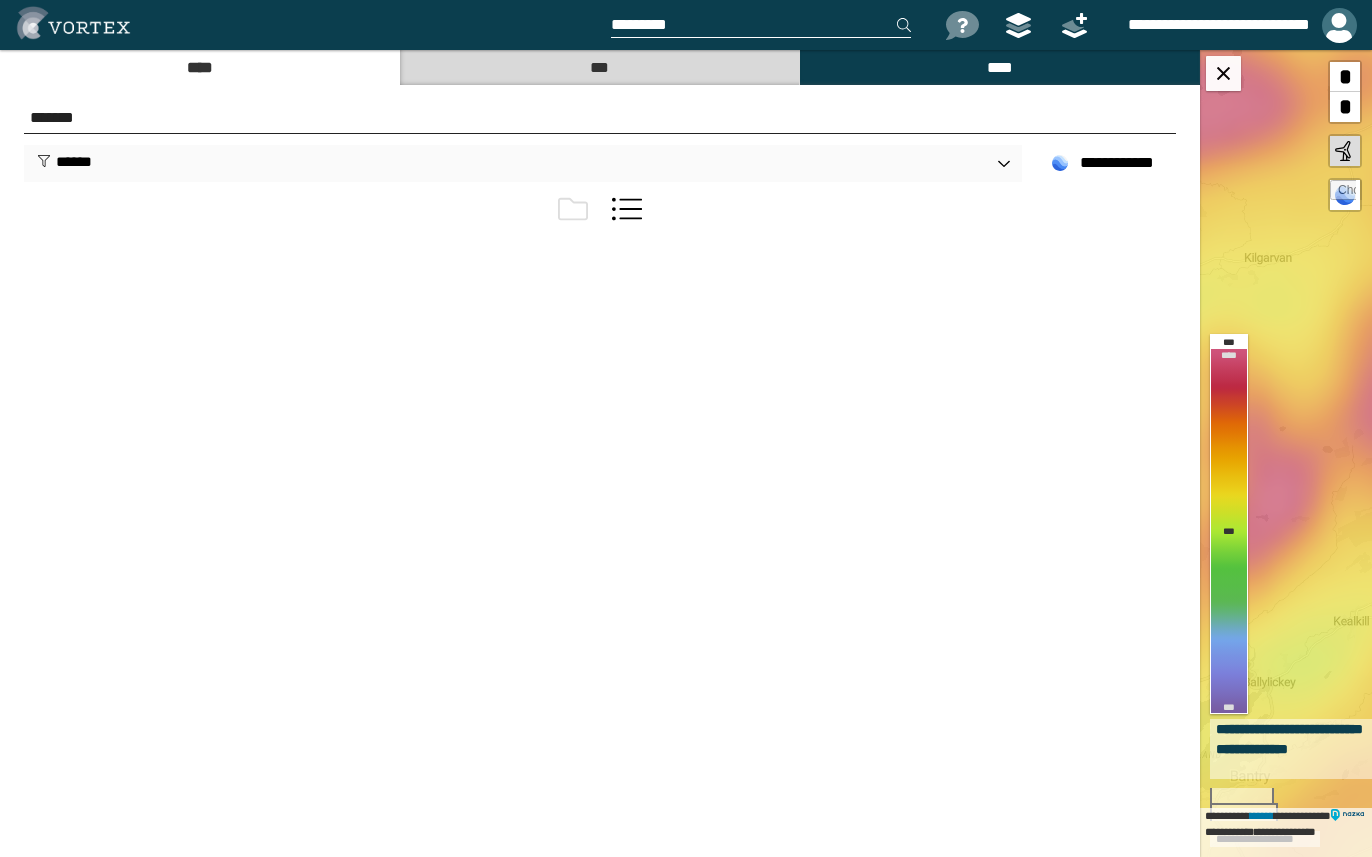 click at bounding box center [1339, 25] 